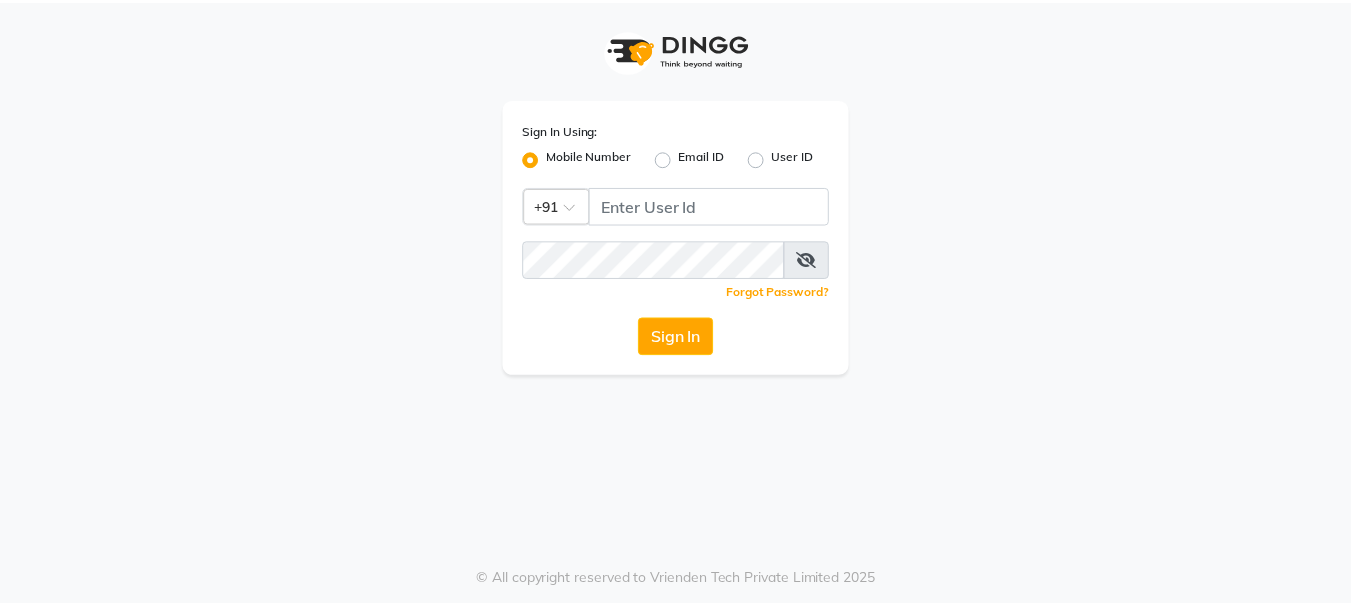 scroll, scrollTop: 0, scrollLeft: 0, axis: both 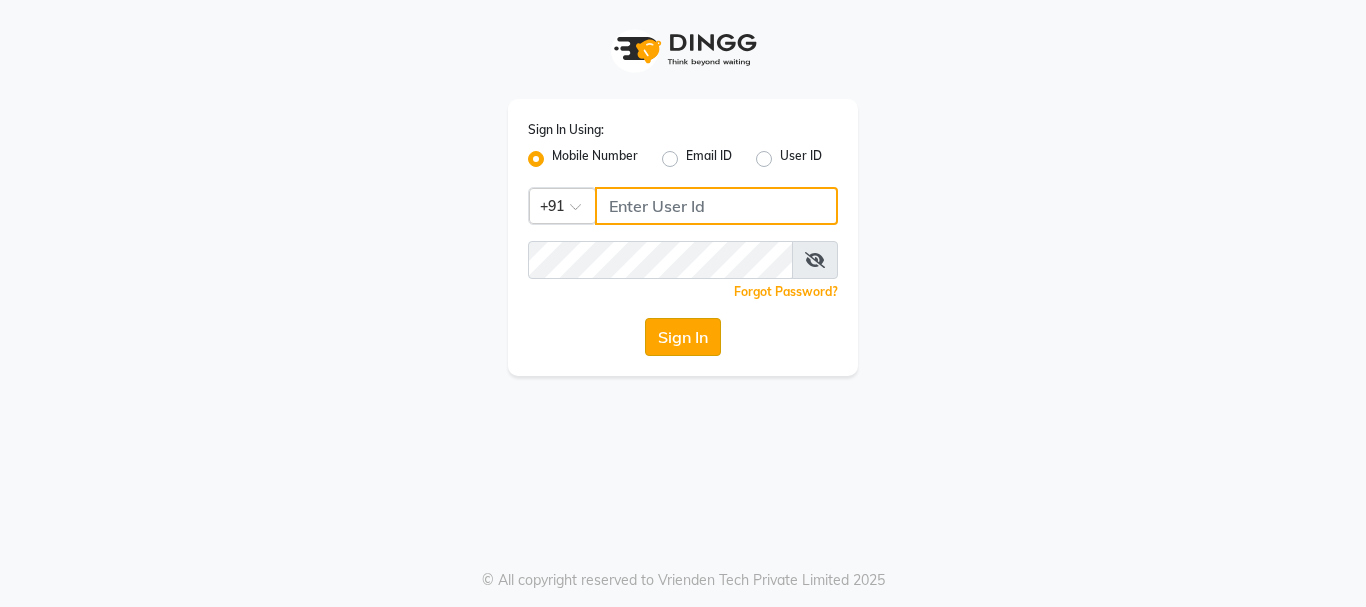 type on "[PHONE]" 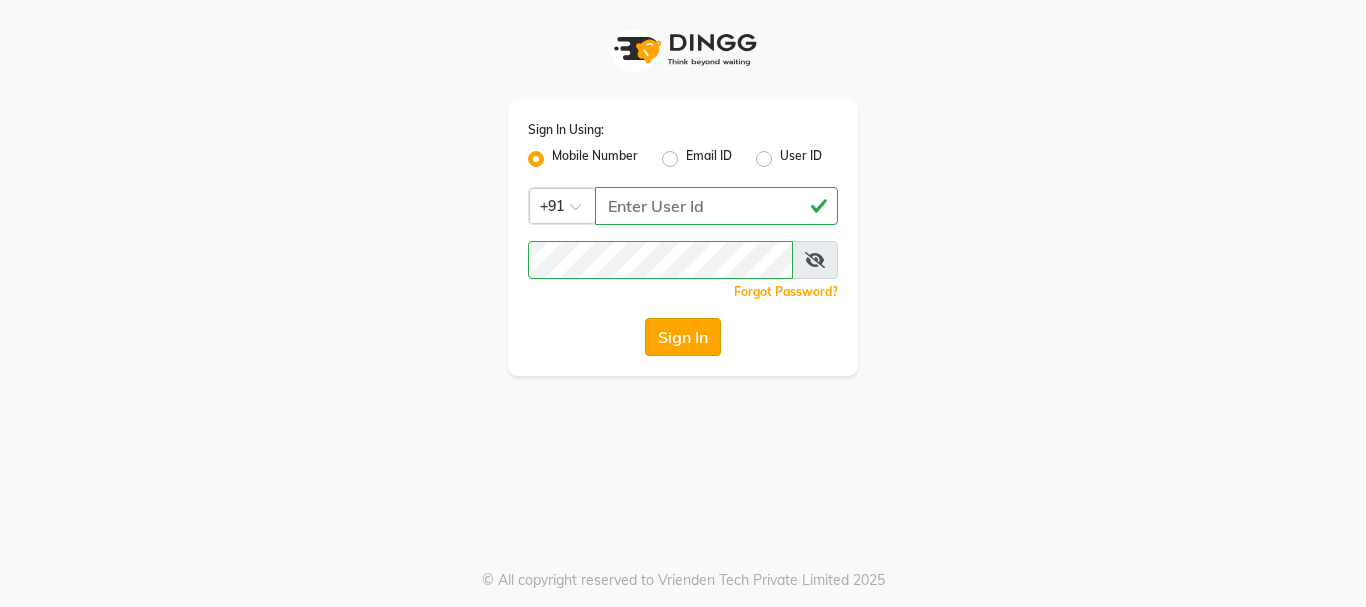 click on "Sign In" 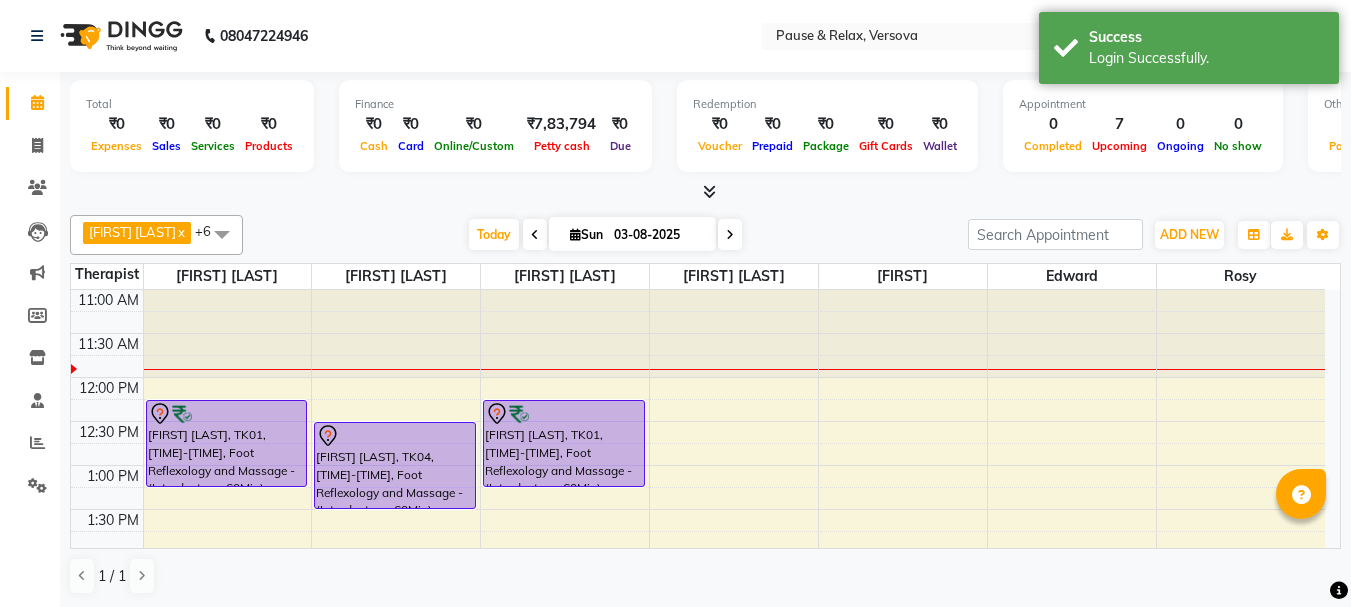 scroll, scrollTop: 0, scrollLeft: 0, axis: both 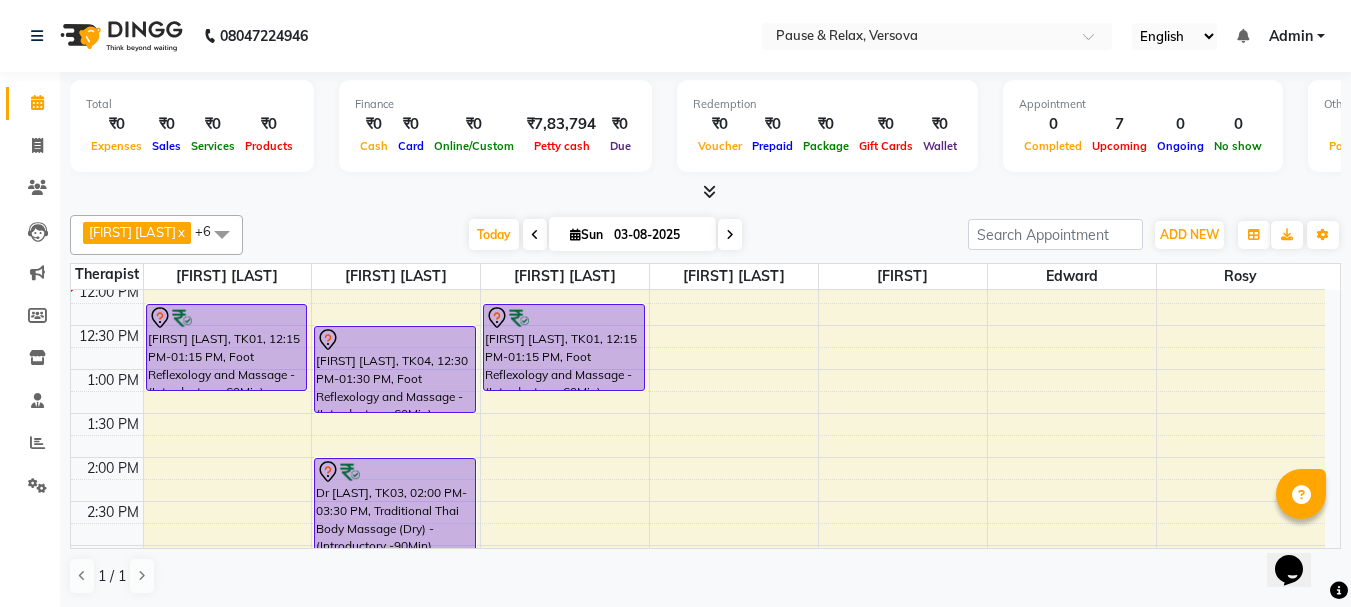 click on "11:00 AM 11:30 AM 12:00 PM 12:30 PM 1:00 PM 1:30 PM 2:00 PM 2:30 PM 3:00 PM 3:30 PM 4:00 PM 4:30 PM 5:00 PM 5:30 PM 6:00 PM 6:30 PM 7:00 PM 7:30 PM 8:00 PM 8:30 PM 9:00 PM 9:30 PM             [FIRST] [LAST], TK01, 12:15 PM-01:15 PM, Foot Reflexology and Massage - (Introductory -60Min)             [FIRST] [LAST], TK02, 04:00 PM-05:00 PM, Traditional Thai Body Massage (Dry) - (Introductory -60Min)             [FIRST] [LAST], TK04, 12:30 PM-01:30 PM, Foot Reflexology and Massage - (Introductory -60Min)             Dr [FIRST], TK03, 02:00 PM-03:30 PM, Traditional Thai Body Massage (Dry) - (Introductory -90Min)             [FIRST] [LAST], TK01, 12:15 PM-01:15 PM, Foot Reflexology and Massage - (Introductory -60Min)             [FIRST] [LAST] USA, TK05, 05:30 PM-07:00 PM, Traditional Thai Body Massage (Dry) - (Introductory -90Min)             [FIRST] [LAST], TK02, 04:00 PM-05:00 PM, Foot Reflexology and Massage - (Introductory -60Min)" at bounding box center [698, 677] 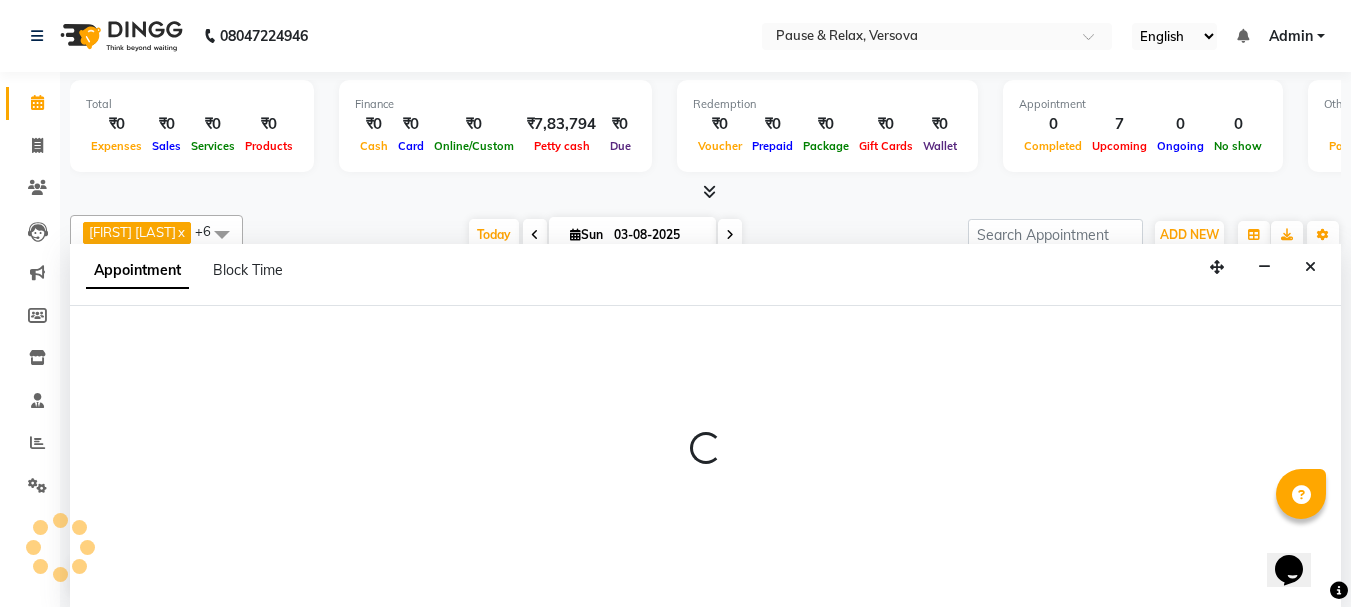 scroll, scrollTop: 1, scrollLeft: 0, axis: vertical 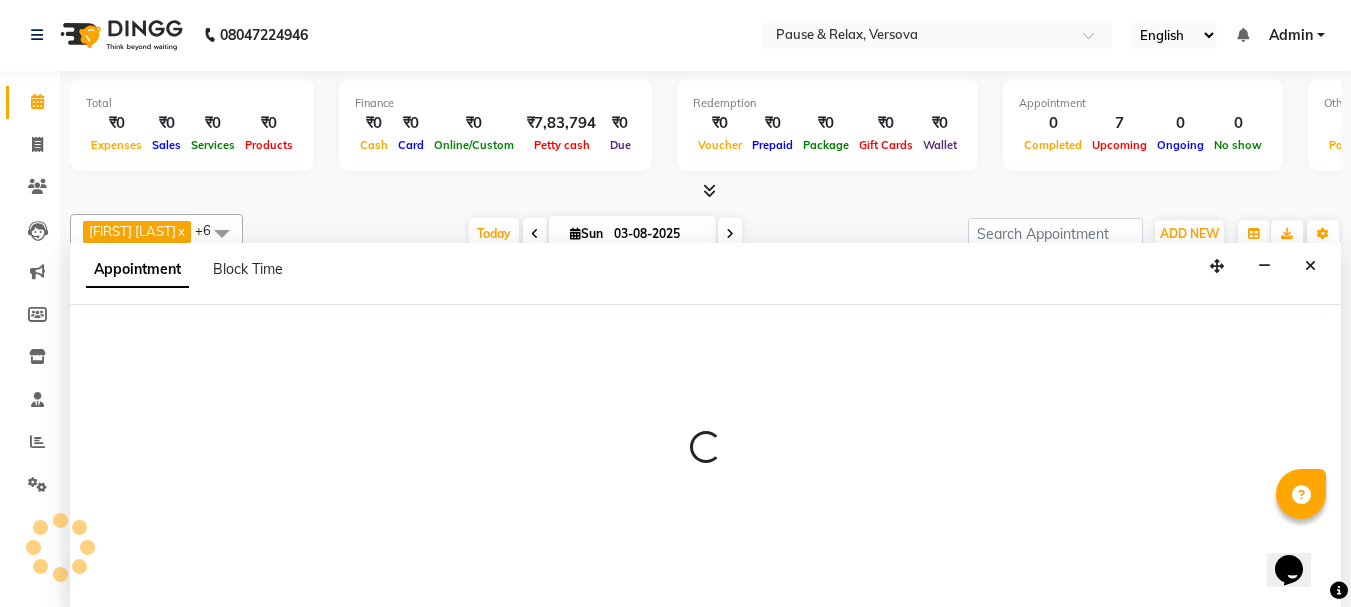 select on "82843" 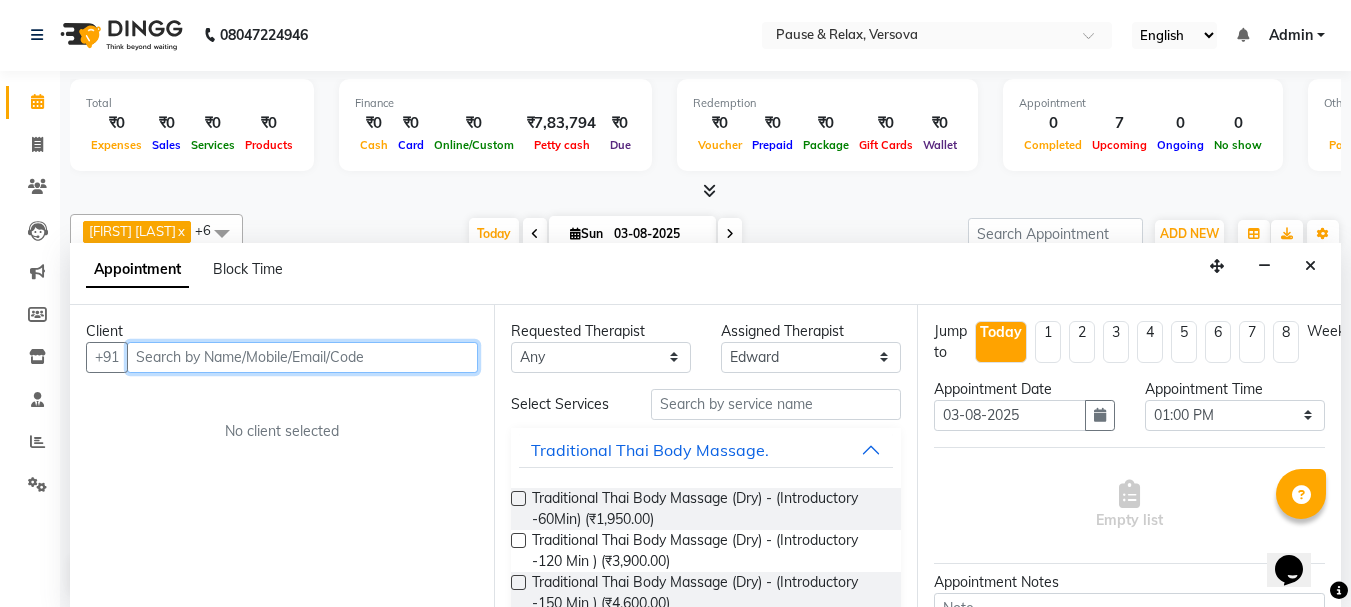 click at bounding box center [302, 357] 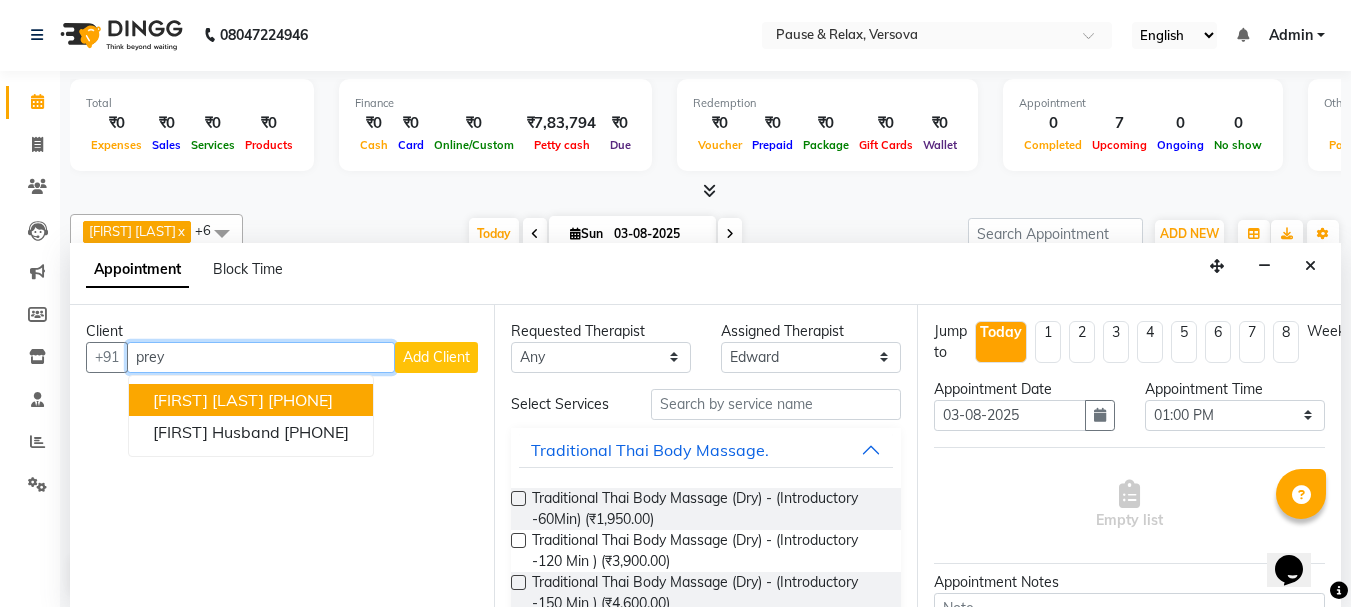 click on "[PHONE]" at bounding box center (300, 400) 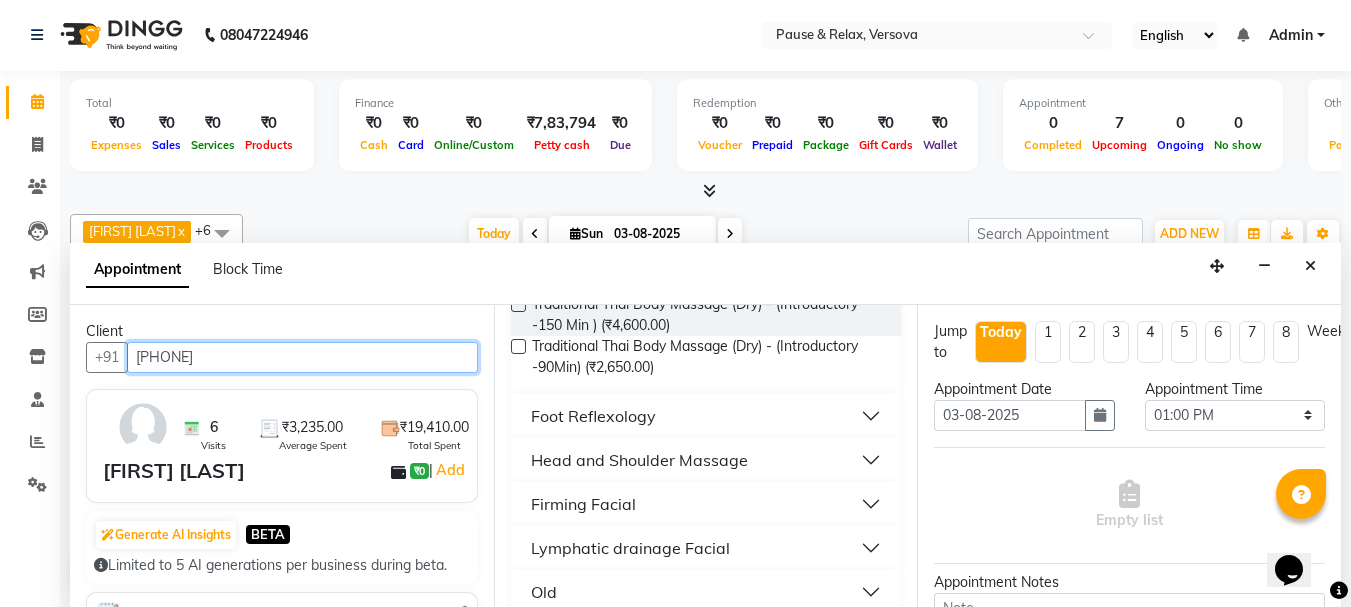 scroll, scrollTop: 281, scrollLeft: 0, axis: vertical 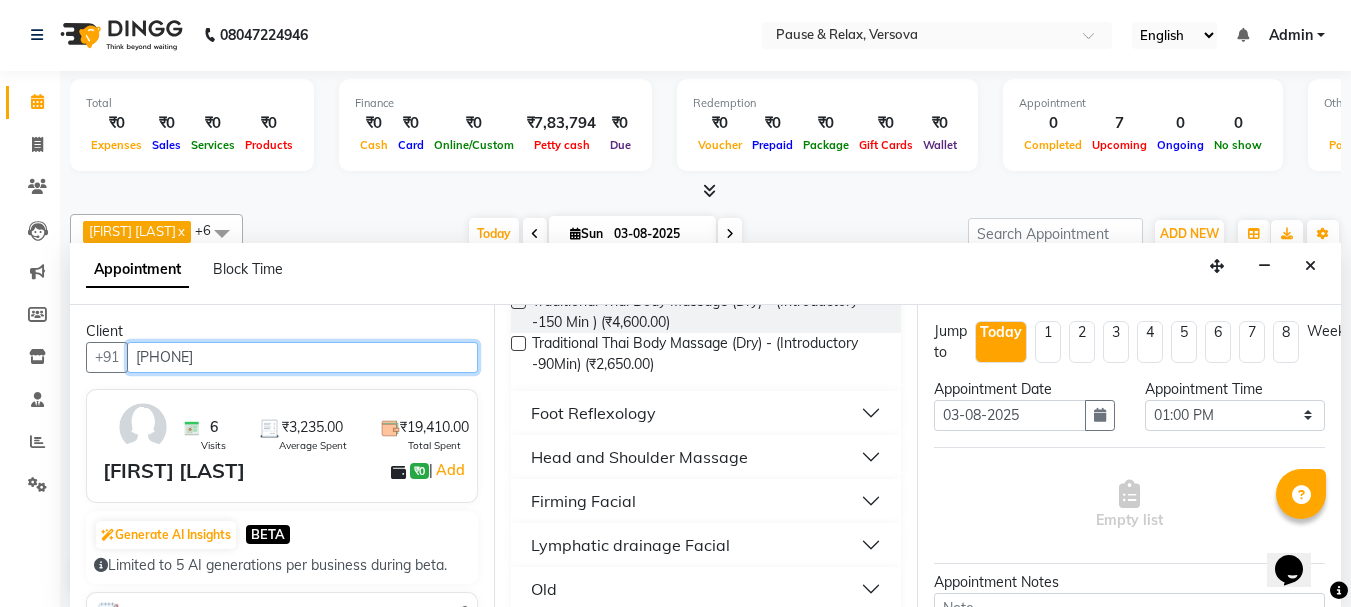 type on "[PHONE]" 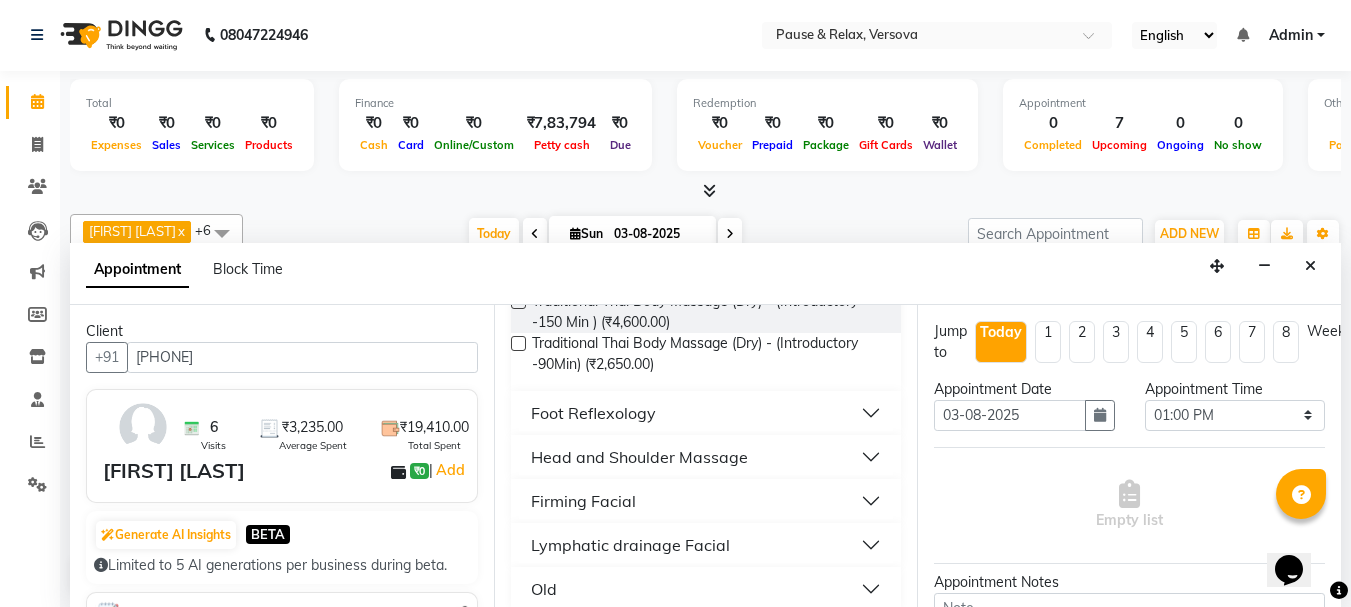 click on "Foot Reflexology" at bounding box center (706, 413) 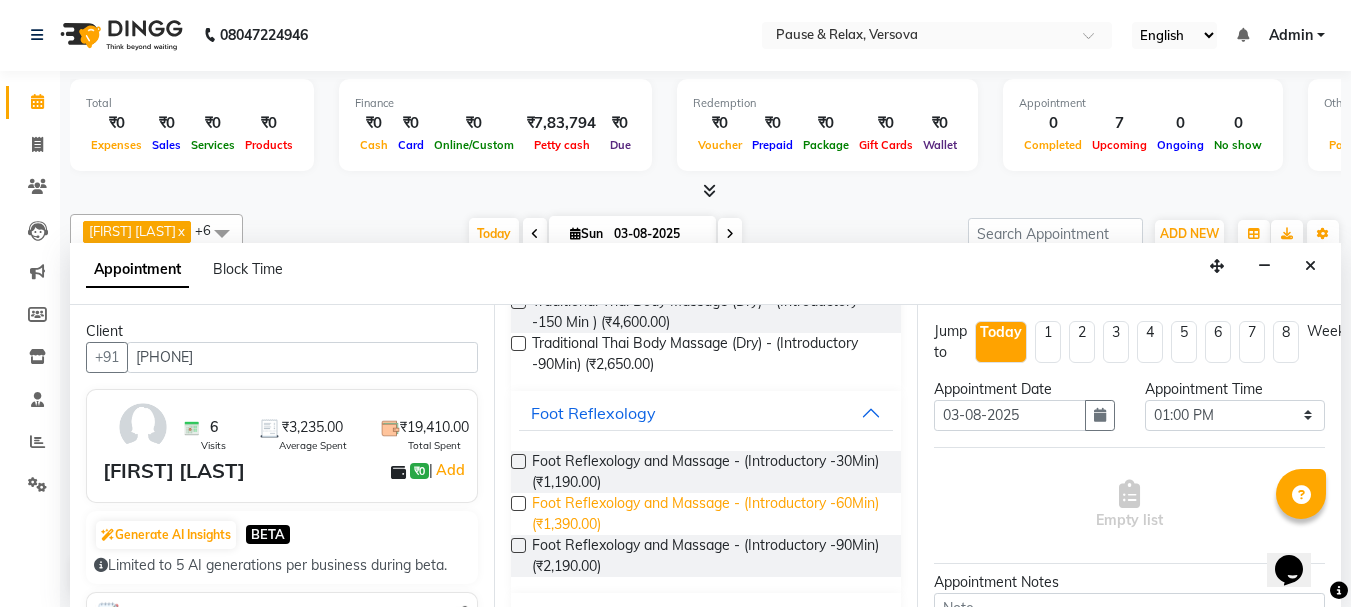 click on "Foot Reflexology and Massage - (Introductory -60Min) (₹1,390.00)" at bounding box center [709, 514] 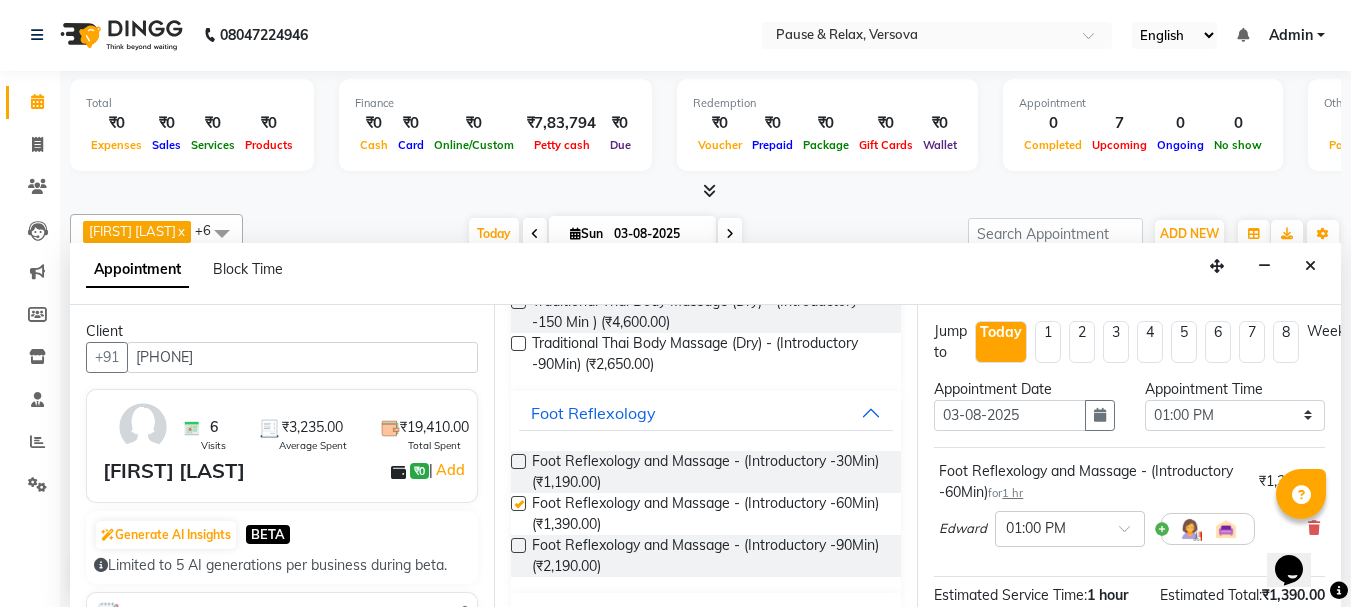 checkbox on "false" 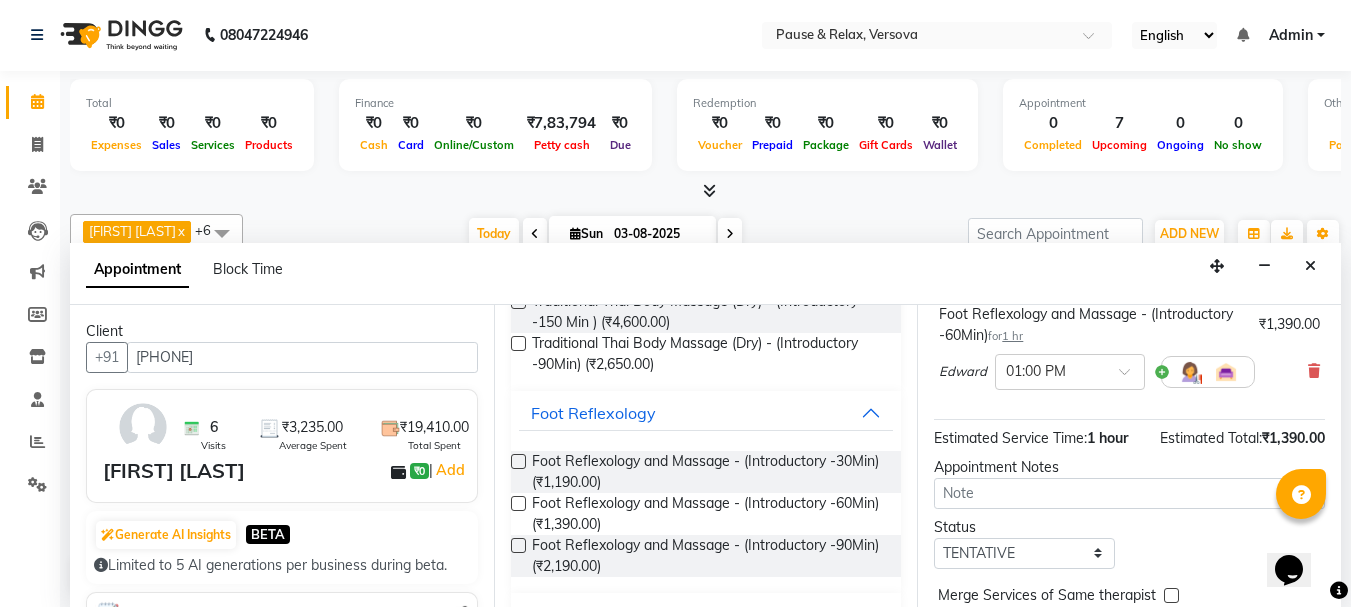 scroll, scrollTop: 260, scrollLeft: 0, axis: vertical 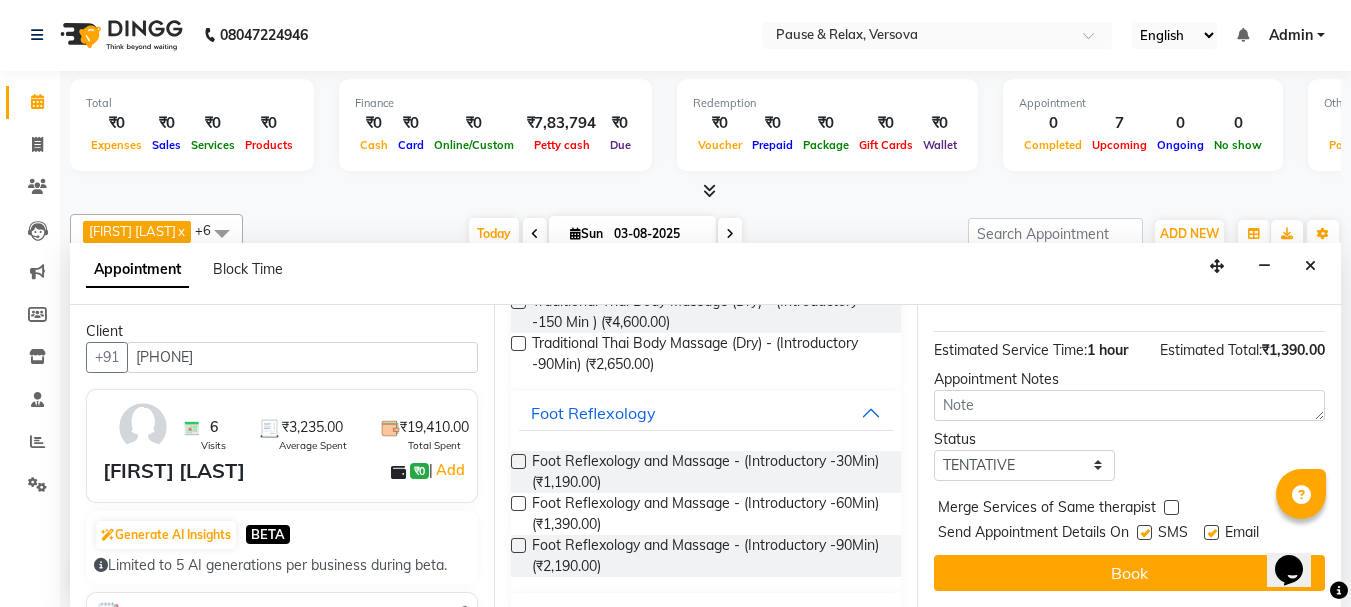 drag, startPoint x: 1206, startPoint y: 511, endPoint x: 1217, endPoint y: 517, distance: 12.529964 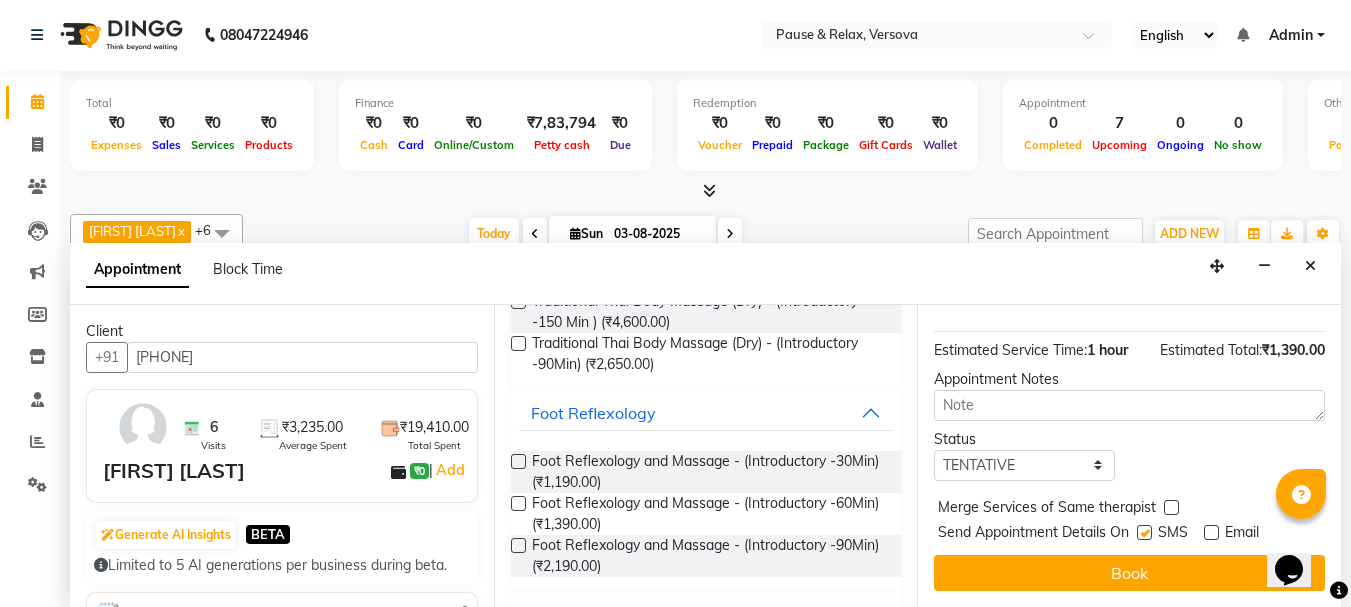 click on "Book" at bounding box center (1129, 573) 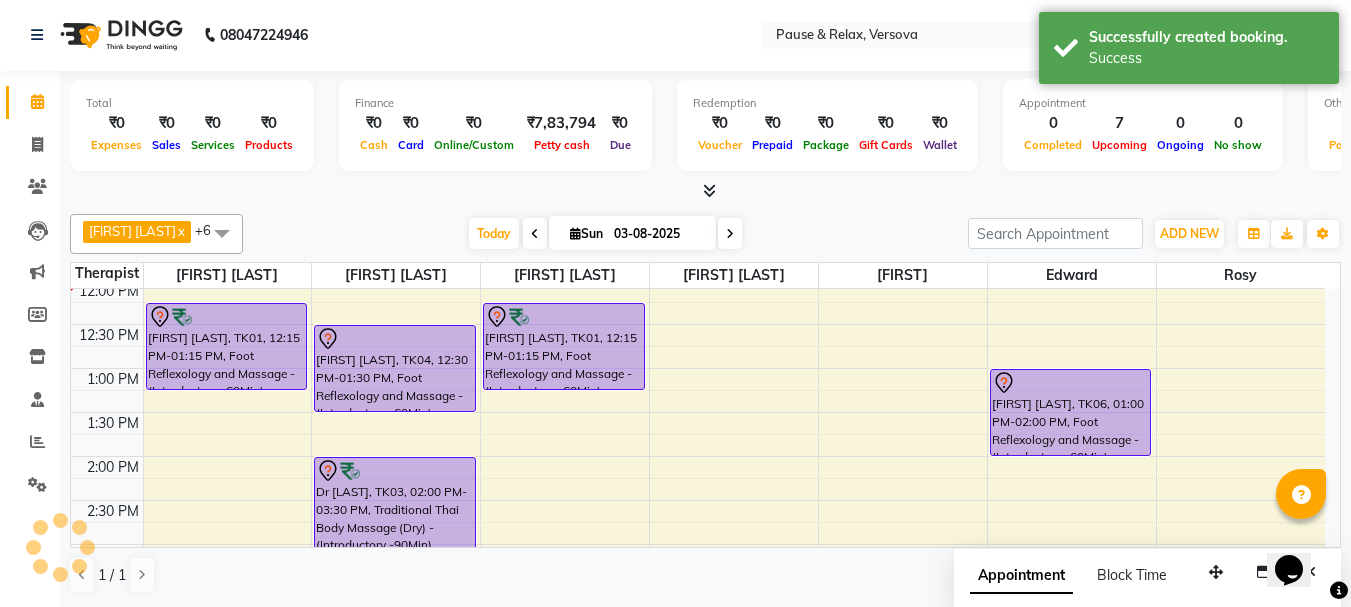 scroll, scrollTop: 0, scrollLeft: 0, axis: both 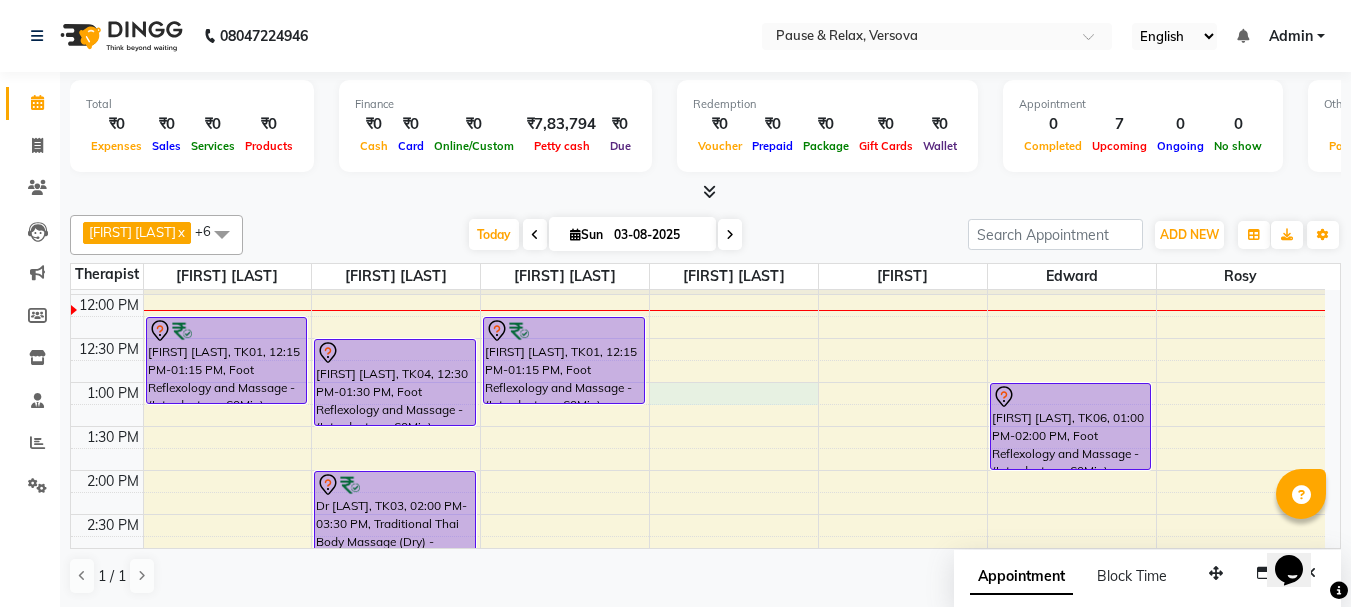 click on "11:00 AM 11:30 AM 12:00 PM 12:30 PM 1:00 PM 1:30 PM 2:00 PM 2:30 PM 3:00 PM 3:30 PM 4:00 PM 4:30 PM 5:00 PM 5:30 PM 6:00 PM 6:30 PM 7:00 PM 7:30 PM 8:00 PM 8:30 PM 9:00 PM 9:30 PM             [FIRST] [LAST], TK01, 12:15 PM-01:15 PM, Foot Reflexology and Massage - (Introductory -60Min)             [FIRST] [LAST], TK02, 04:00 PM-05:00 PM, Traditional Thai Body Massage (Dry) - (Introductory -60Min)             [FIRST] [LAST], TK04, 12:30 PM-01:30 PM, Foot Reflexology and Massage - (Introductory -60Min)             Dr [FIRST], TK03, 02:00 PM-03:30 PM, Traditional Thai Body Massage (Dry) - (Introductory -90Min)             [FIRST] [LAST], TK01, 12:15 PM-01:15 PM, Foot Reflexology and Massage - (Introductory -60Min)             [FIRST] [LAST] USA, TK05, 05:30 PM-07:00 PM, Traditional Thai Body Massage (Dry) - (Introductory -90Min)             [FIRST] [LAST], TK02, 04:00 PM-05:00 PM, Foot Reflexology and Massage - (Introductory -60Min)" at bounding box center (698, 690) 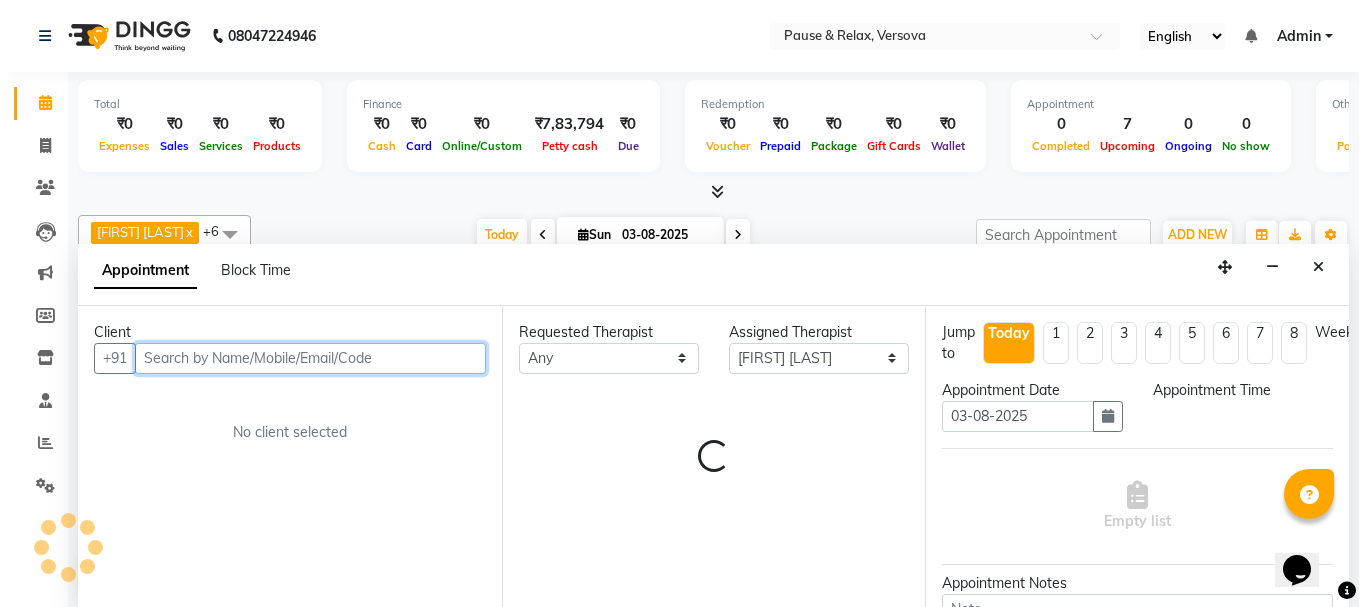 scroll, scrollTop: 1, scrollLeft: 0, axis: vertical 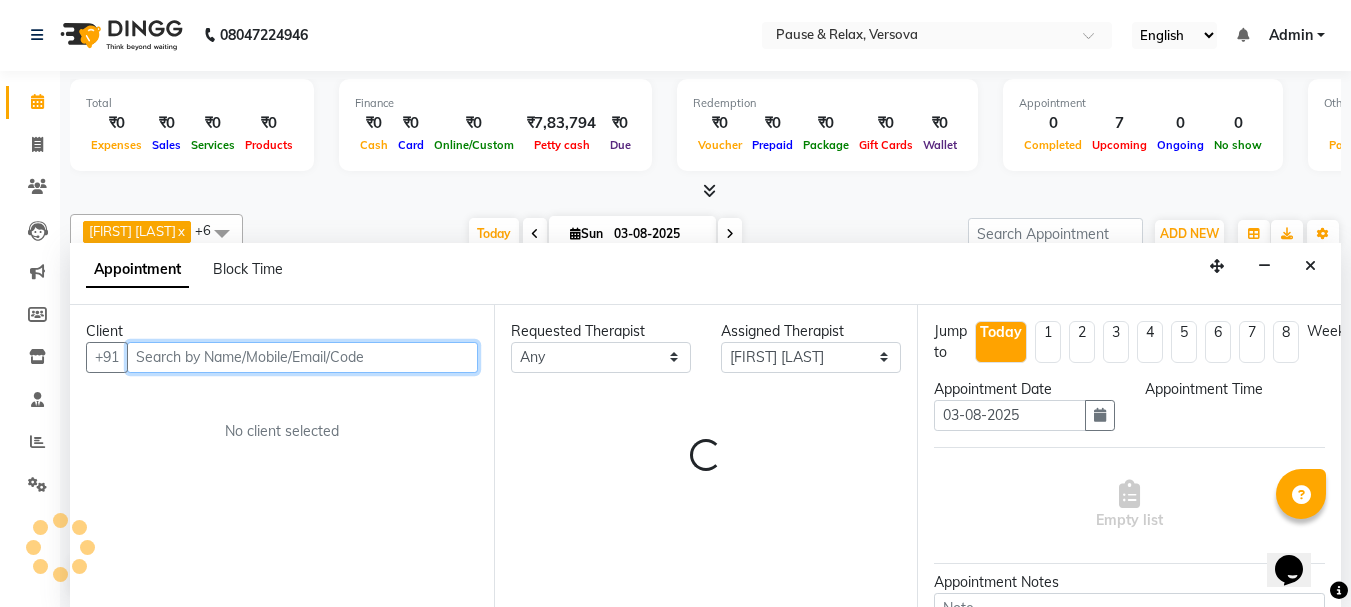 select on "780" 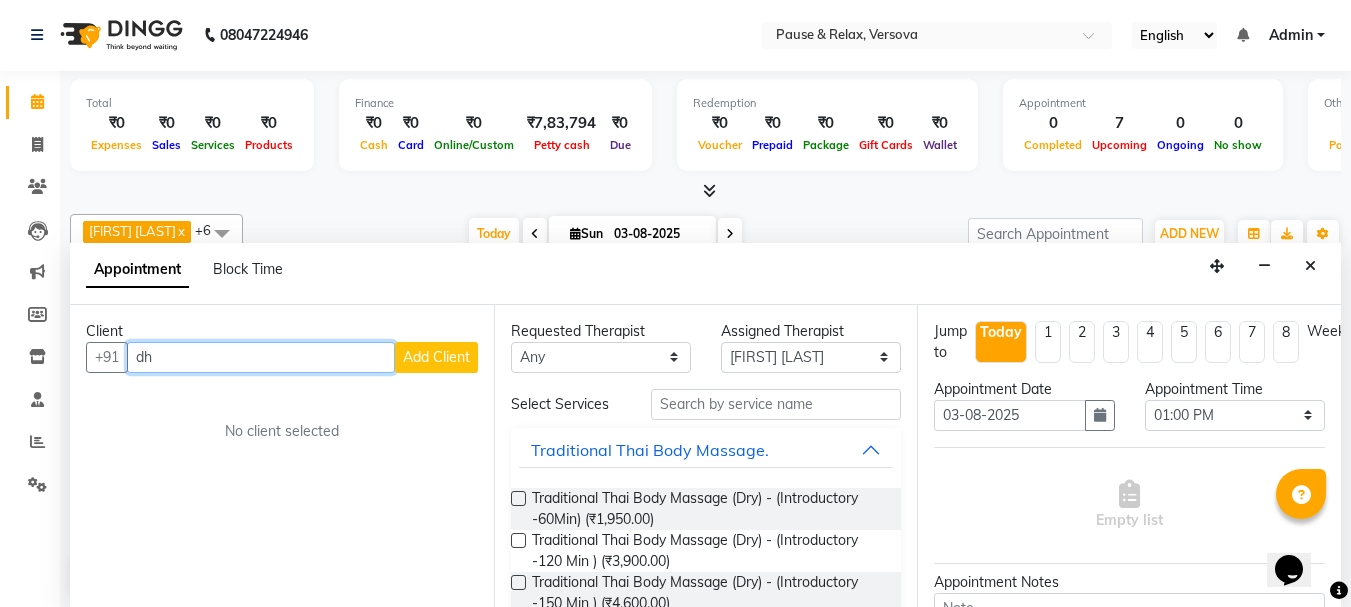 type on "d" 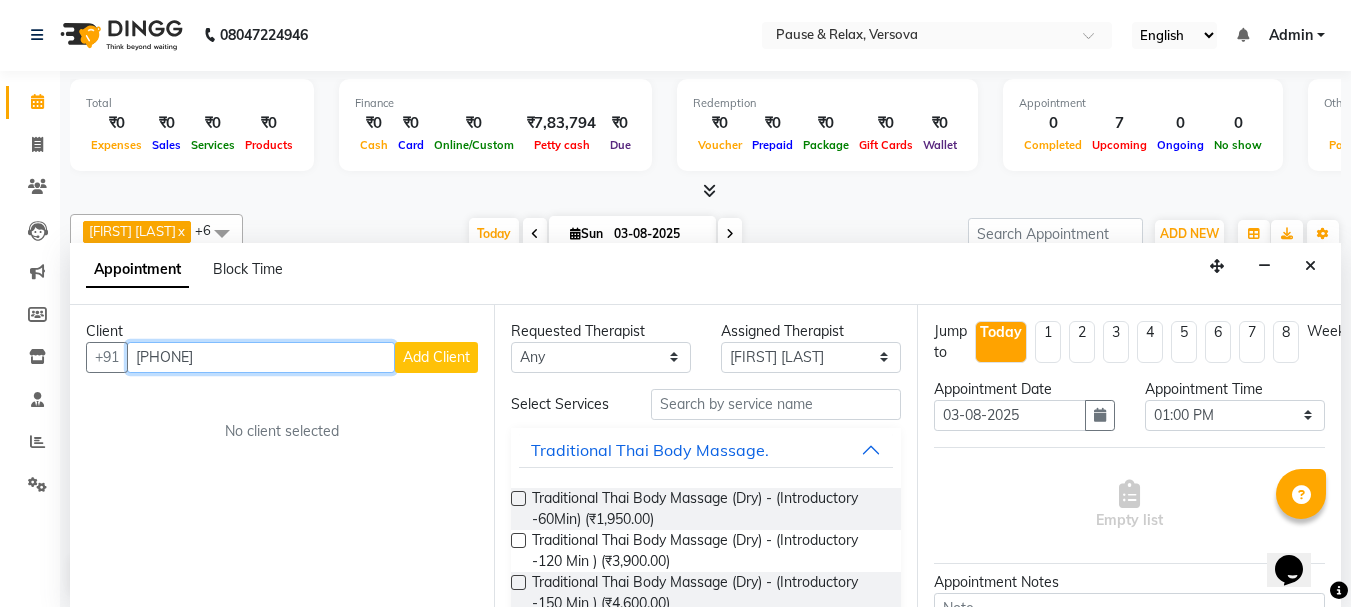 type on "[PHONE]" 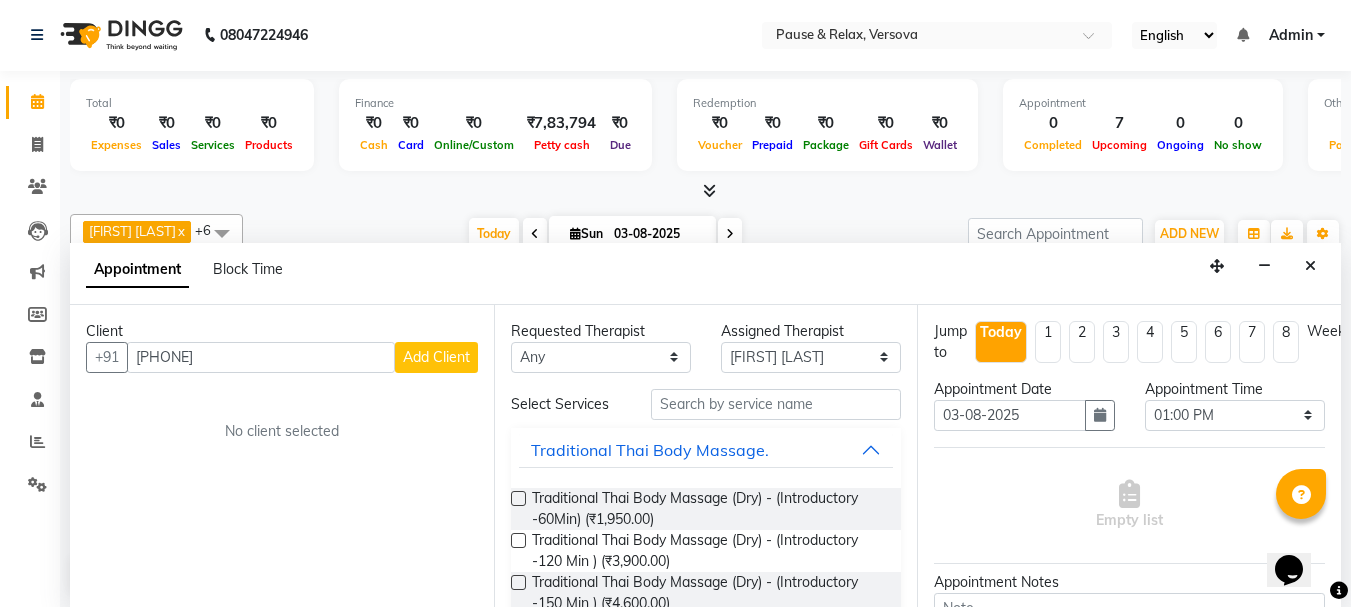 click on "Add Client" at bounding box center (436, 357) 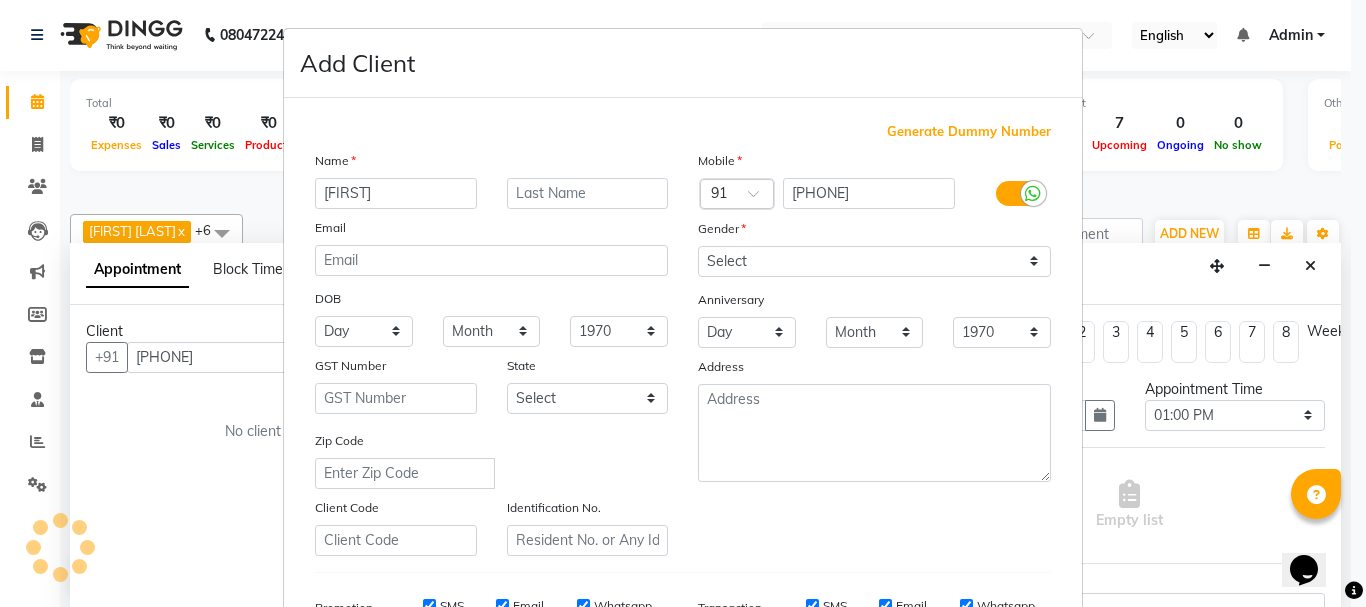 type on "[FIRST]" 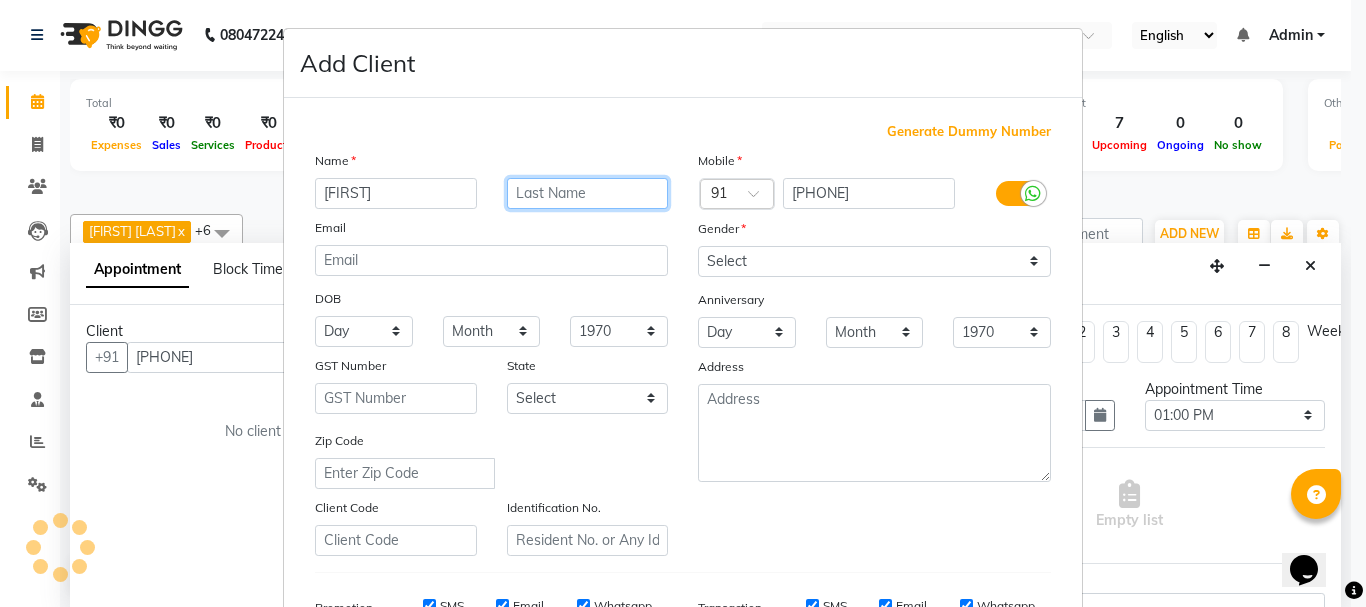 click at bounding box center (588, 193) 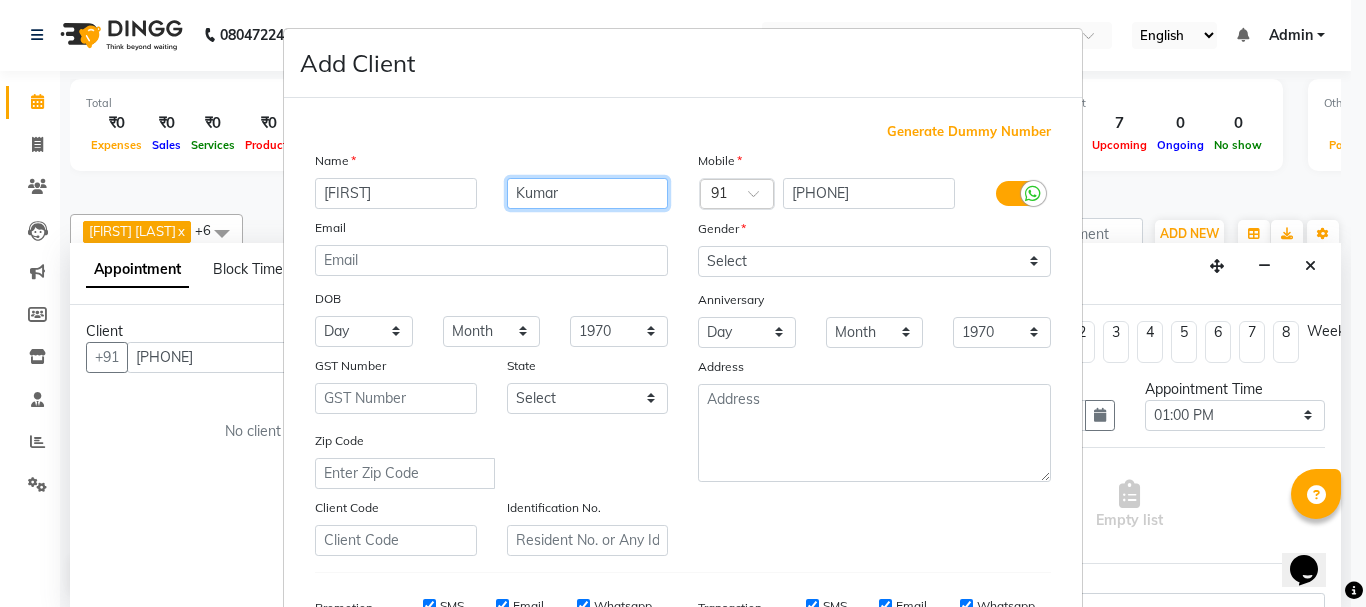 type on "Kumar" 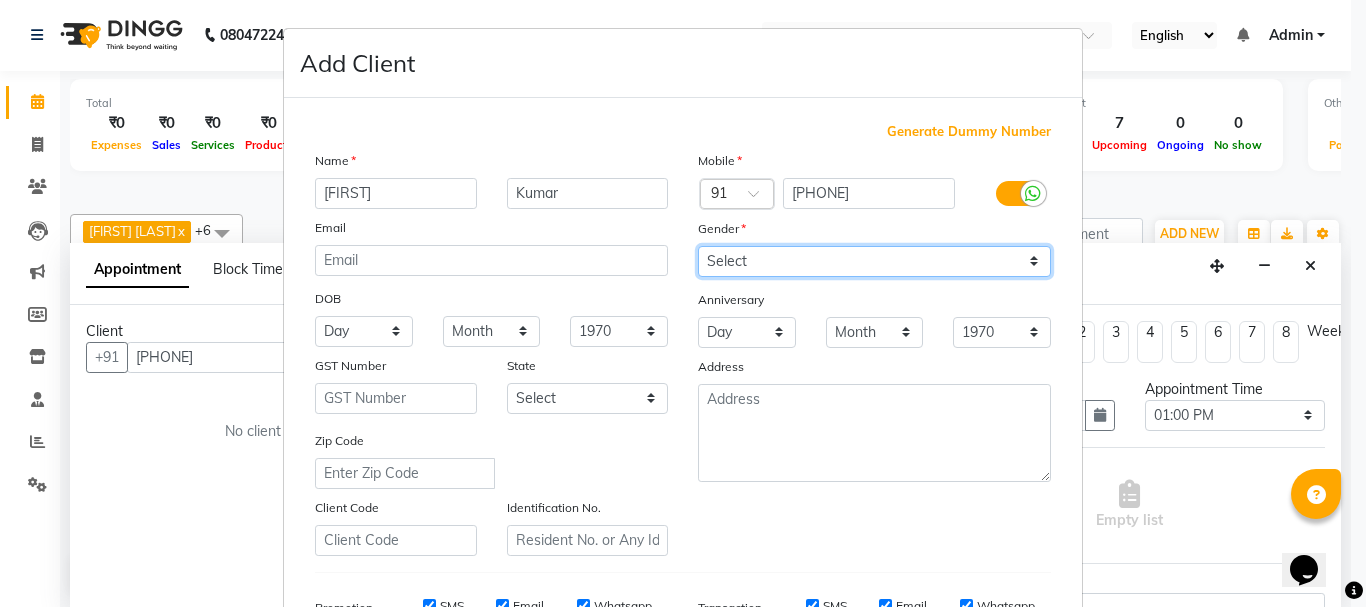 click on "Select Male Female Other Prefer Not To Say" at bounding box center [874, 261] 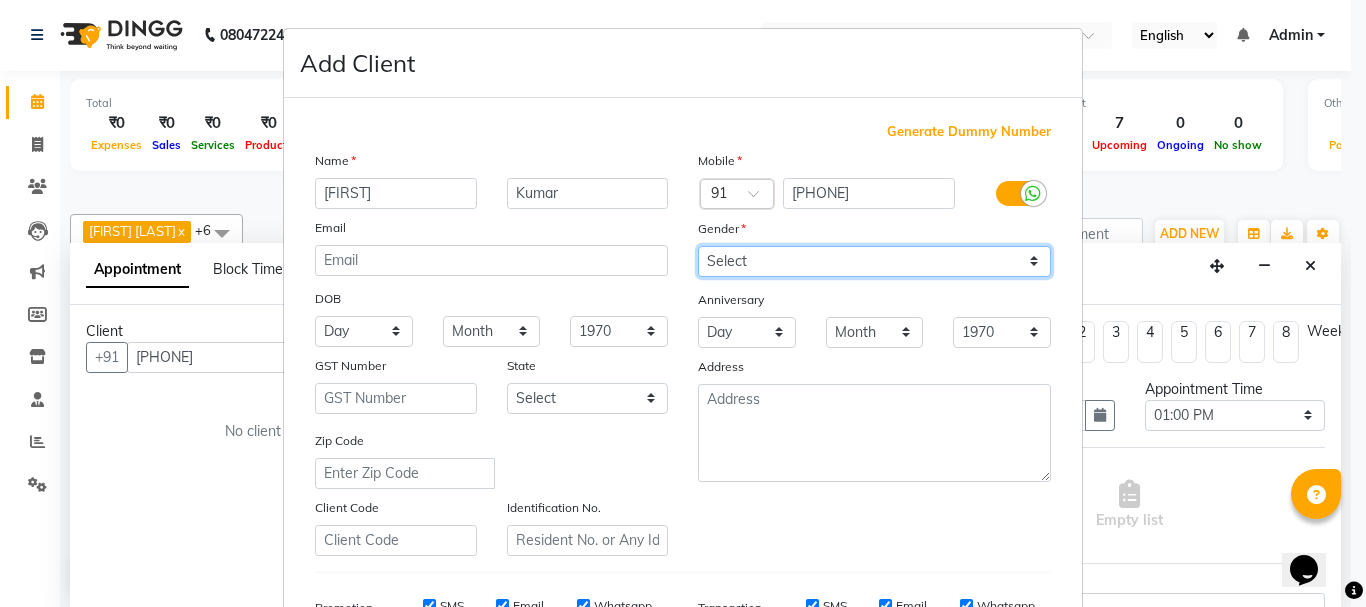 select on "male" 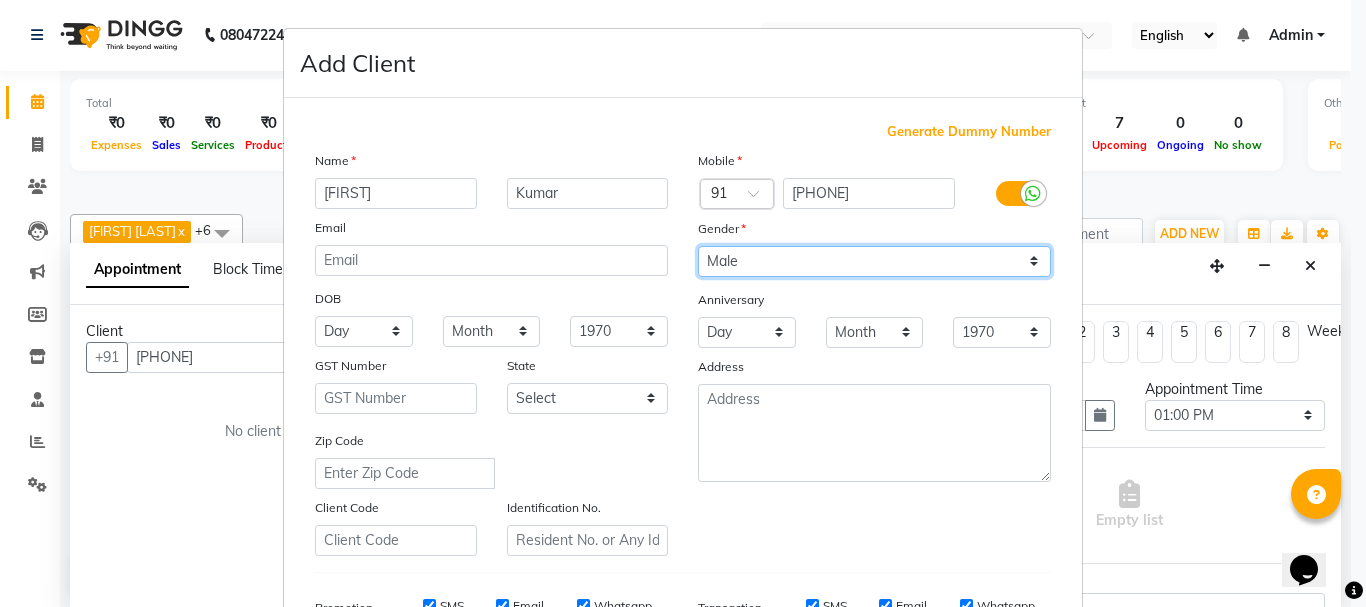 click on "Select Male Female Other Prefer Not To Say" at bounding box center [874, 261] 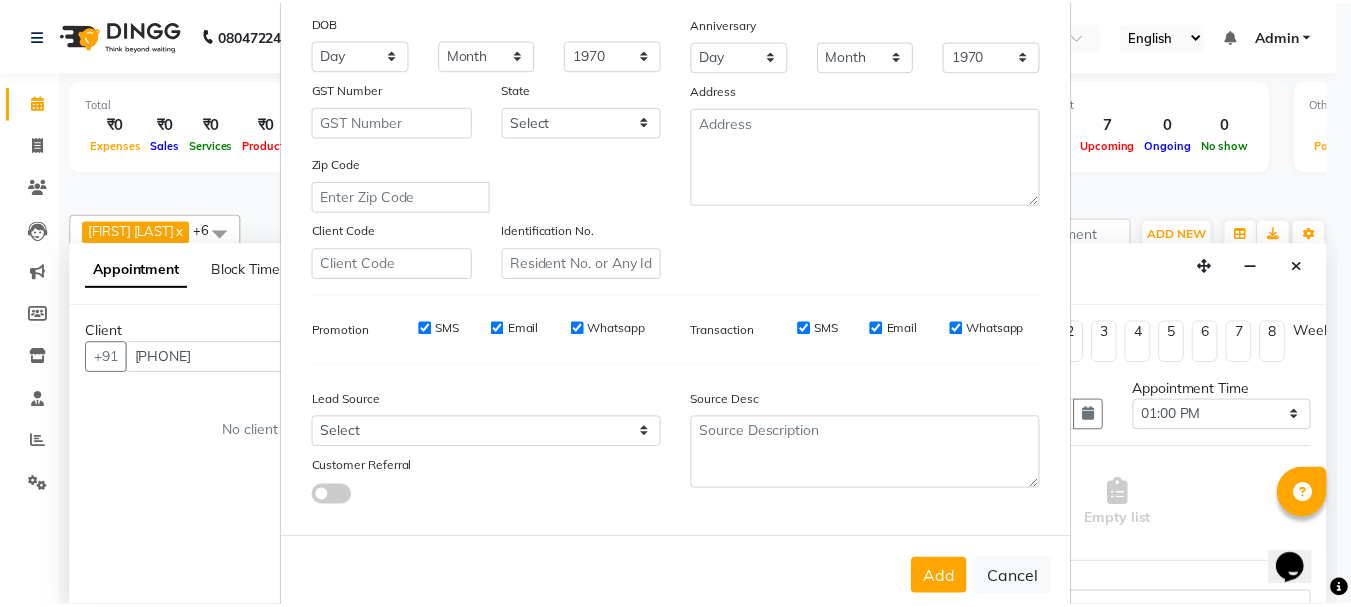 scroll, scrollTop: 316, scrollLeft: 0, axis: vertical 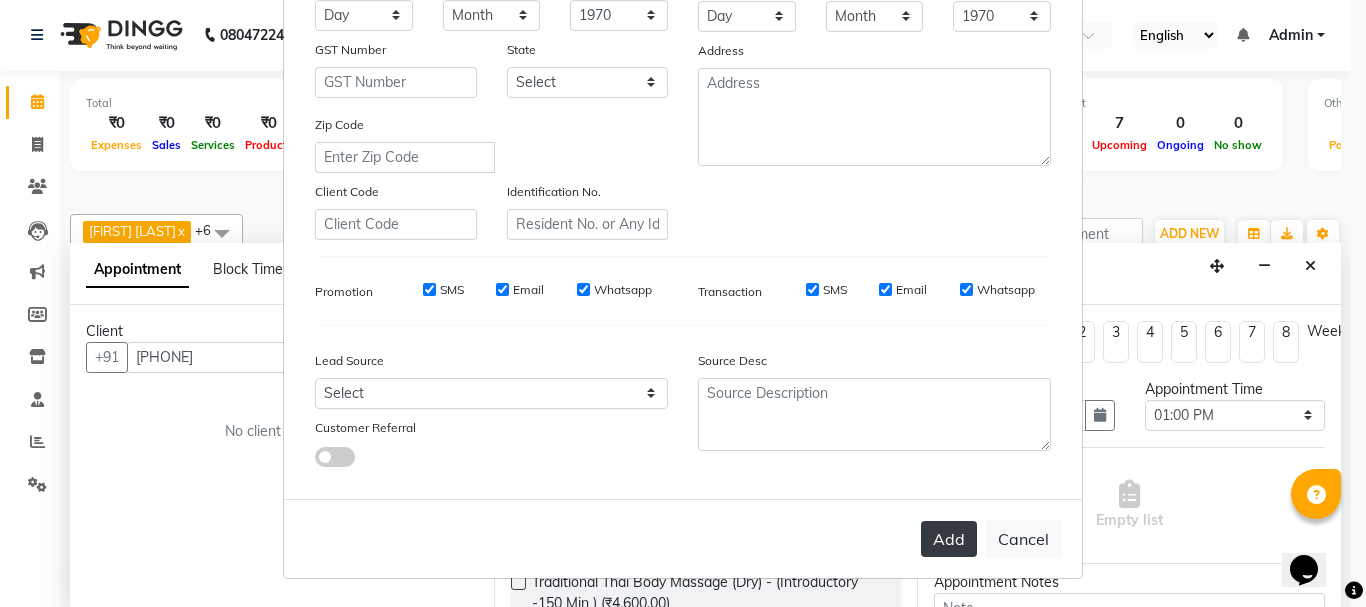 click on "Add" at bounding box center [949, 539] 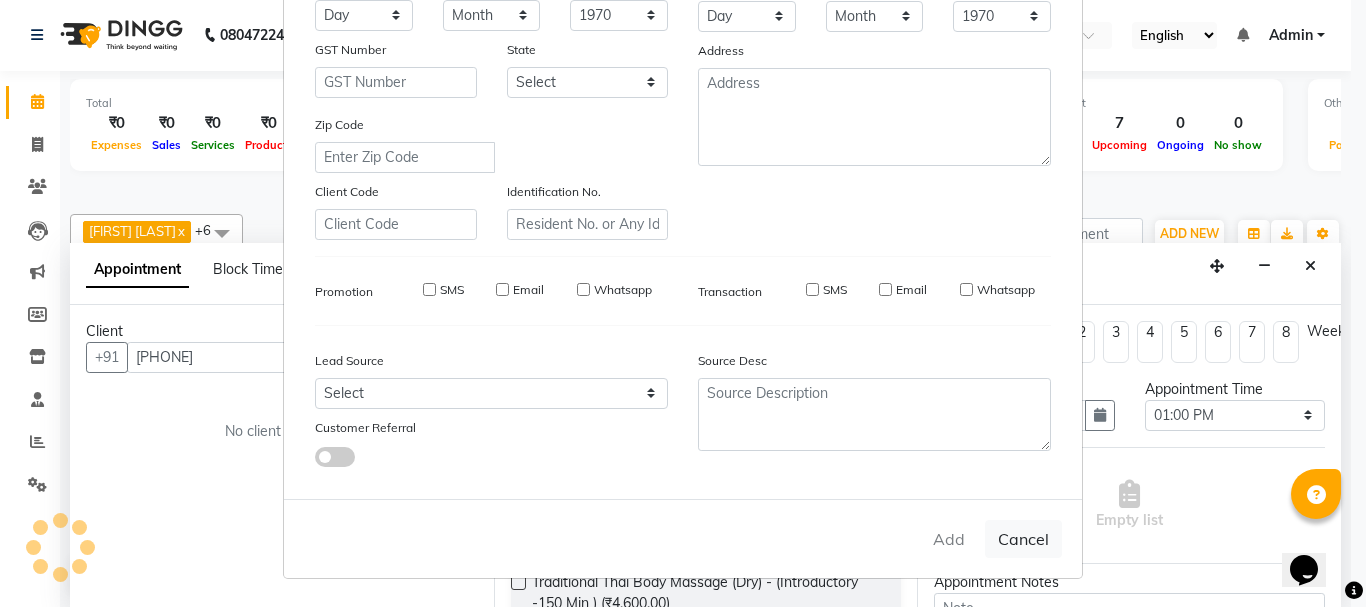 type 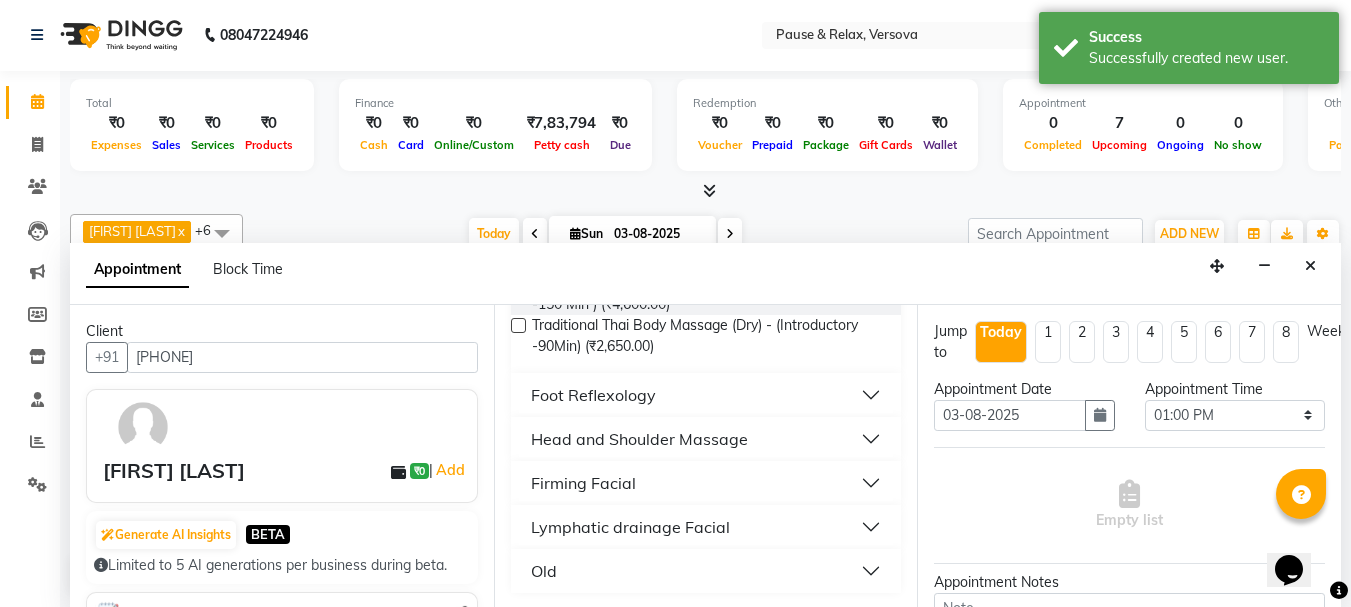 scroll, scrollTop: 301, scrollLeft: 0, axis: vertical 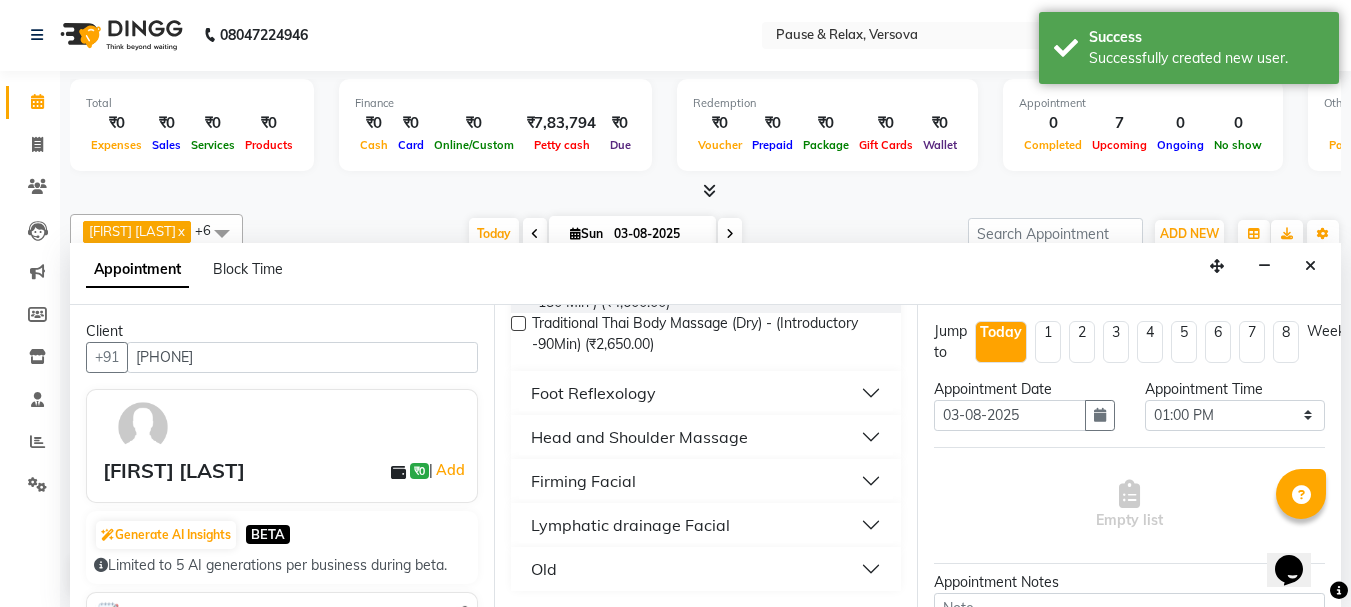 click on "Lymphatic drainage  Facial" at bounding box center (706, 525) 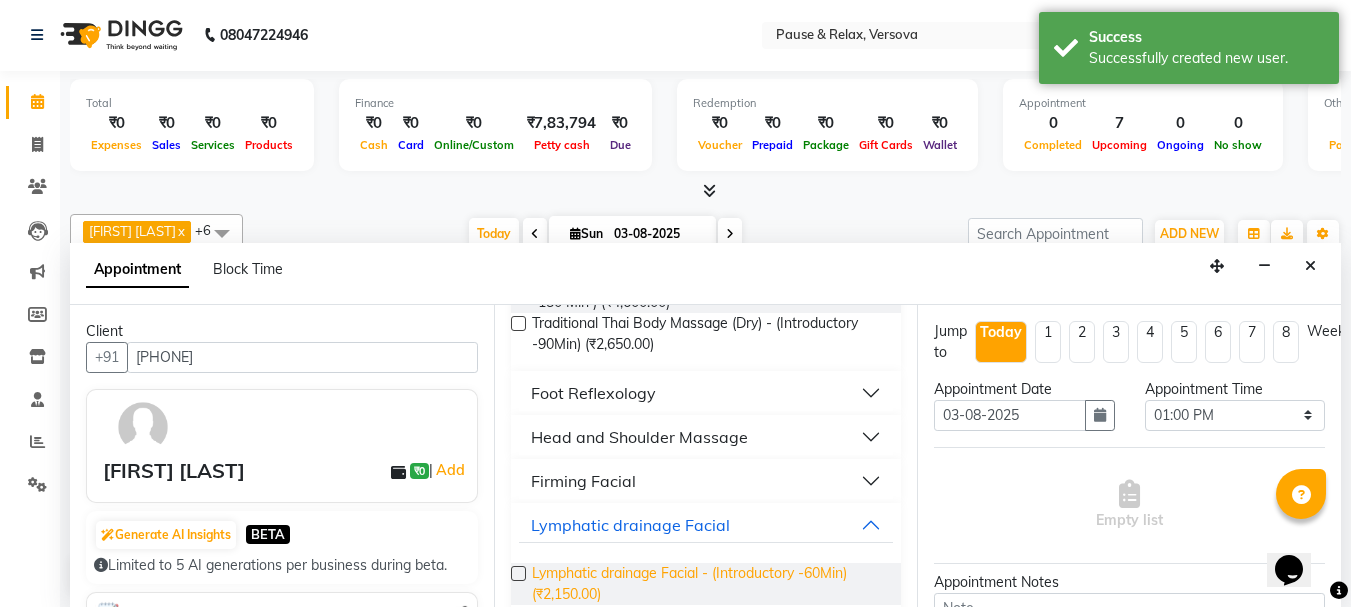 click on "Lymphatic drainage  Facial - (Introductory -60Min) (₹2,150.00)" at bounding box center (709, 584) 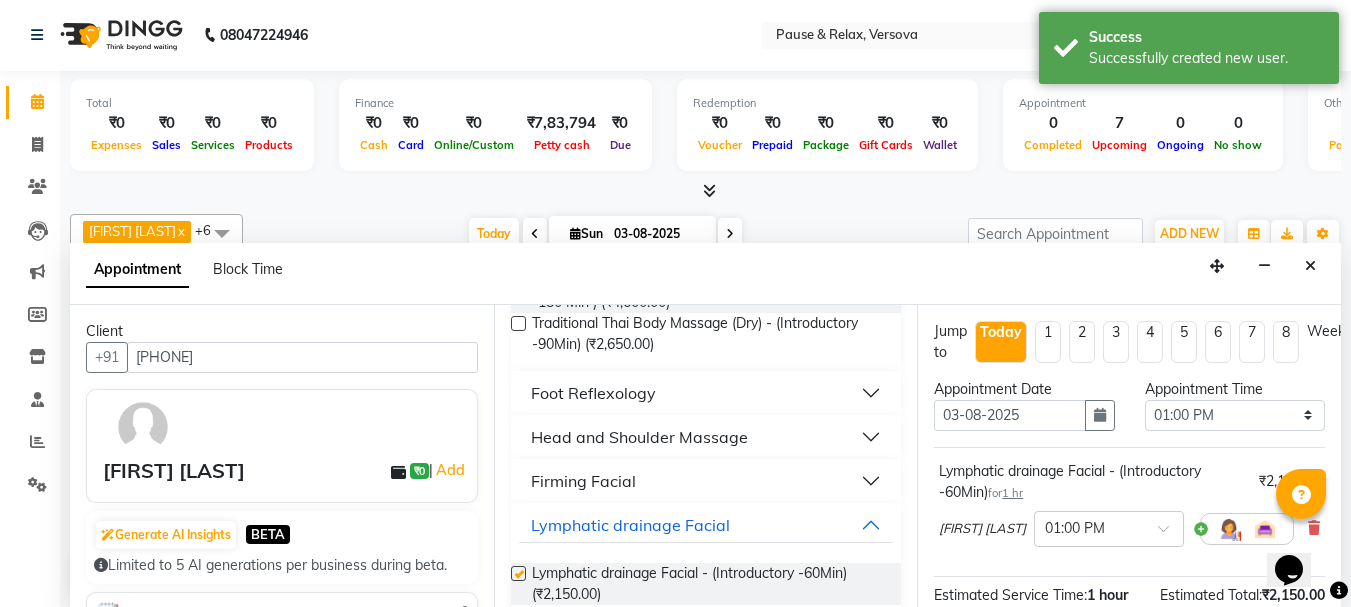 checkbox on "false" 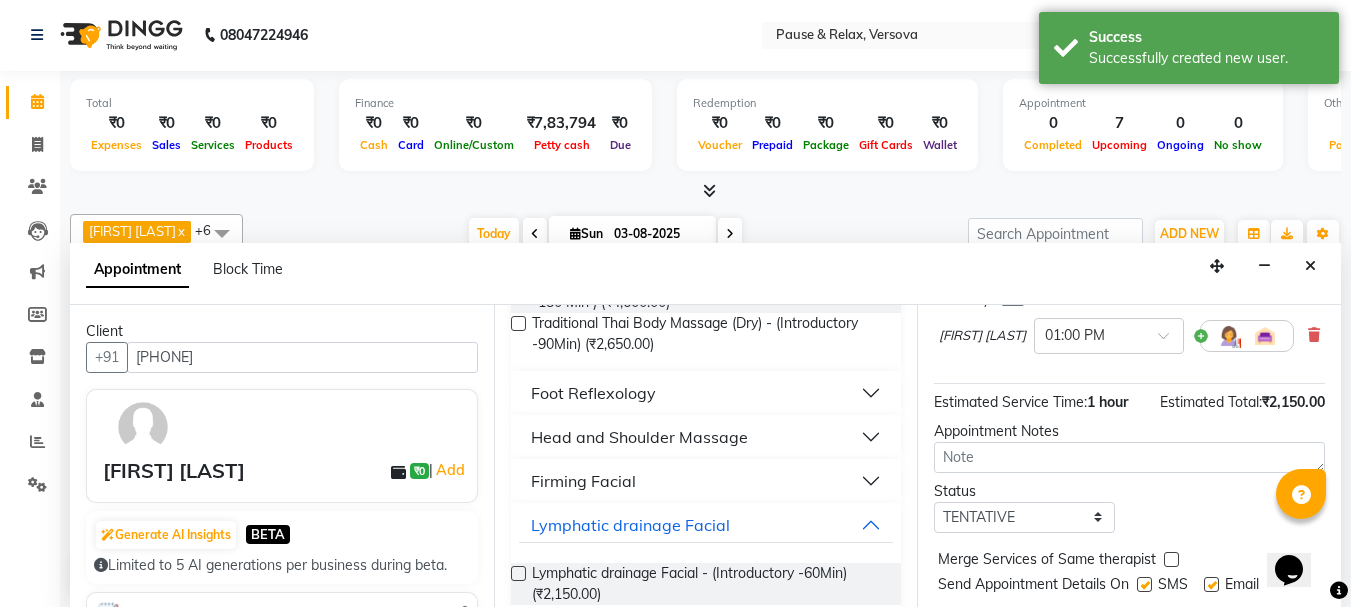 scroll, scrollTop: 263, scrollLeft: 0, axis: vertical 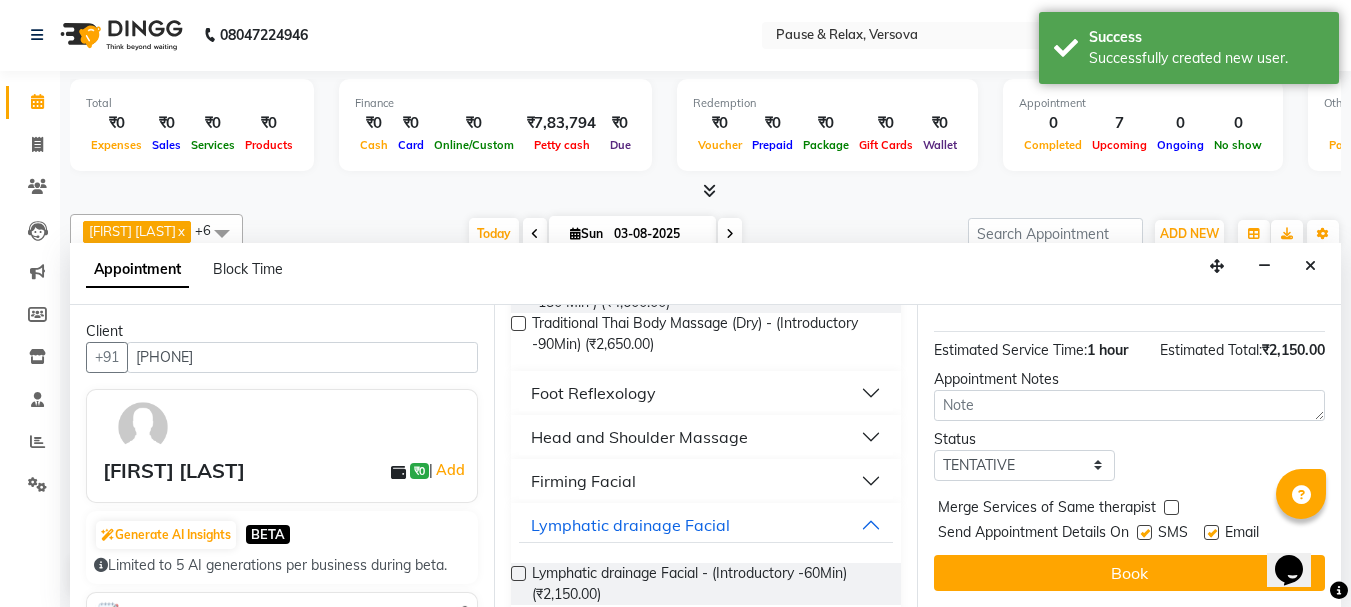 click at bounding box center [1211, 532] 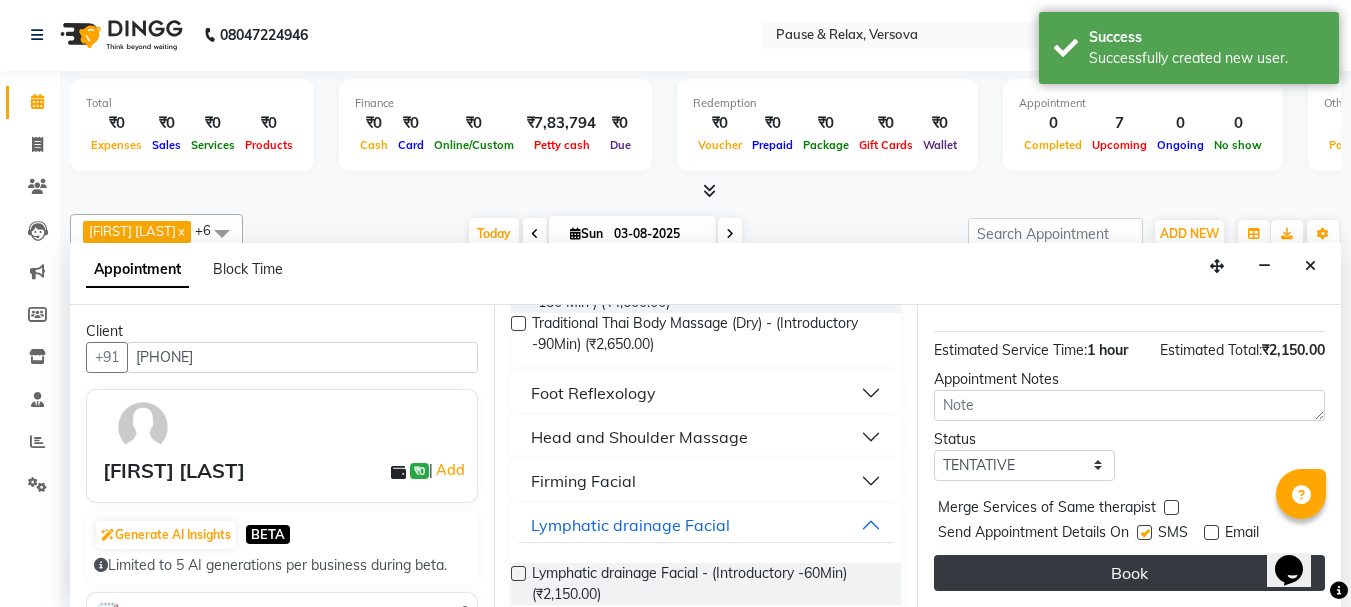 click on "Book" at bounding box center [1129, 573] 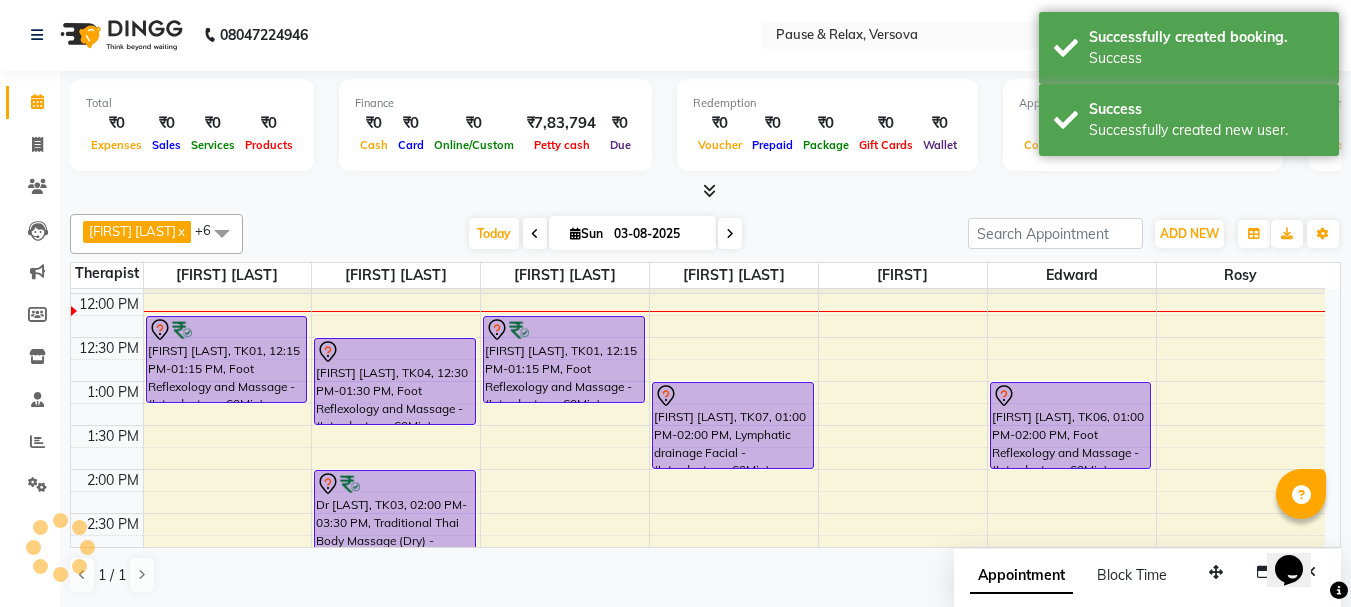 scroll, scrollTop: 0, scrollLeft: 0, axis: both 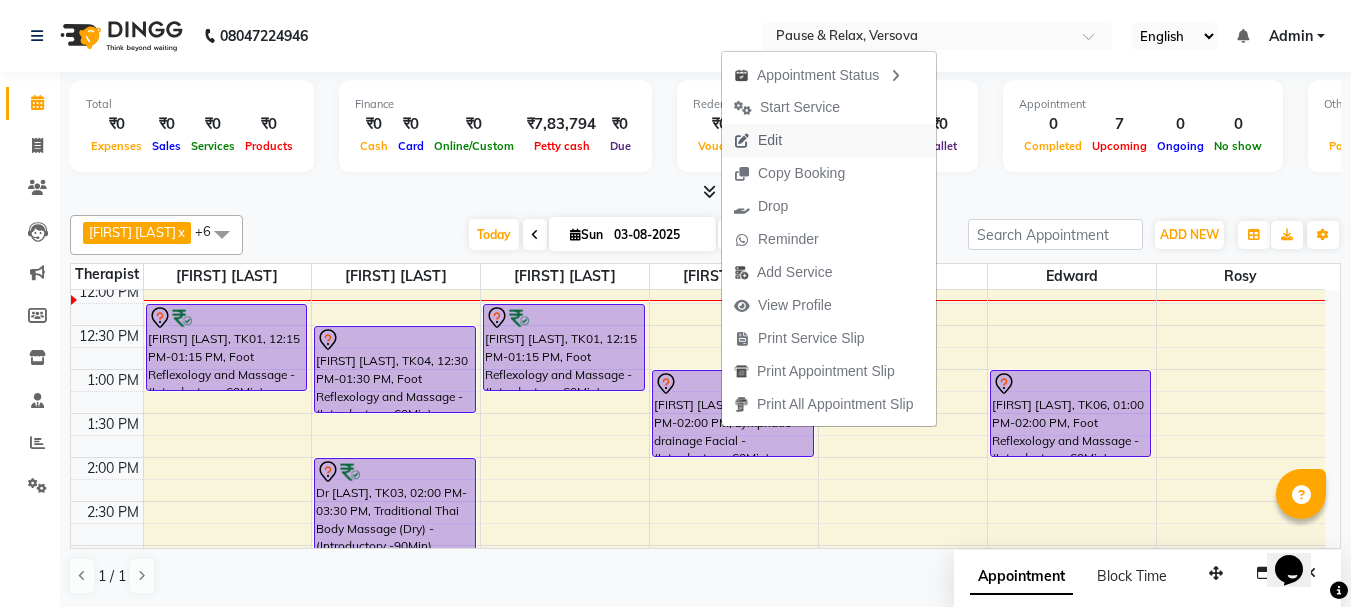 click on "Edit" at bounding box center (770, 140) 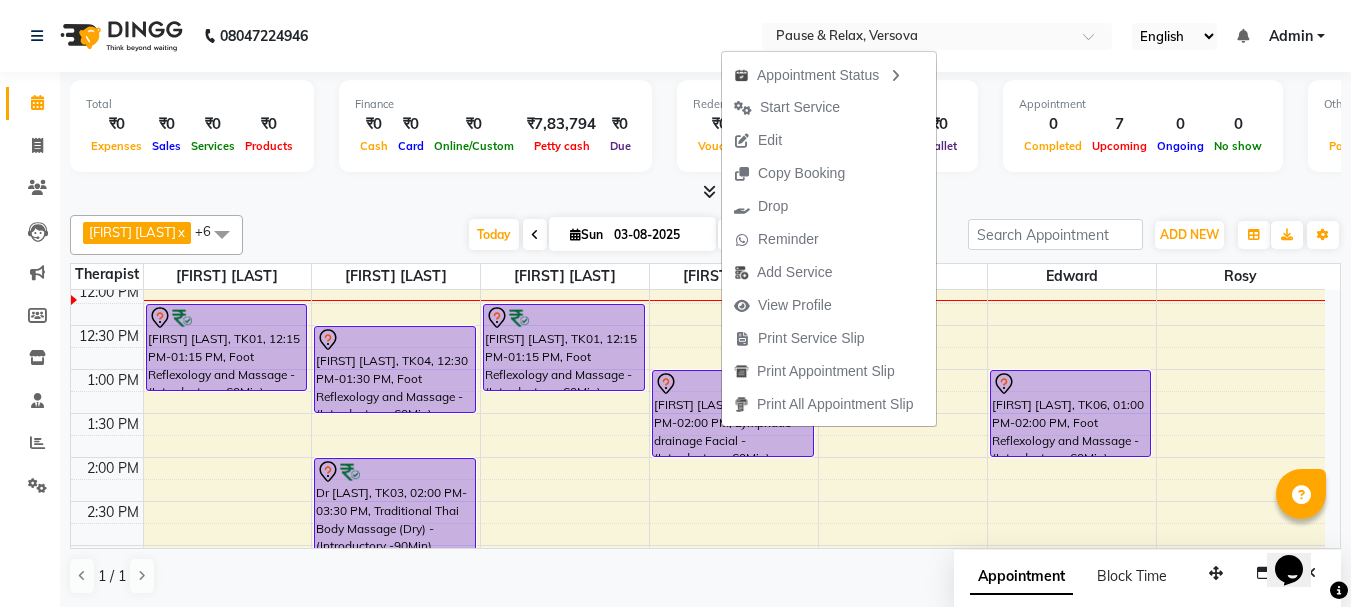 select on "tentative" 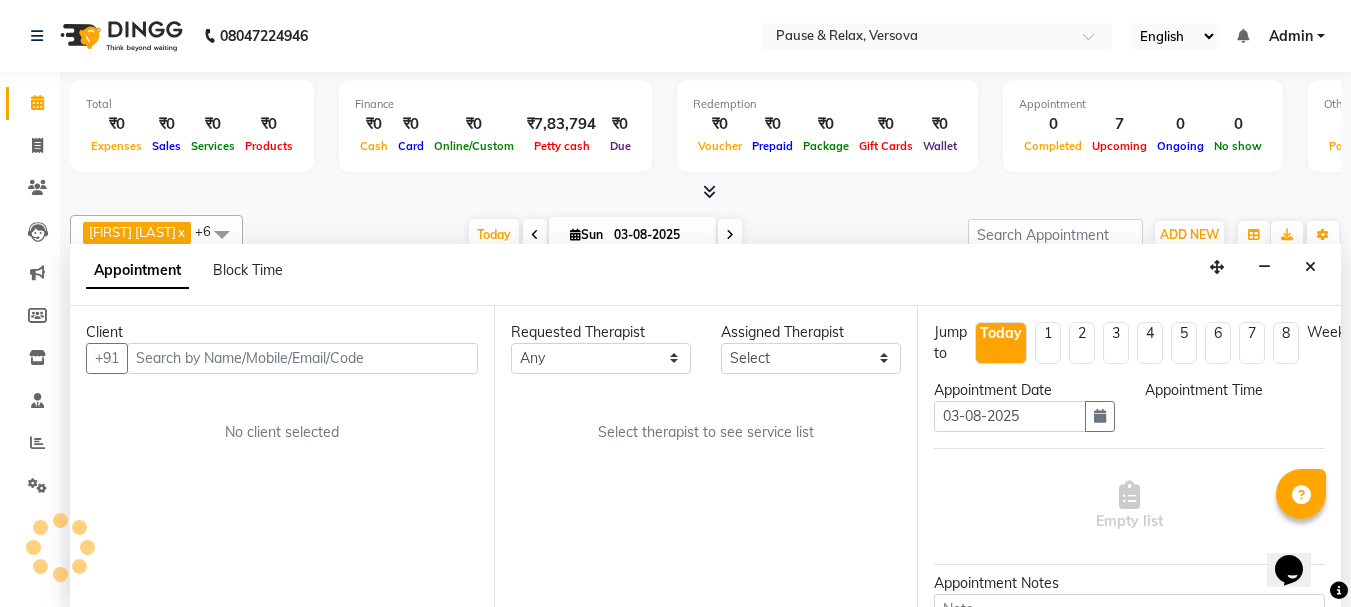 select on "53337" 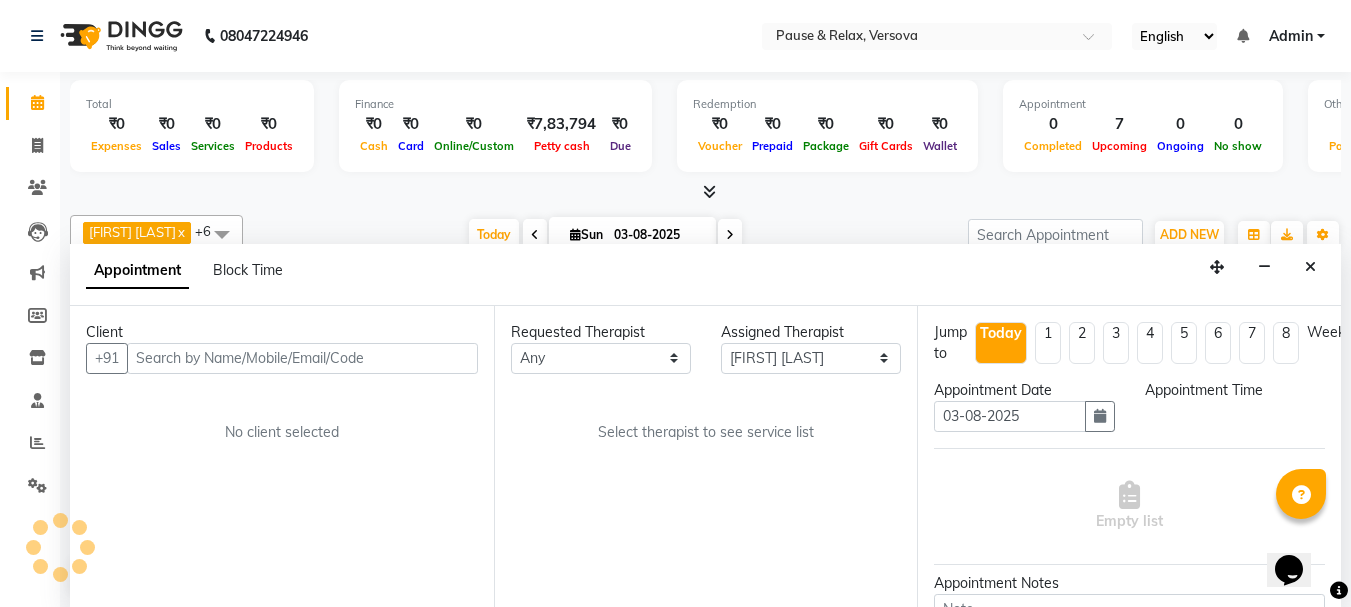 scroll, scrollTop: 1, scrollLeft: 0, axis: vertical 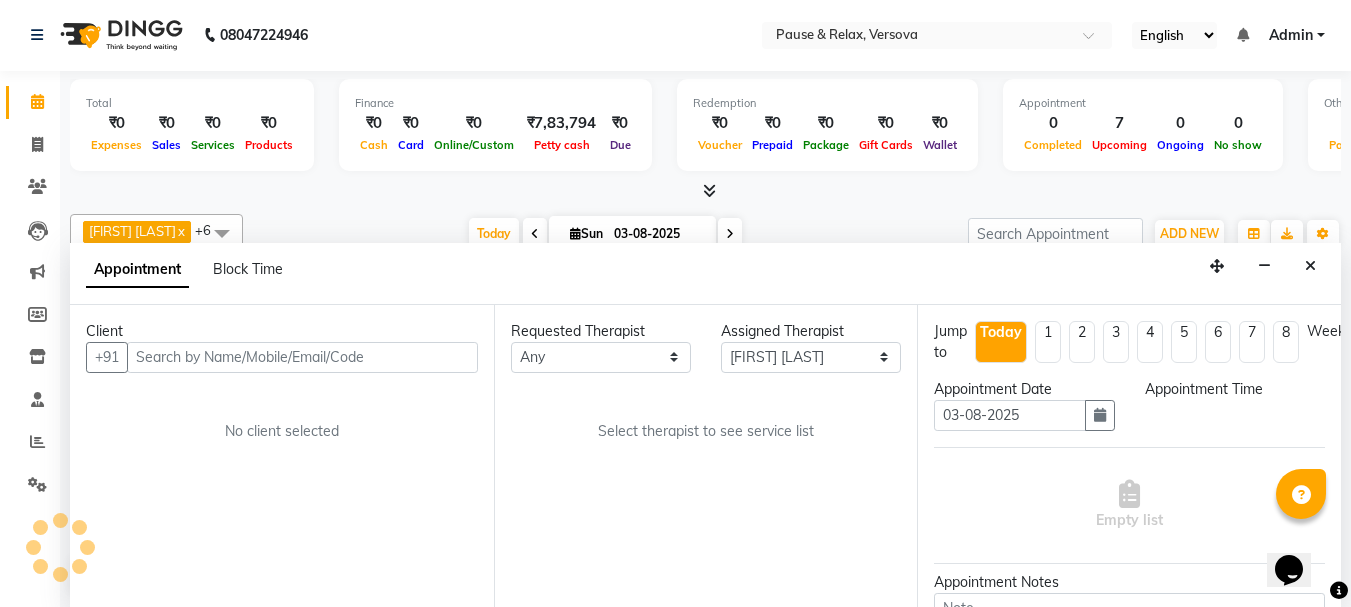 select on "780" 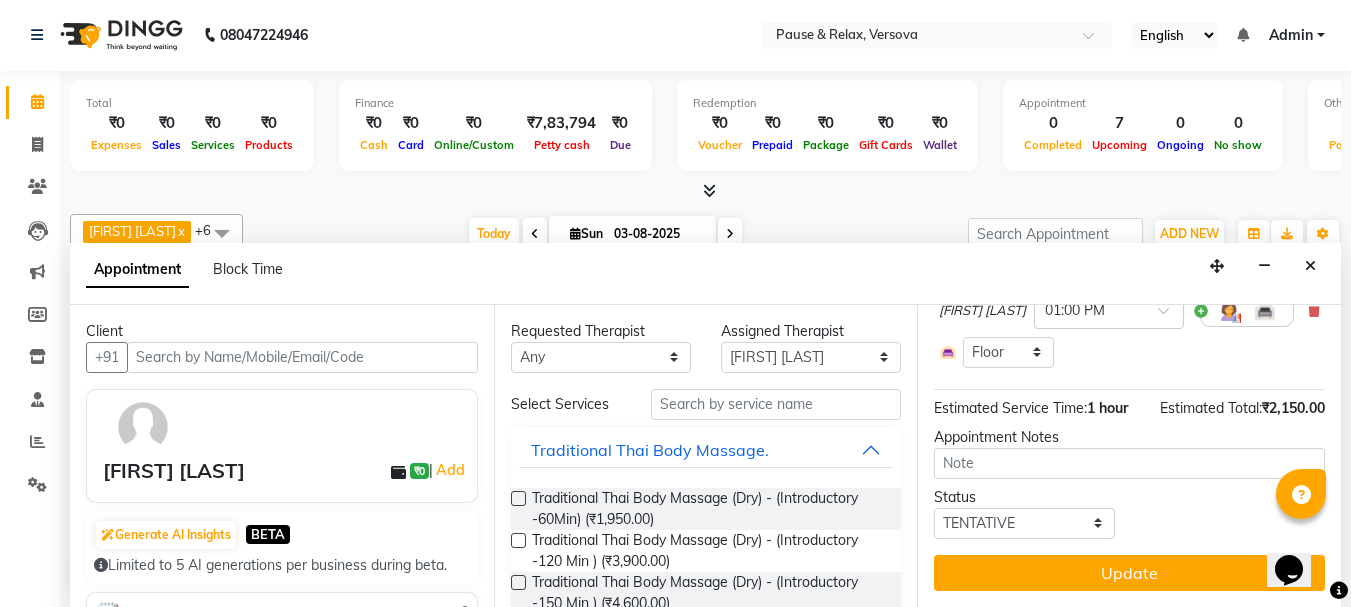 scroll, scrollTop: 236, scrollLeft: 0, axis: vertical 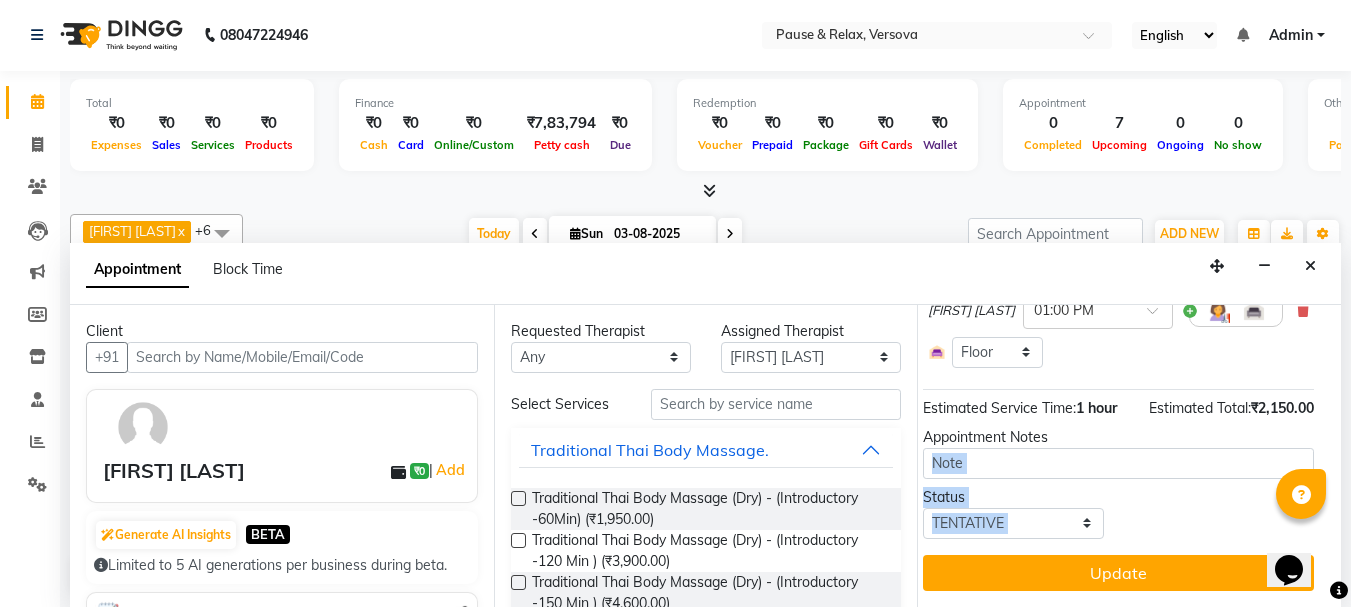 drag, startPoint x: 1323, startPoint y: 487, endPoint x: 1323, endPoint y: 449, distance: 38 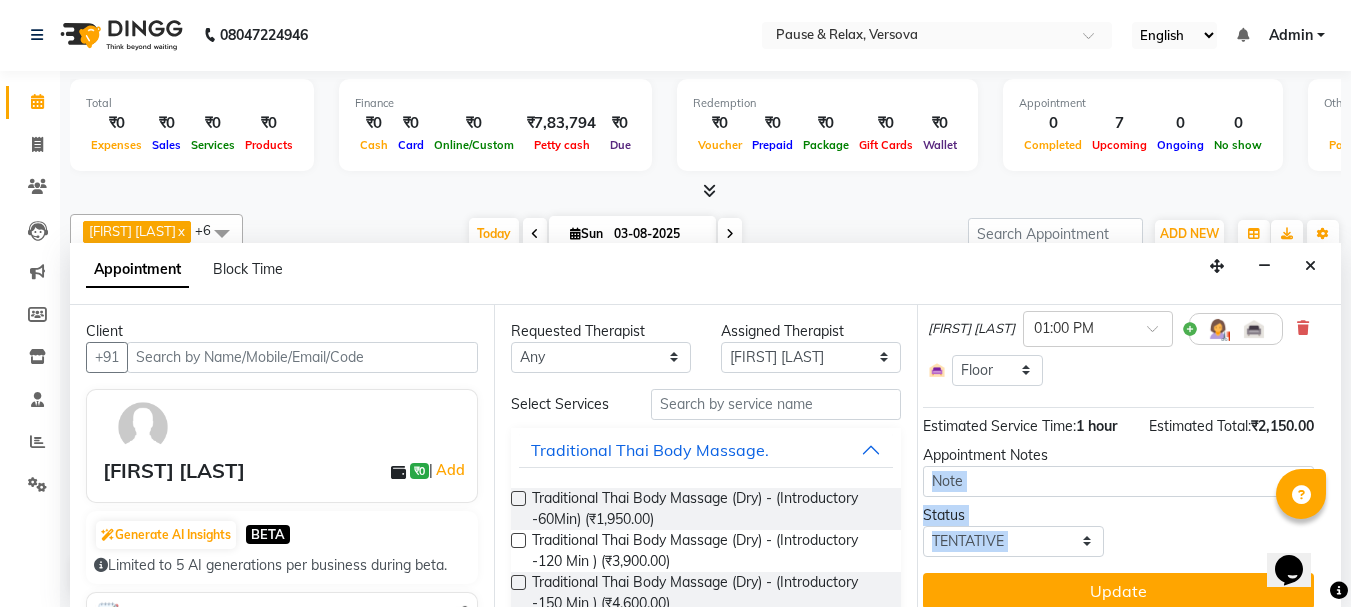 scroll, scrollTop: 194, scrollLeft: 27, axis: both 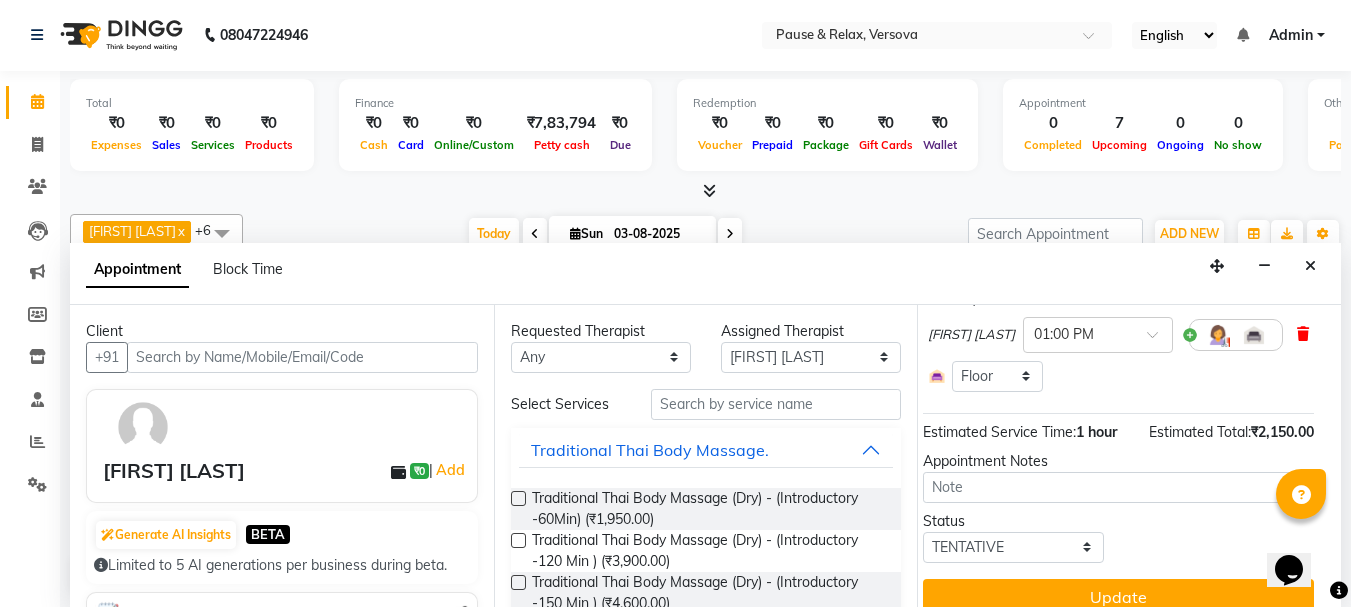 click at bounding box center (1303, 334) 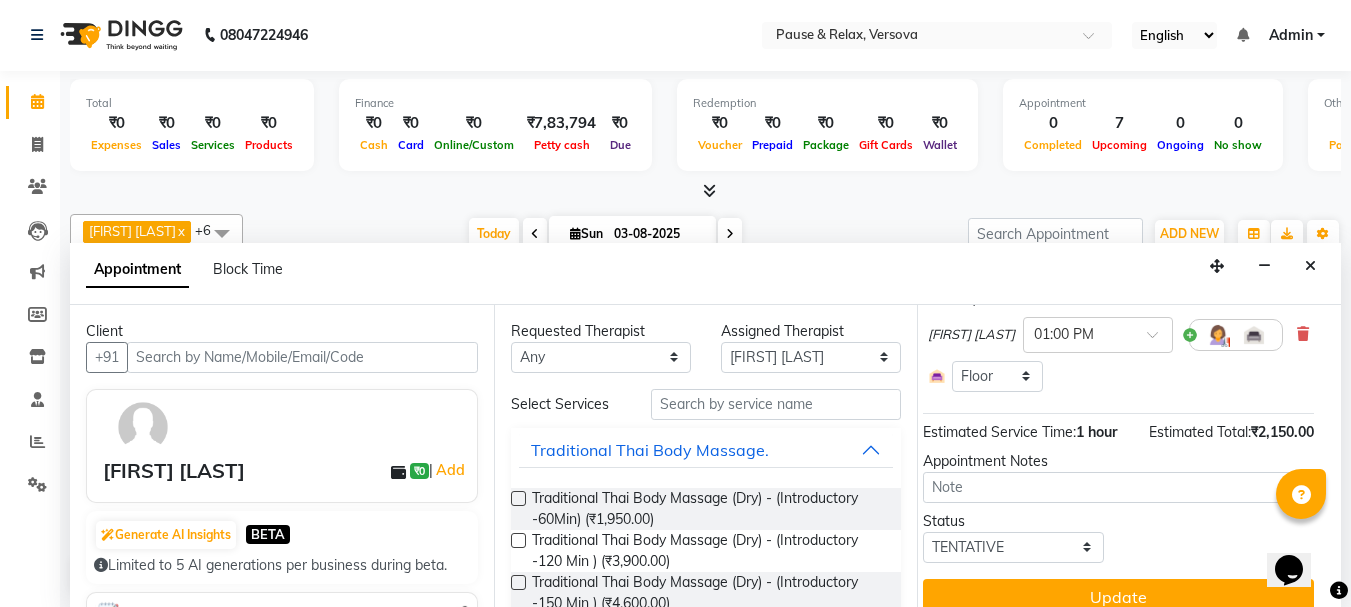 scroll, scrollTop: 108, scrollLeft: 27, axis: both 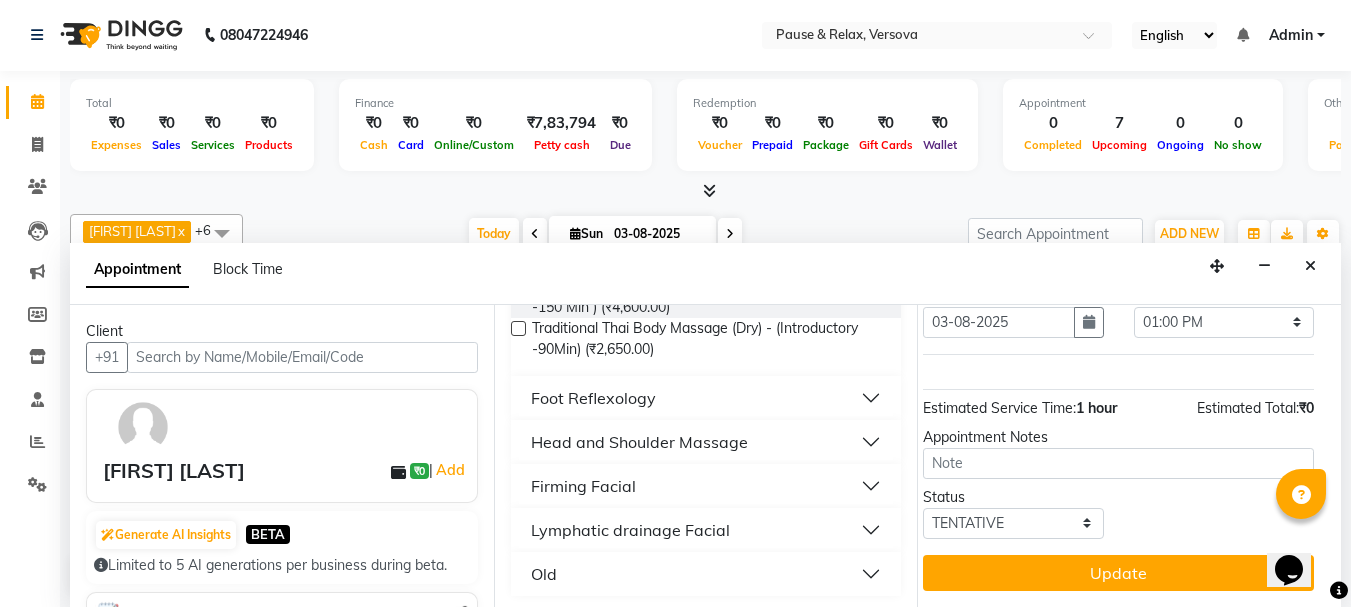 click on "Head and Shoulder Massage" at bounding box center (706, 442) 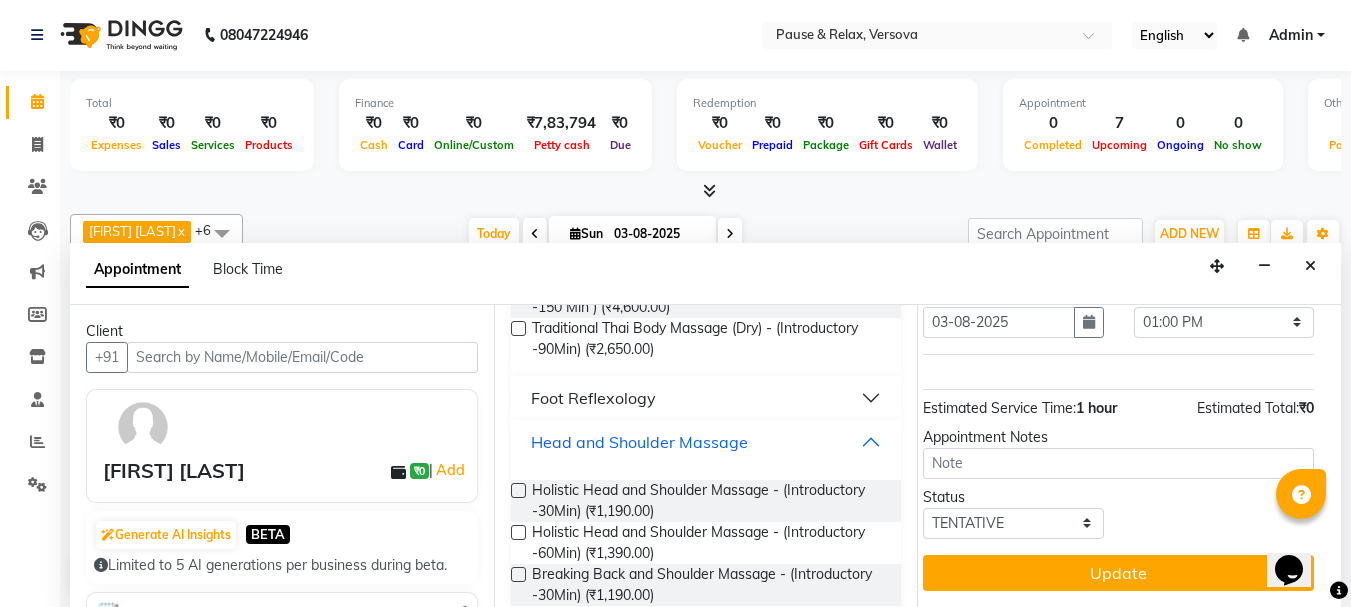scroll, scrollTop: 501, scrollLeft: 0, axis: vertical 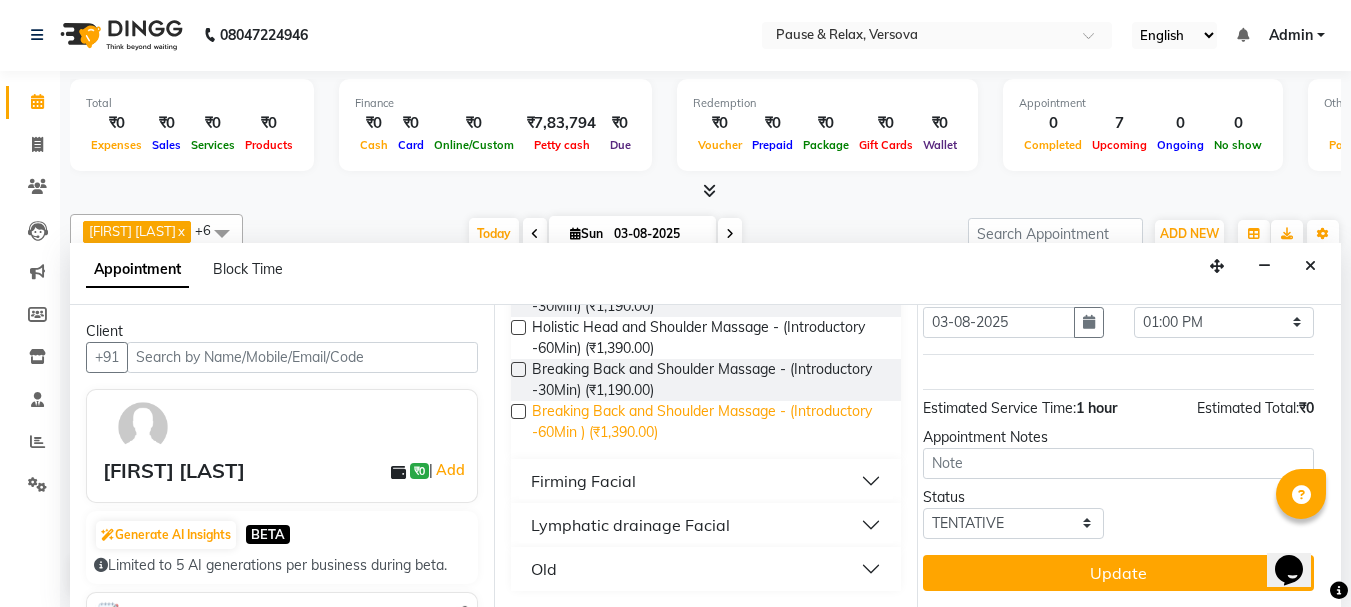 drag, startPoint x: 589, startPoint y: 422, endPoint x: 620, endPoint y: 423, distance: 31.016125 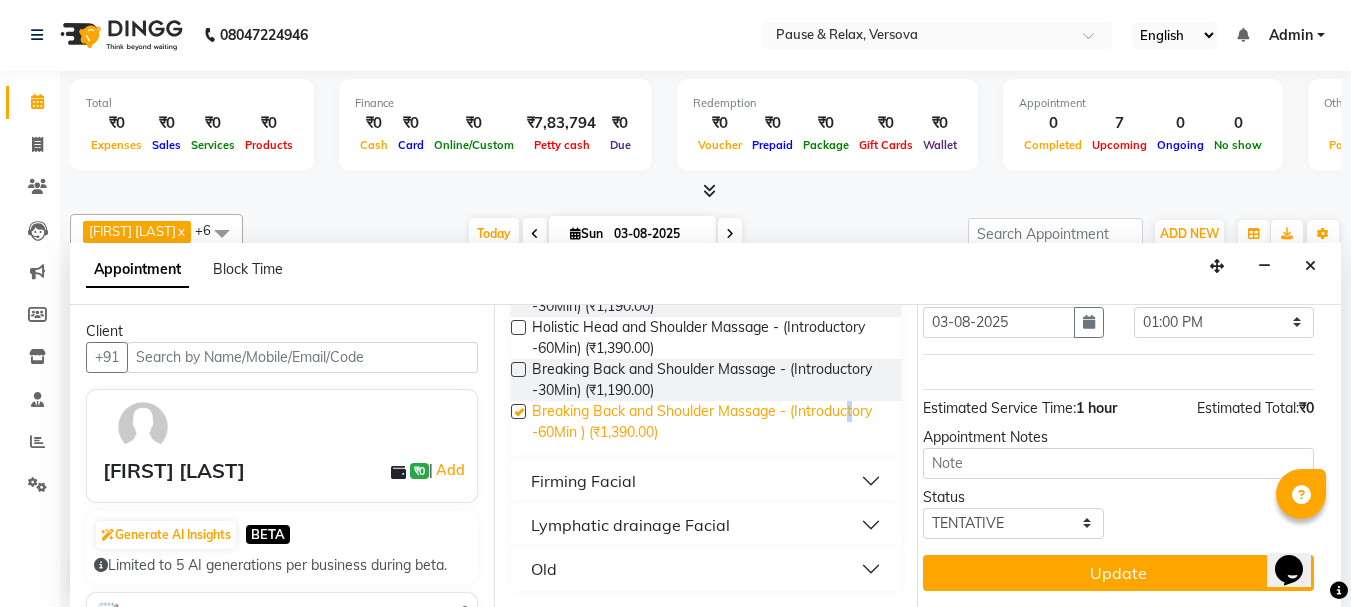 scroll, scrollTop: 194, scrollLeft: 27, axis: both 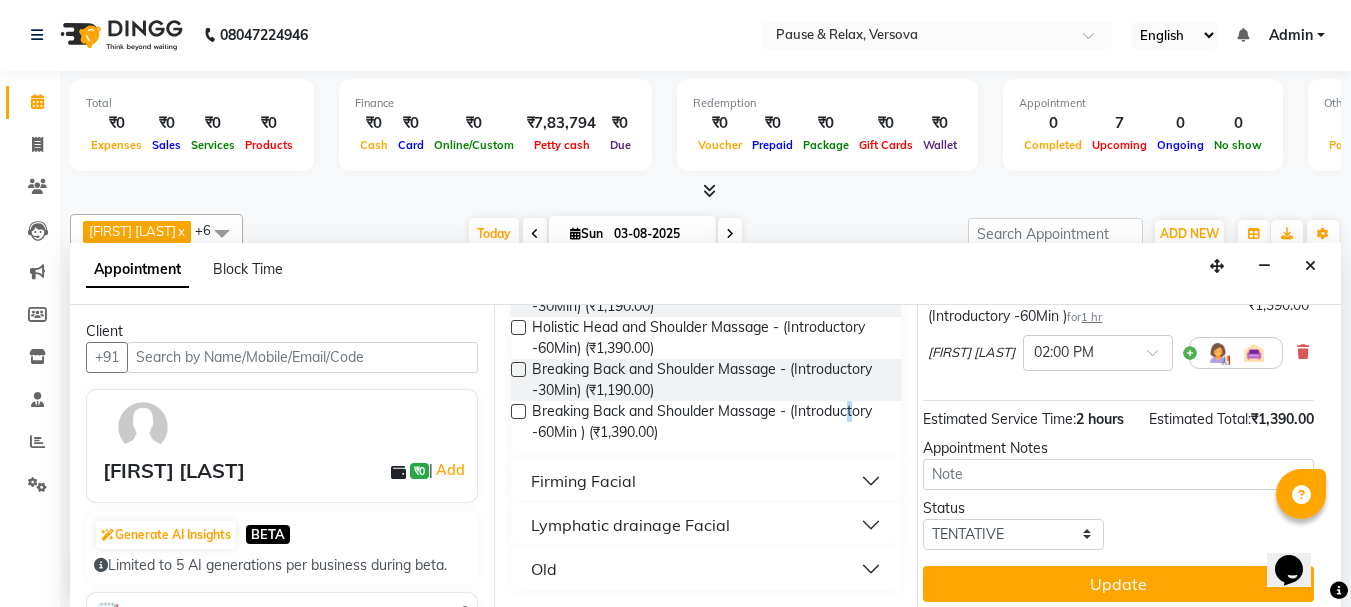checkbox on "false" 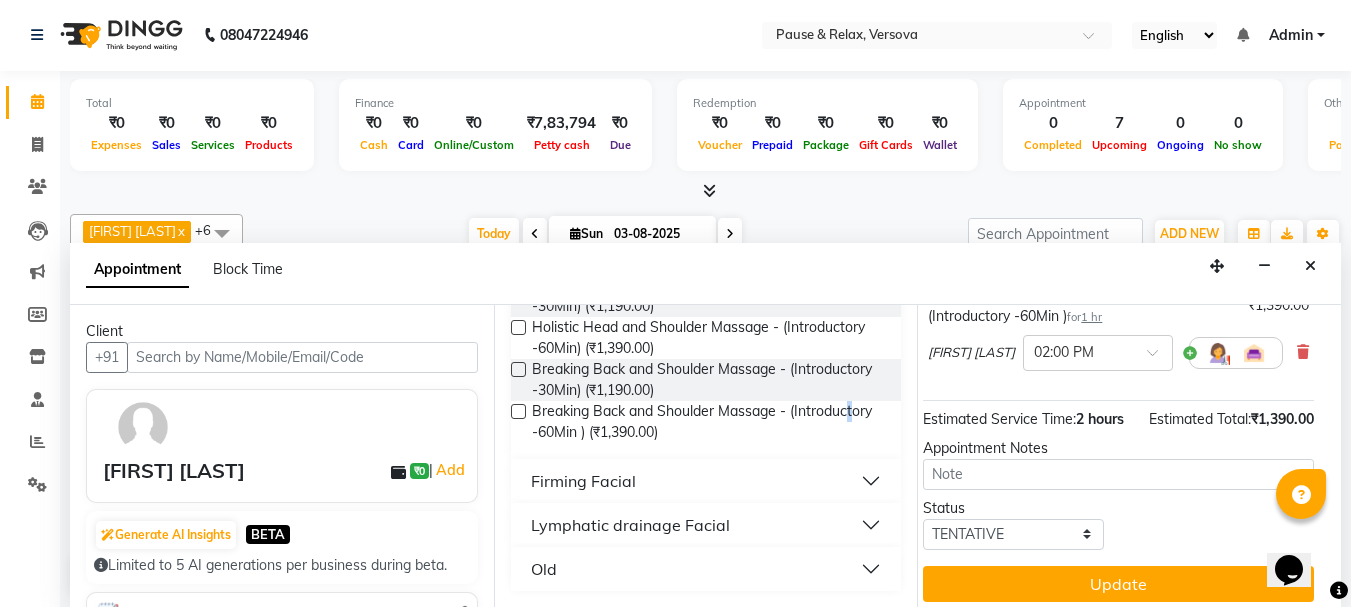 scroll, scrollTop: 244, scrollLeft: 27, axis: both 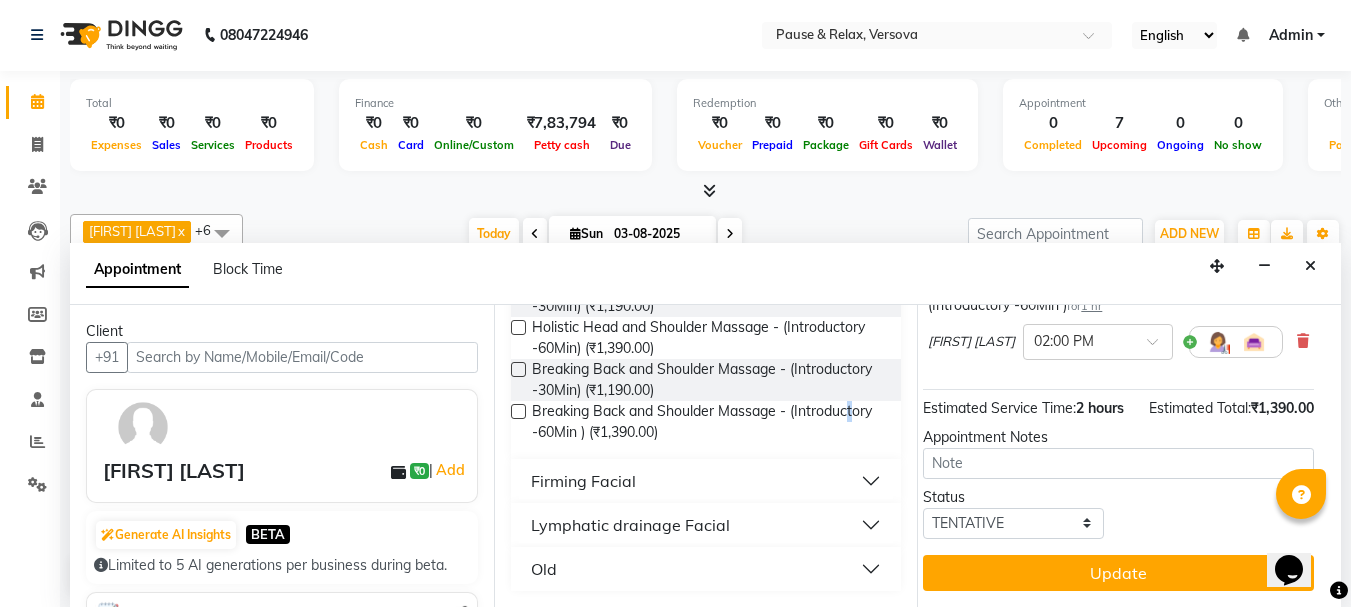 drag, startPoint x: 1332, startPoint y: 484, endPoint x: 56, endPoint y: 45, distance: 1349.4061 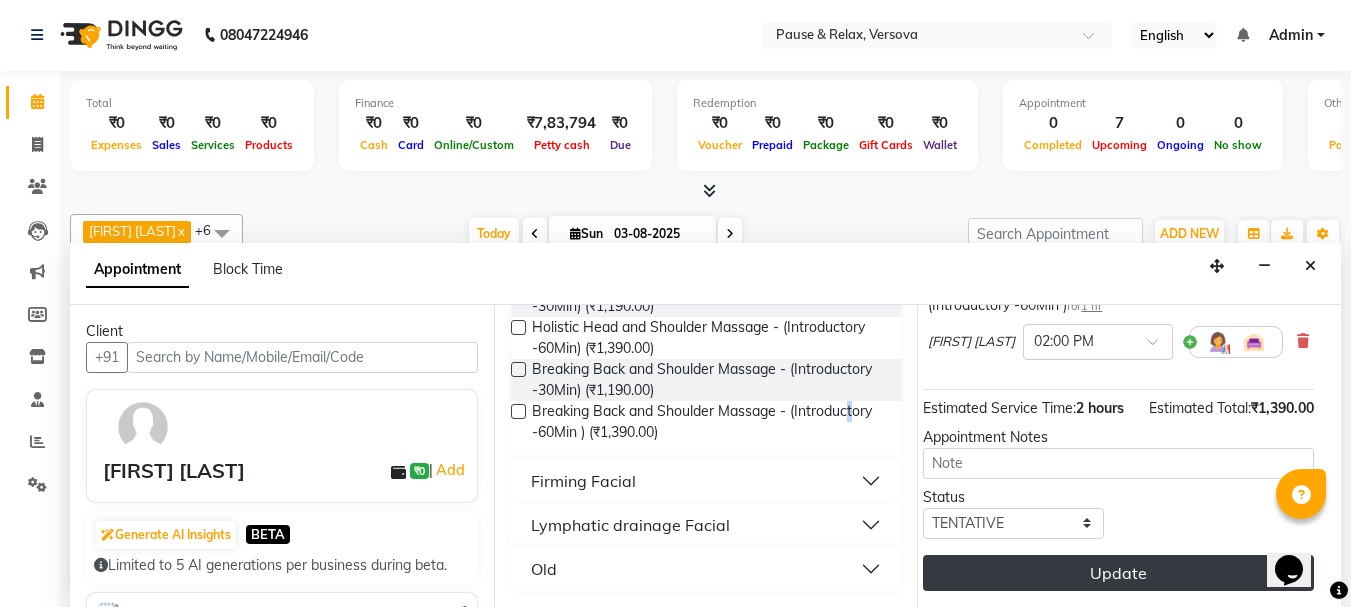 click on "Update" at bounding box center [1118, 573] 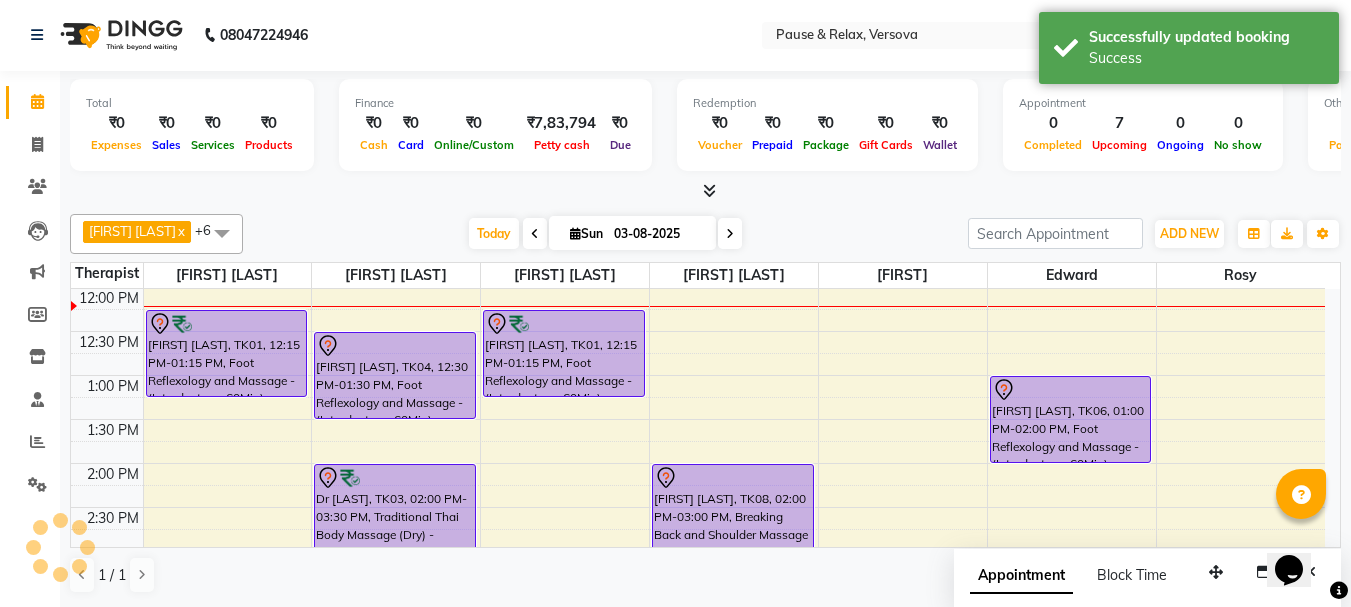 scroll, scrollTop: 0, scrollLeft: 0, axis: both 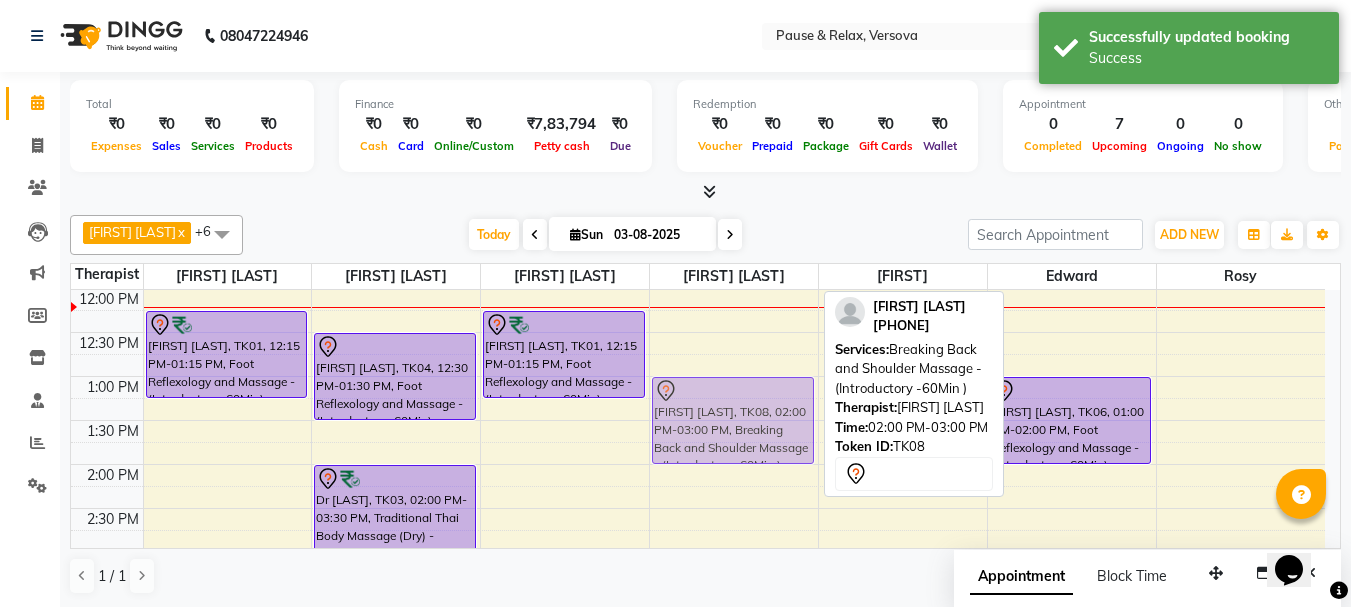 drag, startPoint x: 724, startPoint y: 485, endPoint x: 723, endPoint y: 392, distance: 93.00538 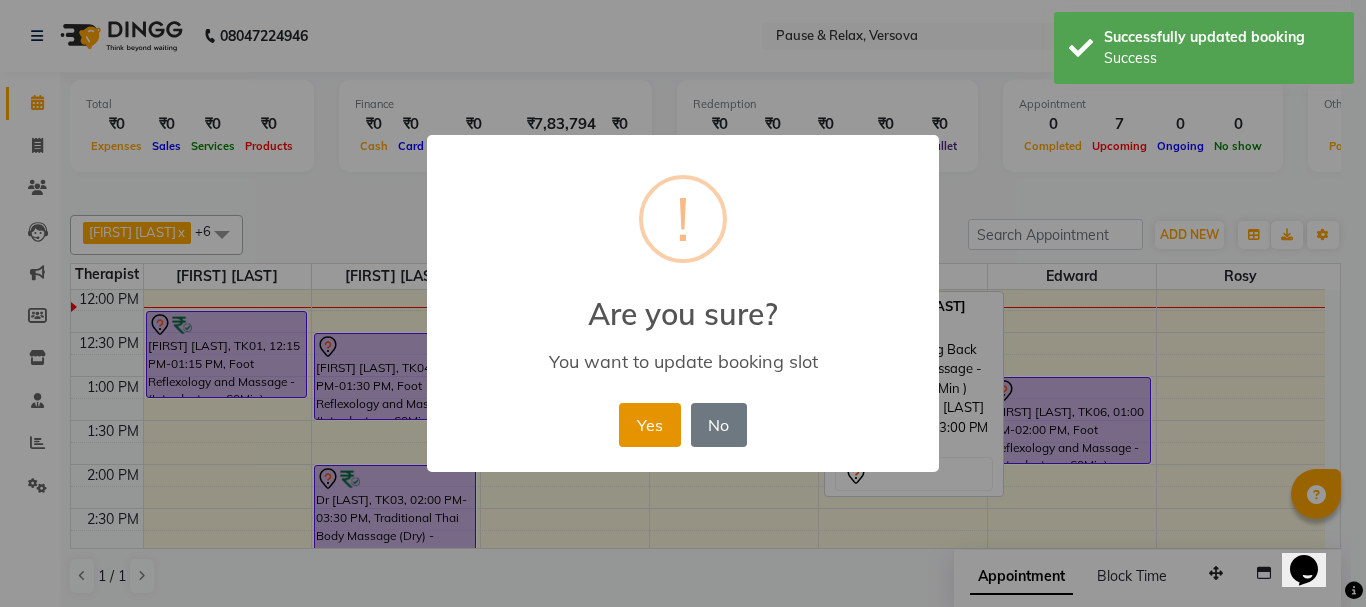 click on "Yes" at bounding box center (649, 425) 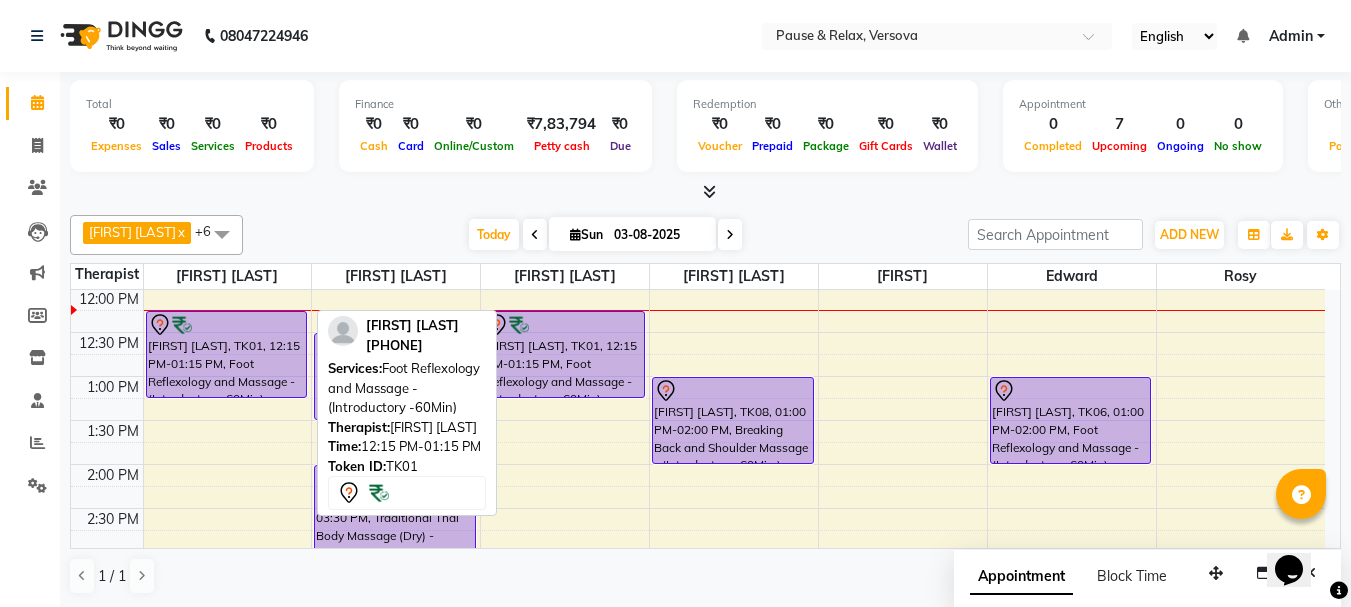 click on "[FIRST] [LAST], TK01, 12:15 PM-01:15 PM, Foot Reflexology and Massage - (Introductory -60Min)" at bounding box center (227, 354) 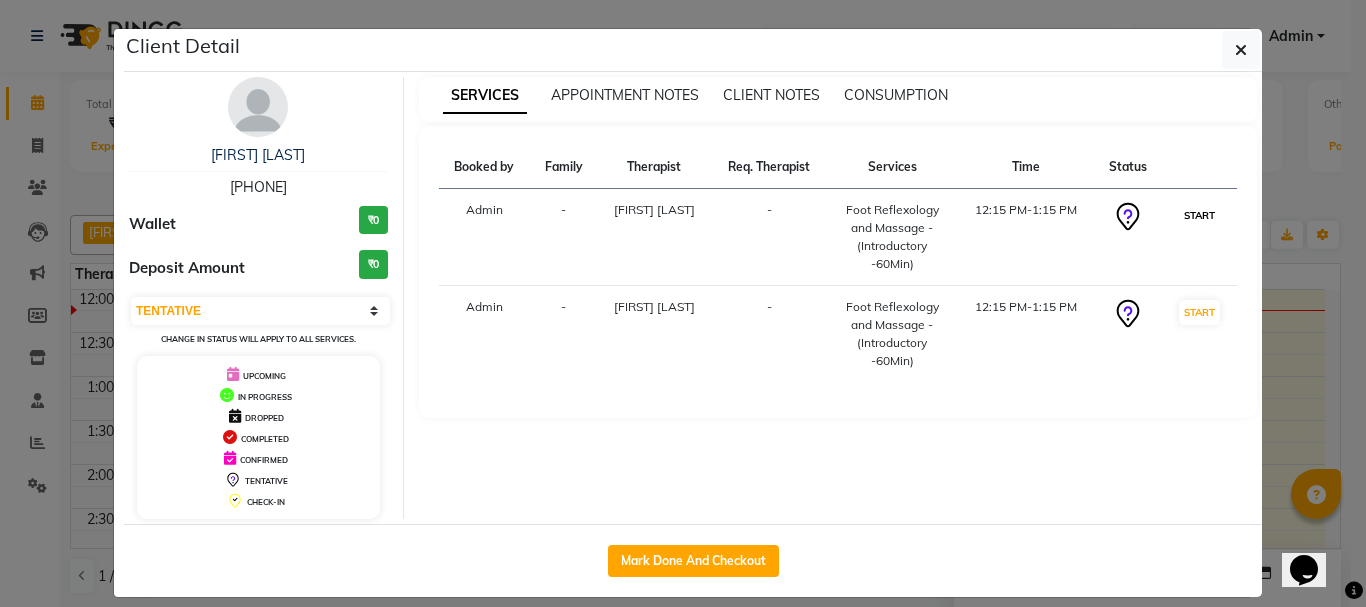 click on "START" at bounding box center [1199, 215] 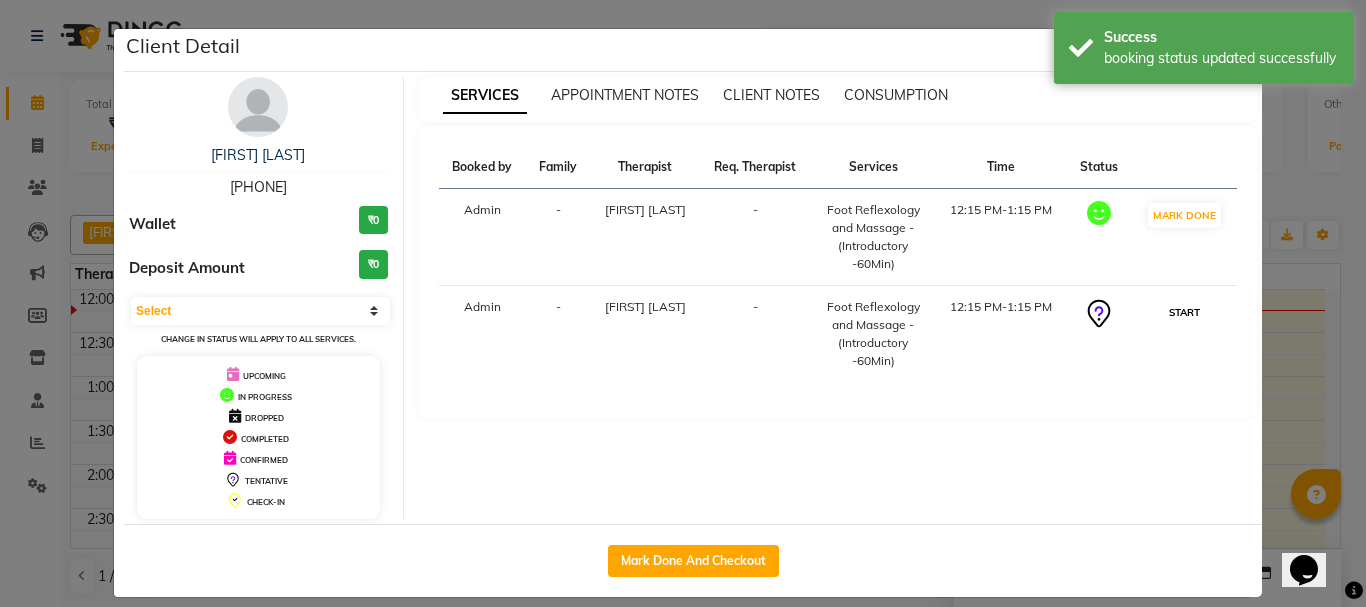 click on "START" at bounding box center [1184, 312] 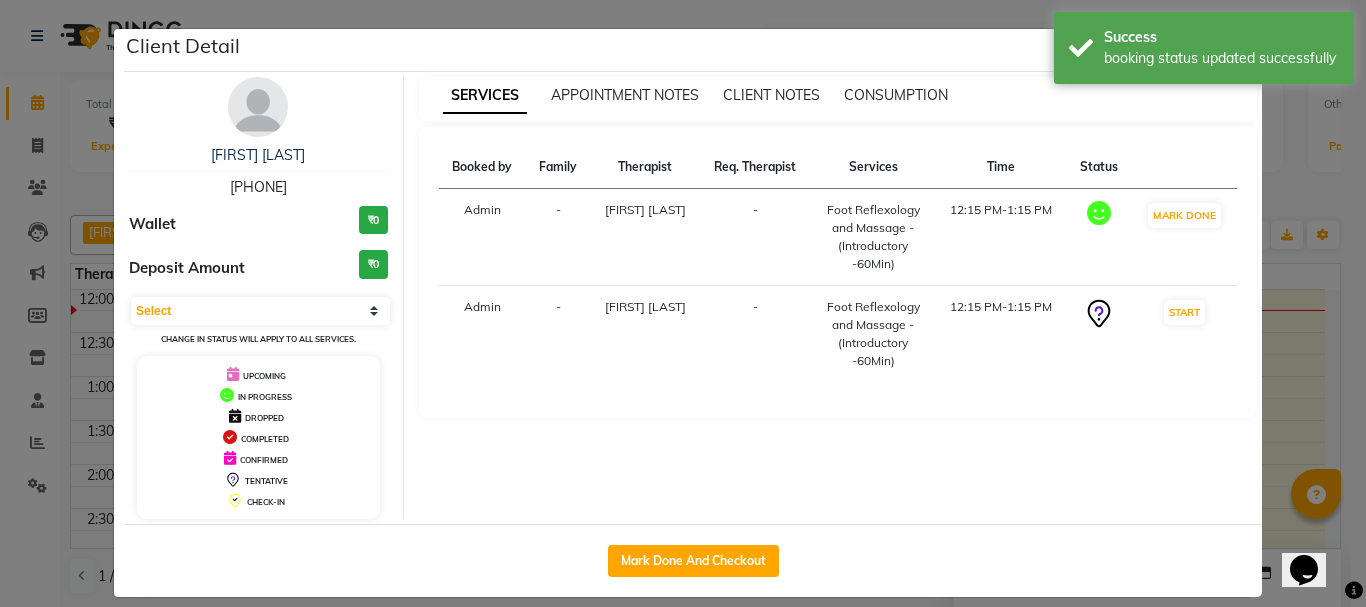 select on "1" 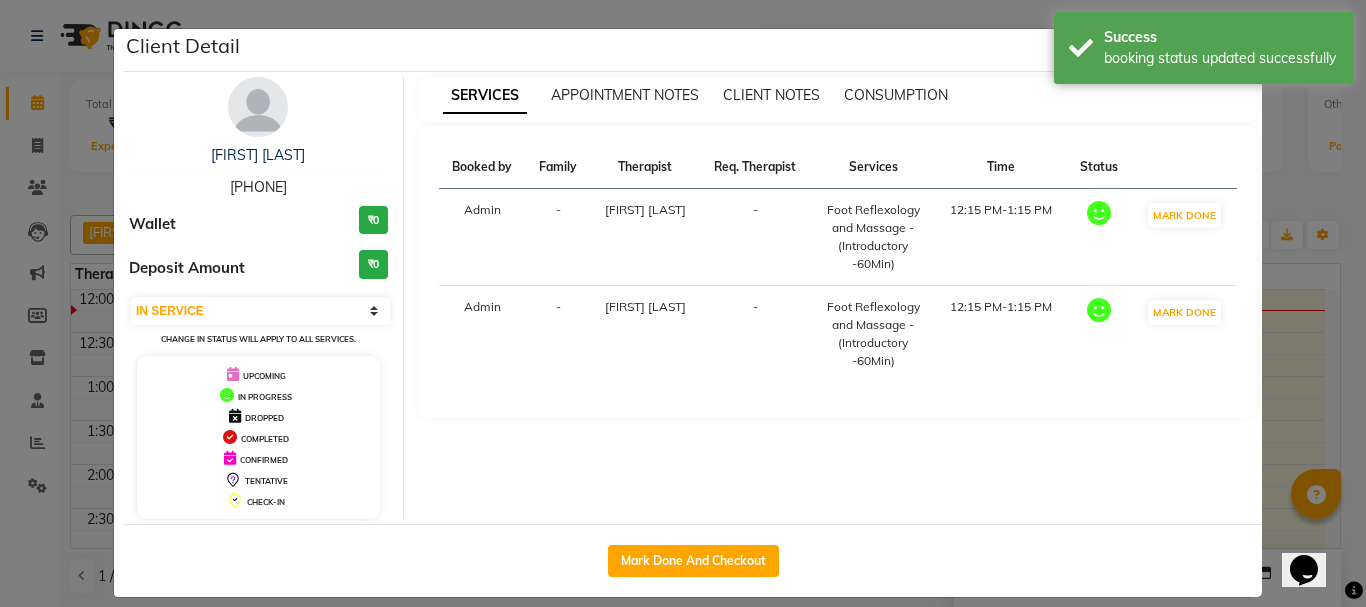click on "Client Detail  [FIRST] [LAST]   [PHONE] Wallet ₹0 Deposit Amount  ₹0  Select IN SERVICE CONFIRMED TENTATIVE CHECK IN MARK DONE DROPPED UPCOMING Change in status will apply to all services. UPCOMING IN PROGRESS DROPPED COMPLETED CONFIRMED TENTATIVE CHECK-IN SERVICES APPOINTMENT NOTES CLIENT NOTES CONSUMPTION Booked by Family Therapist Req. Therapist Services Time Status  Admin  - [FIRST] [LAST]  -  Foot Reflexology and Massage - (Introductory -60Min)   12:15 PM-1:15 PM   MARK DONE   Admin  - [FIRST] [LAST] -  Foot Reflexology and Massage - (Introductory -60Min)   12:15 PM-1:15 PM   MARK DONE   Mark Done And Checkout" 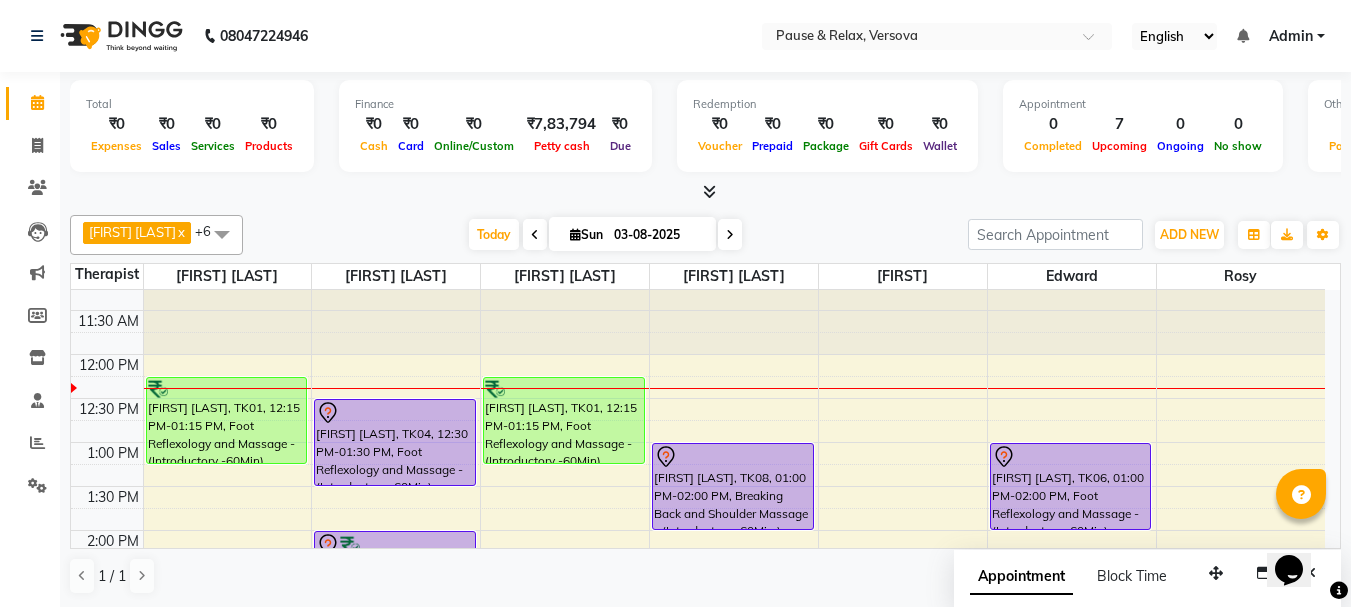 scroll, scrollTop: 15, scrollLeft: 0, axis: vertical 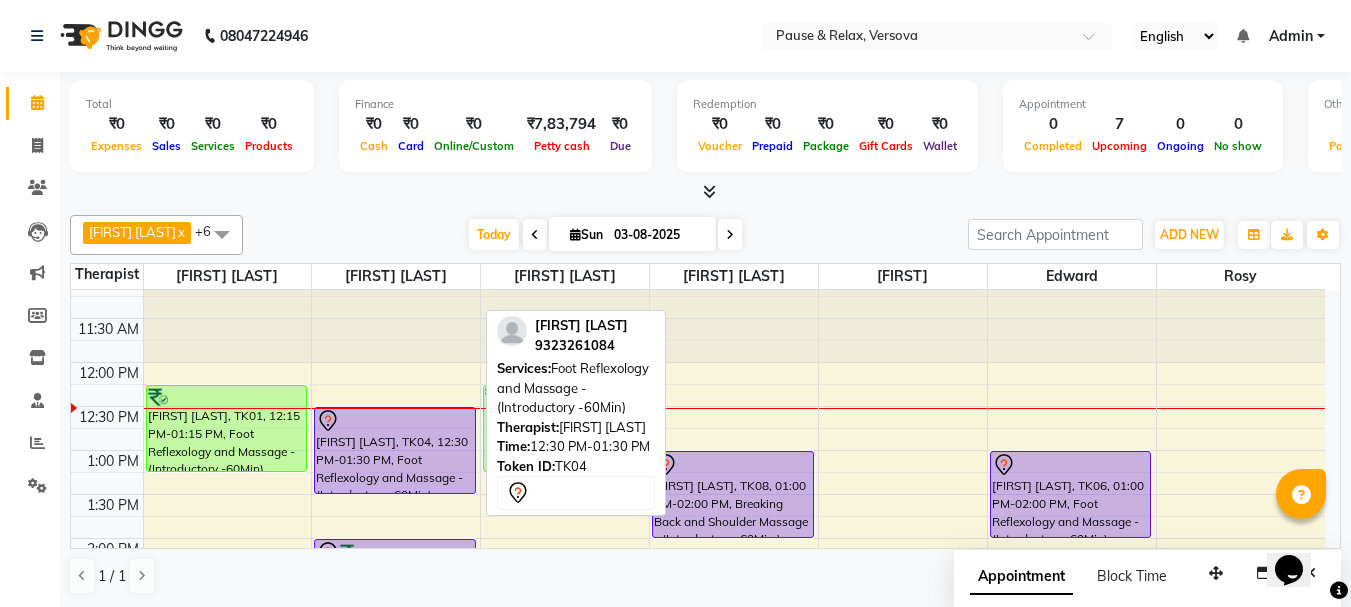 click on "[FIRST] [LAST], TK04, 12:30 PM-01:30 PM, Foot Reflexology and Massage - (Introductory -60Min)" at bounding box center (395, 450) 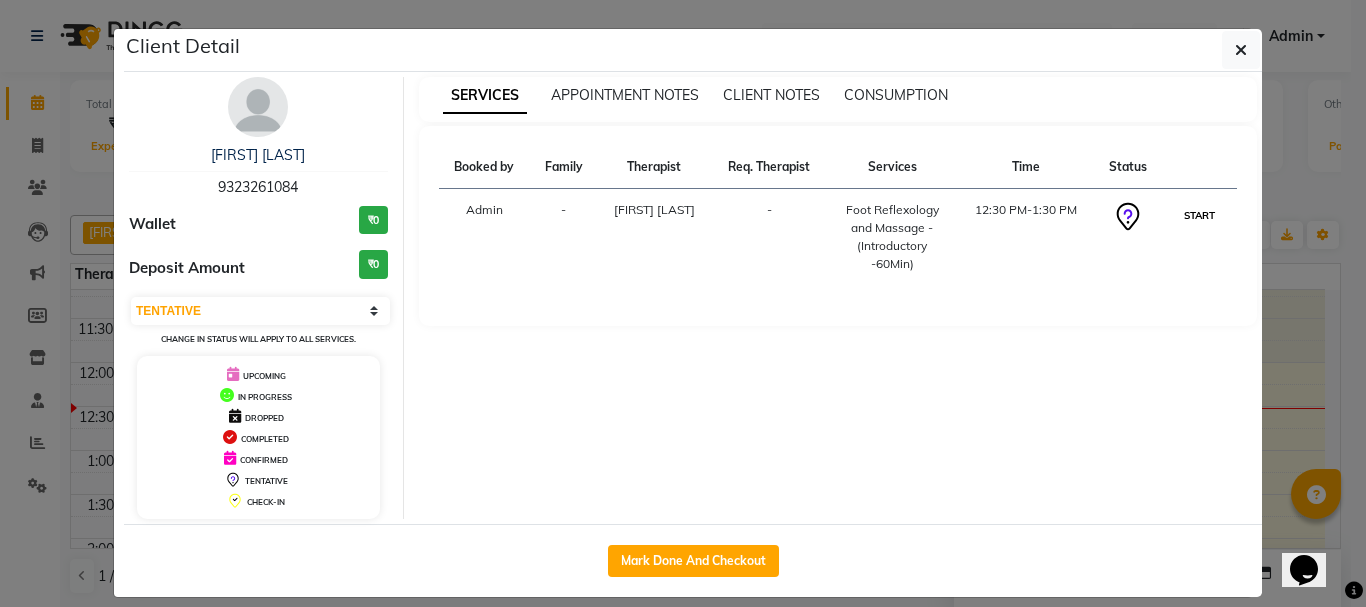 click on "START" at bounding box center [1199, 215] 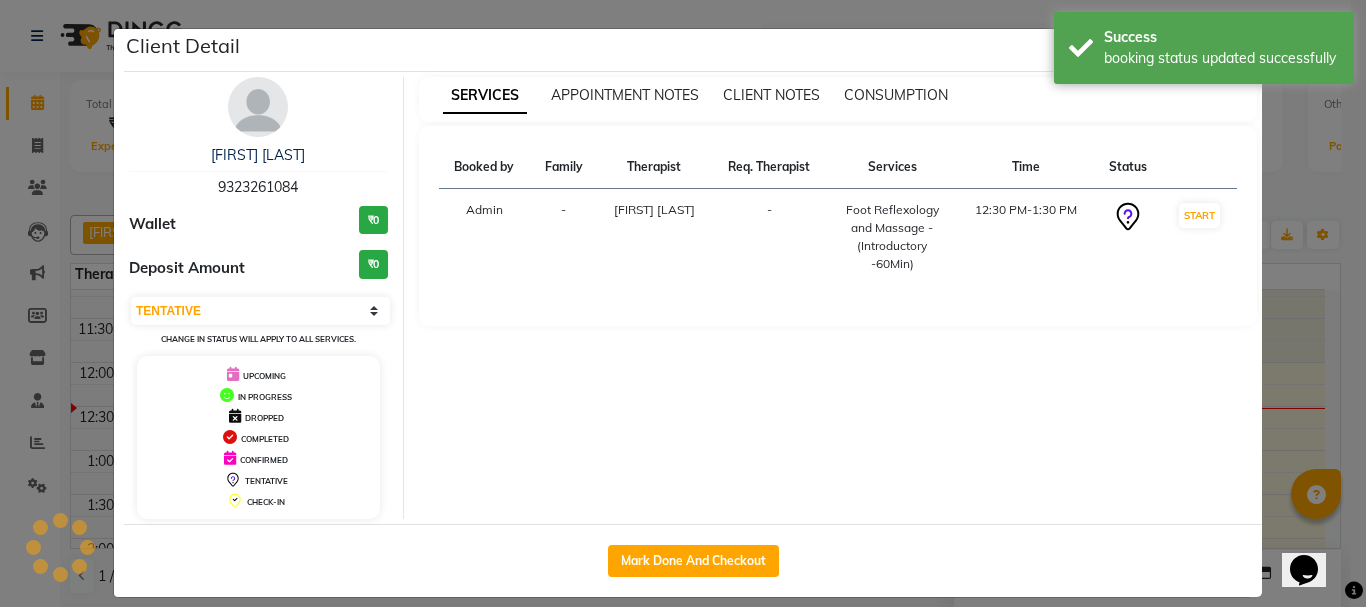 select on "1" 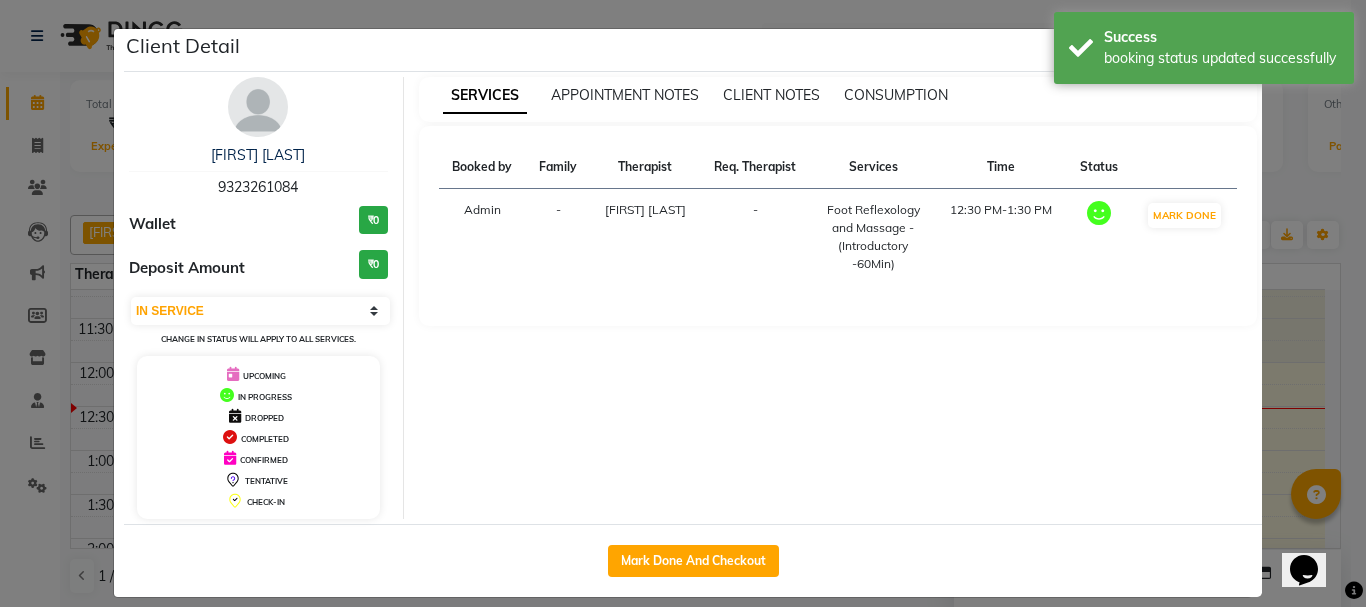 click on "Client Detail Sunita Arunkar [PHONE] Wallet ₹0 Deposit Amount ₹0 Select IN SERVICE CONFIRMED TENTATIVE CHECK IN MARK DONE DROPPED UPCOMING Change in status will apply to all services. UPCOMING IN PROGRESS DROPPED COMPLETED CONFIRMED TENTATIVE CHECK-IN SERVICES APPOINTMENT NOTES CLIENT NOTES CONSUMPTION Booked by Family Therapist Req. Therapist Services Time Status Admin - Bindu Lepcha - Foot Reflexology and Massage - (Introductory -60Min) 12:30 PM-1:30 PM MARK DONE Mark Done And Checkout" 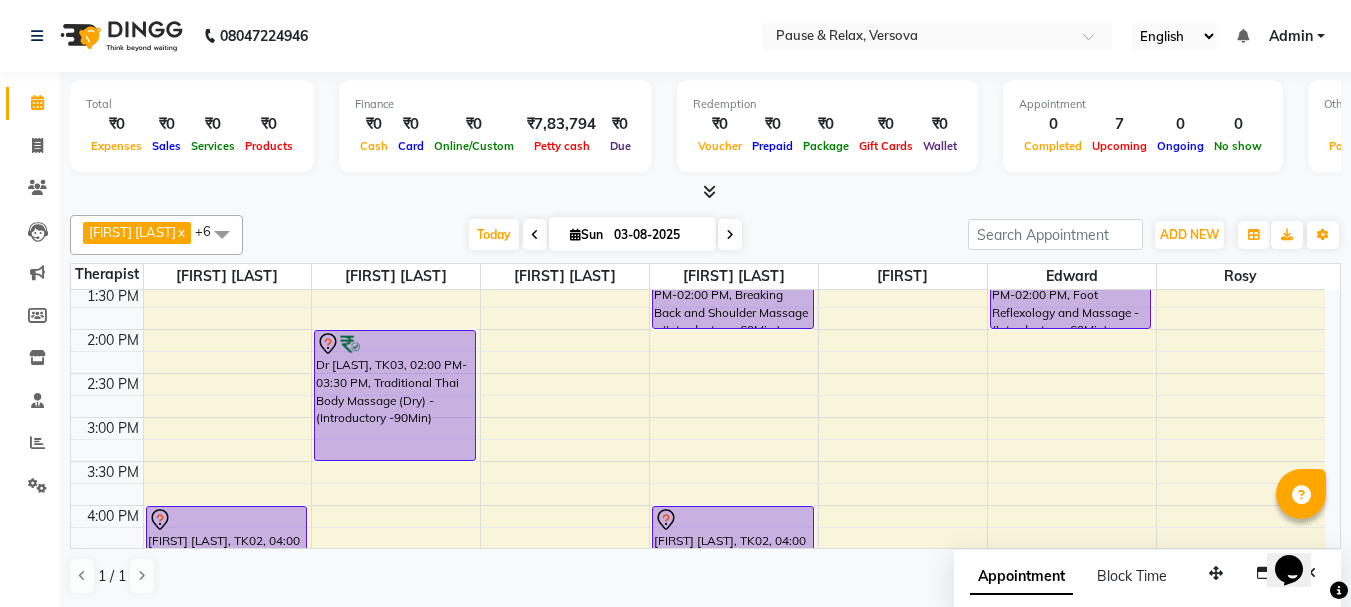 scroll, scrollTop: 228, scrollLeft: 0, axis: vertical 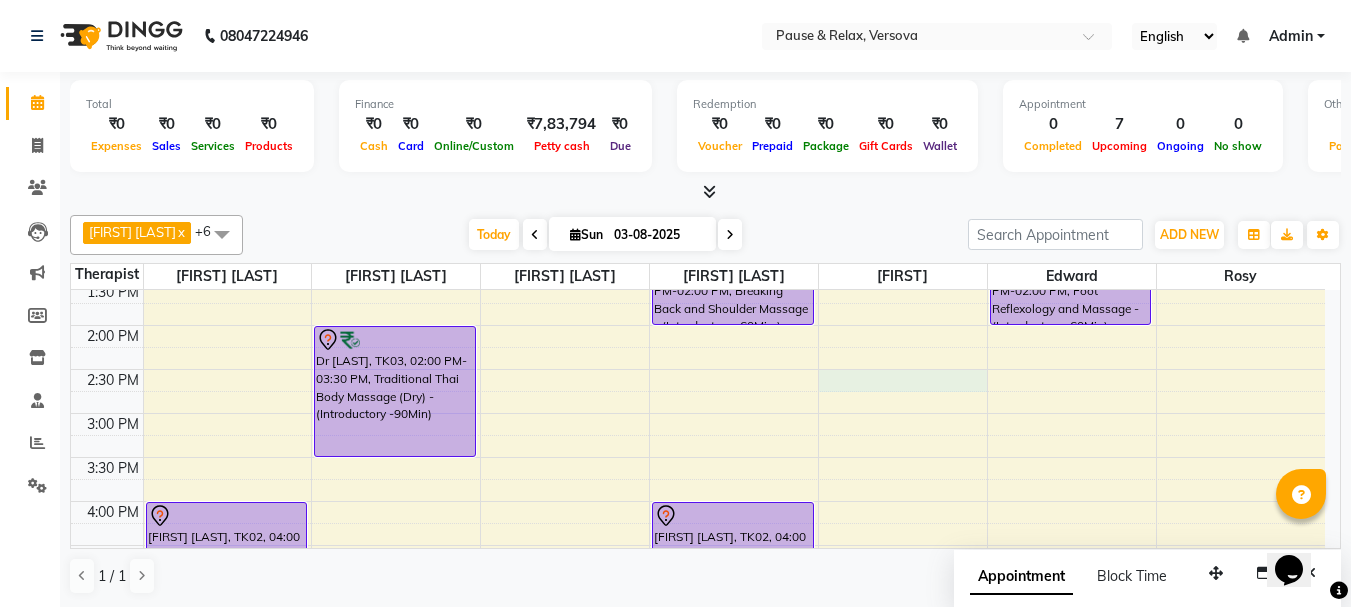 click on "11:00 AM 11:30 AM 12:00 PM 12:30 PM 1:00 PM 1:30 PM 2:00 PM 2:30 PM 3:00 PM 3:30 PM 4:00 PM 4:30 PM 5:00 PM 5:30 PM 6:00 PM 6:30 PM 7:00 PM 7:30 PM 8:00 PM 8:30 PM 9:00 PM 9:30 PM     [FIRST] [LAST], TK01, 12:15 PM-01:15 PM, Foot Reflexology and Massage - (Introductory -60Min)             [FIRST] [LAST], TK02, 04:00 PM-05:00 PM, Traditional Thai Body Massage (Dry) - (Introductory -60Min)    [FIRST] [LAST], TK04, 12:30 PM-01:30 PM, Foot Reflexology and Massage - (Introductory -60Min)             Dr [FIRST], TK03, 02:00 PM-03:30 PM, Traditional Thai Body Massage (Dry) - (Introductory -90Min)     [FIRST] [LAST], TK01, 12:15 PM-01:15 PM, Foot Reflexology and Massage - (Introductory -60Min)             [FIRST] [LAST] USA, TK05, 05:30 PM-07:00 PM, Traditional Thai Body Massage (Dry) - (Introductory -90Min)             [FIRST] [LAST], TK08, 01:00 PM-02:00 PM, Breaking Back and Shoulder Massage - (Introductory -60Min )             [FIRST] [LAST], TK02, 04:00 PM-05:00 PM, Foot Reflexology and Massage - (Introductory -60Min)" at bounding box center [698, 545] 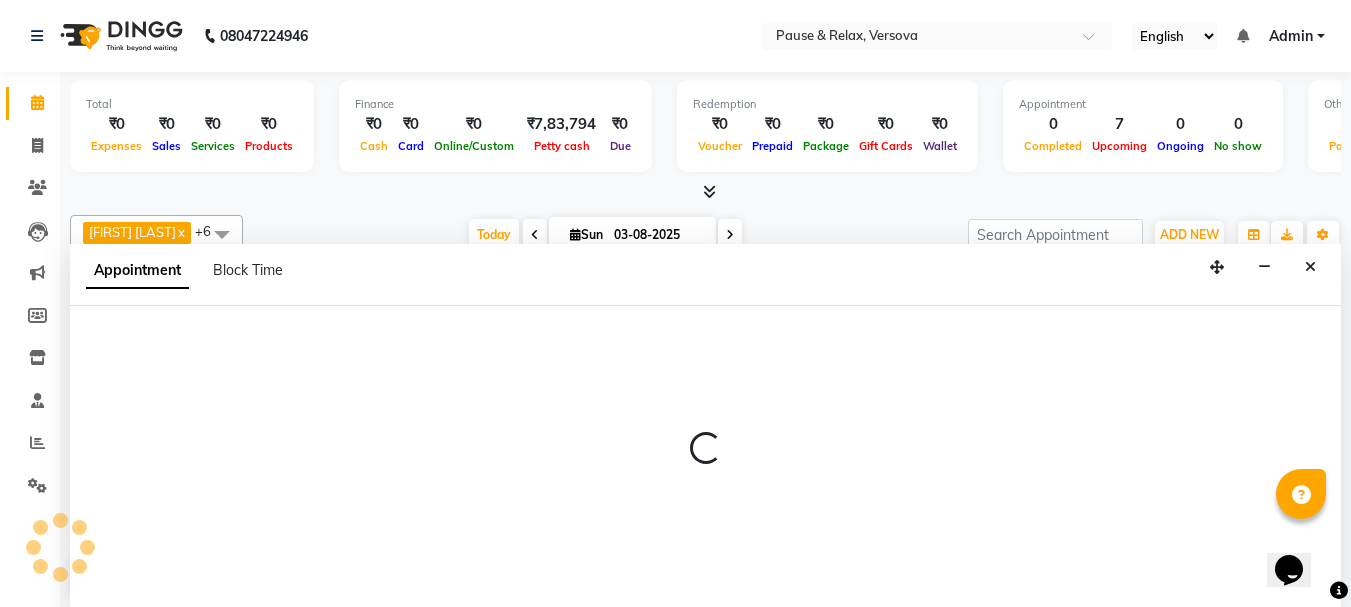 scroll, scrollTop: 1, scrollLeft: 0, axis: vertical 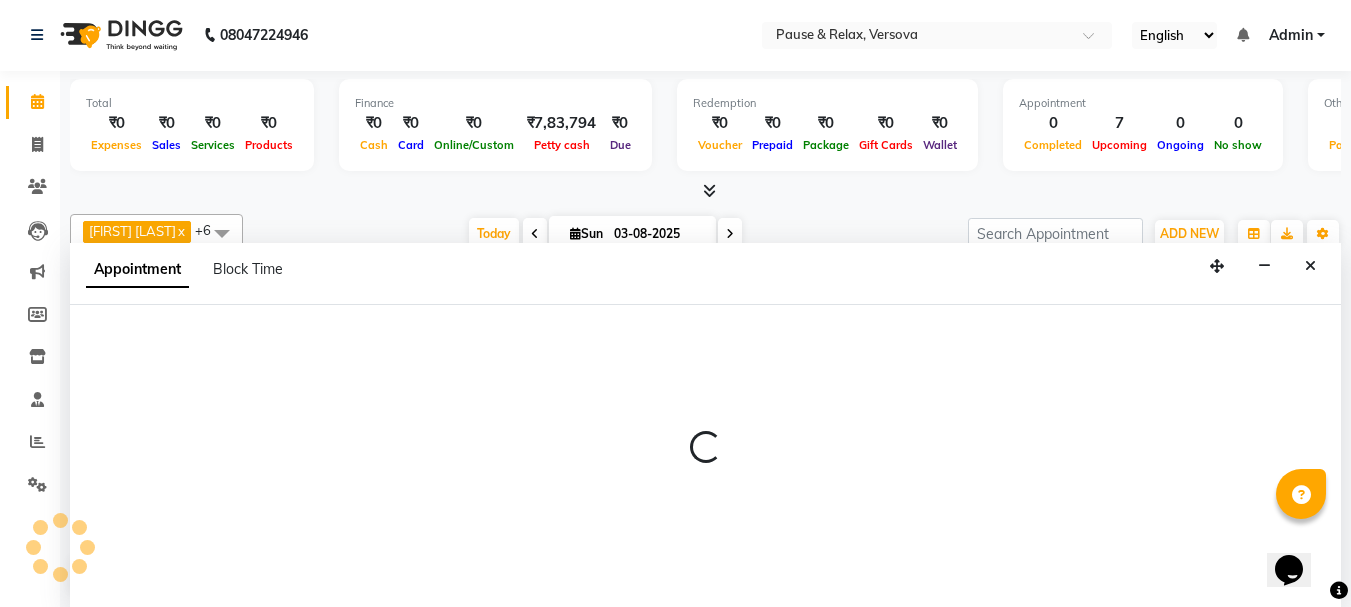 select on "82842" 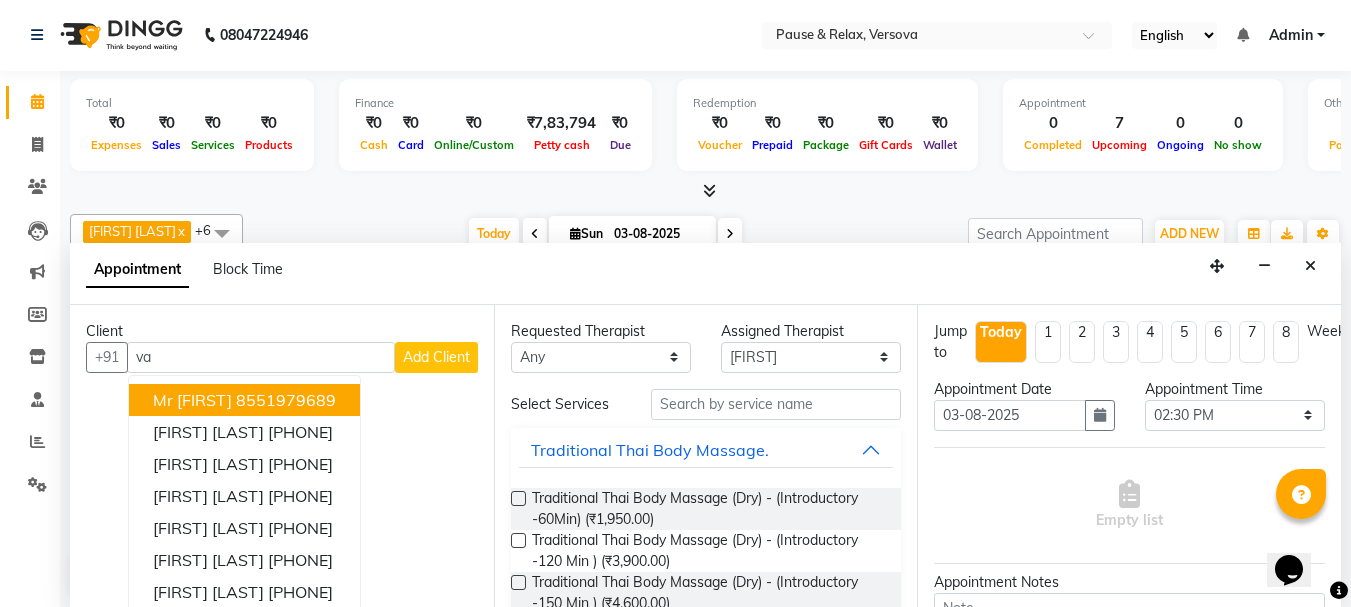 type on "v" 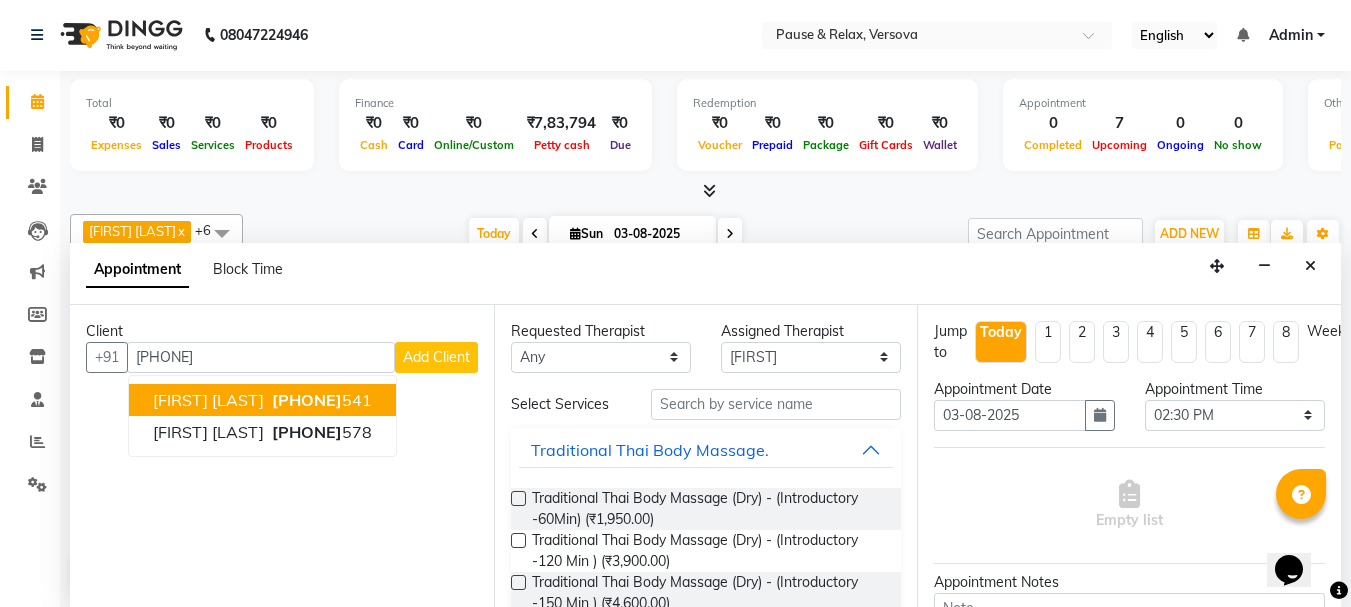 click on "[PHONE]" at bounding box center [307, 400] 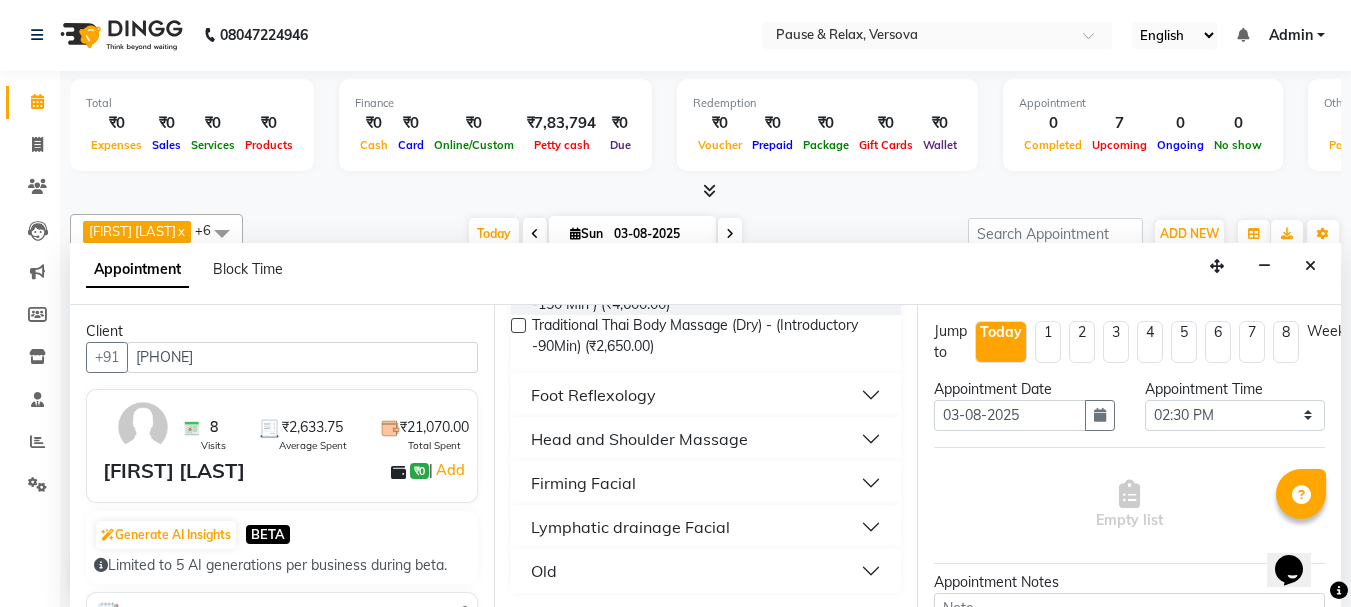 scroll, scrollTop: 292, scrollLeft: 0, axis: vertical 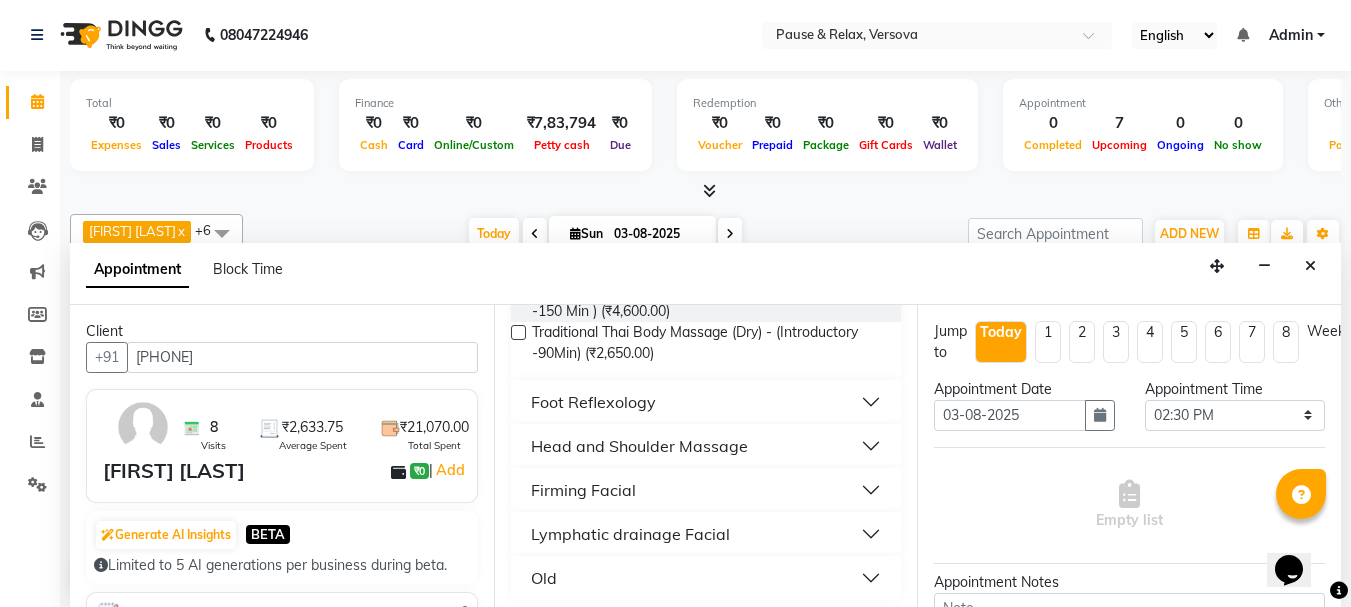 type on "[PHONE]" 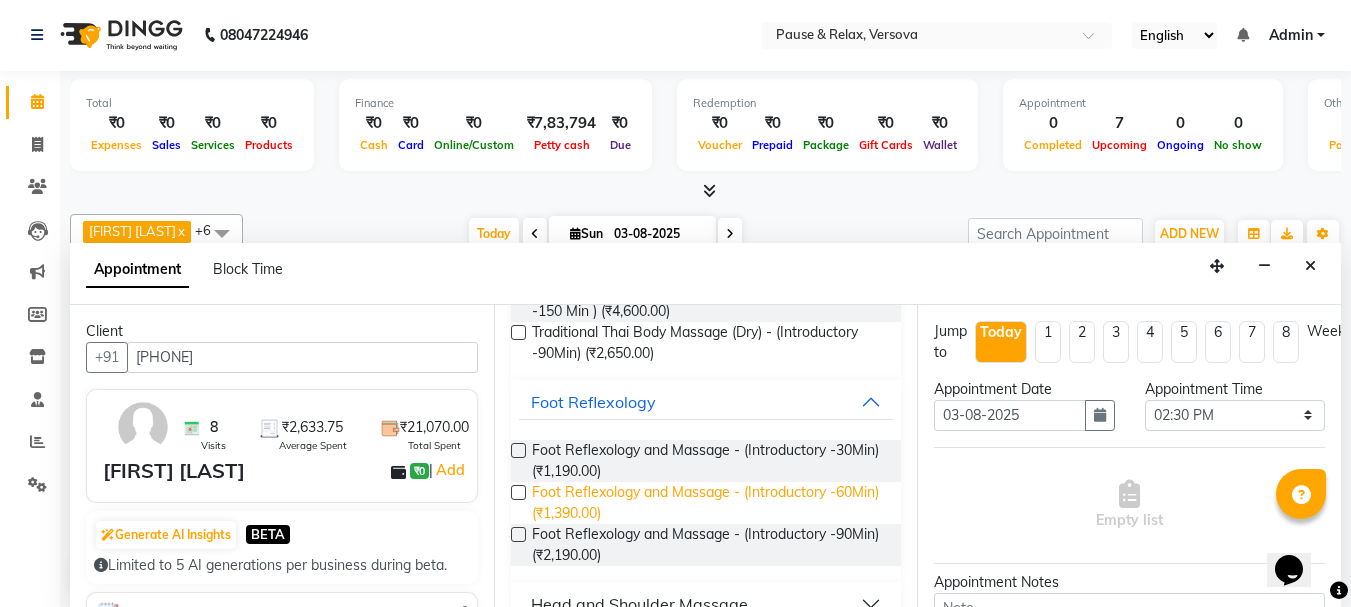 click on "Foot Reflexology and Massage - (Introductory -60Min) (₹1,390.00)" at bounding box center [709, 503] 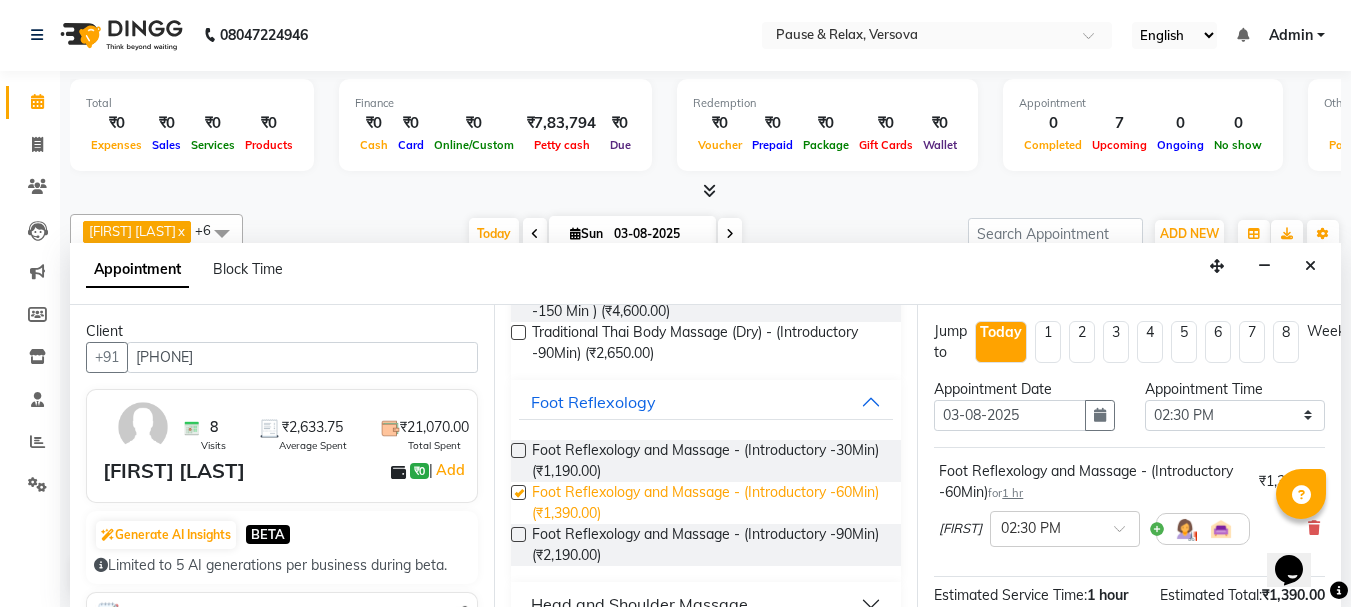 checkbox on "false" 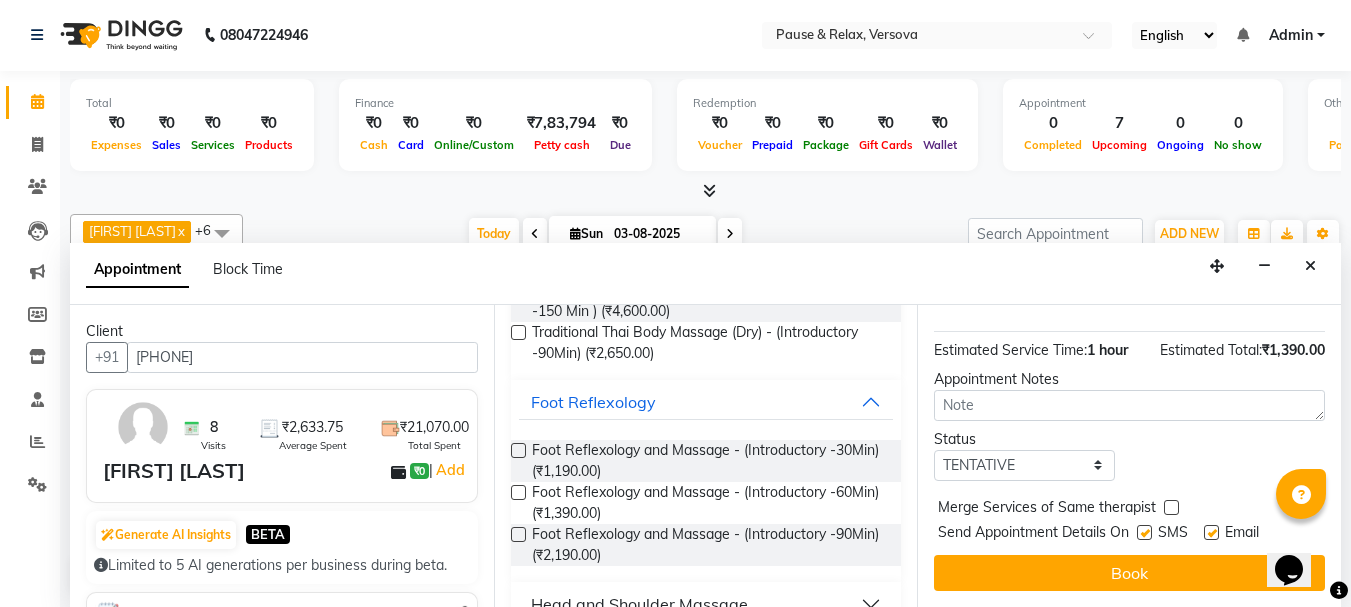 scroll, scrollTop: 260, scrollLeft: 0, axis: vertical 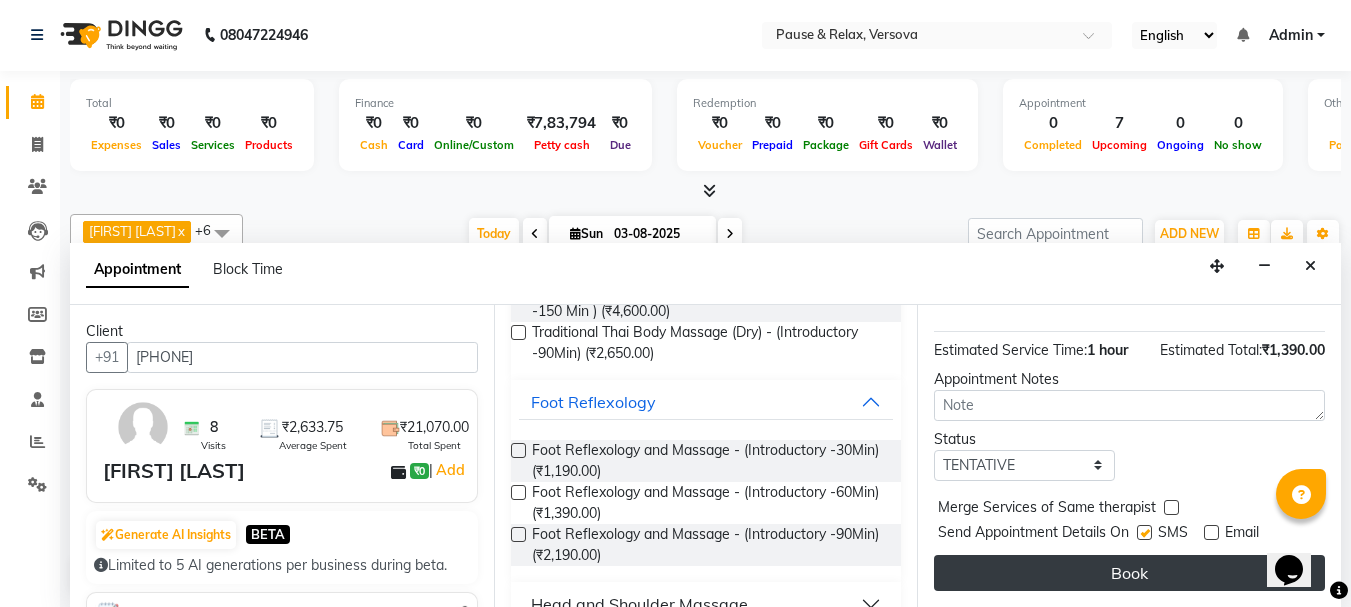click on "Book" at bounding box center [1129, 573] 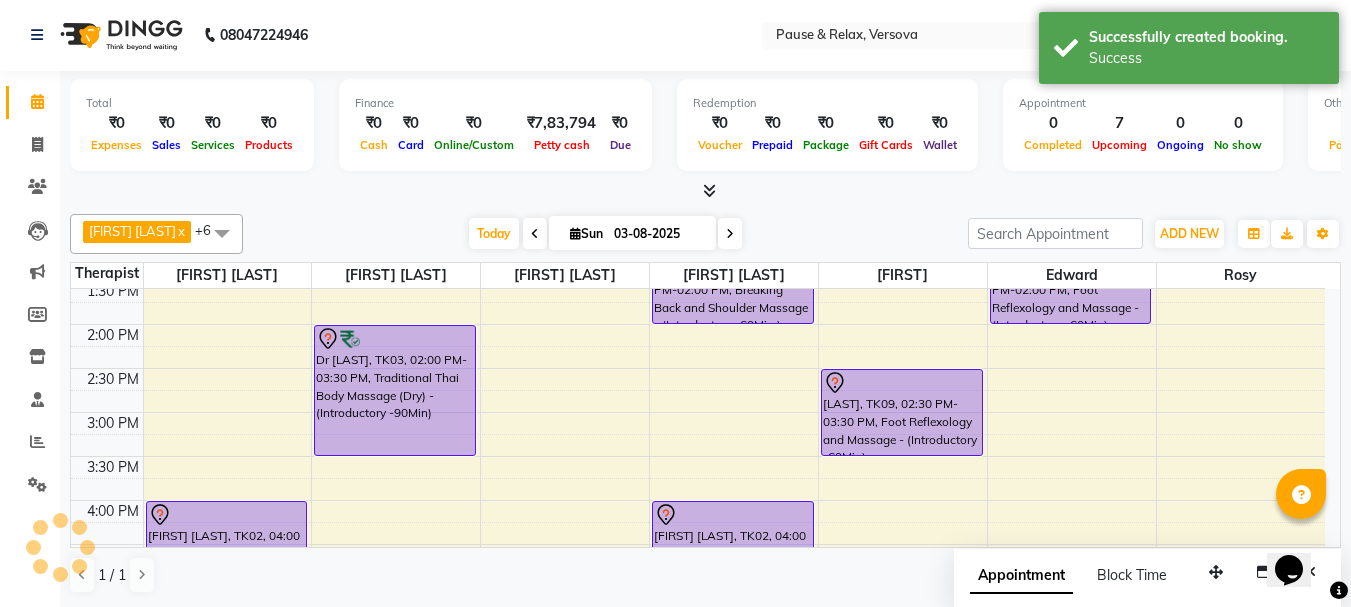 scroll, scrollTop: 0, scrollLeft: 0, axis: both 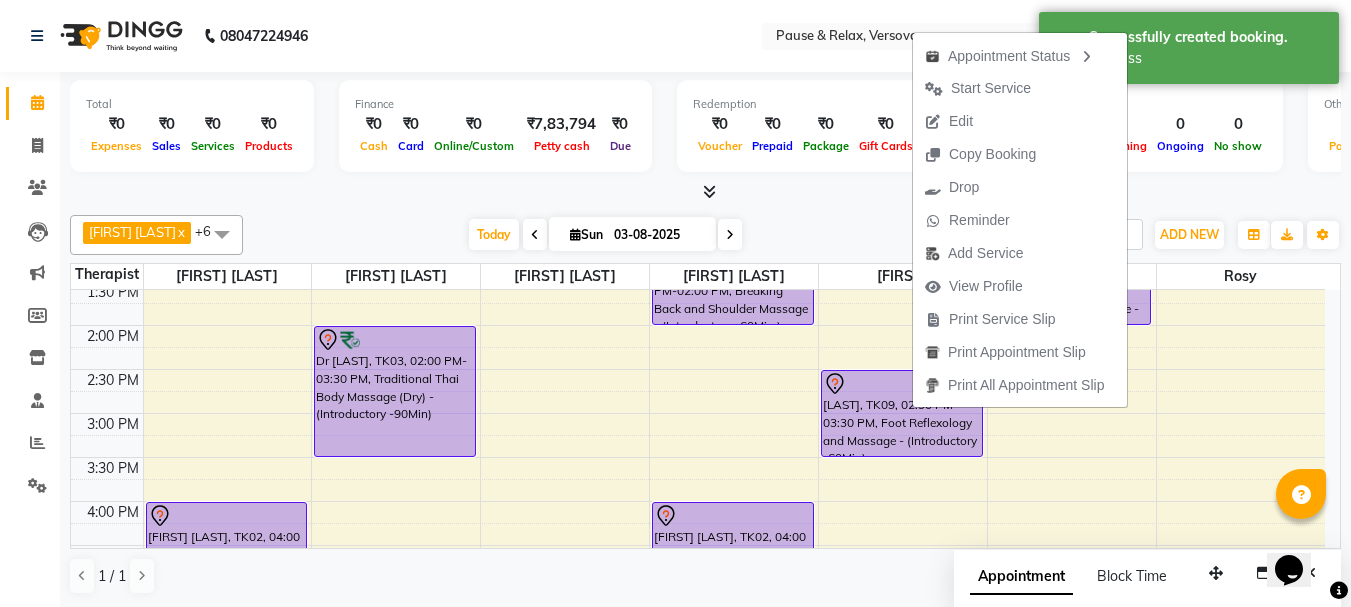 click on "Copy Booking" at bounding box center (992, 154) 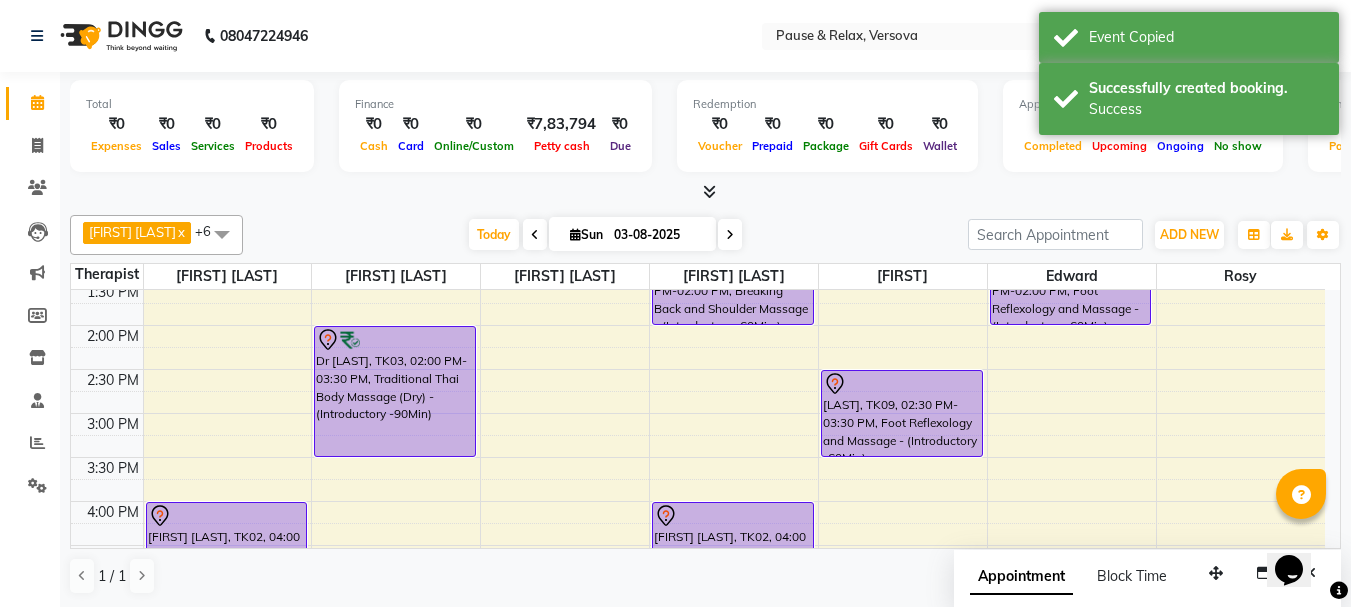 click on "11:00 AM 11:30 AM 12:00 PM 12:30 PM 1:00 PM 1:30 PM 2:00 PM 2:30 PM 3:00 PM 3:30 PM 4:00 PM 4:30 PM 5:00 PM 5:30 PM 6:00 PM 6:30 PM 7:00 PM 7:30 PM 8:00 PM 8:30 PM 9:00 PM 9:30 PM     [FIRST] [LAST], TK01, 12:15 PM-01:15 PM, Foot Reflexology and Massage - (Introductory -60Min)             [FIRST] [LAST], TK02, 04:00 PM-05:00 PM, Traditional Thai Body Massage (Dry) - (Introductory -60Min)    [FIRST] [LAST], TK04, 12:30 PM-01:30 PM, Foot Reflexology and Massage - (Introductory -60Min)             Dr [FIRST], TK03, 02:00 PM-03:30 PM, Traditional Thai Body Massage (Dry) - (Introductory -90Min)     [FIRST] [LAST], TK01, 12:15 PM-01:15 PM, Foot Reflexology and Massage - (Introductory -60Min)             [FIRST] [LAST] USA, TK05, 05:30 PM-07:00 PM, Traditional Thai Body Massage (Dry) - (Introductory -90Min)             [FIRST] [LAST], TK08, 01:00 PM-02:00 PM, Breaking Back and Shoulder Massage - (Introductory -60Min )             [FIRST] [LAST], TK02, 04:00 PM-05:00 PM, Foot Reflexology and Massage - (Introductory -60Min)" at bounding box center (698, 545) 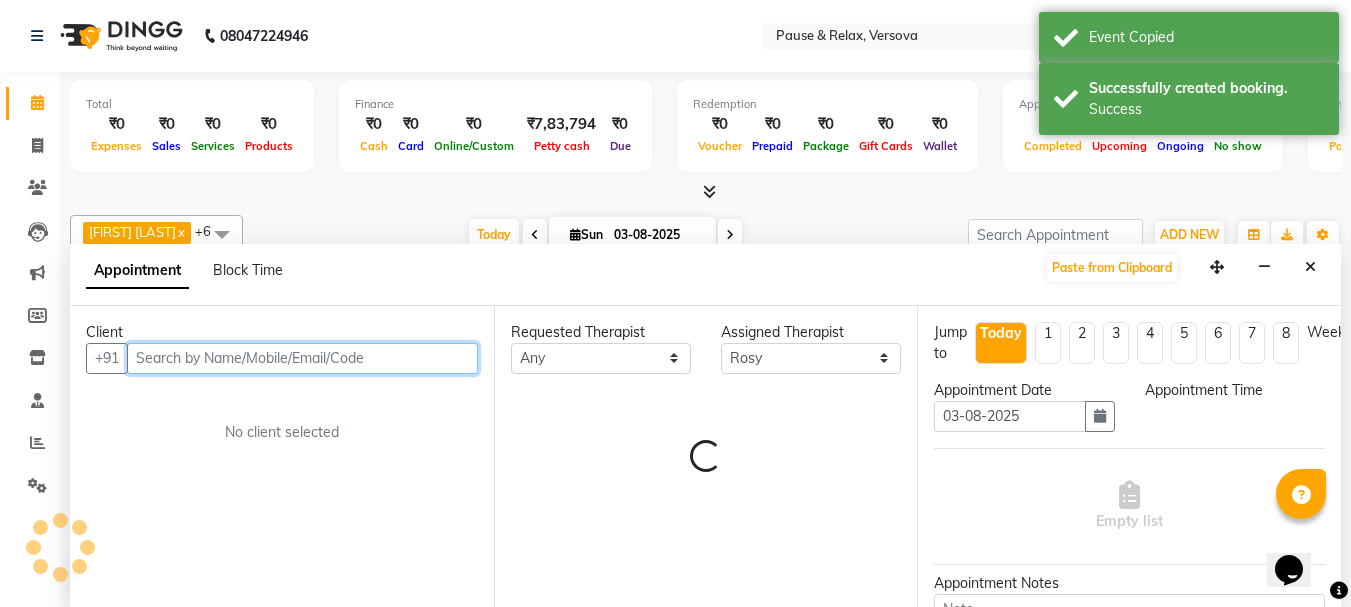 scroll, scrollTop: 1, scrollLeft: 0, axis: vertical 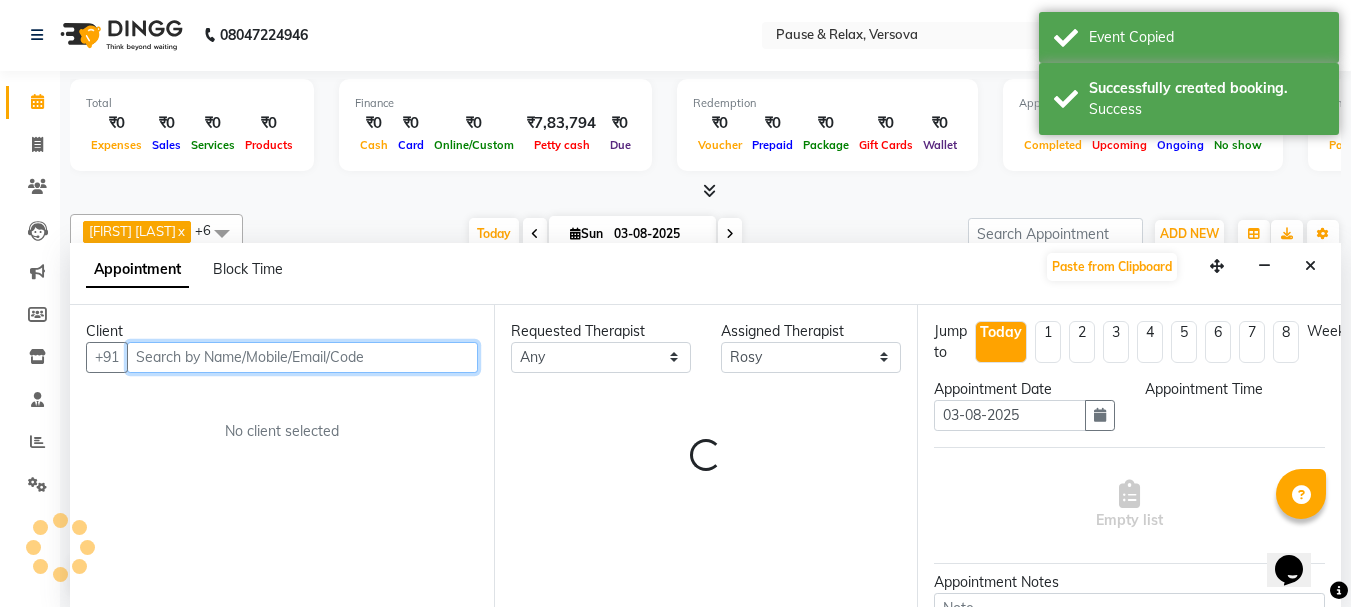 select on "870" 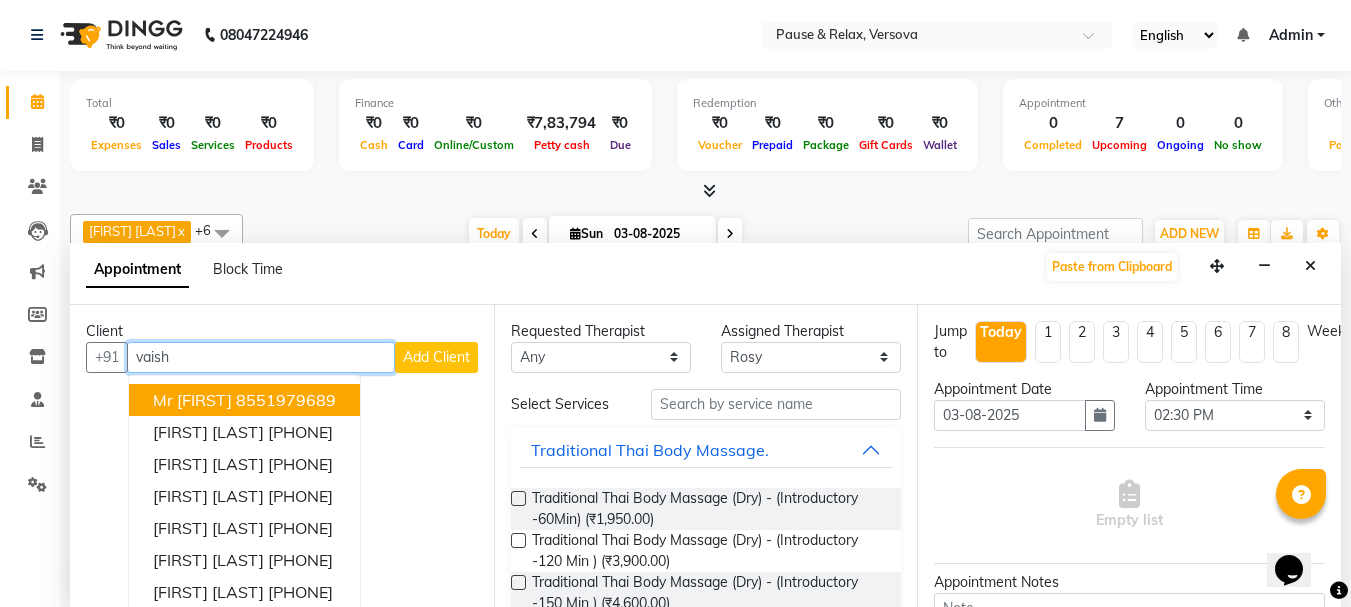 scroll, scrollTop: 10, scrollLeft: 0, axis: vertical 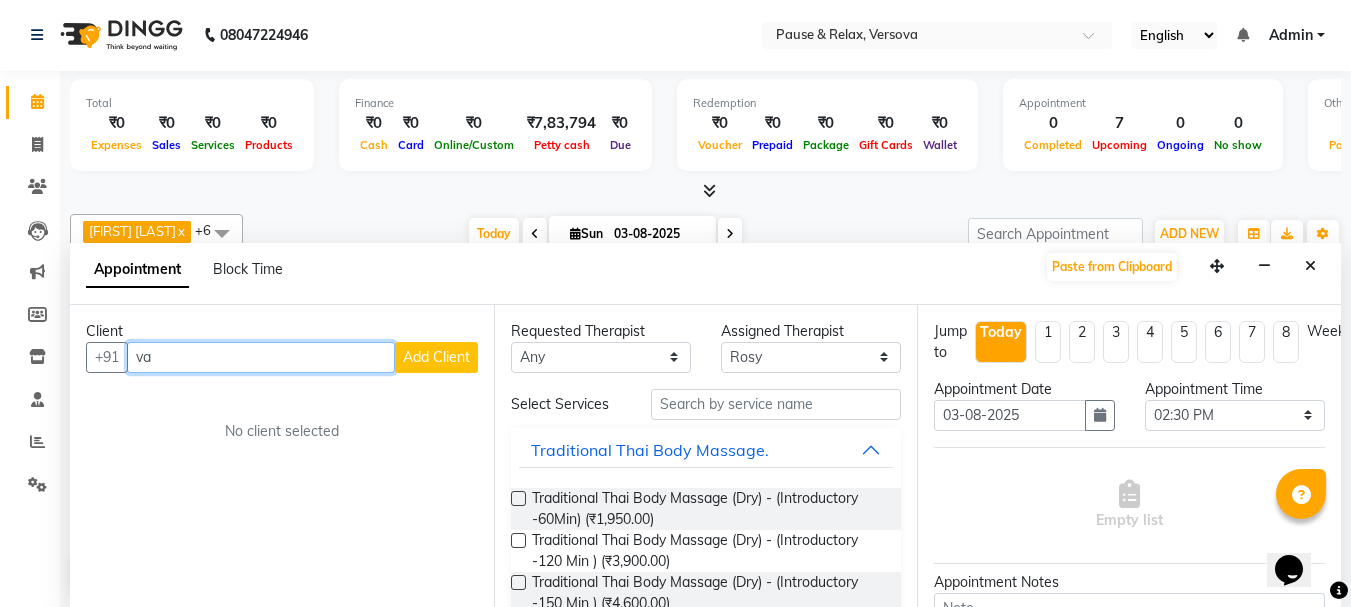 type on "v" 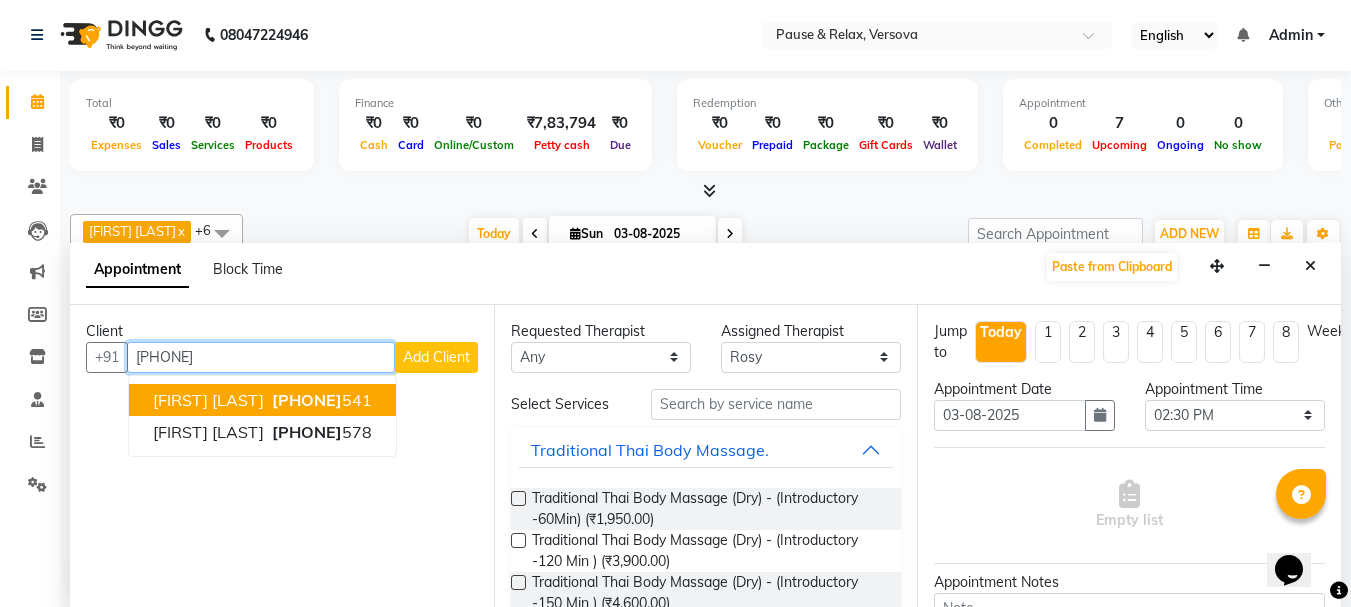 click on "[PHONE]" at bounding box center (307, 400) 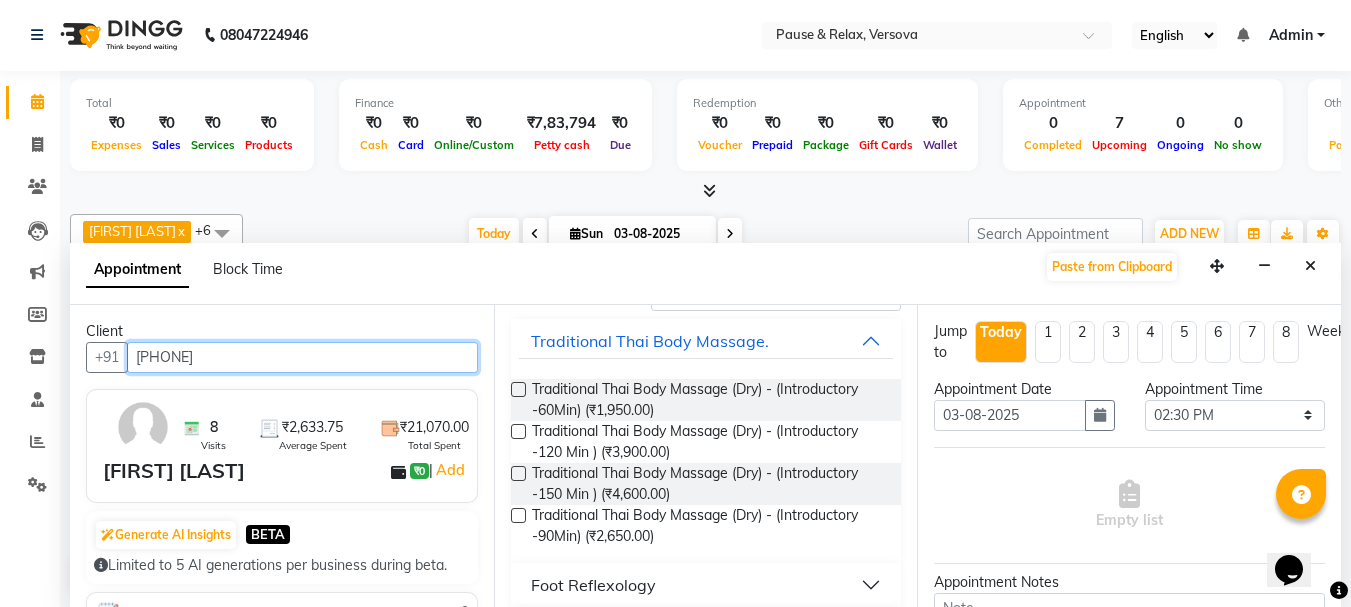 scroll, scrollTop: 301, scrollLeft: 0, axis: vertical 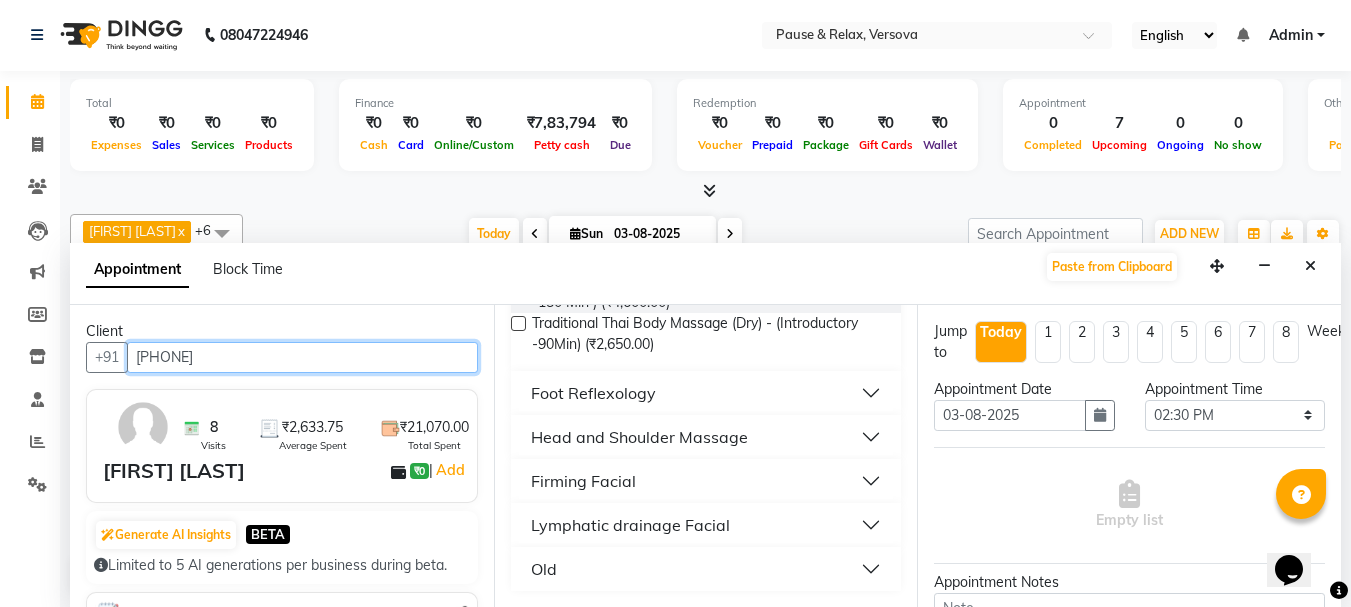type on "[PHONE]" 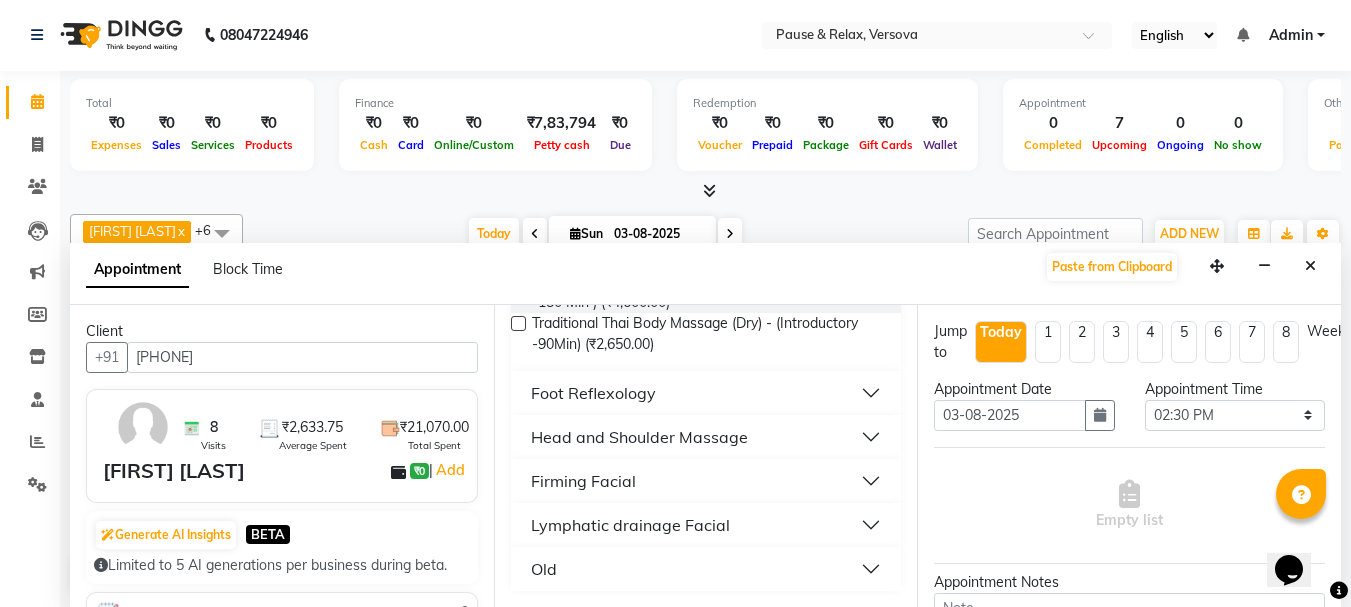 click on "Foot Reflexology" at bounding box center [706, 393] 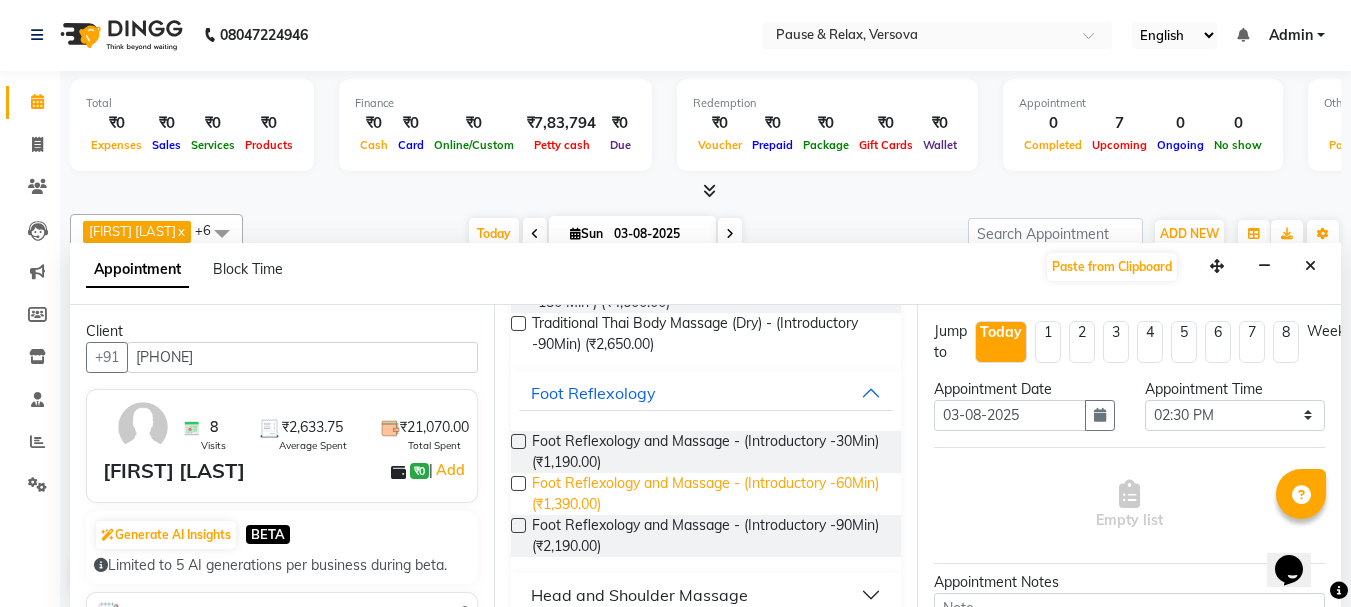 click on "Foot Reflexology and Massage - (Introductory -60Min) (₹1,390.00)" at bounding box center (709, 494) 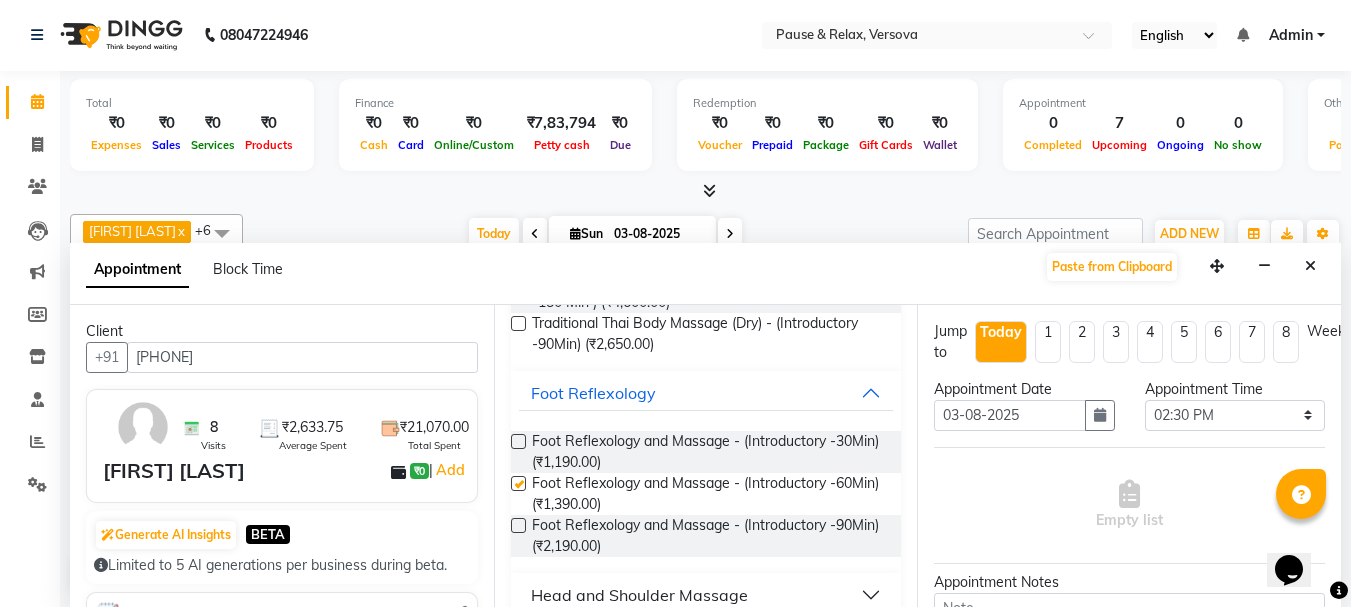 checkbox on "false" 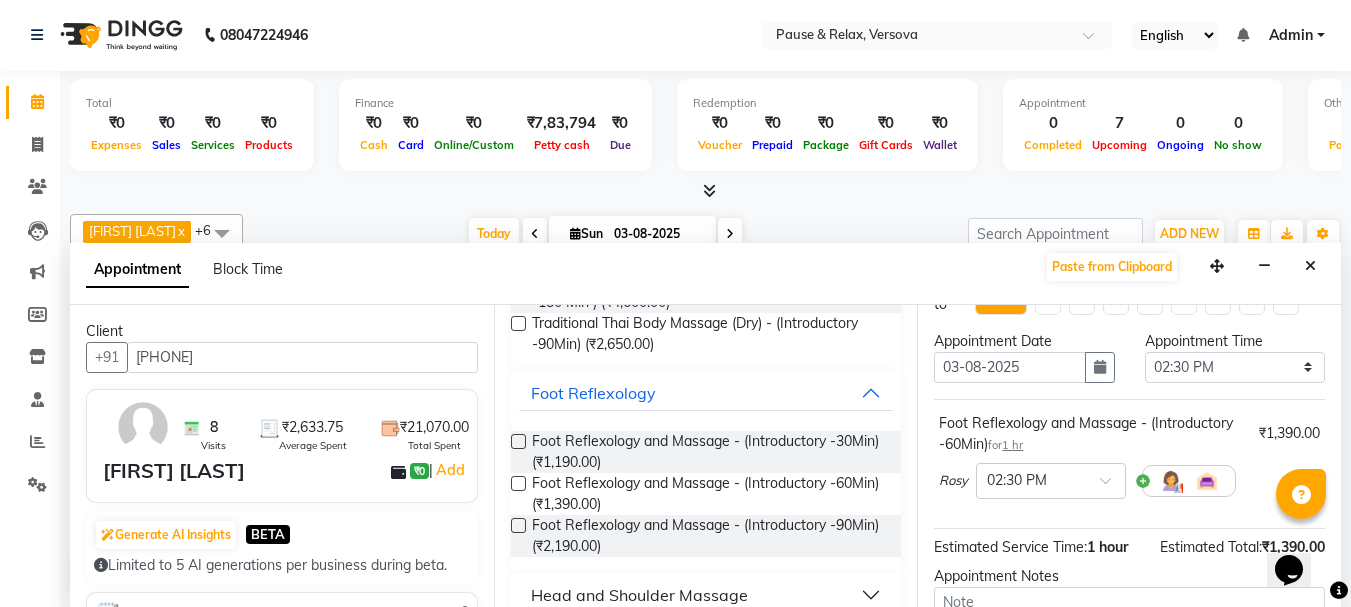 scroll, scrollTop: 260, scrollLeft: 0, axis: vertical 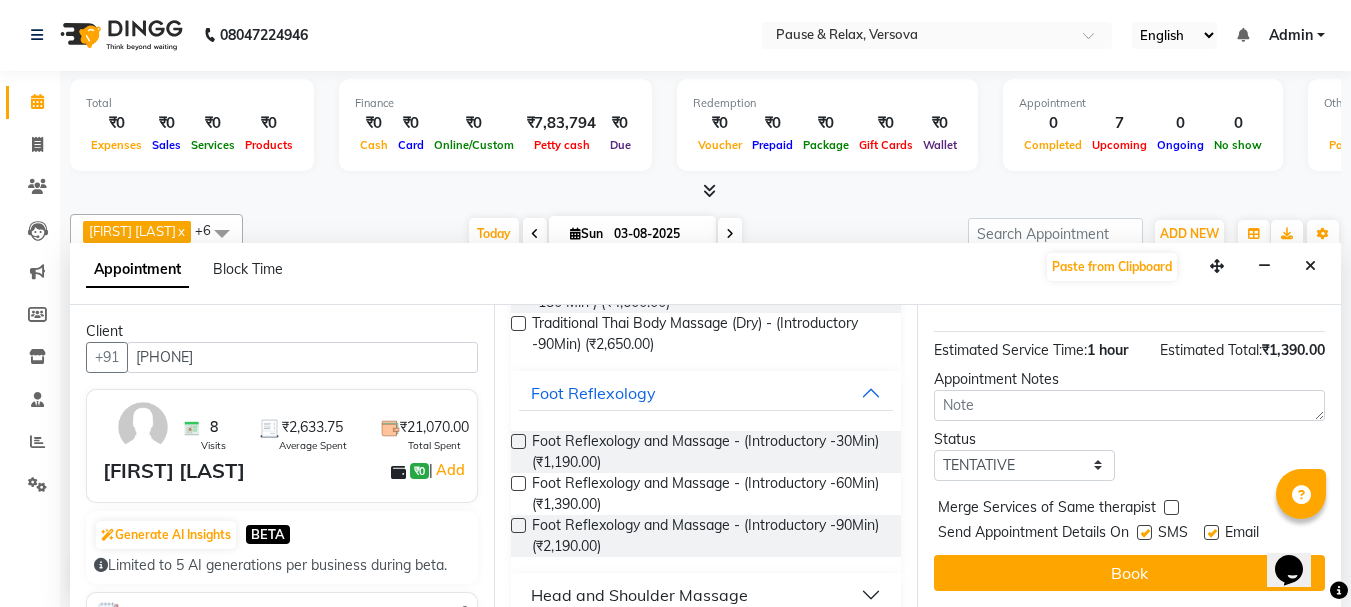 drag, startPoint x: 1335, startPoint y: 376, endPoint x: 28, endPoint y: 8, distance: 1357.8192 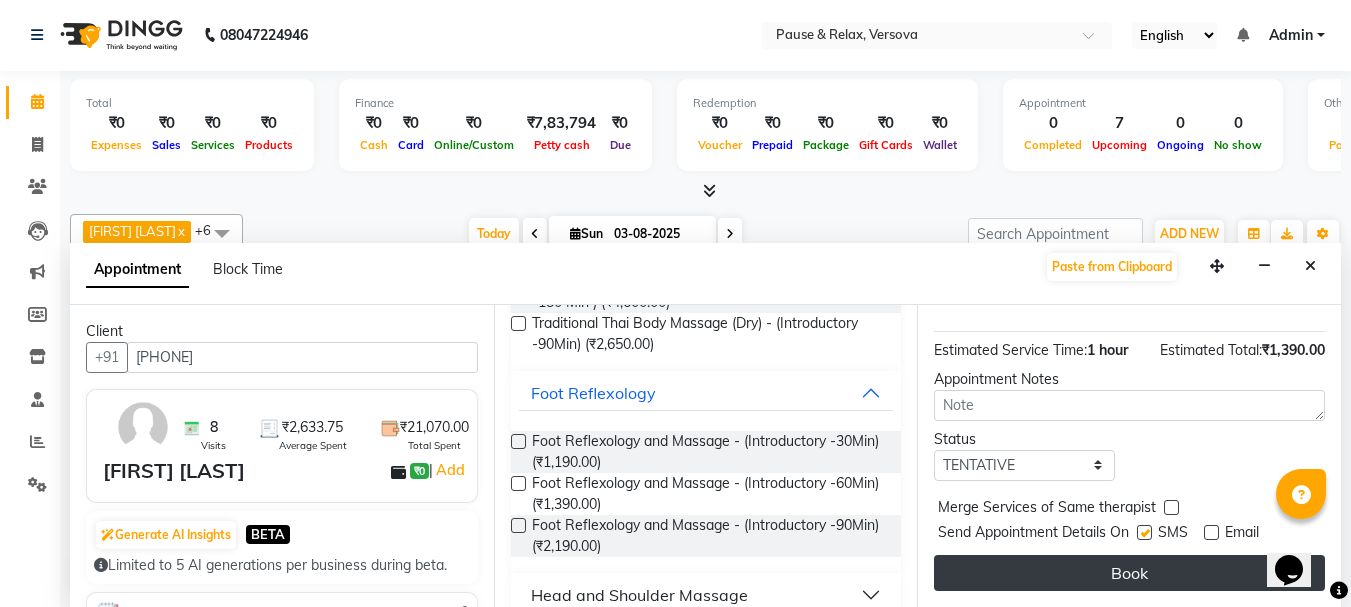 click on "Book" at bounding box center [1129, 573] 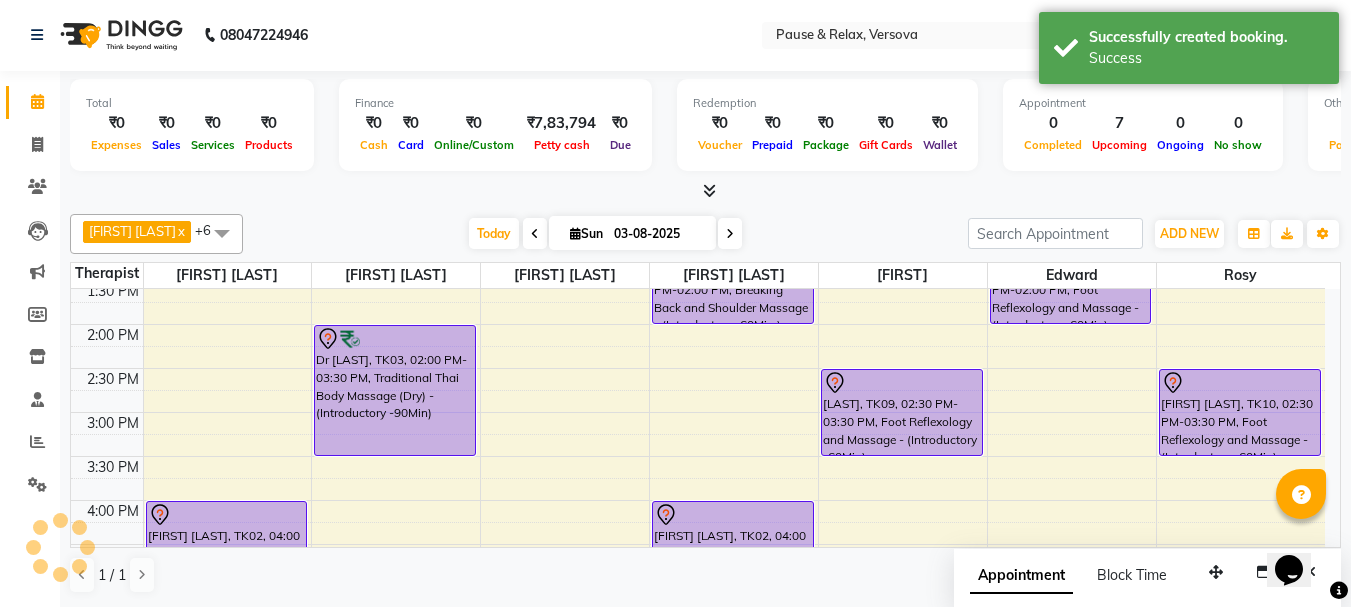scroll, scrollTop: 0, scrollLeft: 0, axis: both 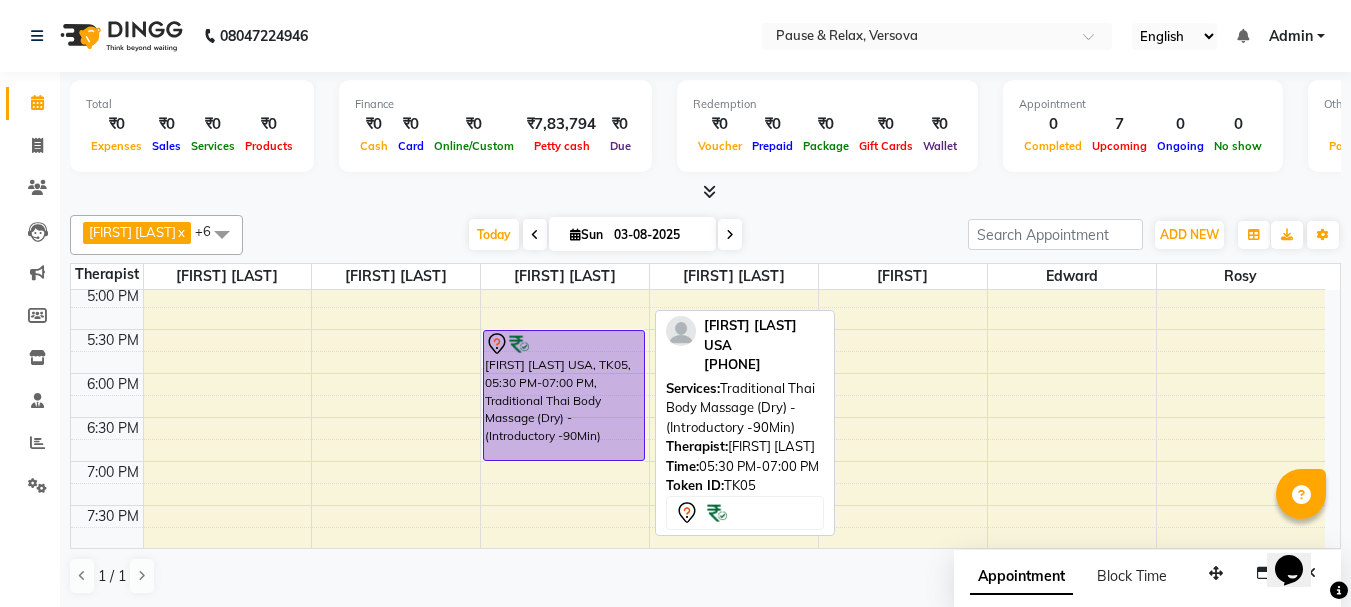 click on "[FIRST] [LAST] USA, TK05, 05:30 PM-07:00 PM, Traditional Thai Body Massage (Dry) - (Introductory -90Min)" at bounding box center [564, 395] 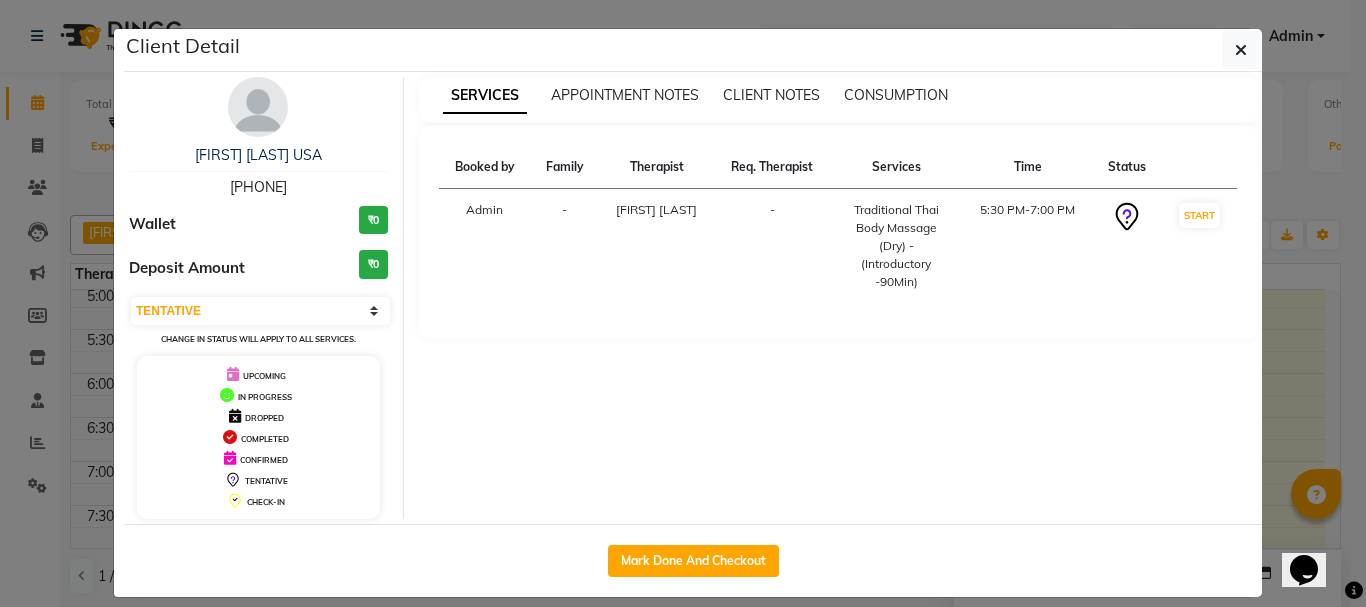 drag, startPoint x: 211, startPoint y: 183, endPoint x: 307, endPoint y: 184, distance: 96.00521 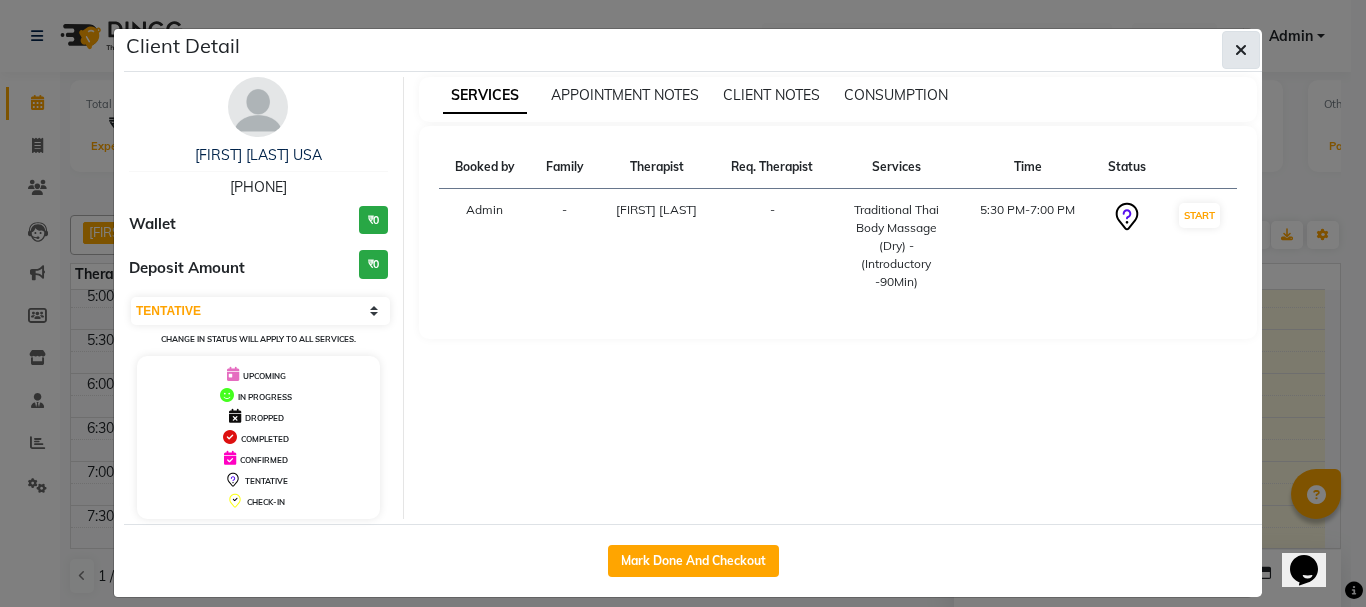 click 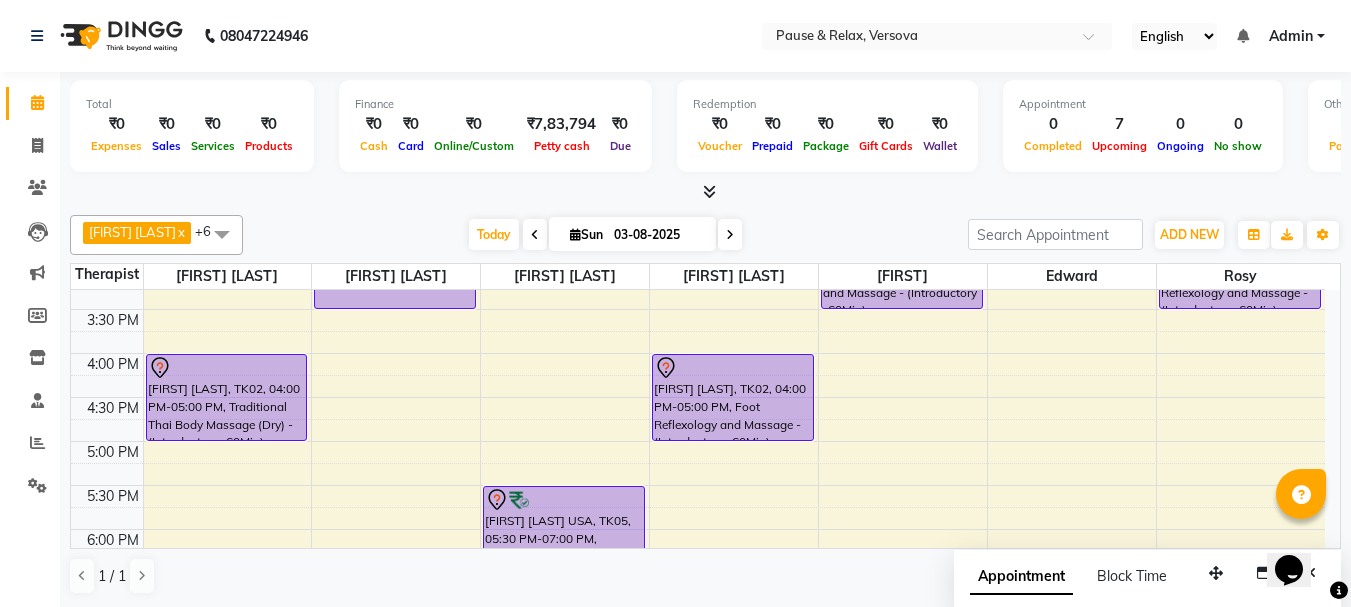 scroll, scrollTop: 380, scrollLeft: 0, axis: vertical 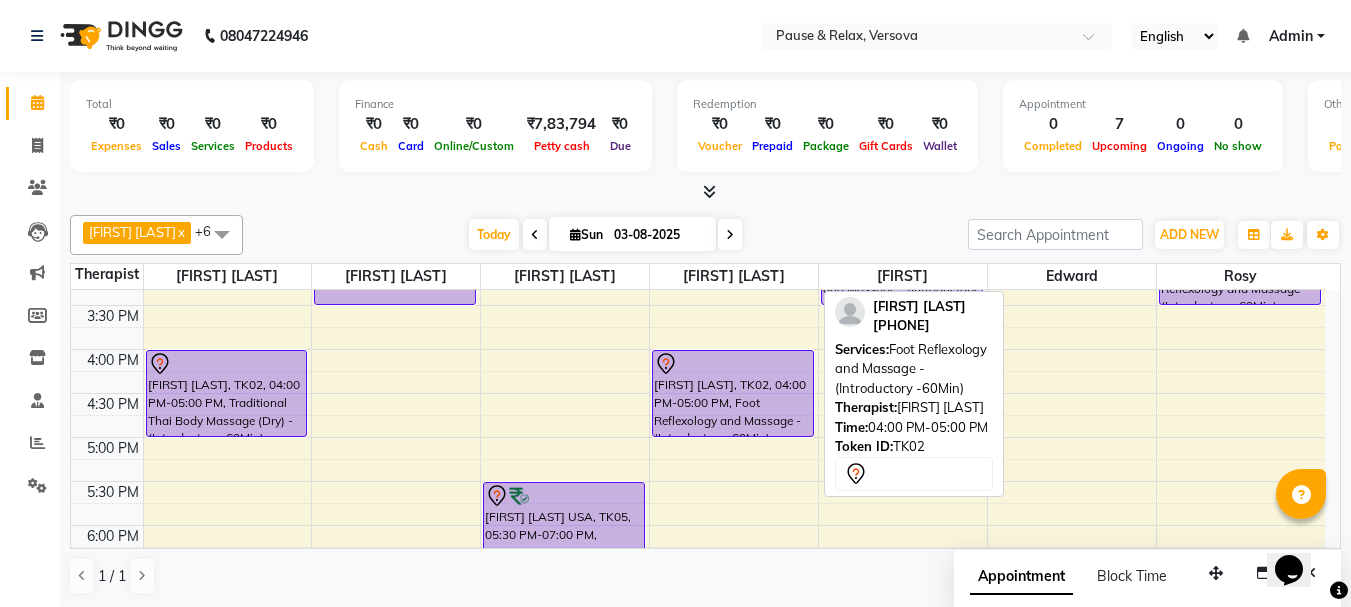 click on "[FIRST] [LAST], TK02, 04:00 PM-05:00 PM, Foot Reflexology and Massage - (Introductory -60Min)" at bounding box center (733, 393) 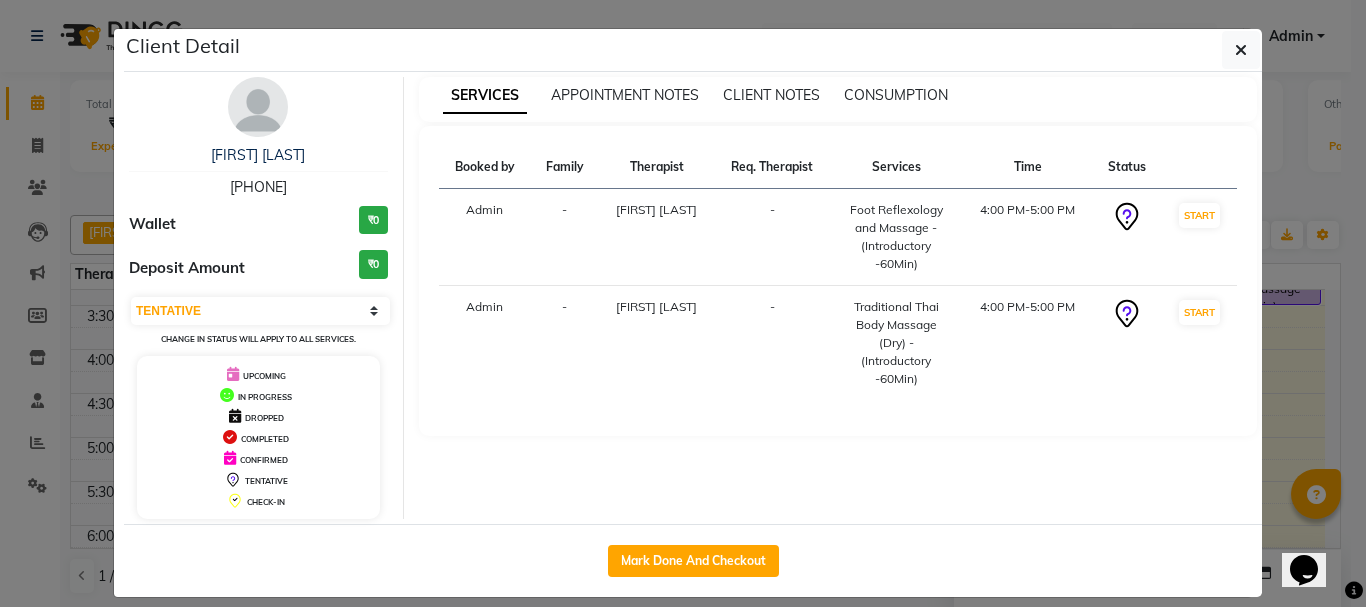 drag, startPoint x: 209, startPoint y: 184, endPoint x: 312, endPoint y: 191, distance: 103.23759 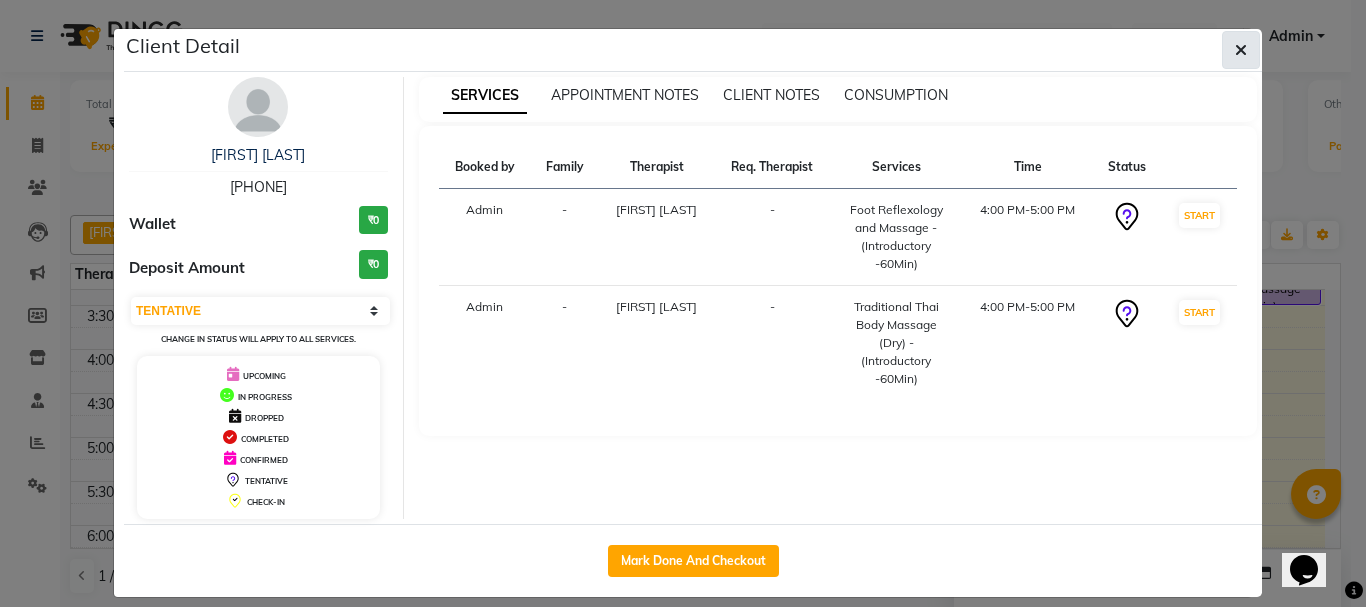 click 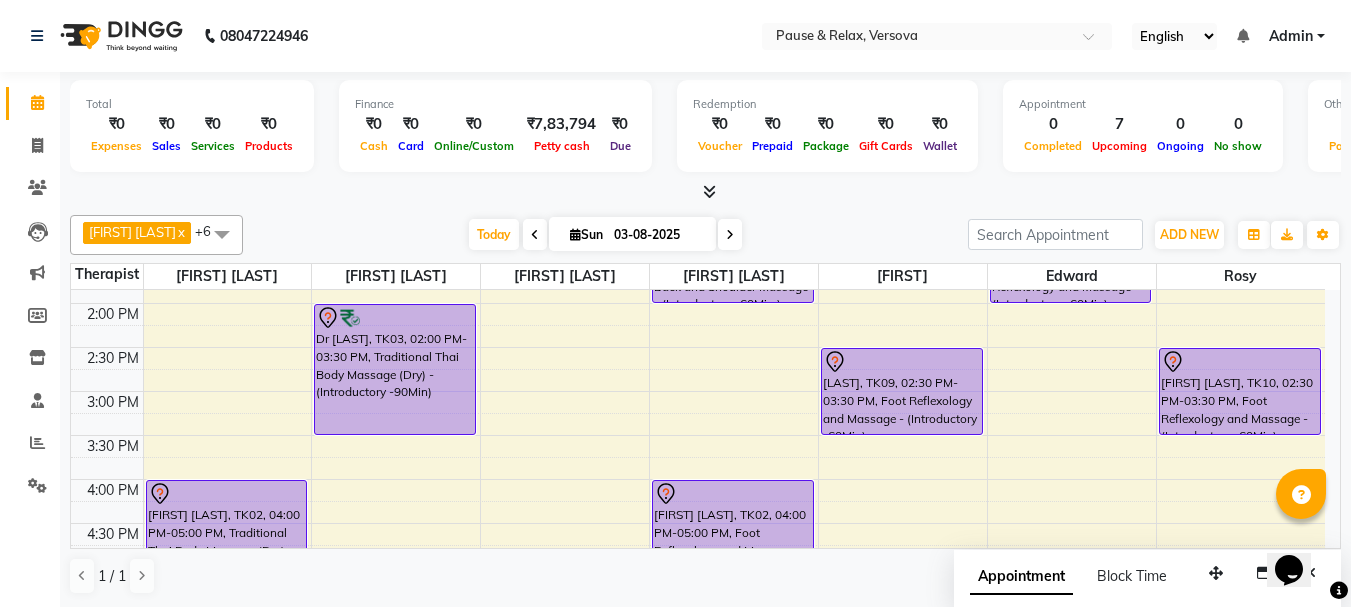 scroll, scrollTop: 206, scrollLeft: 0, axis: vertical 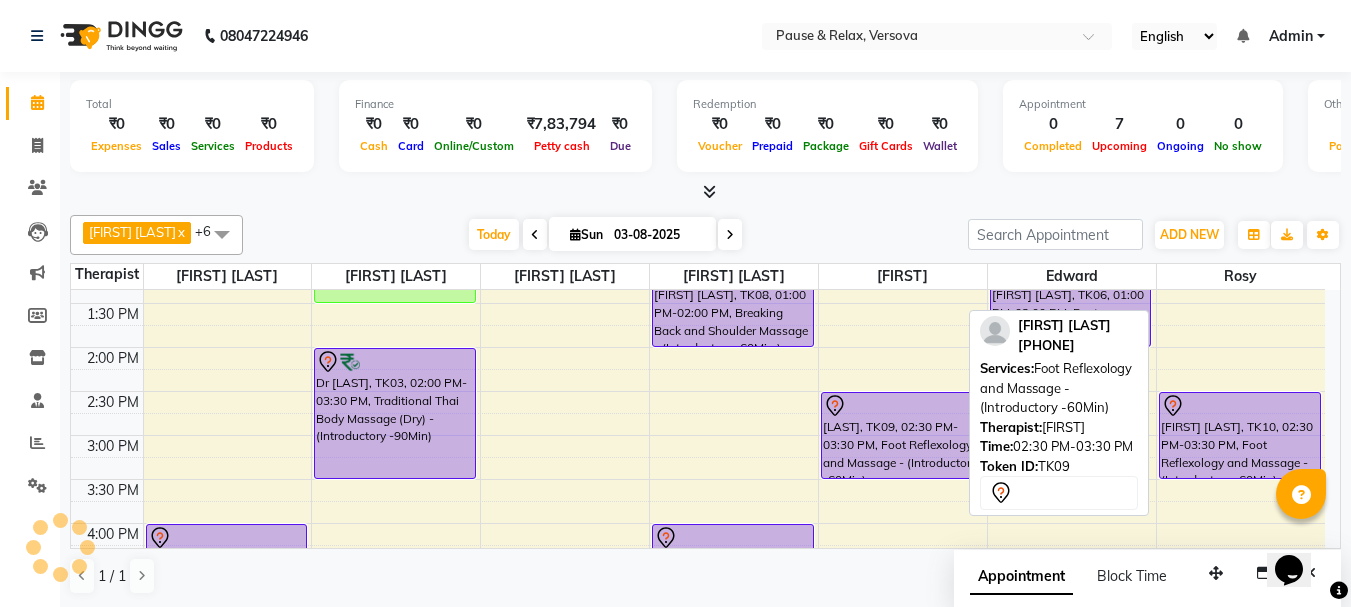 click on "[LAST], TK09, 02:30 PM-03:30 PM, Foot Reflexology and Massage - (Introductory -60Min)" at bounding box center (902, 435) 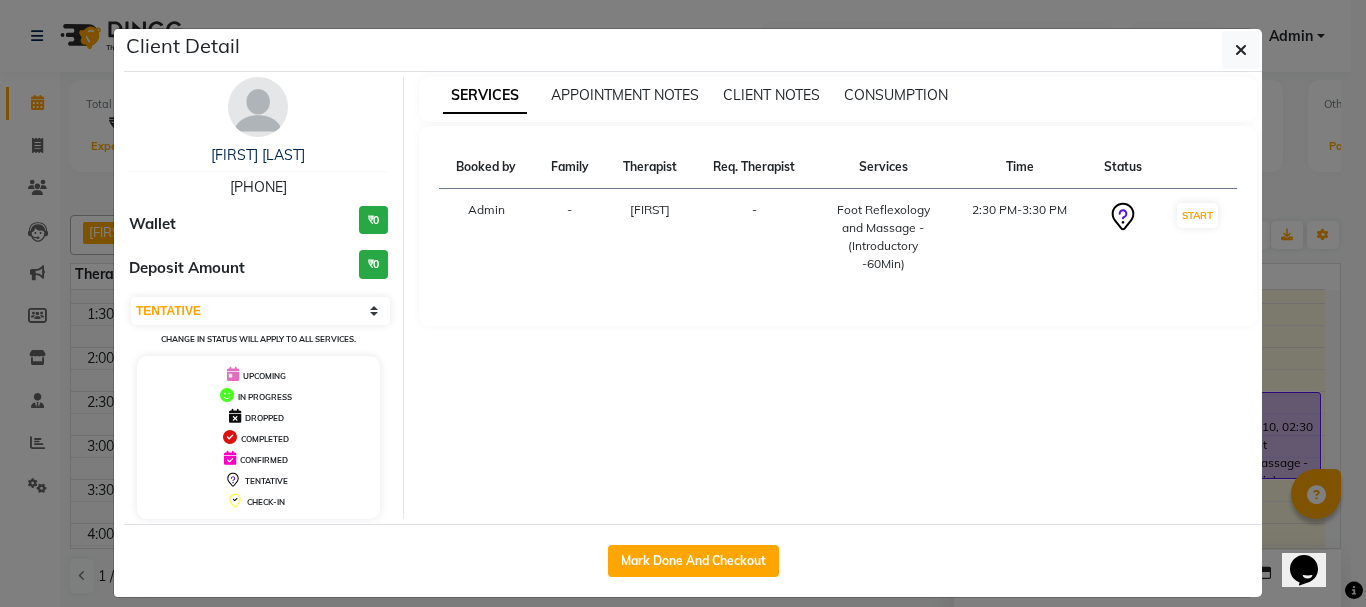drag, startPoint x: 210, startPoint y: 185, endPoint x: 310, endPoint y: 186, distance: 100.005 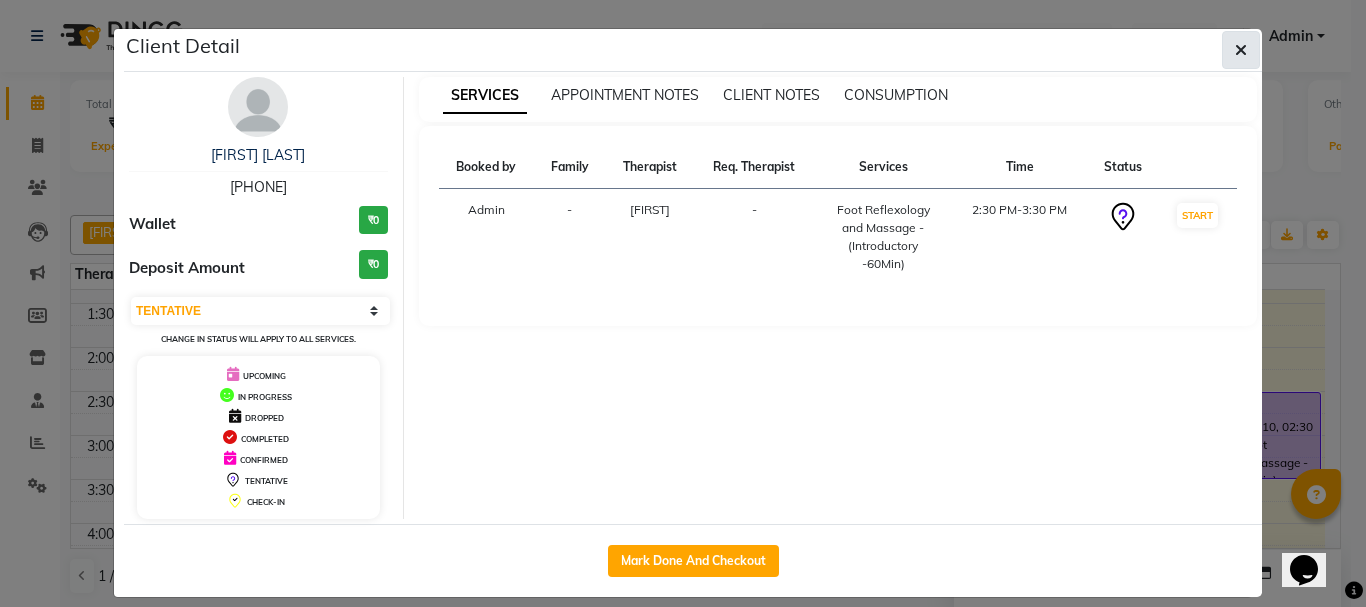 click 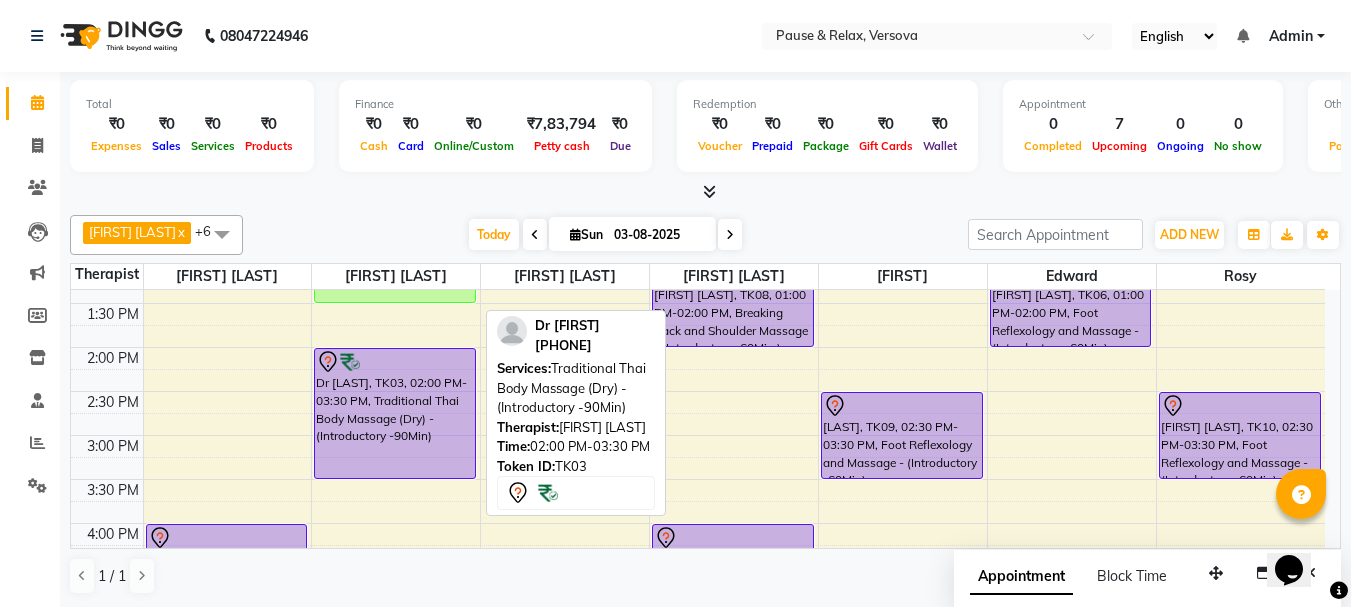 click on "Dr [LAST], TK03, 02:00 PM-03:30 PM, Traditional Thai Body Massage (Dry) - (Introductory -90Min)" at bounding box center (395, 413) 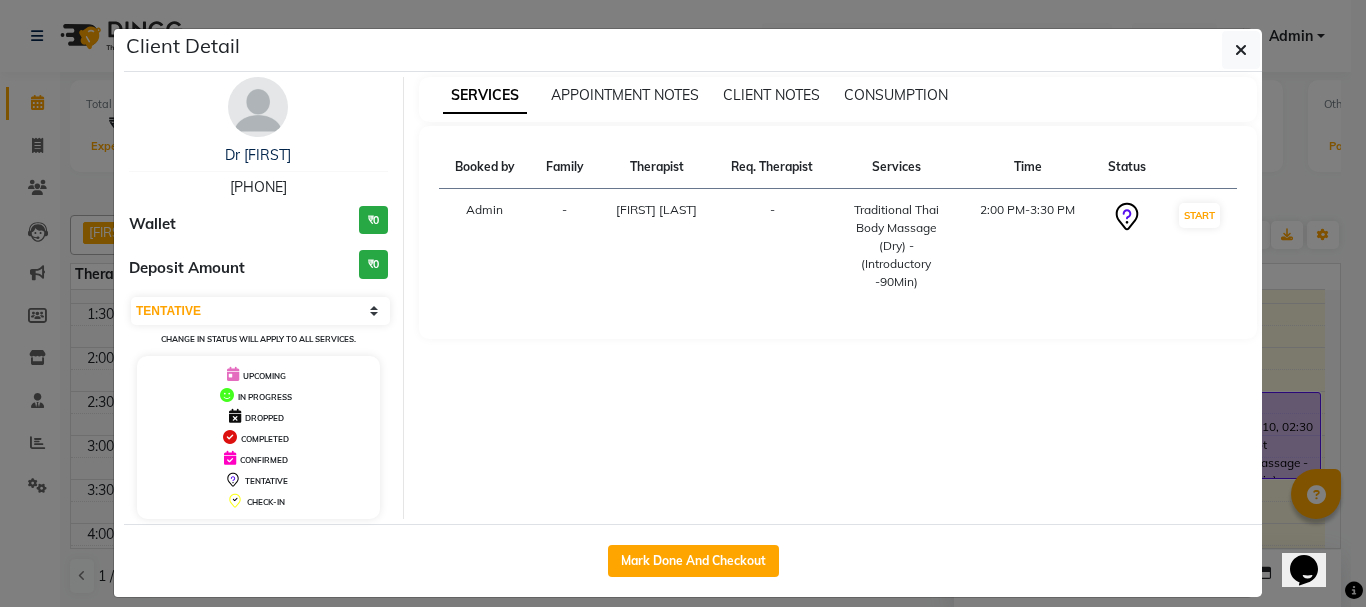 drag, startPoint x: 211, startPoint y: 185, endPoint x: 310, endPoint y: 186, distance: 99.00505 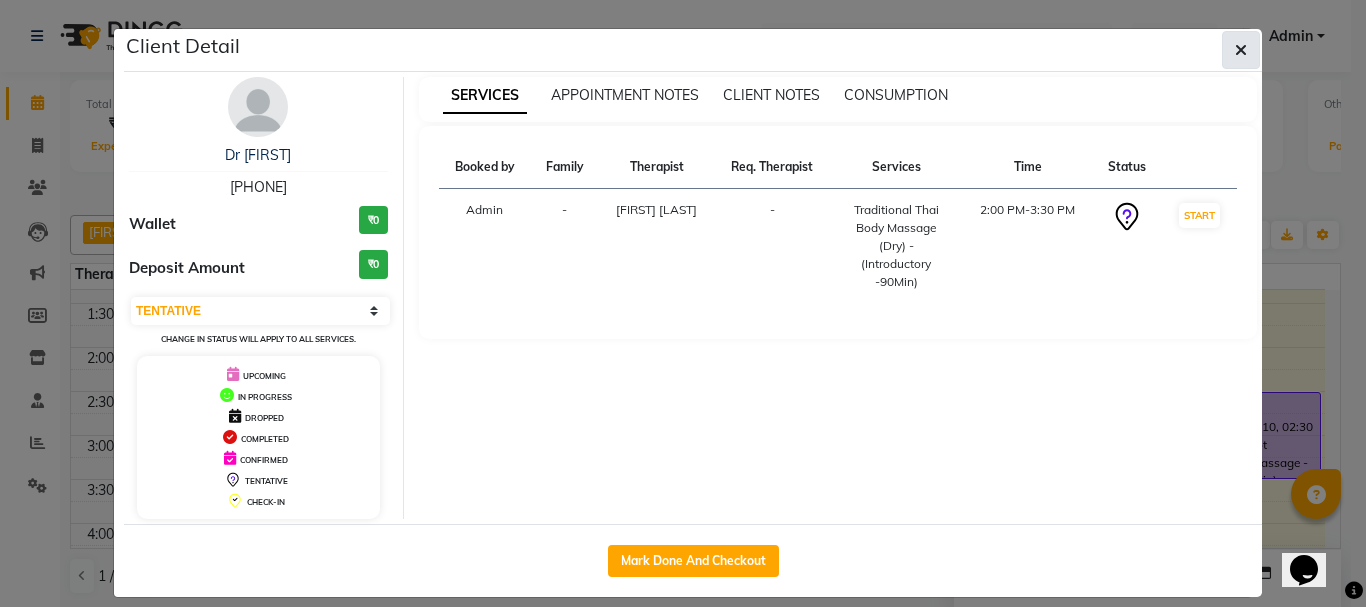 click 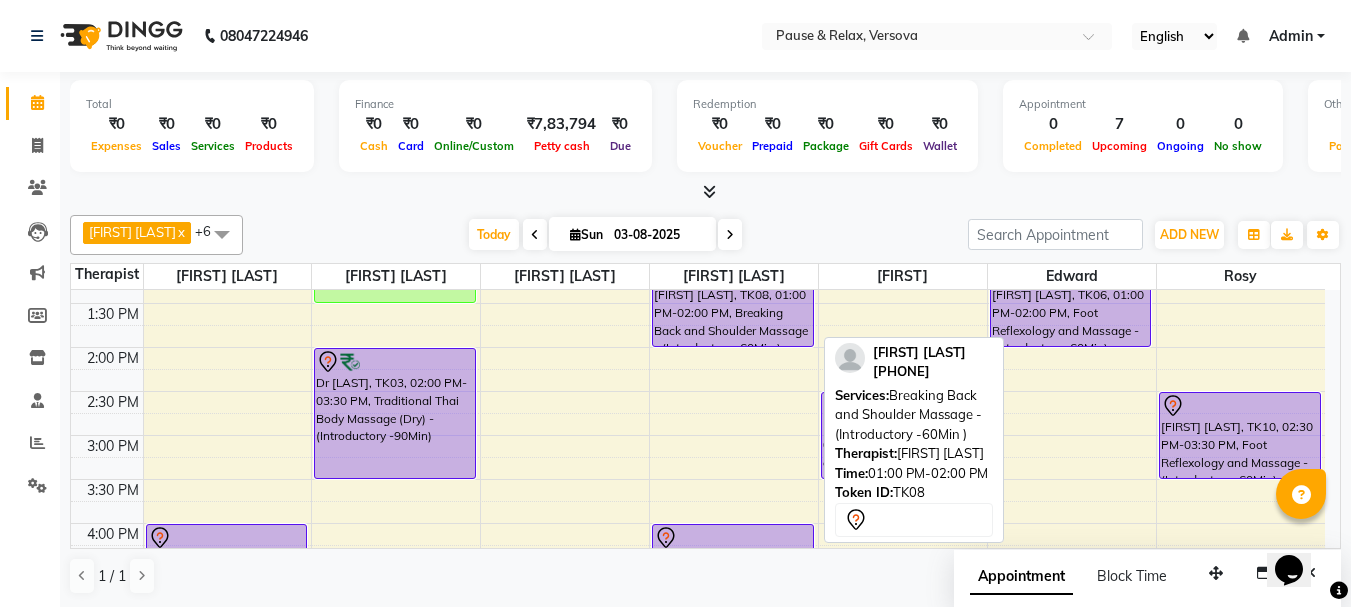 click on "[FIRST] [LAST], TK08, 01:00 PM-02:00 PM, Breaking Back and Shoulder Massage - (Introductory -60Min )" at bounding box center [733, 303] 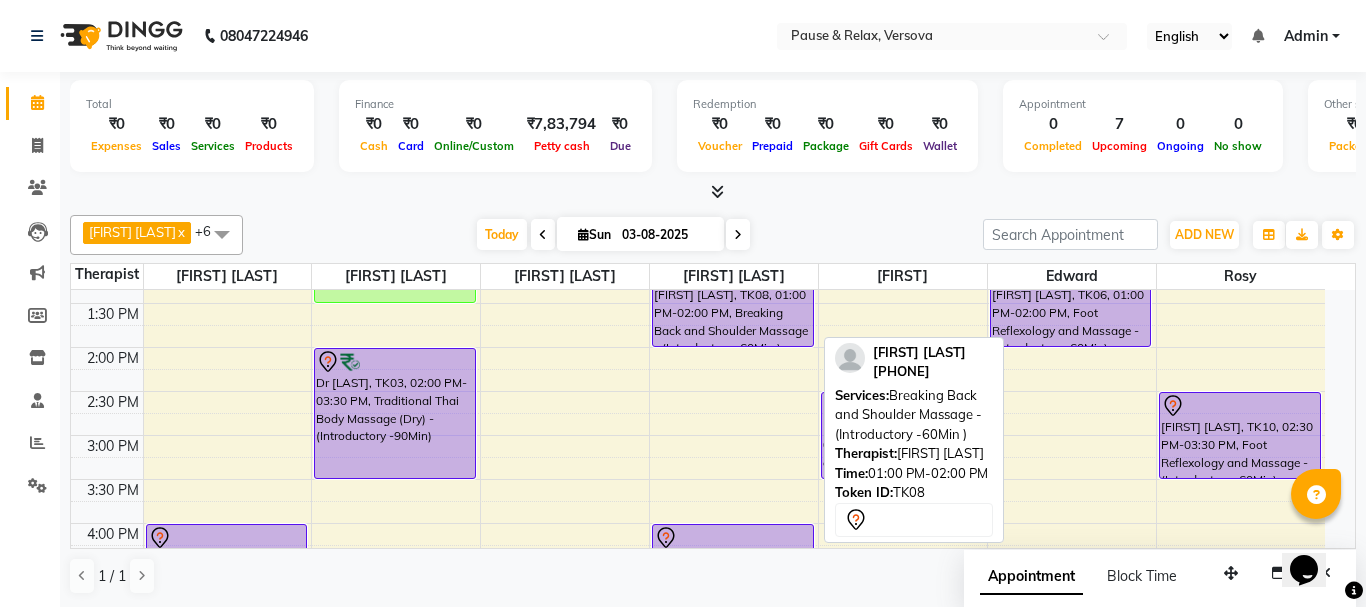 select on "7" 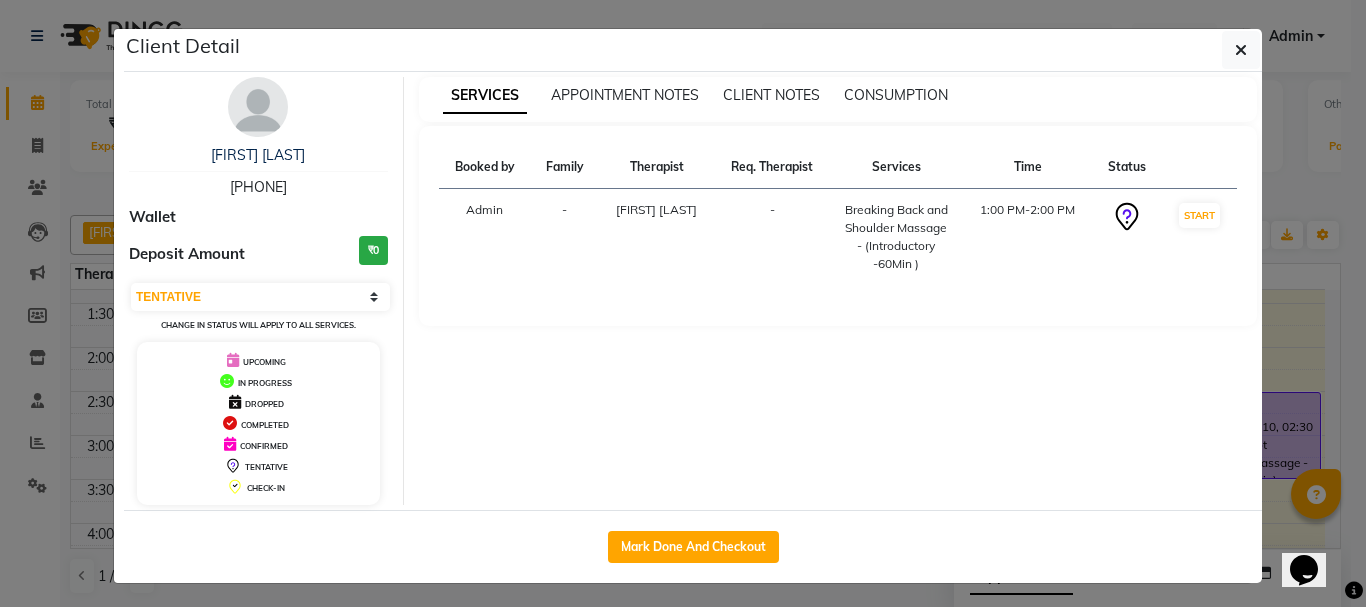 type 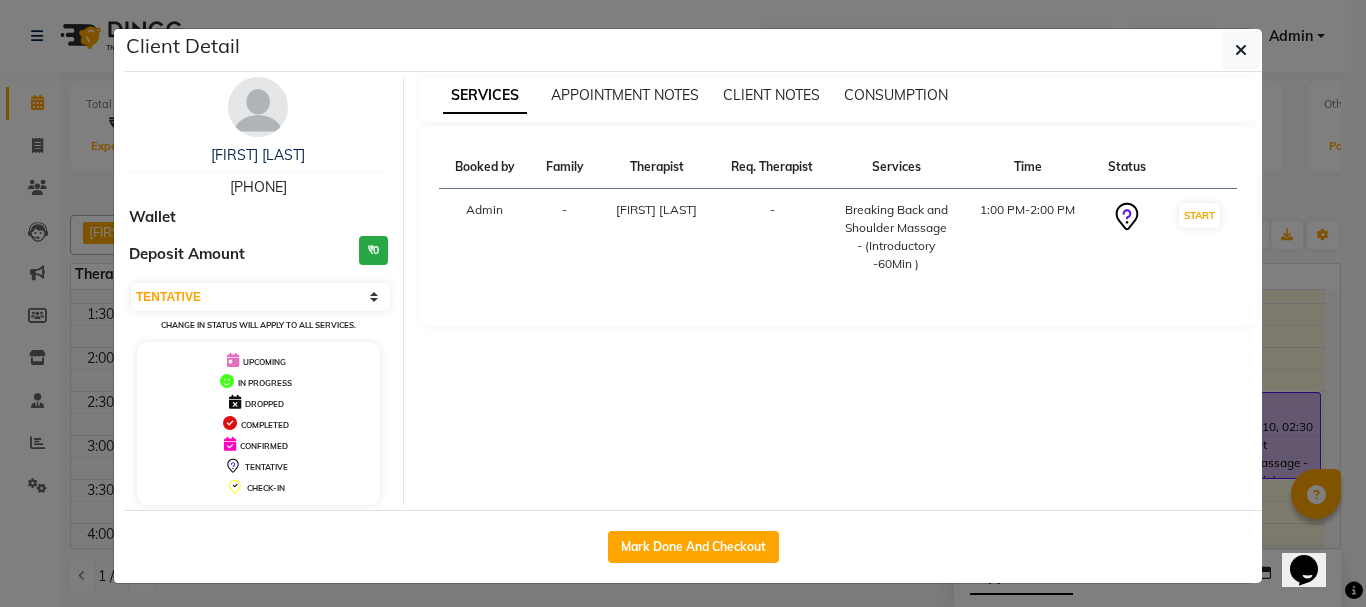 click 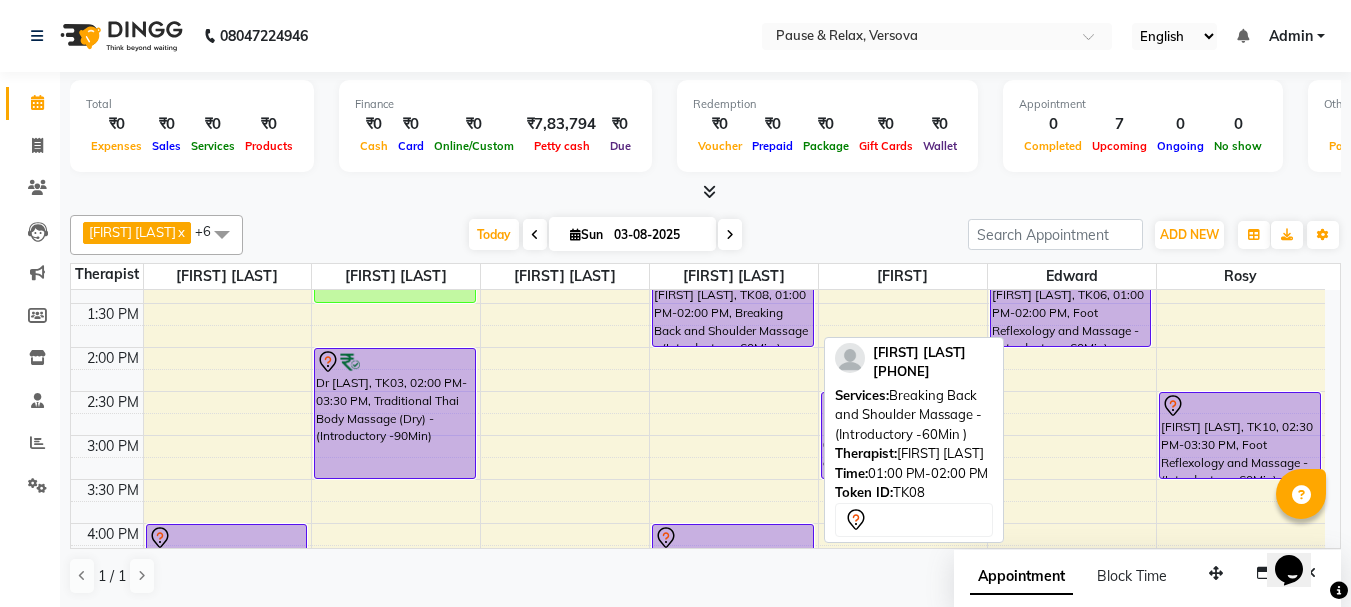 click on "[FIRST] [LAST], TK08, 01:00 PM-02:00 PM, Breaking Back and Shoulder Massage - (Introductory -60Min )" at bounding box center [733, 303] 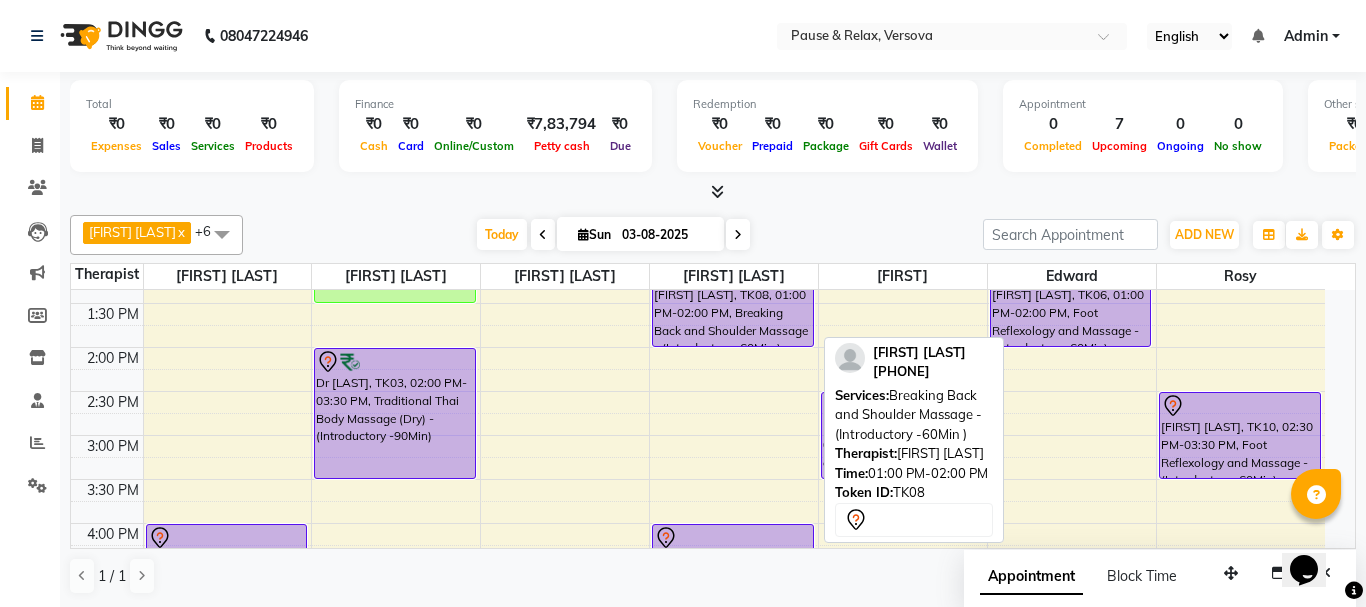 select on "7" 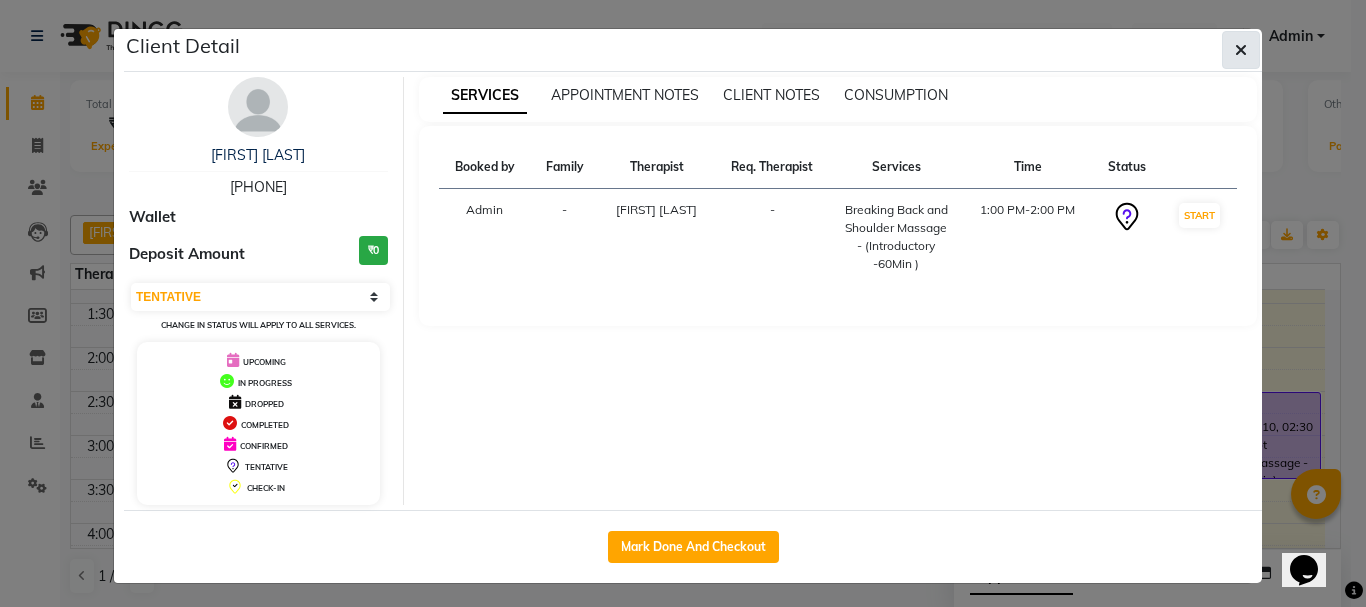 click 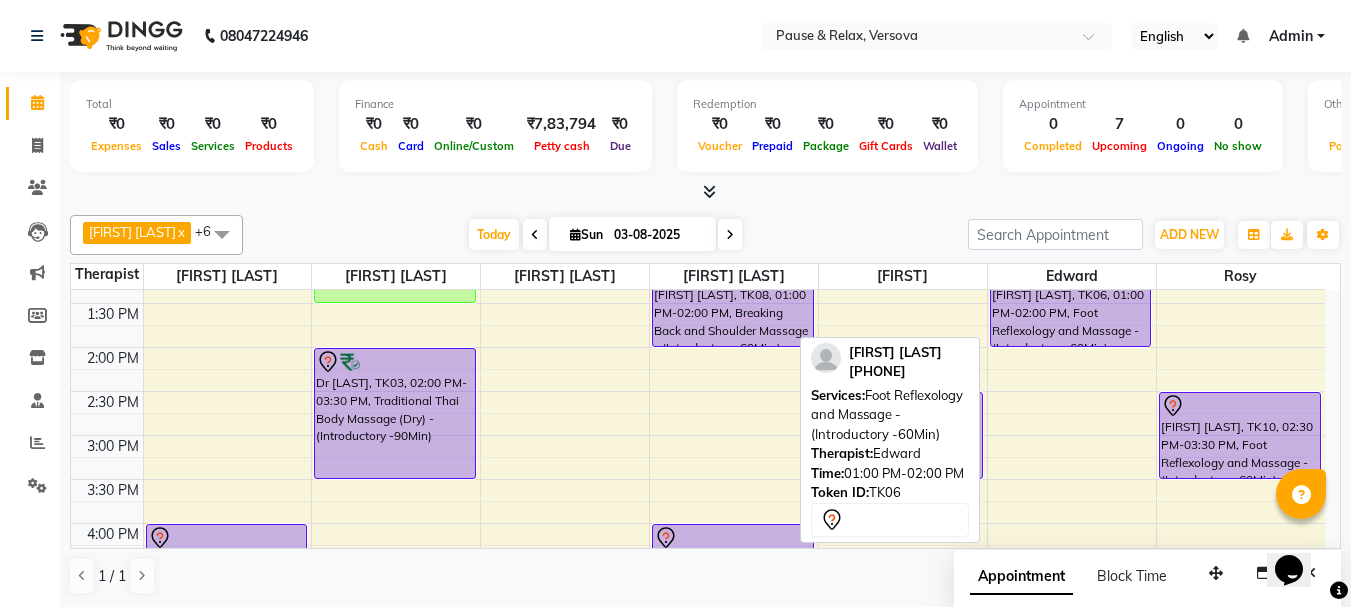 click on "[FIRST] [LAST], TK06, 01:00 PM-02:00 PM, Foot Reflexology and Massage - (Introductory -60Min)" at bounding box center [1071, 303] 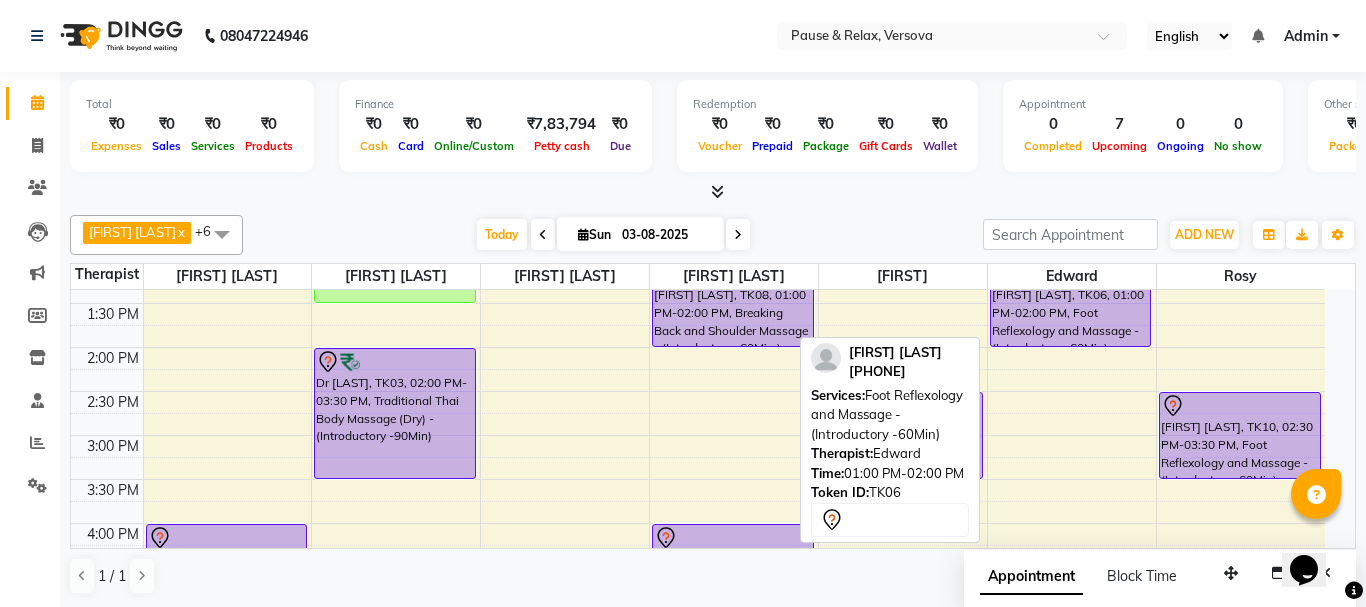 select on "7" 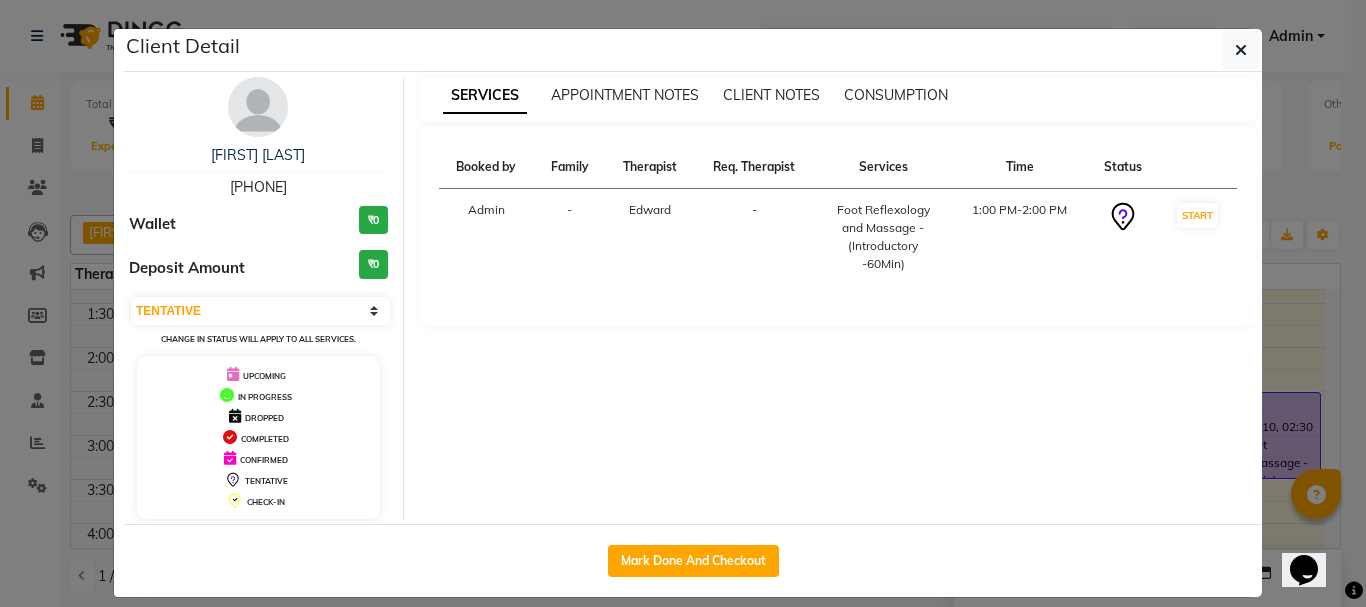 drag, startPoint x: 211, startPoint y: 182, endPoint x: 340, endPoint y: 182, distance: 129 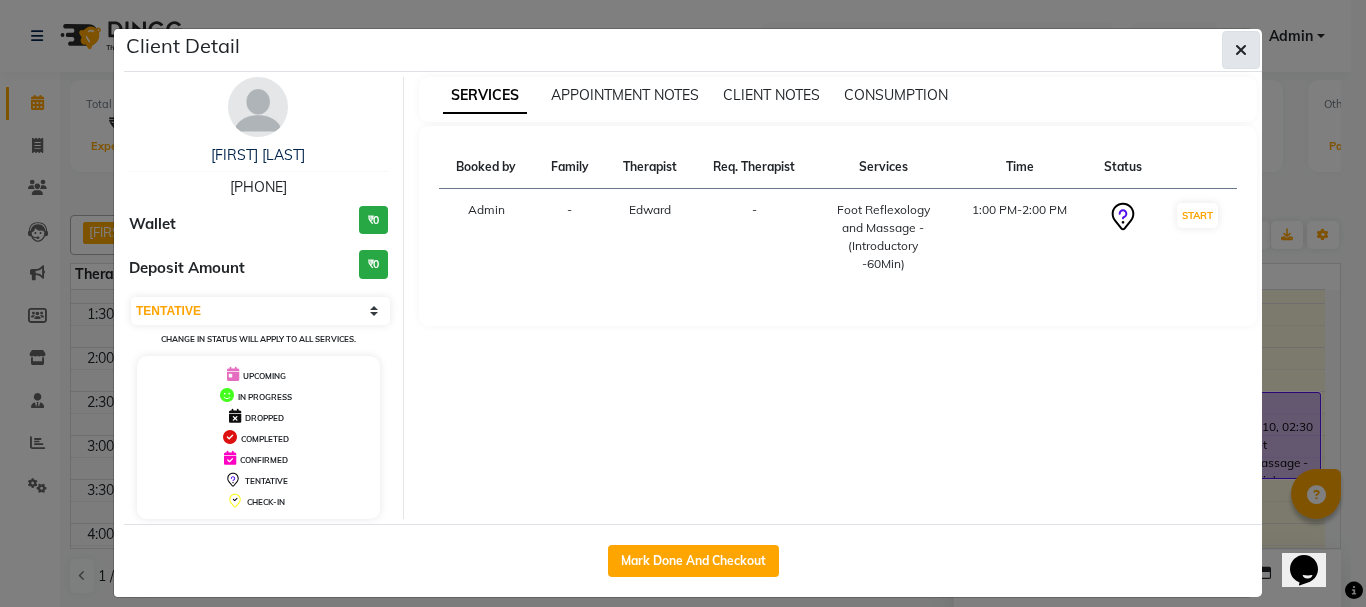 click 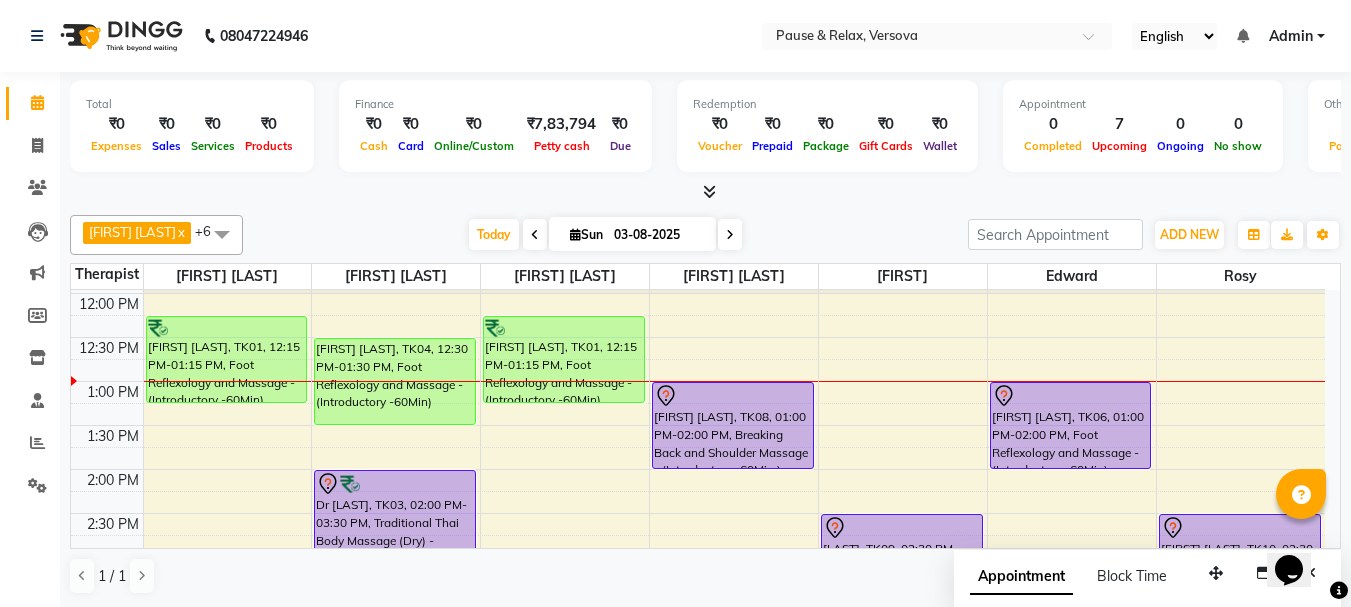 scroll, scrollTop: 71, scrollLeft: 0, axis: vertical 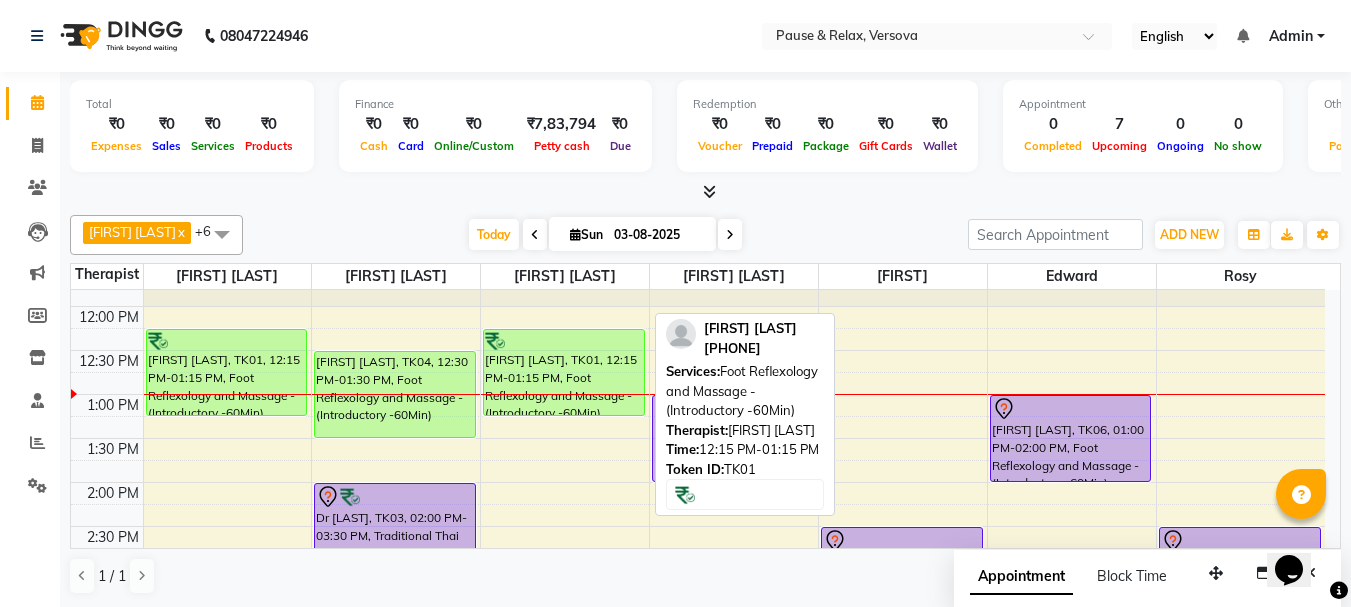 click on "[FIRST] [LAST], TK01, 12:15 PM-01:15 PM, Foot Reflexology and Massage - (Introductory -60Min)" at bounding box center (564, 372) 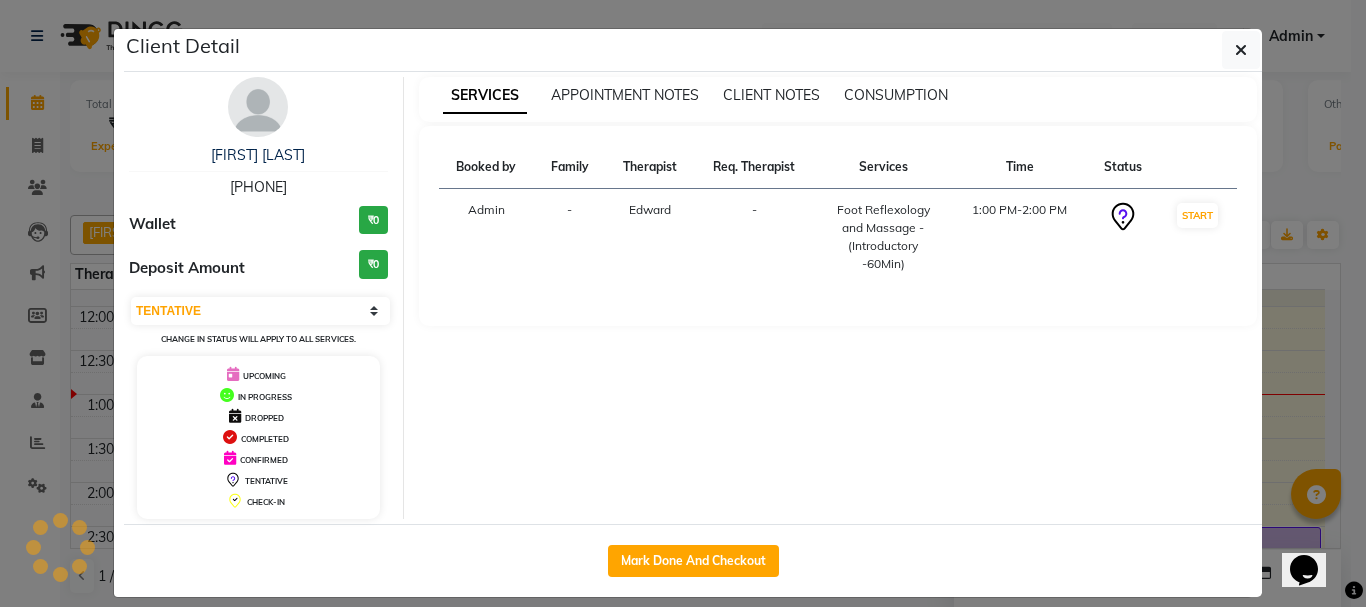 select on "1" 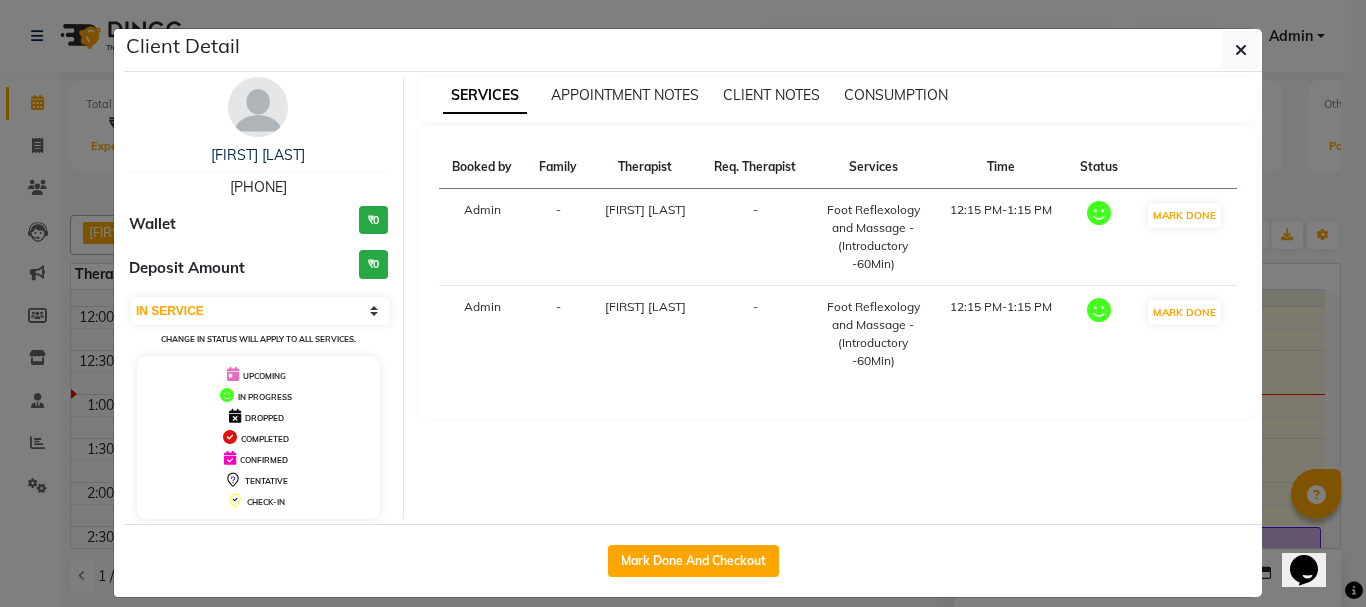 drag, startPoint x: 209, startPoint y: 185, endPoint x: 303, endPoint y: 185, distance: 94 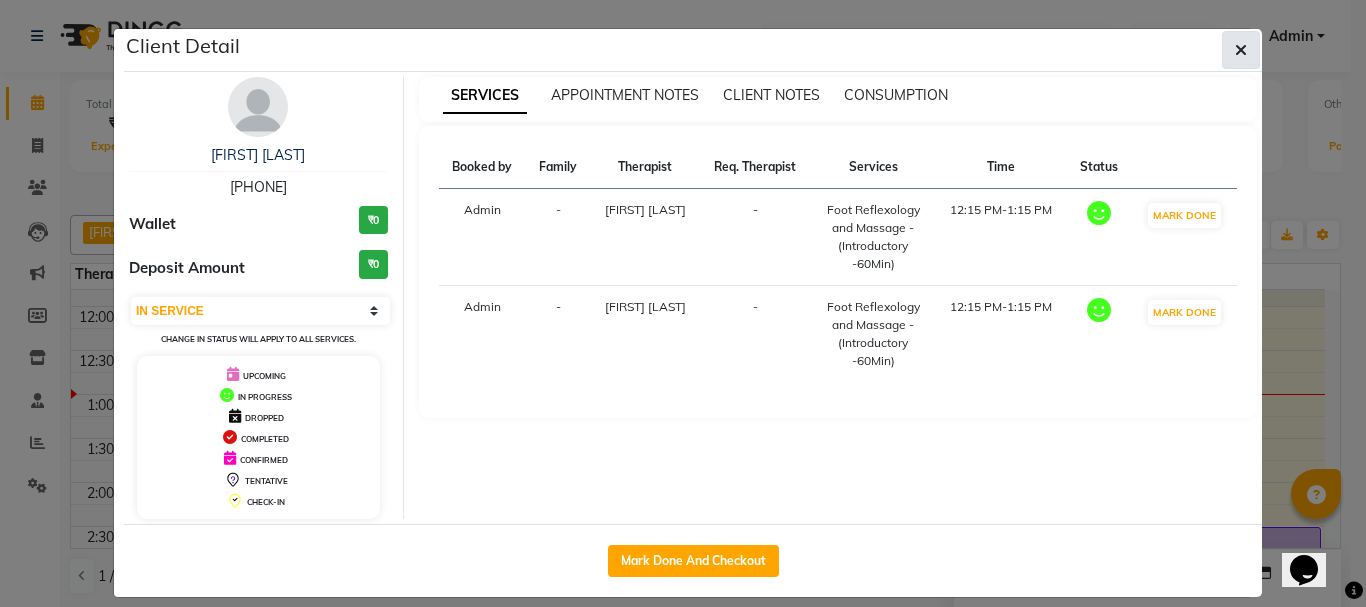 click 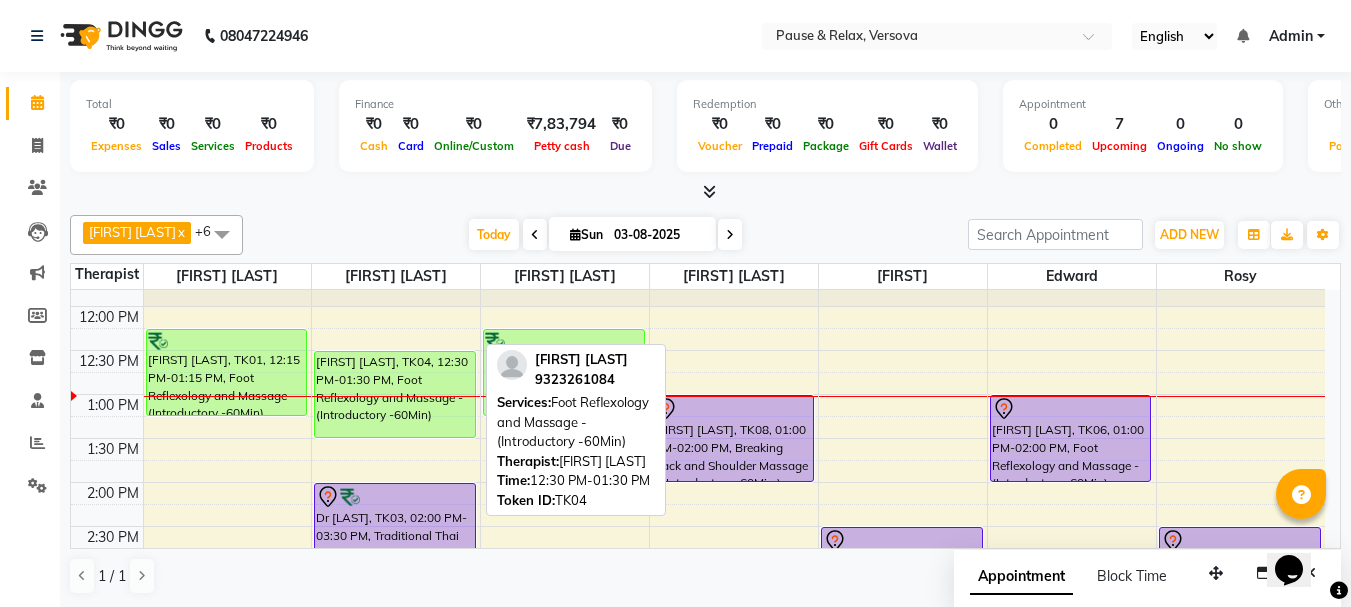 click on "[FIRST] [LAST], TK04, 12:30 PM-01:30 PM, Foot Reflexology and Massage - (Introductory -60Min)" at bounding box center (395, 394) 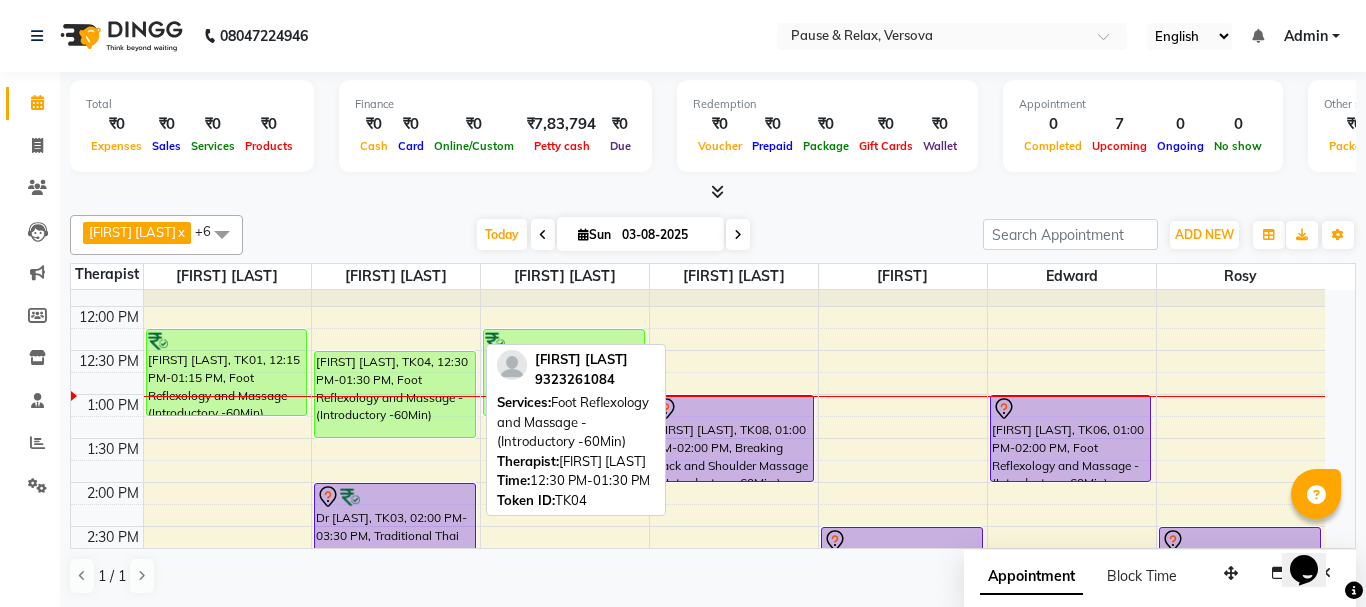 select on "1" 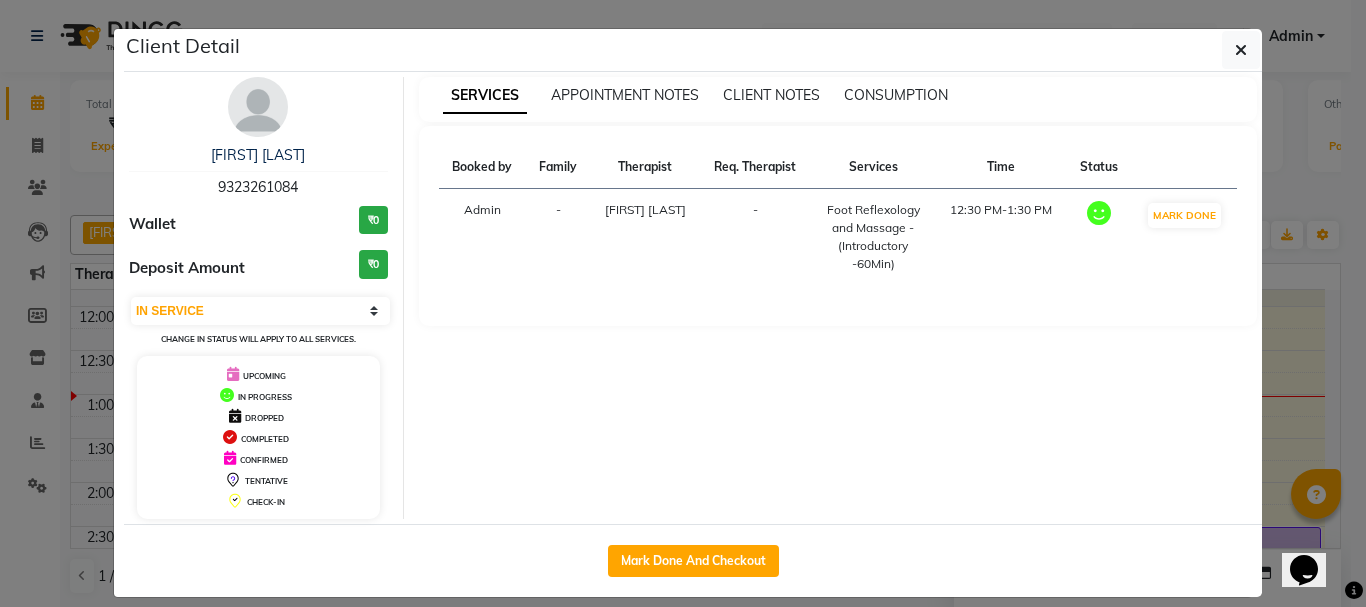 drag, startPoint x: 210, startPoint y: 184, endPoint x: 306, endPoint y: 186, distance: 96.02083 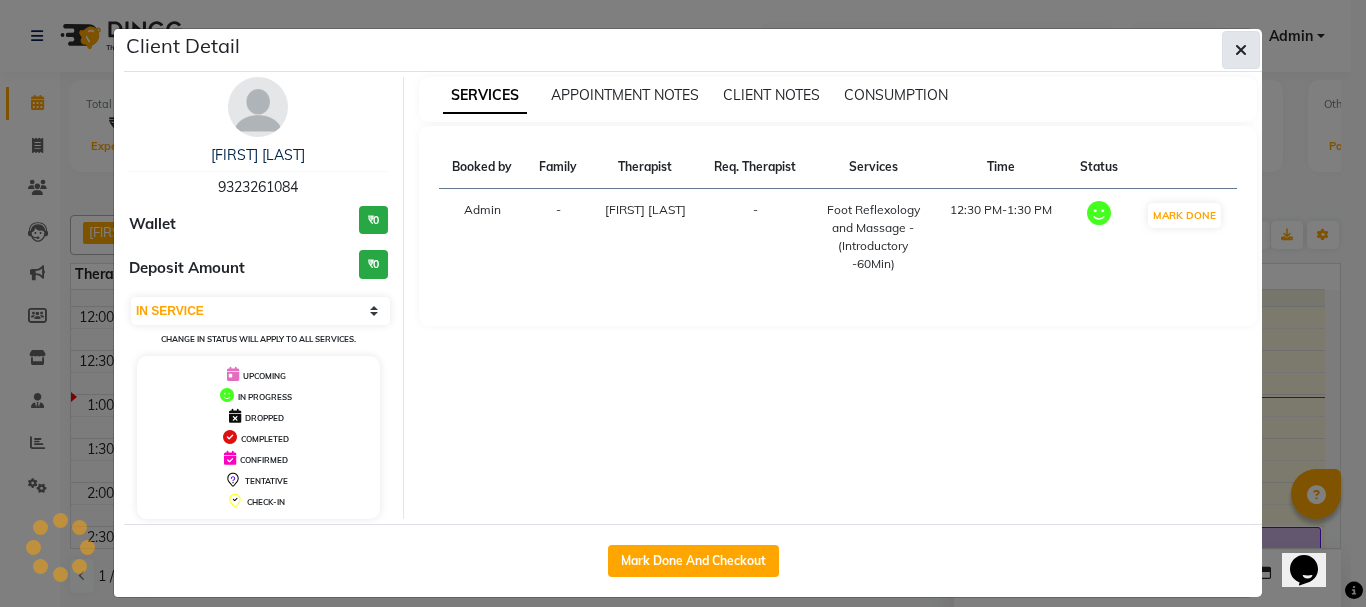 click 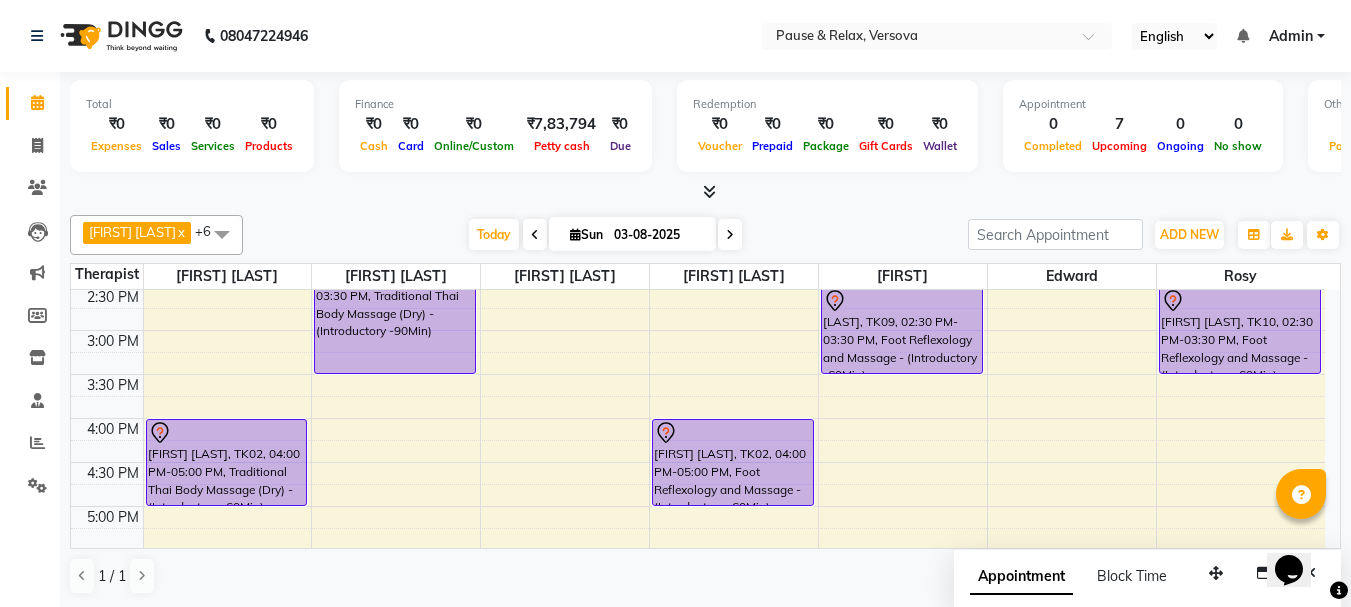 scroll, scrollTop: 376, scrollLeft: 0, axis: vertical 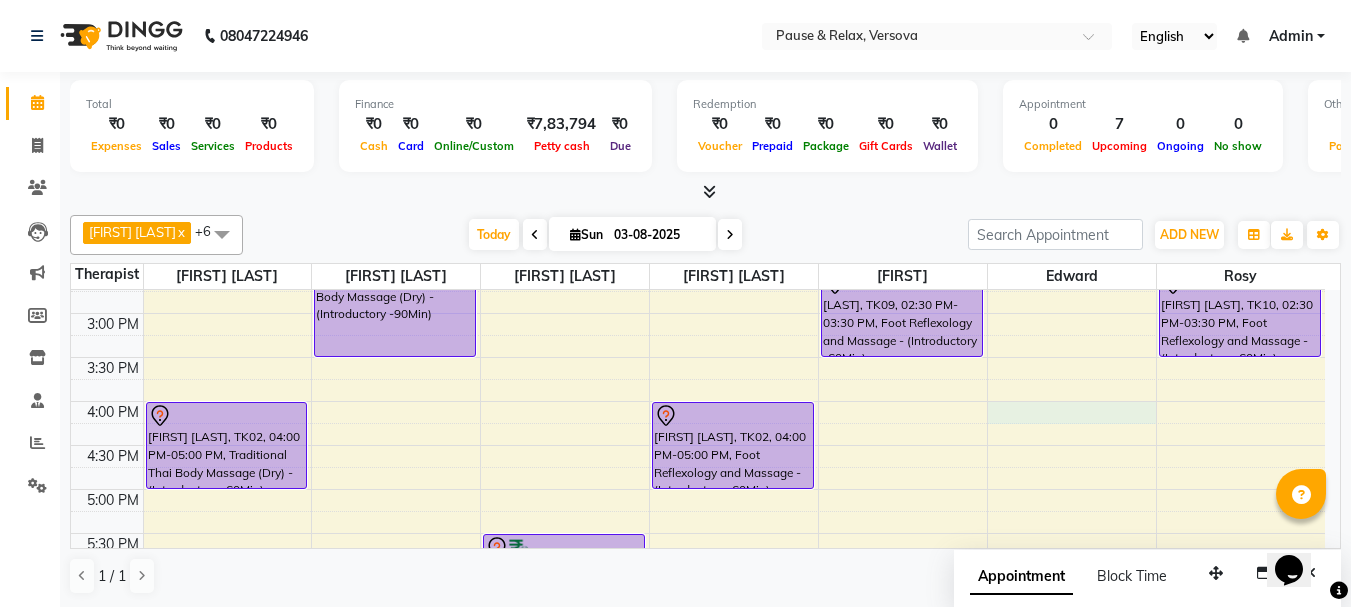 click on "11:00 AM 11:30 AM 12:00 PM 12:30 PM 1:00 PM 1:30 PM 2:00 PM 2:30 PM 3:00 PM 3:30 PM 4:00 PM 4:30 PM 5:00 PM 5:30 PM 6:00 PM 6:30 PM 7:00 PM 7:30 PM 8:00 PM 8:30 PM 9:00 PM 9:30 PM     [FIRST] [LAST], TK01, 12:15 PM-01:15 PM, Foot Reflexology and Massage - (Introductory -60Min)             [FIRST] [LAST], TK02, 04:00 PM-05:00 PM, Traditional Thai Body Massage (Dry) - (Introductory -60Min)    [FIRST] [LAST], TK04, 12:30 PM-01:30 PM, Foot Reflexology and Massage - (Introductory -60Min)             Dr [FIRST], TK03, 02:00 PM-03:30 PM, Traditional Thai Body Massage (Dry) - (Introductory -90Min)     [FIRST] [LAST], TK01, 12:15 PM-01:15 PM, Foot Reflexology and Massage - (Introductory -60Min)             [FIRST] [LAST] USA, TK05, 05:30 PM-07:00 PM, Traditional Thai Body Massage (Dry) - (Introductory -90Min)             [FIRST] [LAST], TK08, 01:00 PM-02:00 PM, Breaking Back and Shoulder Massage - (Introductory -60Min )             [FIRST] [LAST], TK02, 04:00 PM-05:00 PM, Foot Reflexology and Massage - (Introductory -60Min)" at bounding box center [698, 445] 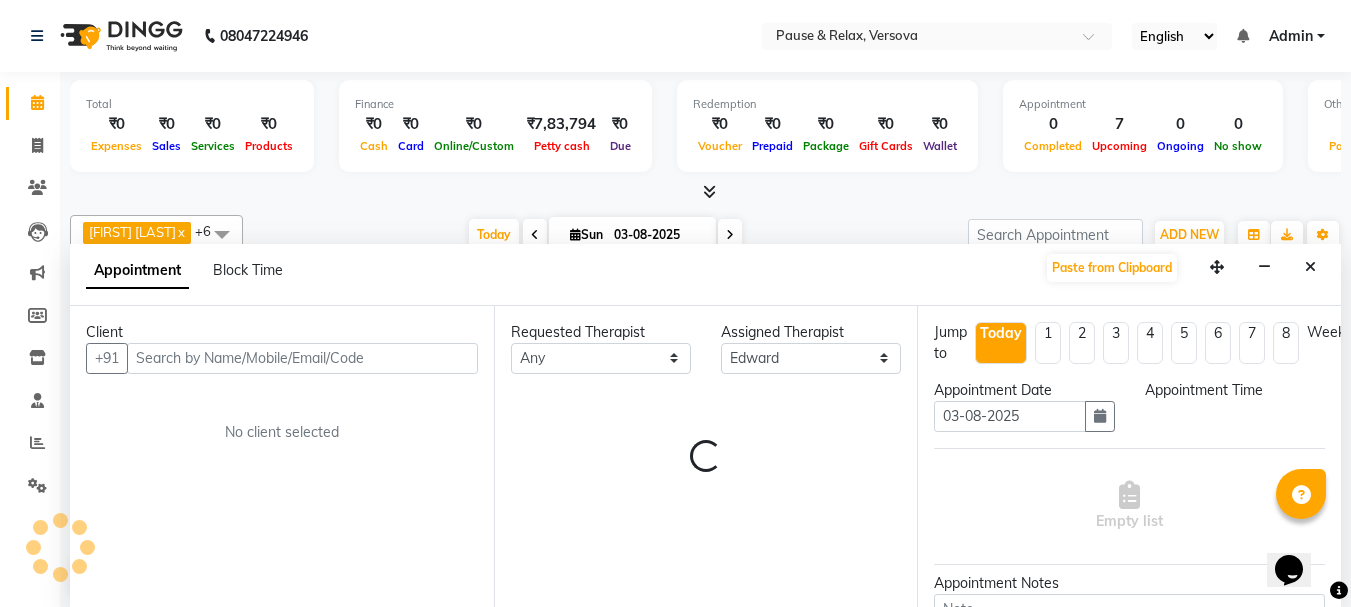 scroll, scrollTop: 1, scrollLeft: 0, axis: vertical 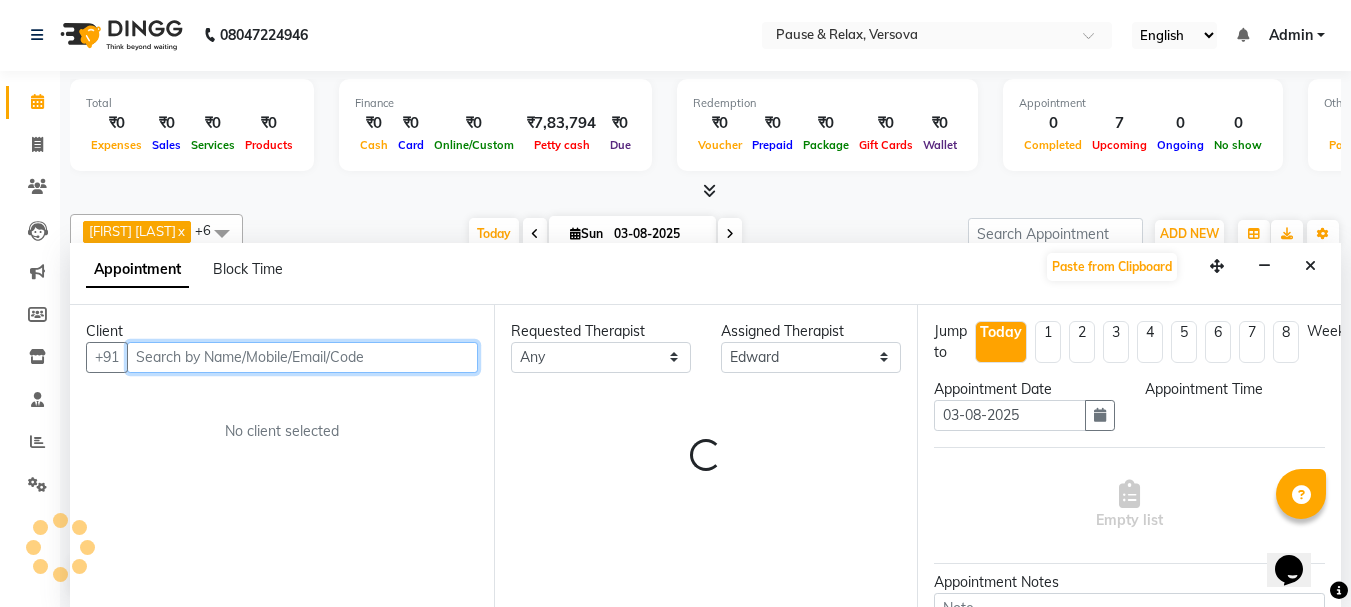 select on "960" 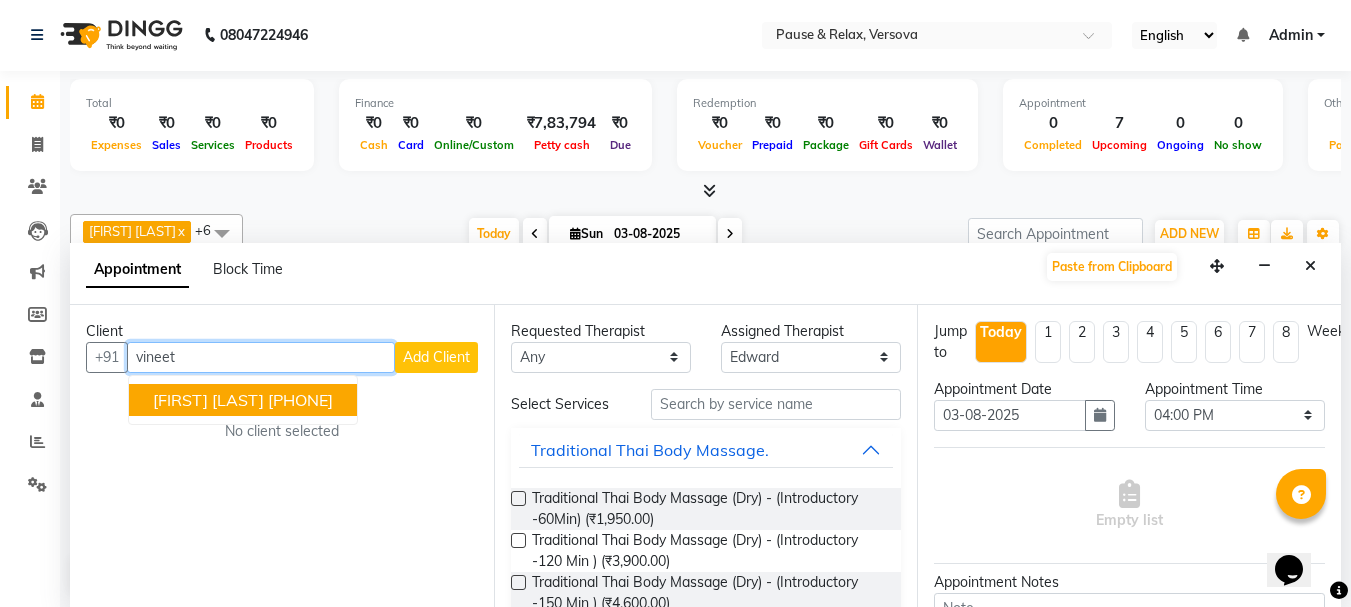 click on "[FIRST] [LAST]" at bounding box center (208, 400) 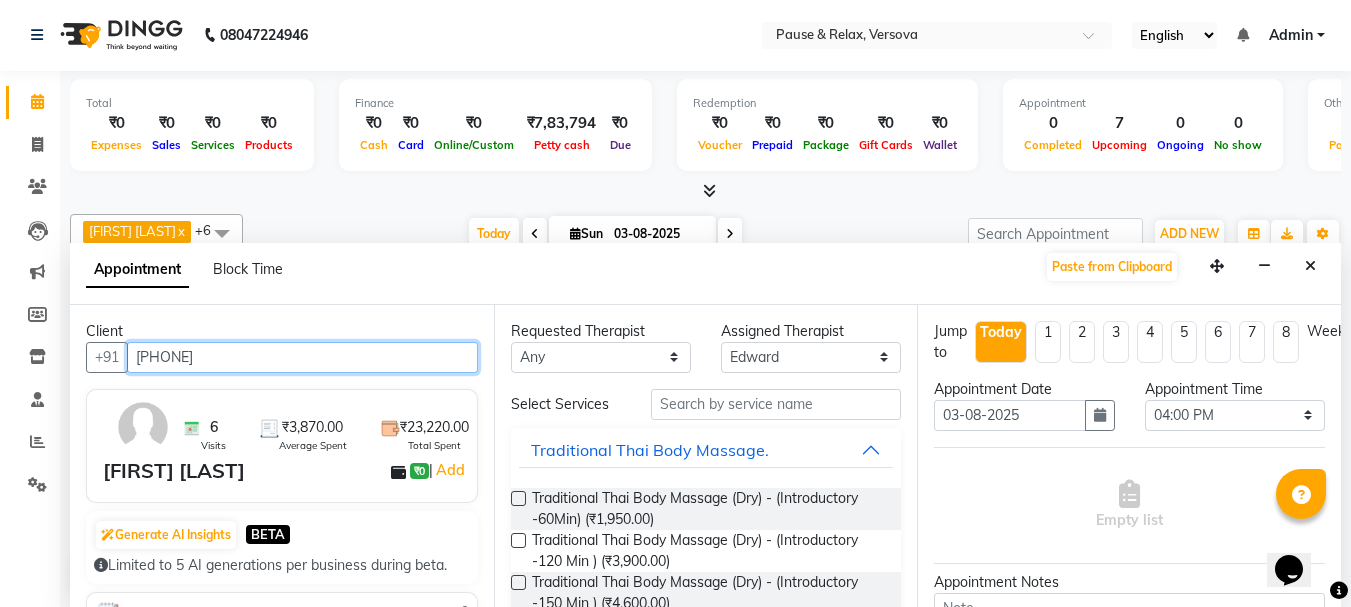type on "[PHONE]" 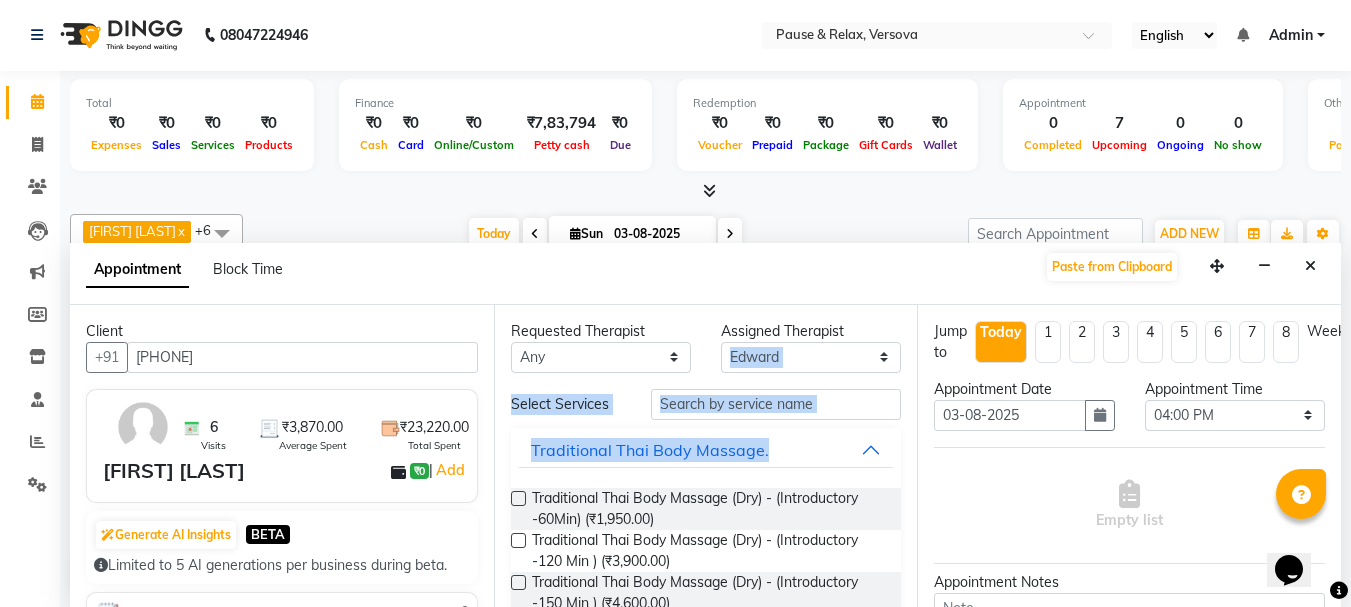 drag, startPoint x: 899, startPoint y: 385, endPoint x: 905, endPoint y: 422, distance: 37.48333 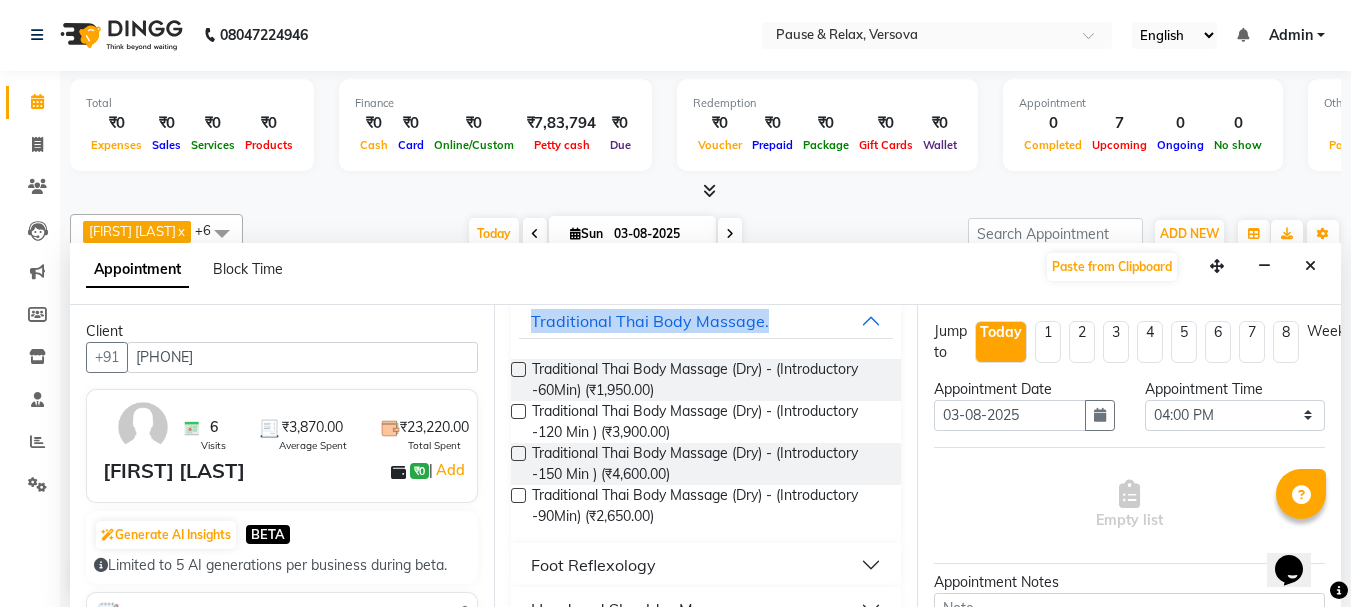 scroll, scrollTop: 233, scrollLeft: 0, axis: vertical 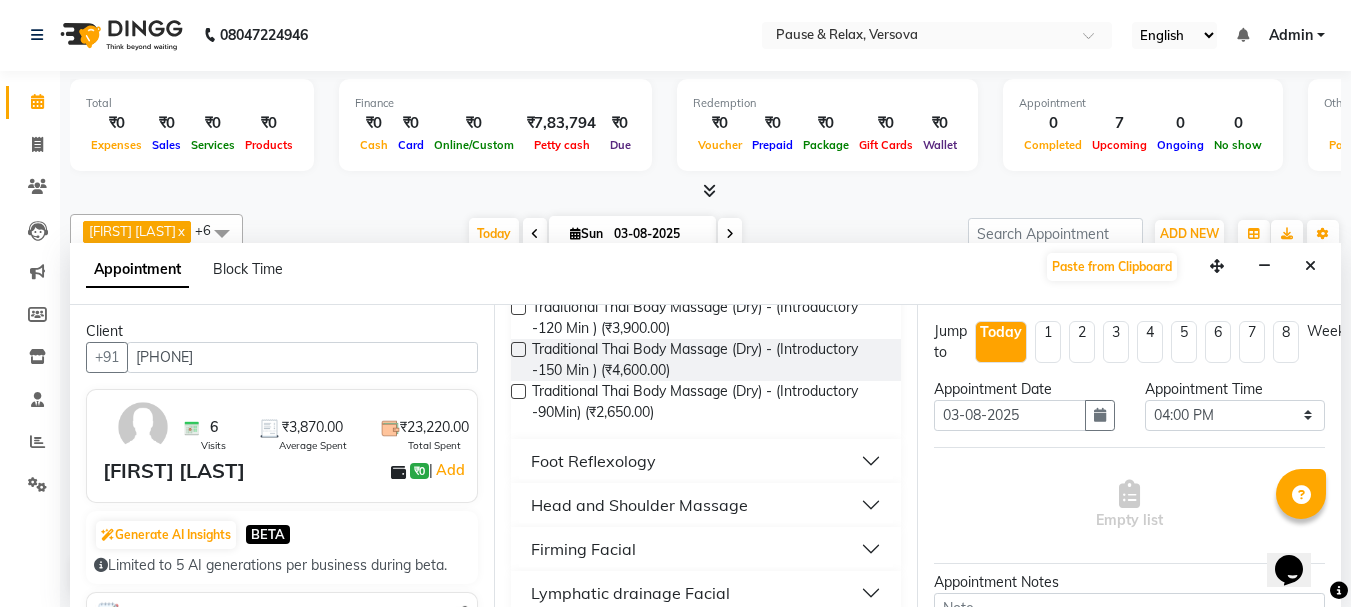 click on "Foot Reflexology" at bounding box center [706, 461] 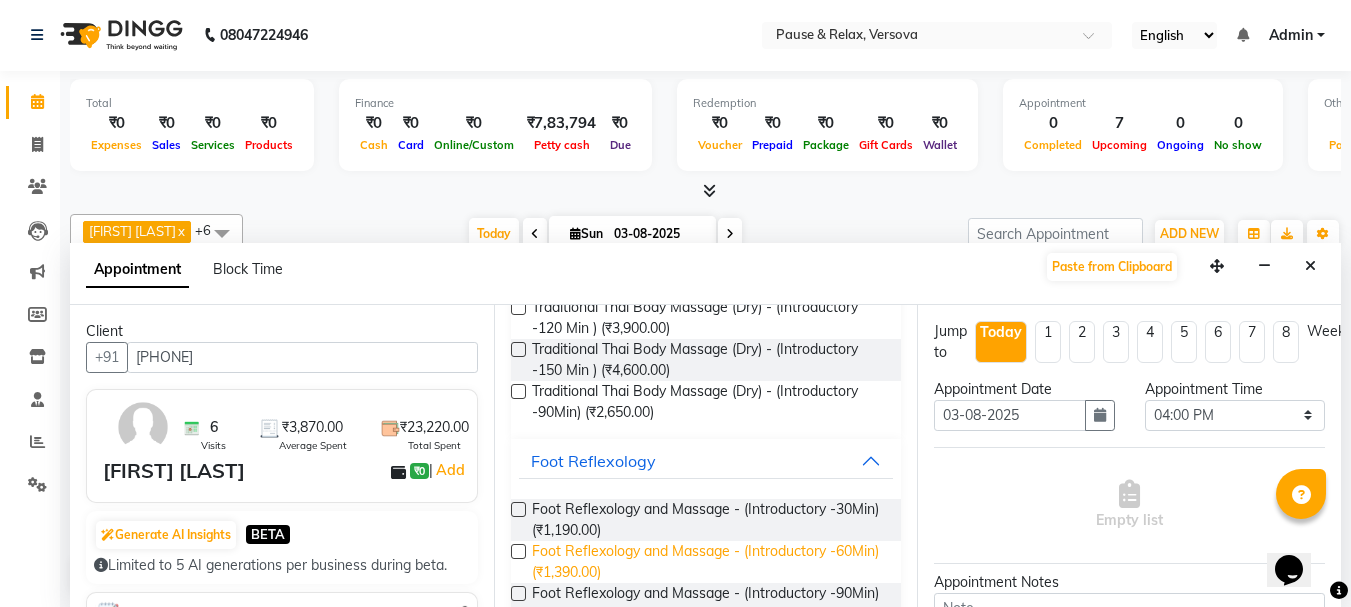 drag, startPoint x: 698, startPoint y: 551, endPoint x: 748, endPoint y: 551, distance: 50 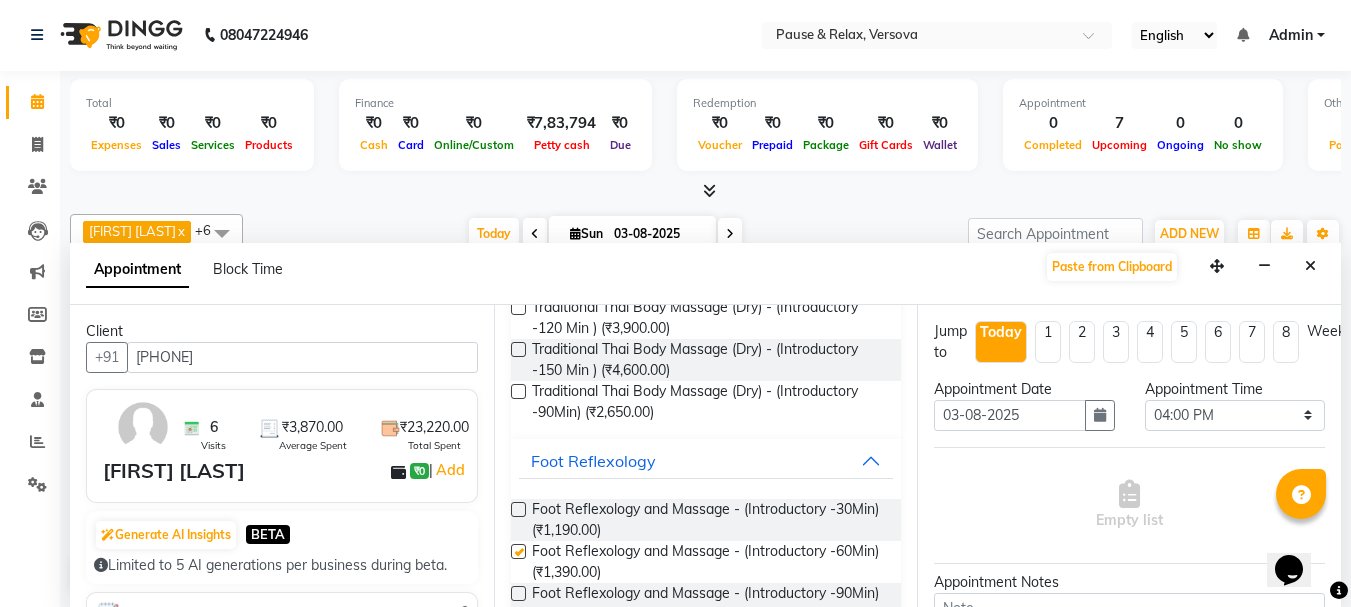 checkbox on "false" 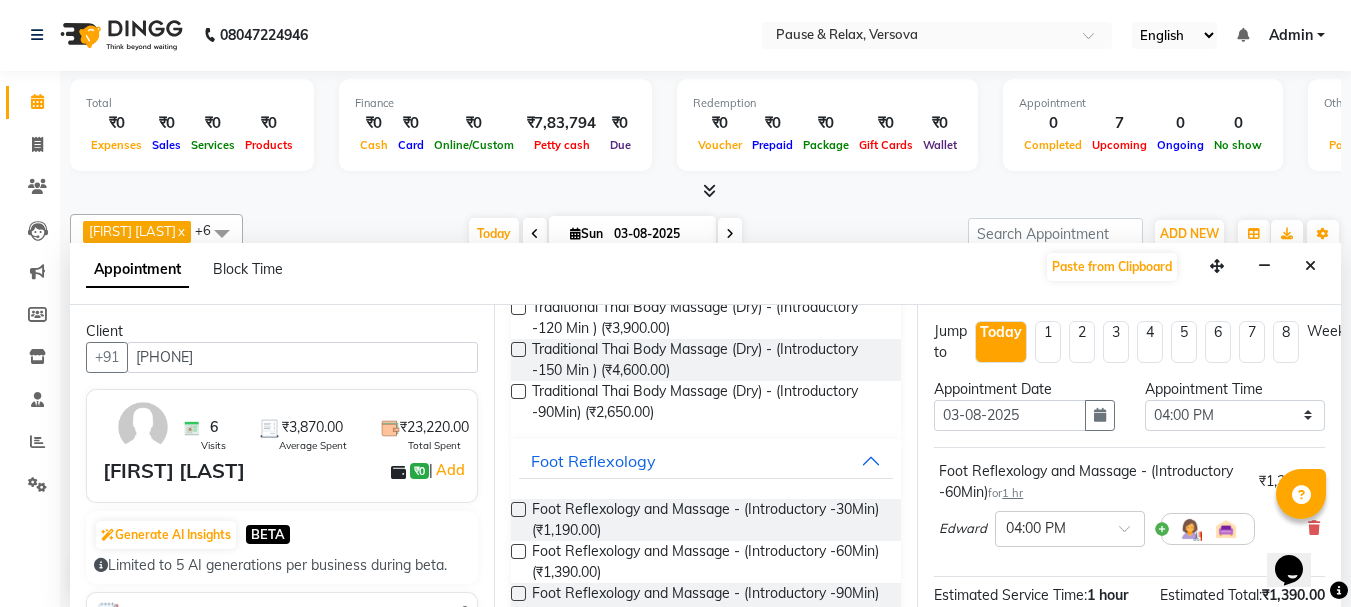 scroll, scrollTop: 260, scrollLeft: 0, axis: vertical 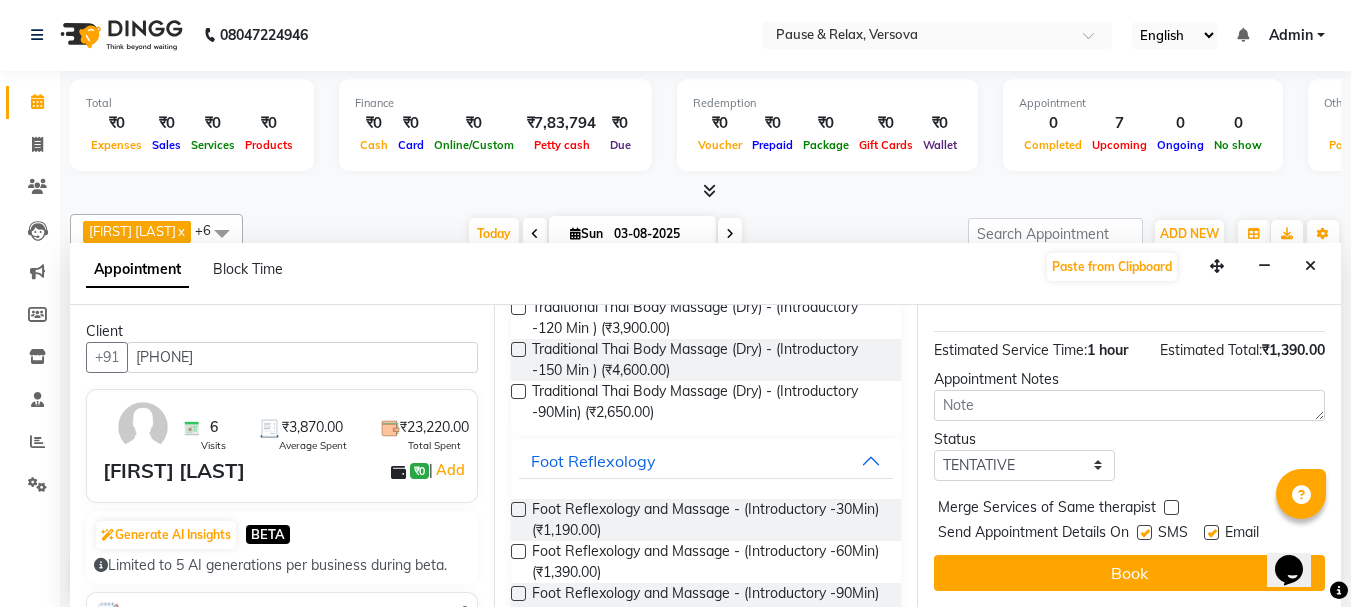 click at bounding box center (1211, 532) 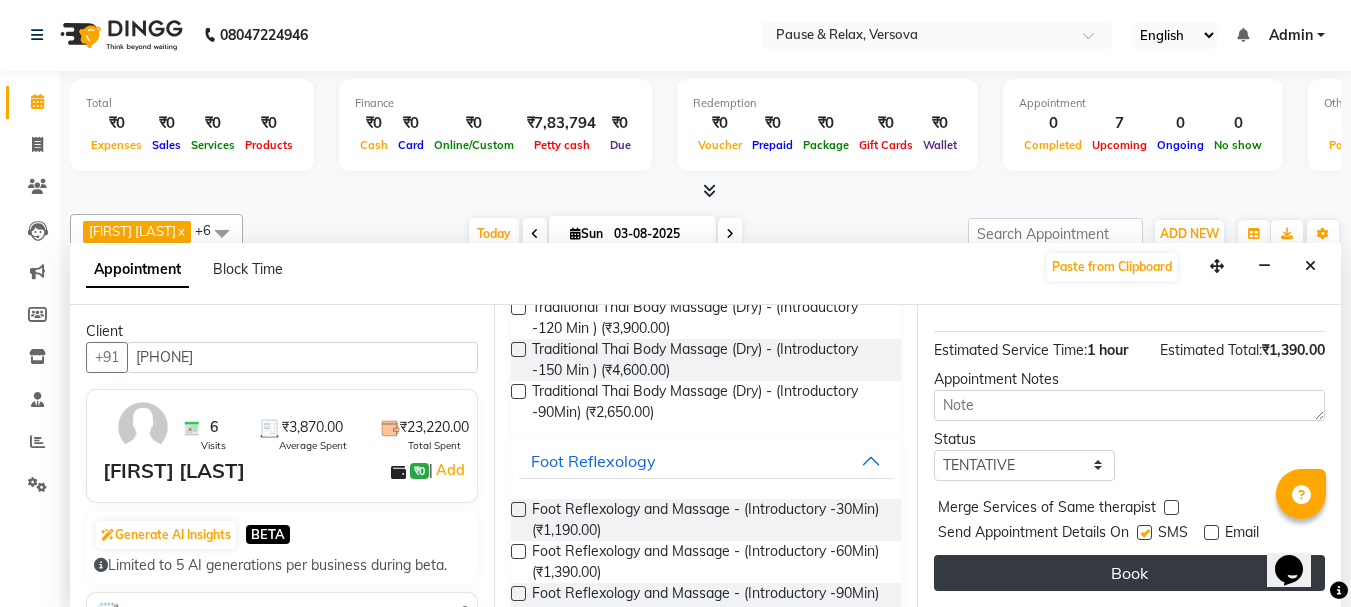 click on "Book" at bounding box center [1129, 573] 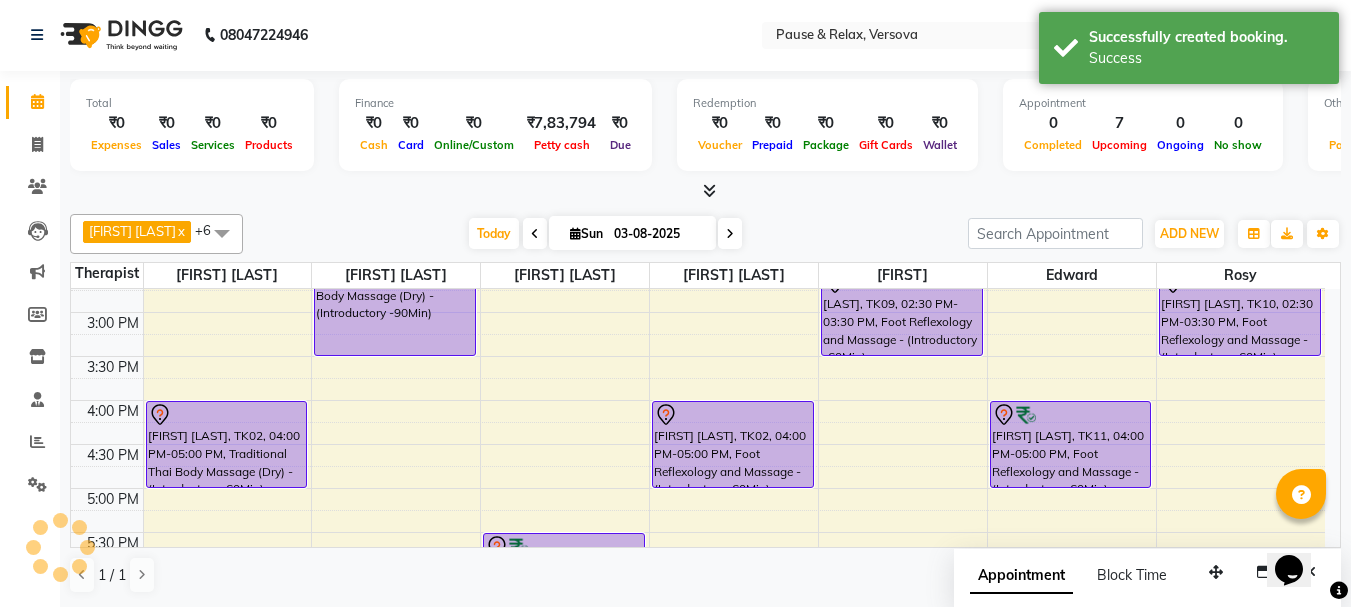 scroll, scrollTop: 0, scrollLeft: 0, axis: both 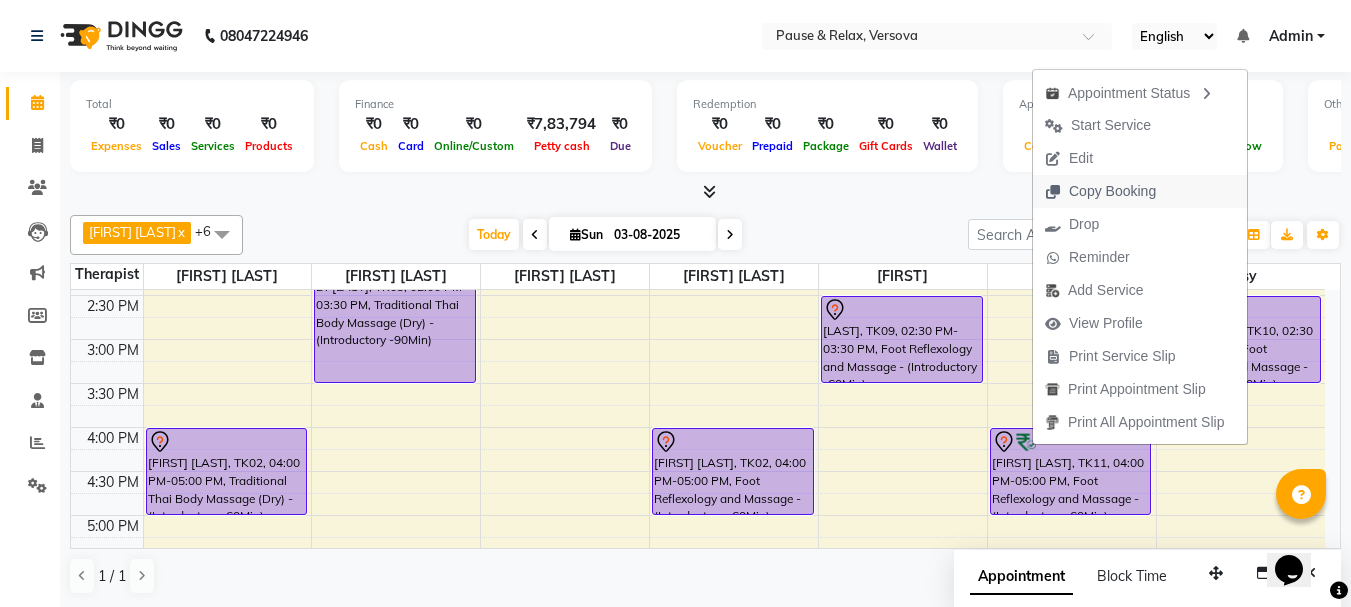 click on "Copy Booking" at bounding box center (1112, 191) 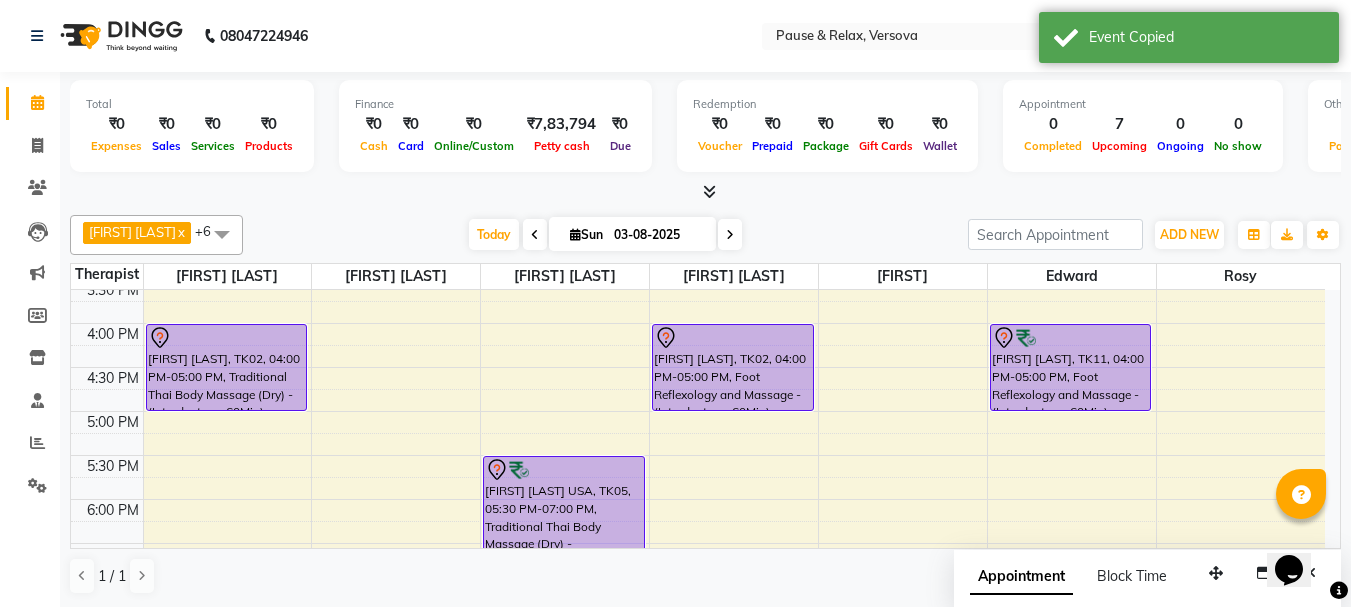 scroll, scrollTop: 363, scrollLeft: 0, axis: vertical 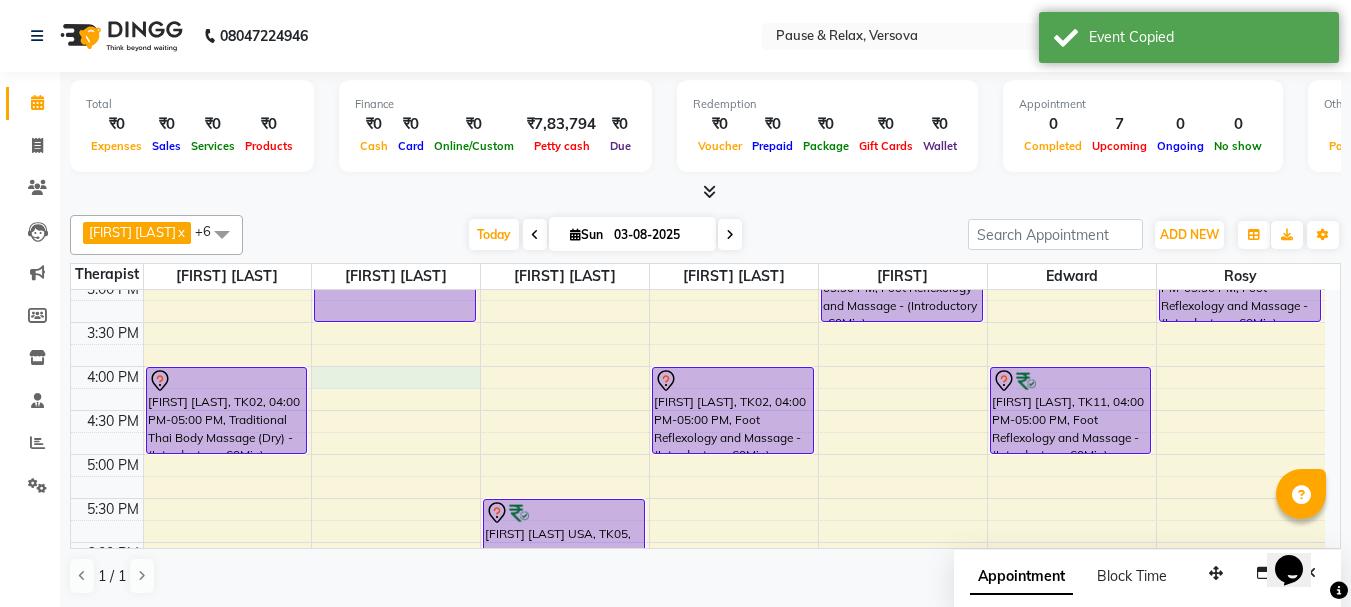 click on "11:00 AM 11:30 AM 12:00 PM 12:30 PM 1:00 PM 1:30 PM 2:00 PM 2:30 PM 3:00 PM 3:30 PM 4:00 PM 4:30 PM 5:00 PM 5:30 PM 6:00 PM 6:30 PM 7:00 PM 7:30 PM 8:00 PM 8:30 PM 9:00 PM 9:30 PM     [FIRST] [LAST], TK01, 12:15 PM-01:15 PM, Foot Reflexology and Massage - (Introductory -60Min)             [FIRST] [LAST], TK02, 04:00 PM-05:00 PM, Traditional Thai Body Massage (Dry) - (Introductory -60Min)    [FIRST] [LAST], TK04, 12:30 PM-01:30 PM, Foot Reflexology and Massage - (Introductory -60Min)             Dr [FIRST], TK03, 02:00 PM-03:30 PM, Traditional Thai Body Massage (Dry) - (Introductory -90Min)     [FIRST] [LAST], TK01, 12:15 PM-01:15 PM, Foot Reflexology and Massage - (Introductory -60Min)             [FIRST] [LAST] USA, TK05, 05:30 PM-07:00 PM, Traditional Thai Body Massage (Dry) - (Introductory -90Min)             [FIRST] [LAST], TK08, 01:00 PM-02:00 PM, Breaking Back and Shoulder Massage - (Introductory -60Min )             [FIRST] [LAST], TK02, 04:00 PM-05:00 PM, Foot Reflexology and Massage - (Introductory -60Min)" at bounding box center (698, 410) 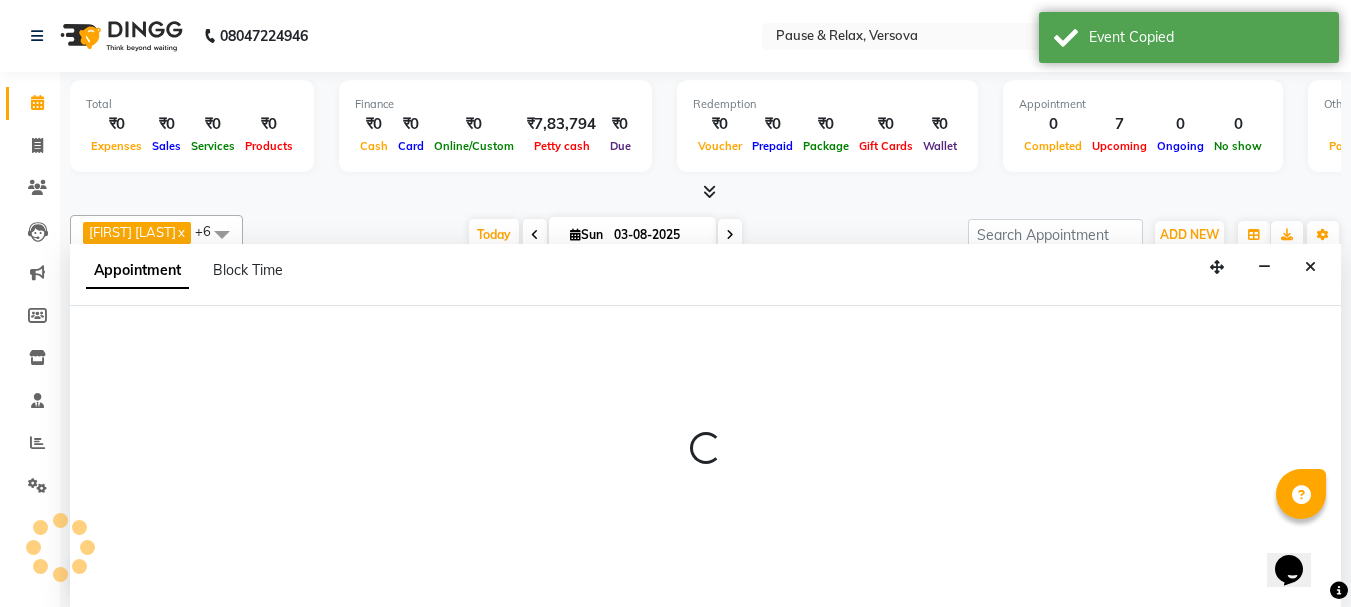 scroll, scrollTop: 1, scrollLeft: 0, axis: vertical 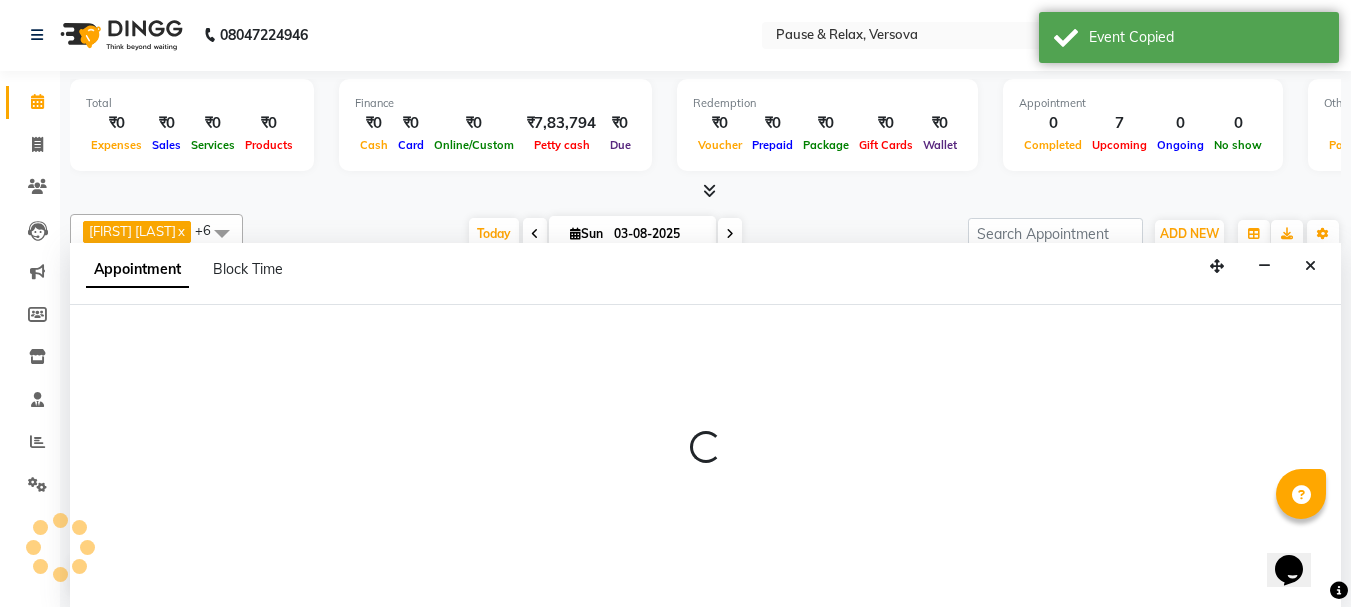 select on "53332" 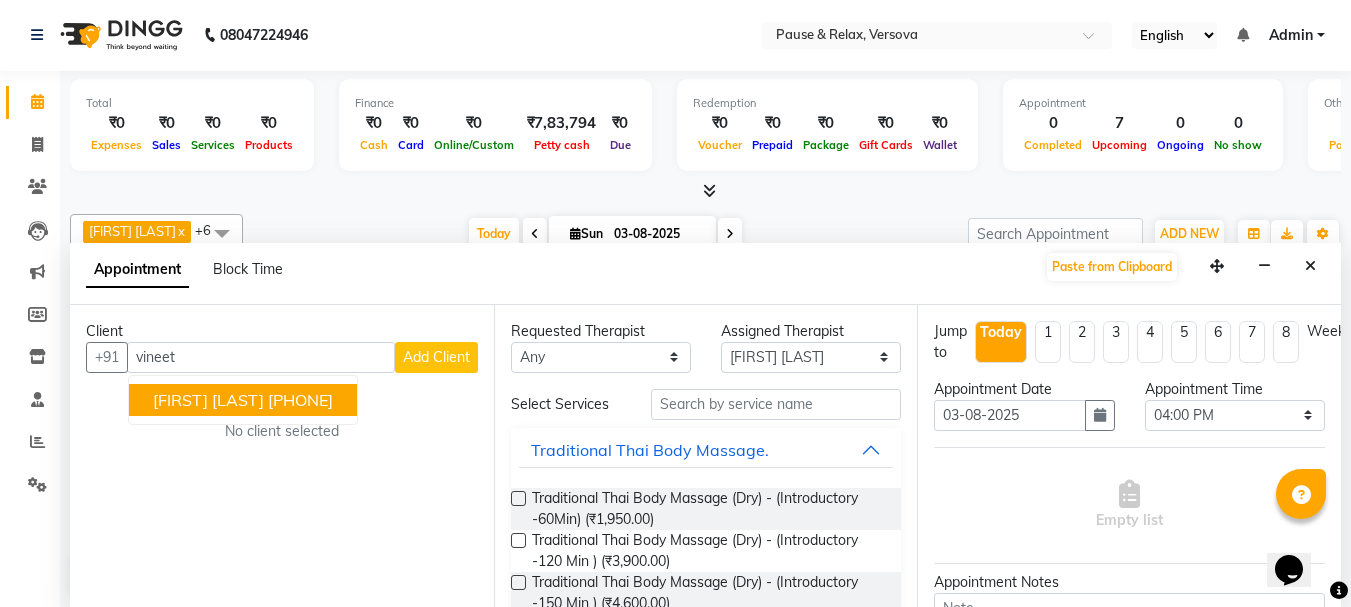 click on "[PHONE]" at bounding box center [300, 400] 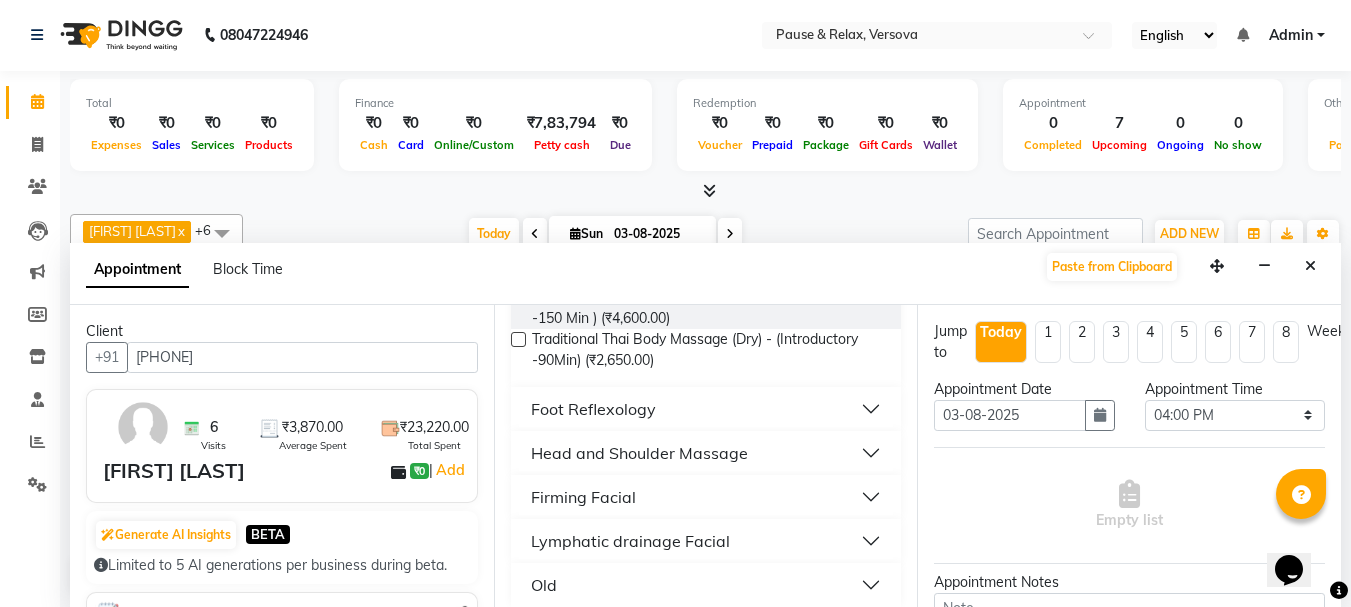 scroll, scrollTop: 296, scrollLeft: 0, axis: vertical 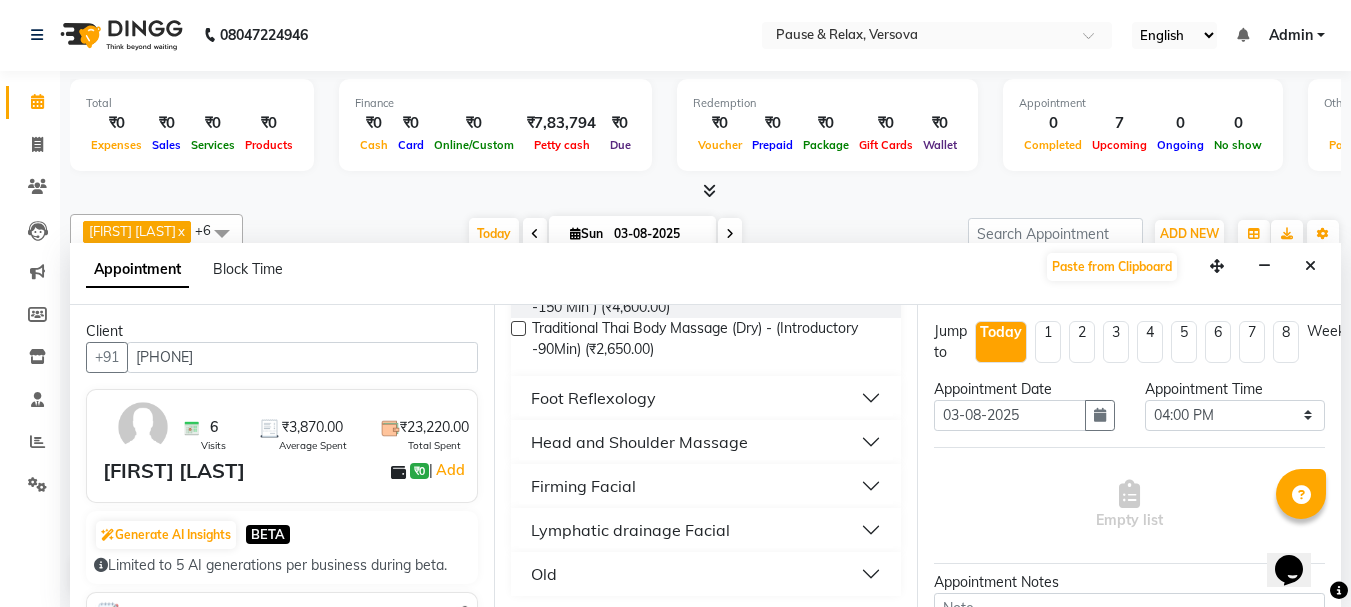 type on "[PHONE]" 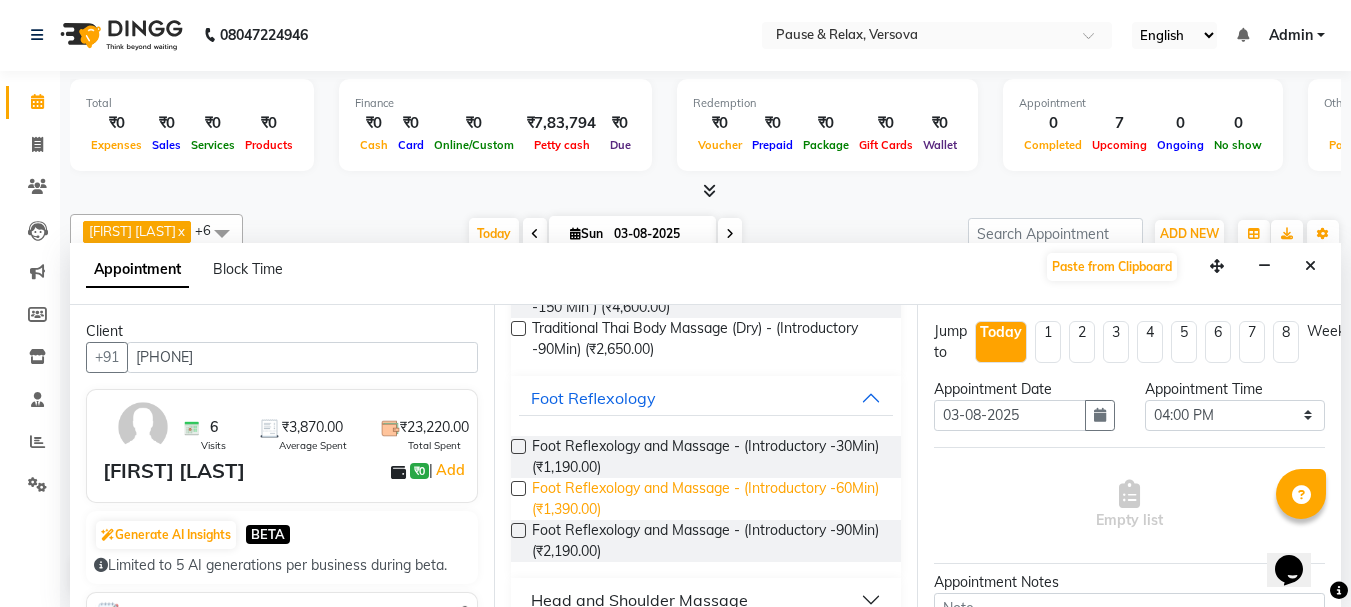 click on "Foot Reflexology and Massage - (Introductory -60Min) (₹1,390.00)" at bounding box center (709, 499) 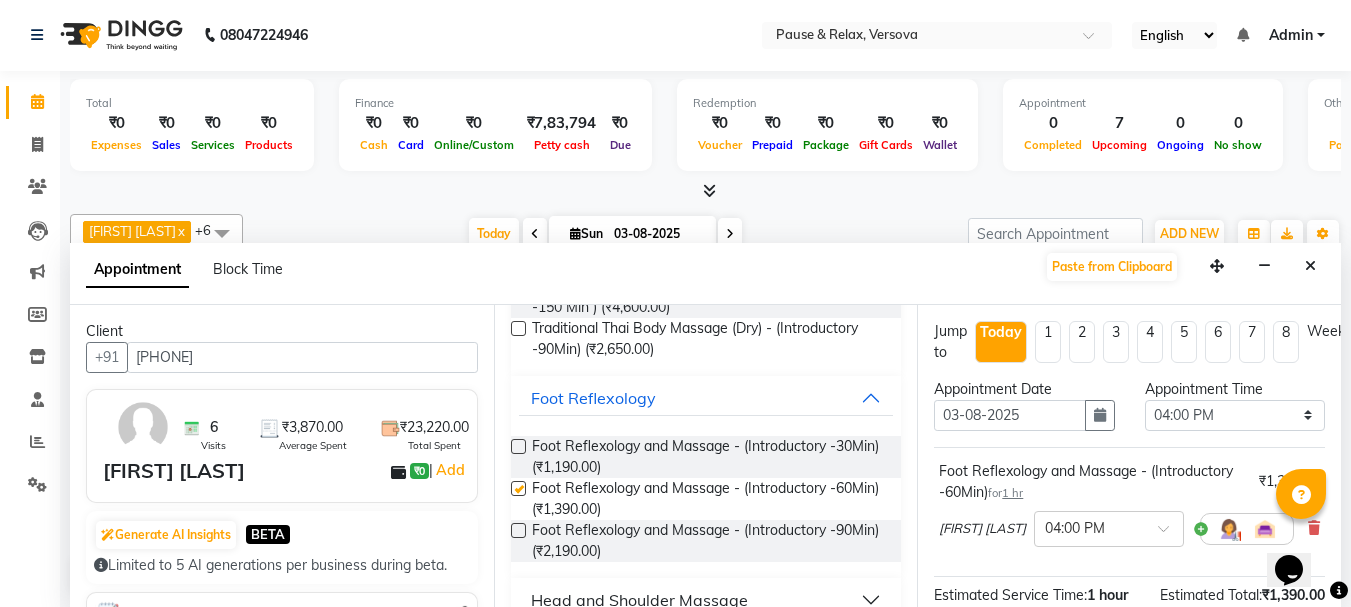 checkbox on "false" 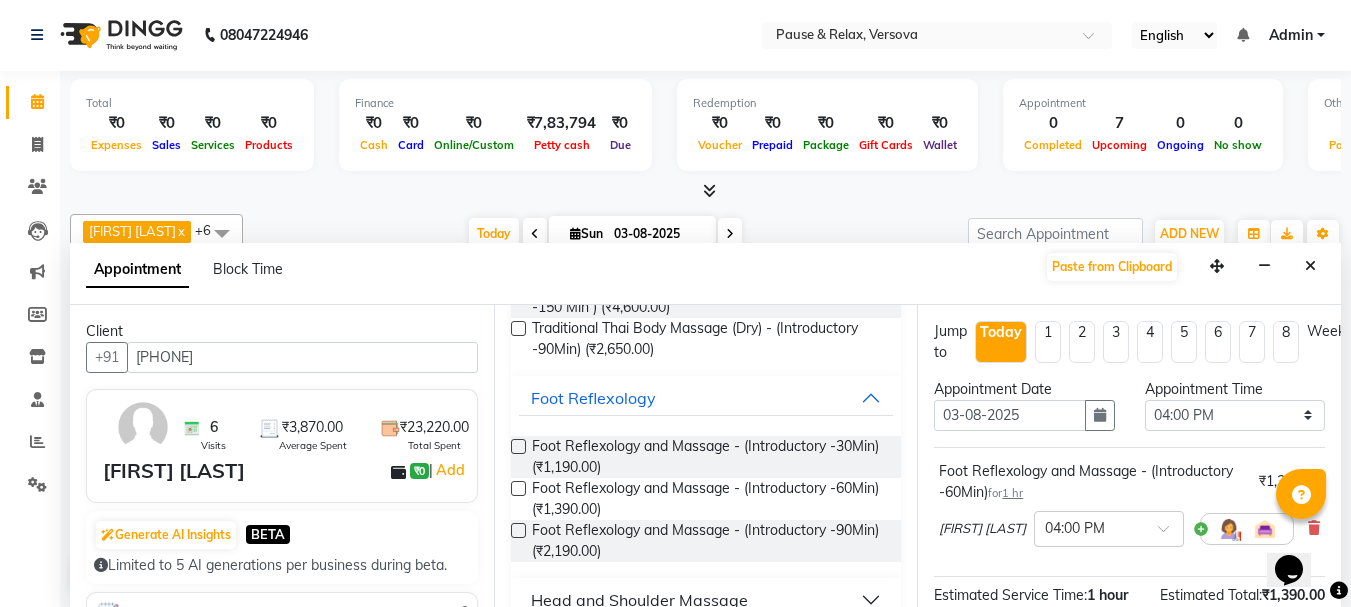 scroll, scrollTop: 263, scrollLeft: 0, axis: vertical 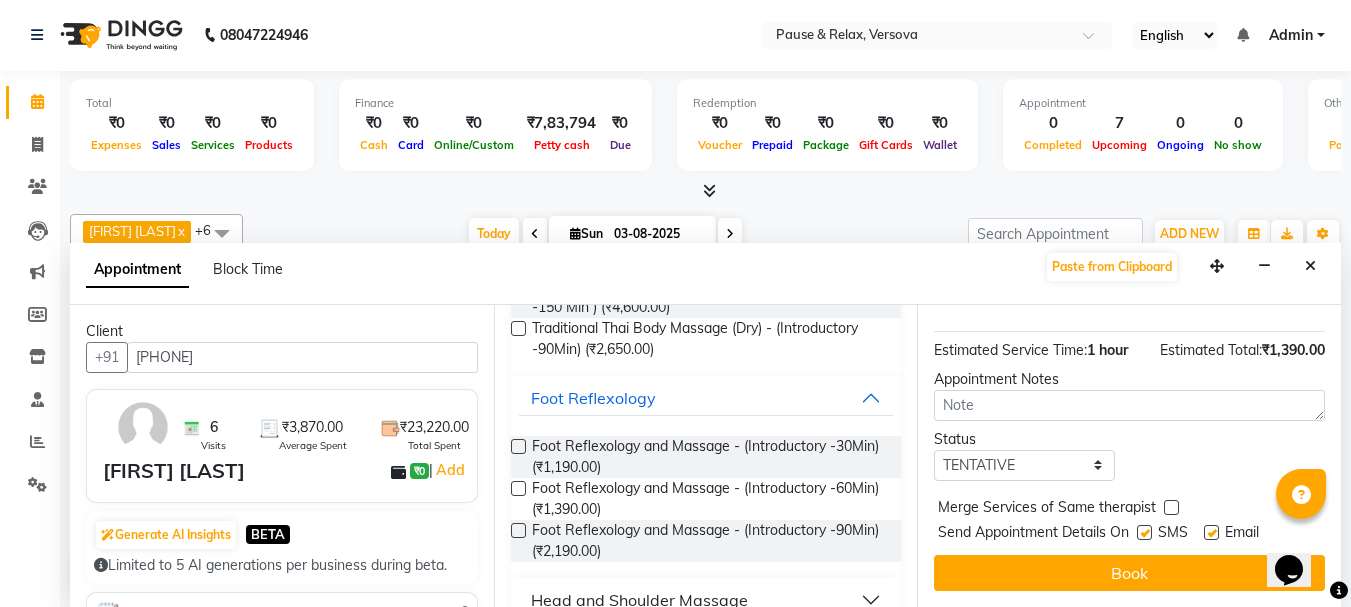 click at bounding box center [1211, 532] 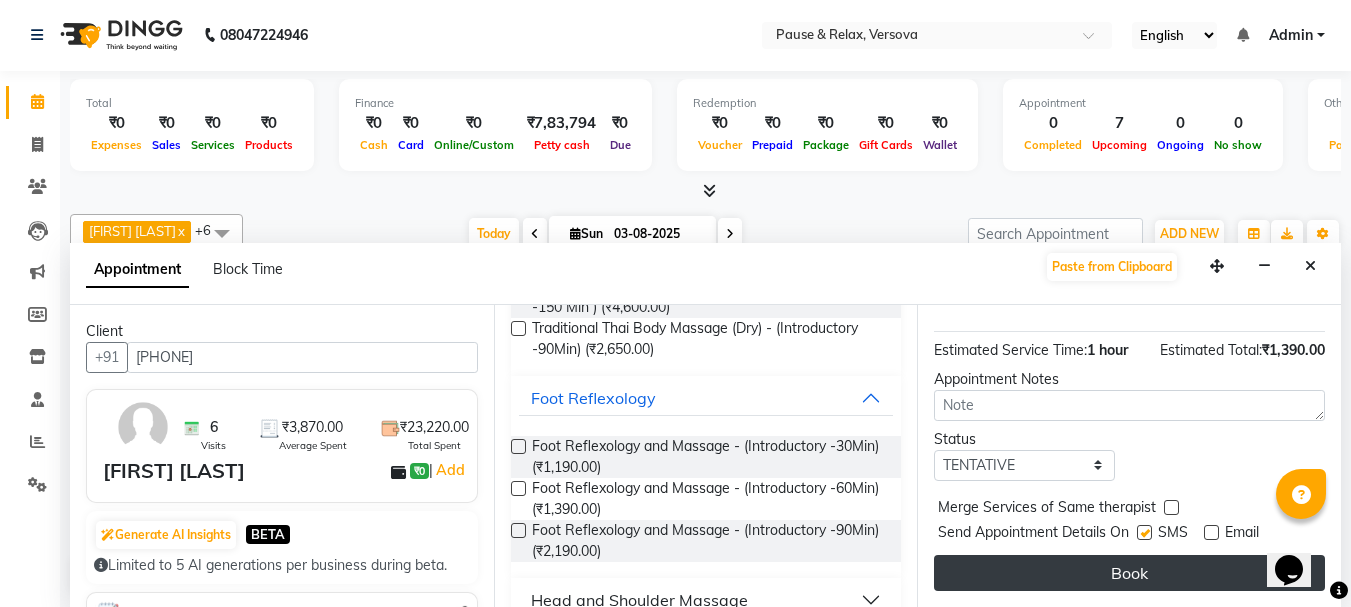 click on "Book" at bounding box center [1129, 573] 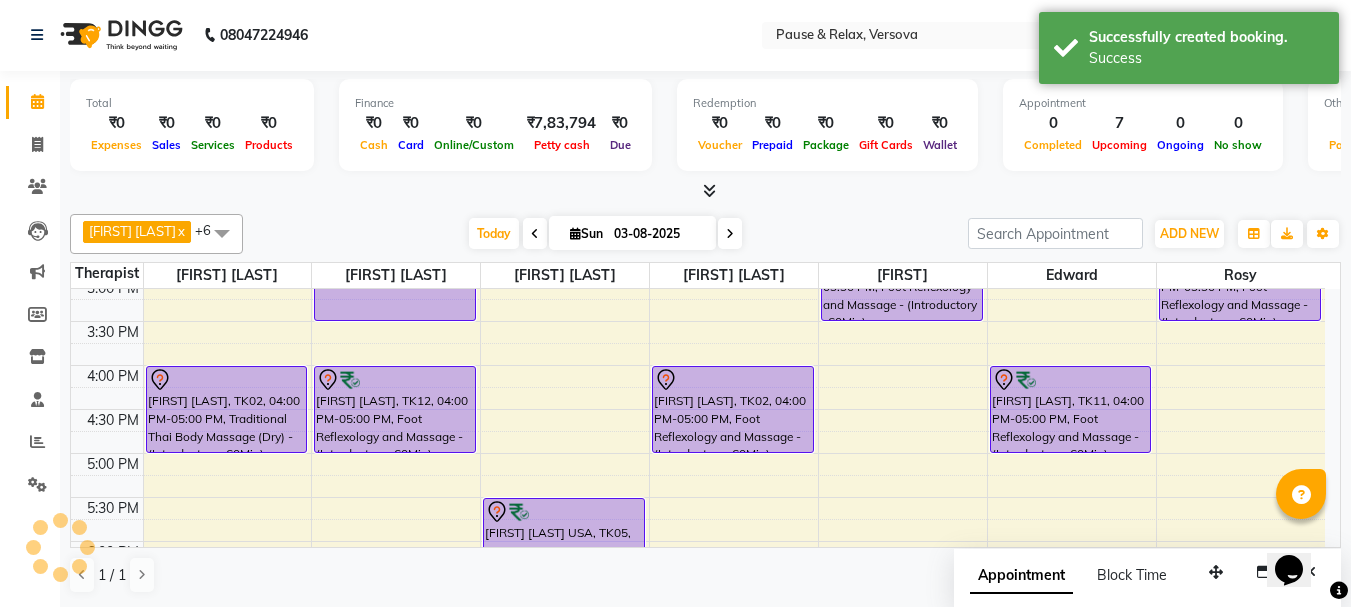scroll, scrollTop: 0, scrollLeft: 0, axis: both 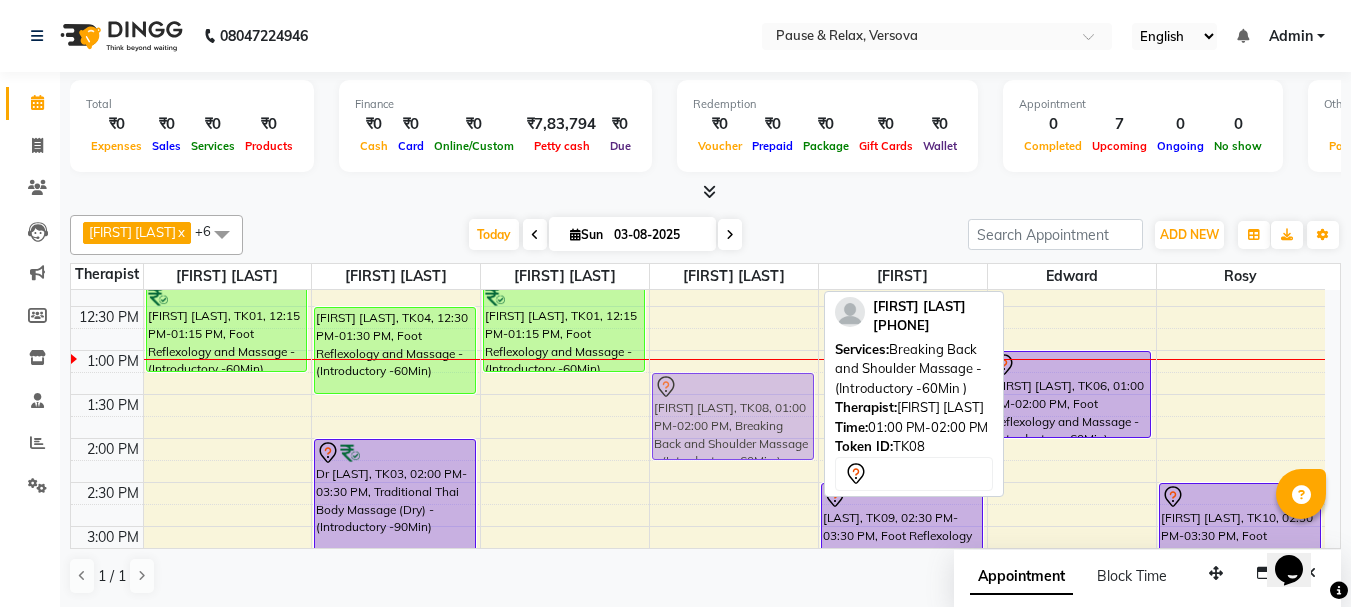 click on "[FIRST] [LAST], TK08, 01:00 PM-02:00 PM, Breaking Back and Shoulder Massage - (Introductory -60Min )             [FIRST] [LAST], TK02, 04:00 PM-05:00 PM, Foot Reflexology and Massage - (Introductory -60Min)             [FIRST] [LAST], TK08, 01:00 PM-02:00 PM, Breaking Back and Shoulder Massage - (Introductory -60Min )" at bounding box center [734, 658] 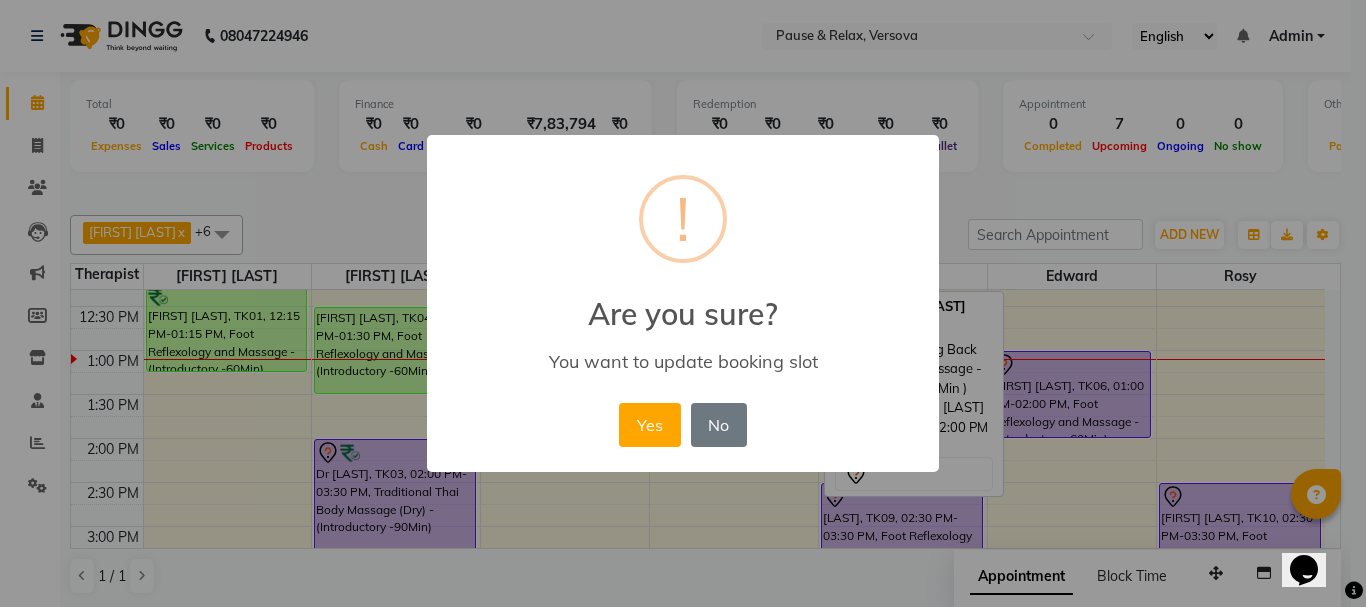 click on "Yes" at bounding box center [649, 425] 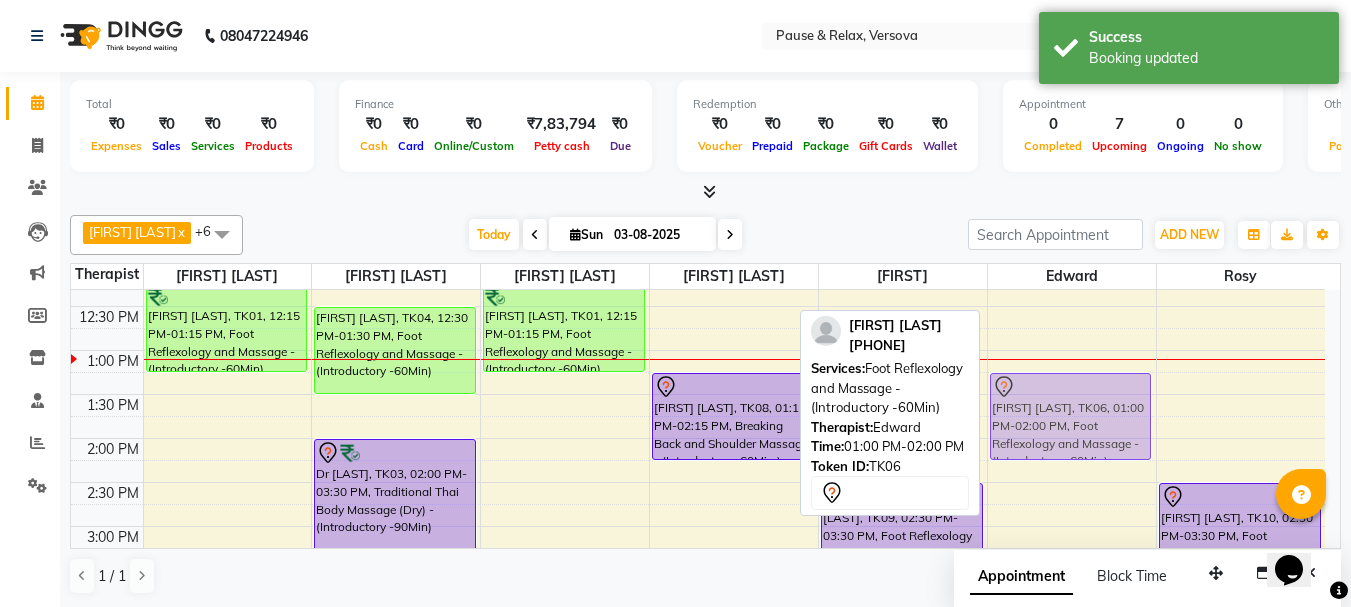 drag, startPoint x: 1072, startPoint y: 371, endPoint x: 1072, endPoint y: 386, distance: 15 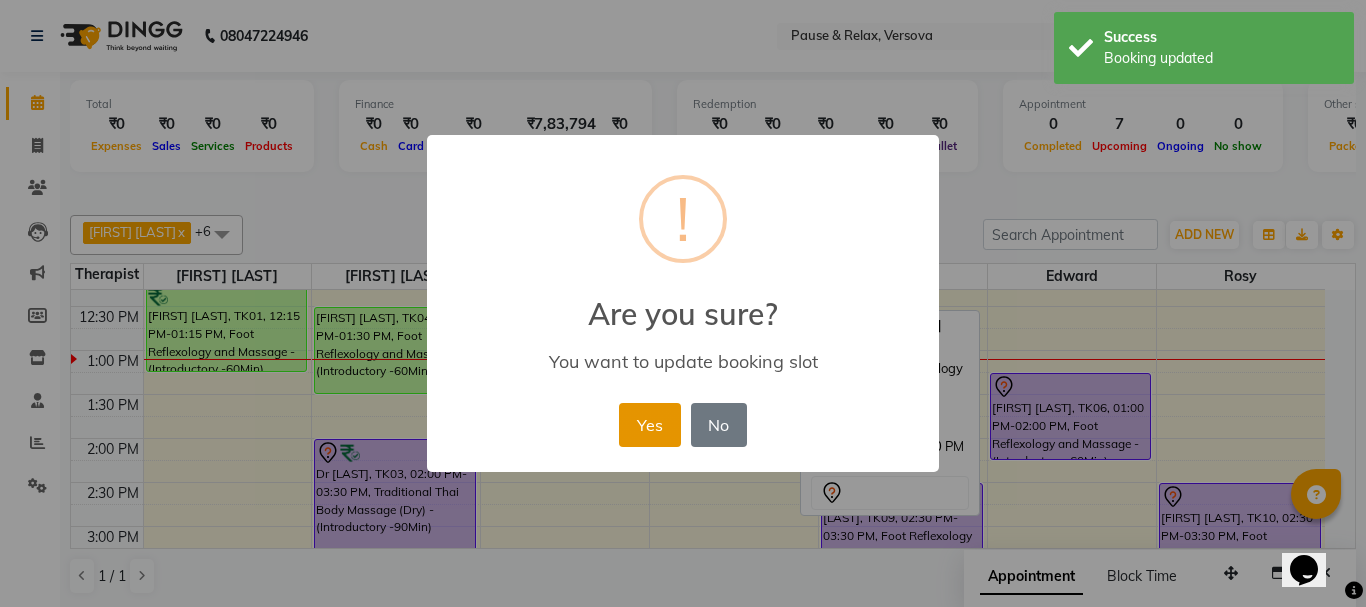 click on "Yes" at bounding box center [649, 425] 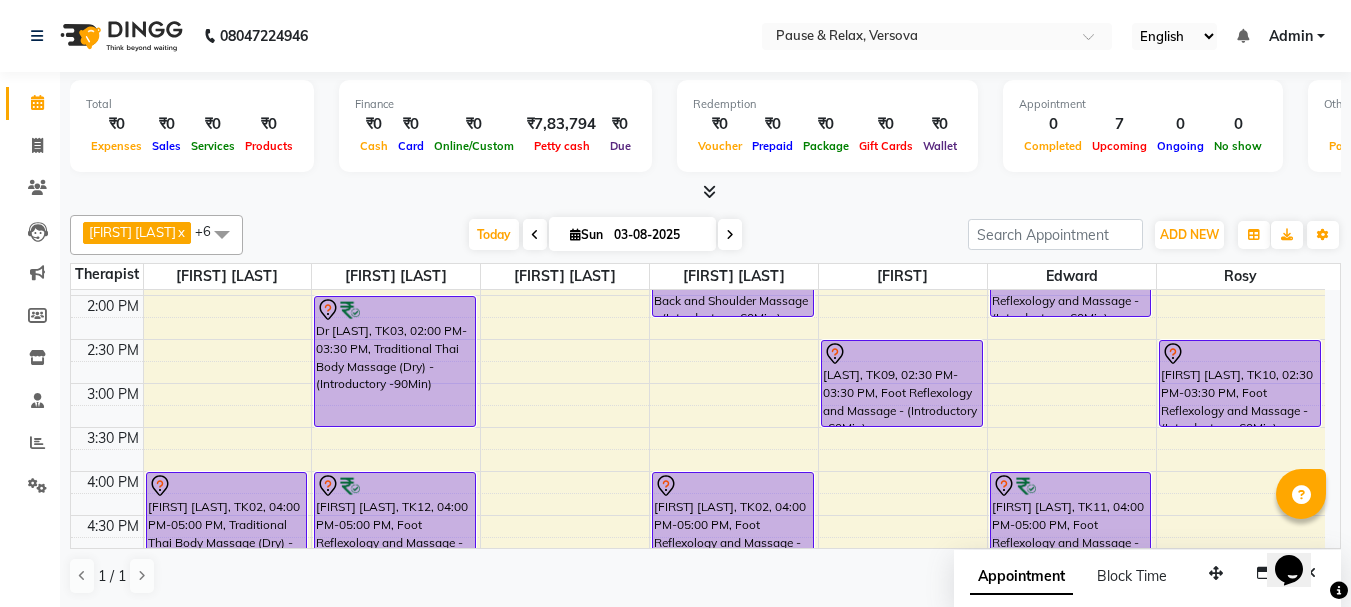 scroll, scrollTop: 311, scrollLeft: 0, axis: vertical 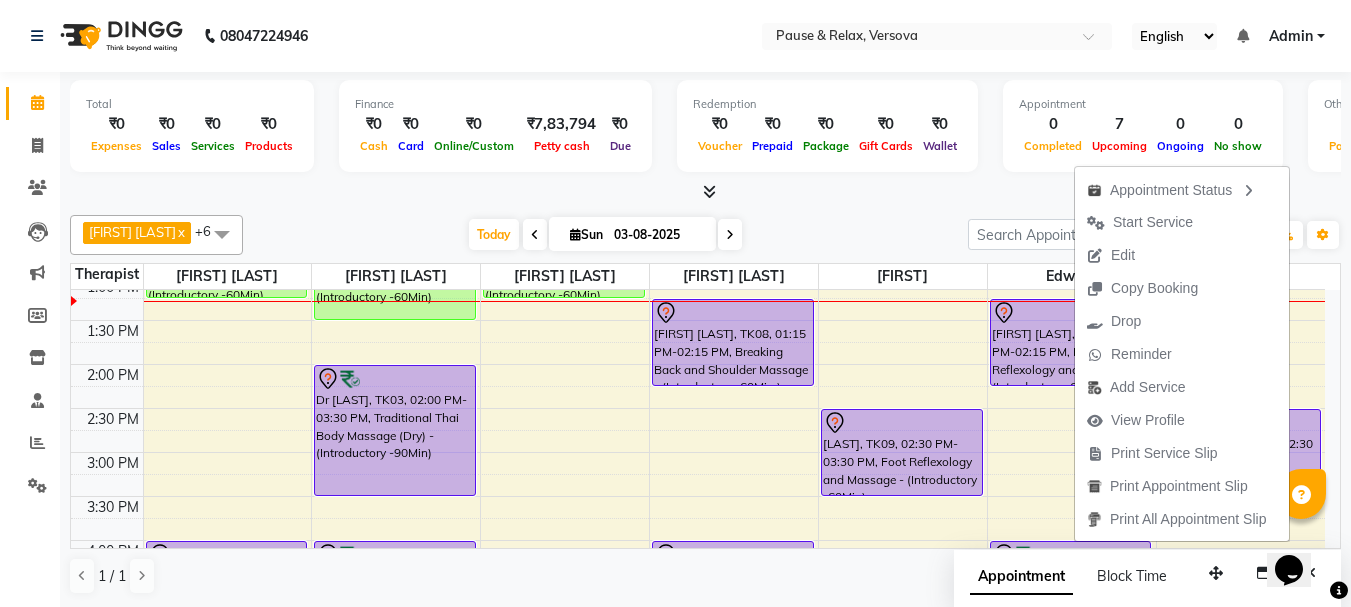 drag, startPoint x: 1074, startPoint y: 353, endPoint x: 1119, endPoint y: 251, distance: 111.48543 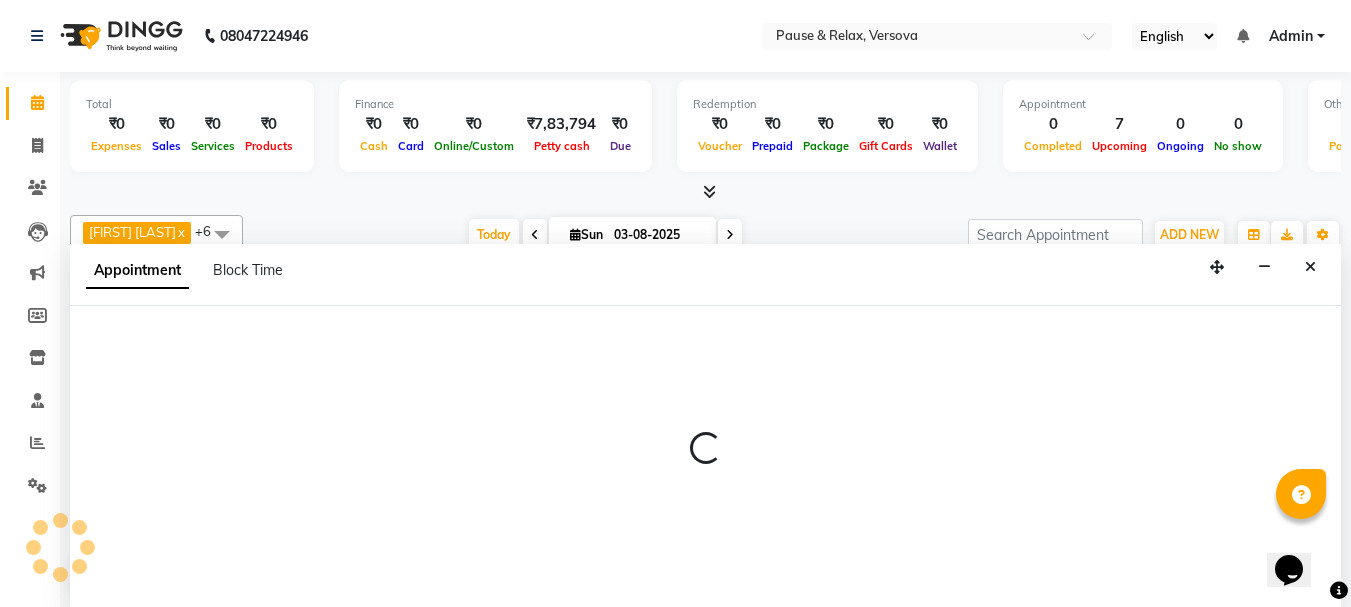 select on "tentative" 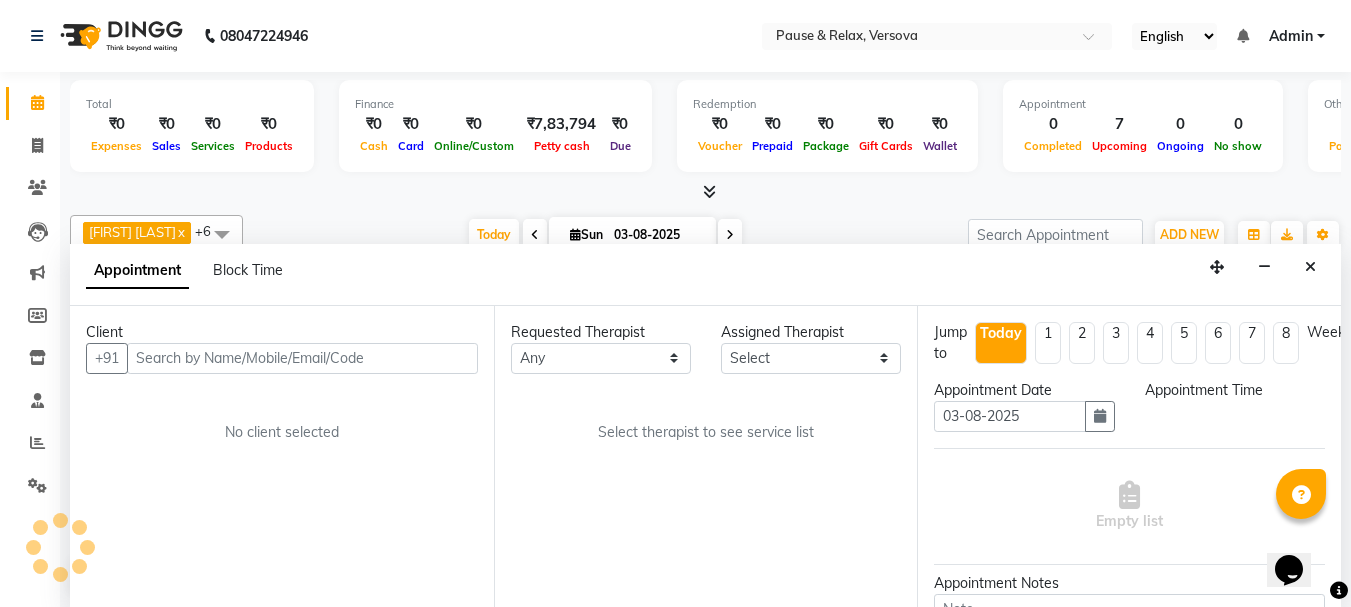 scroll, scrollTop: 1, scrollLeft: 0, axis: vertical 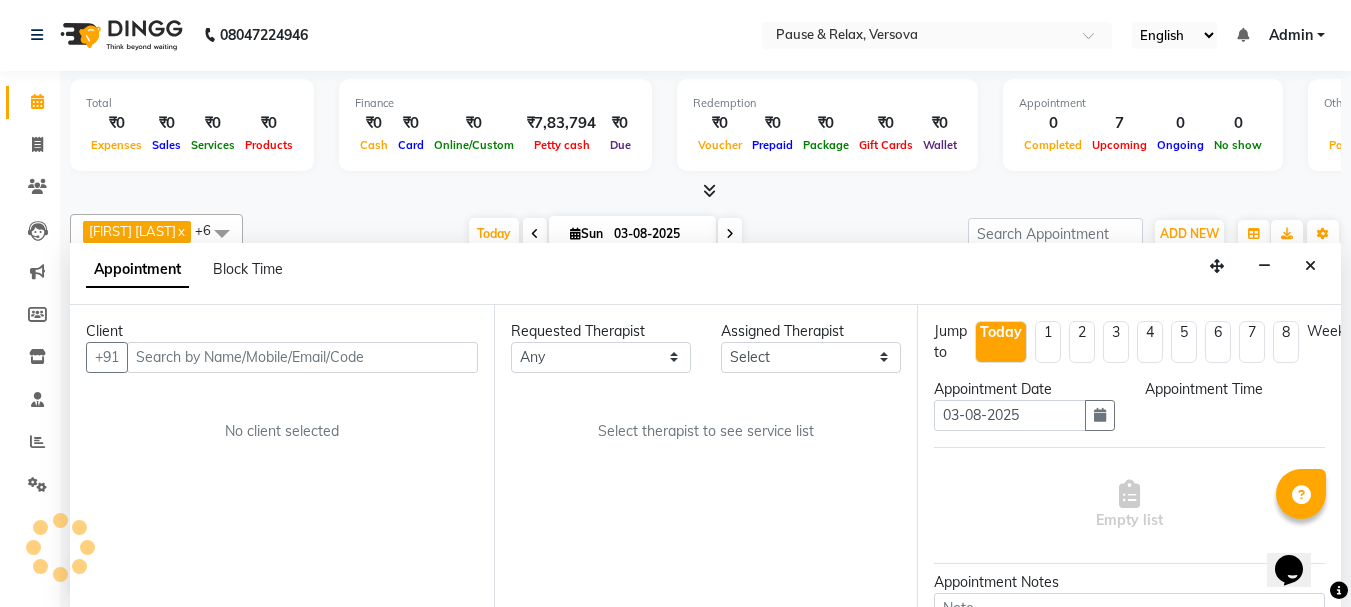 select on "82843" 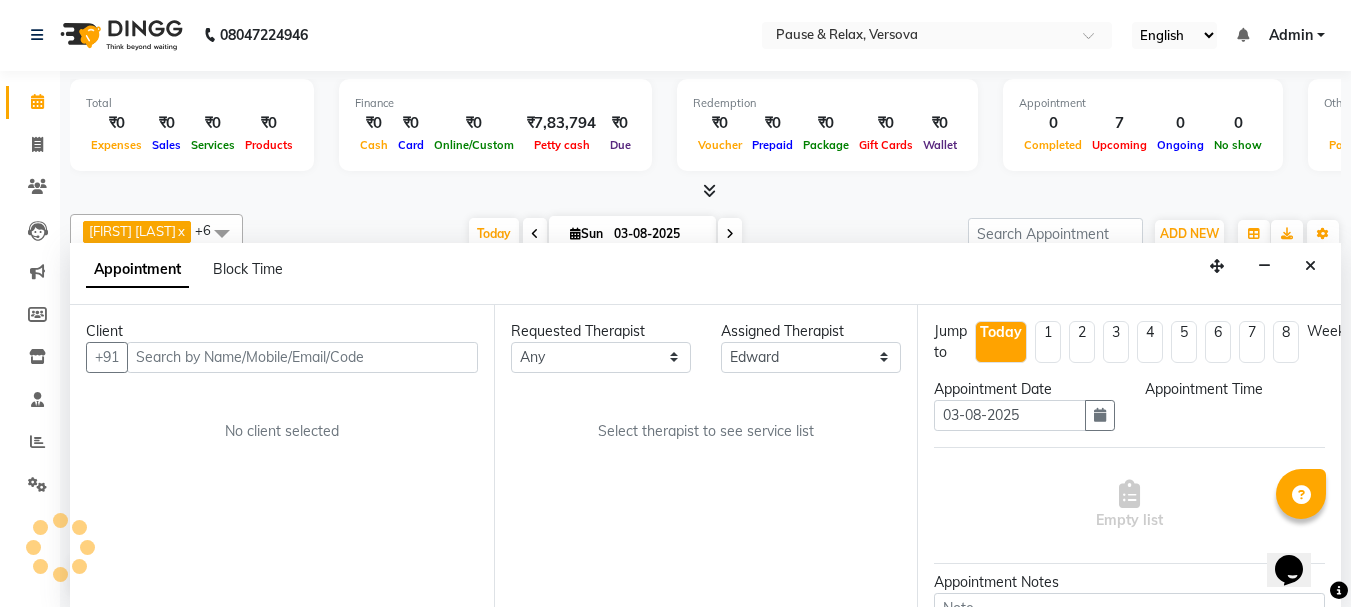 select on "795" 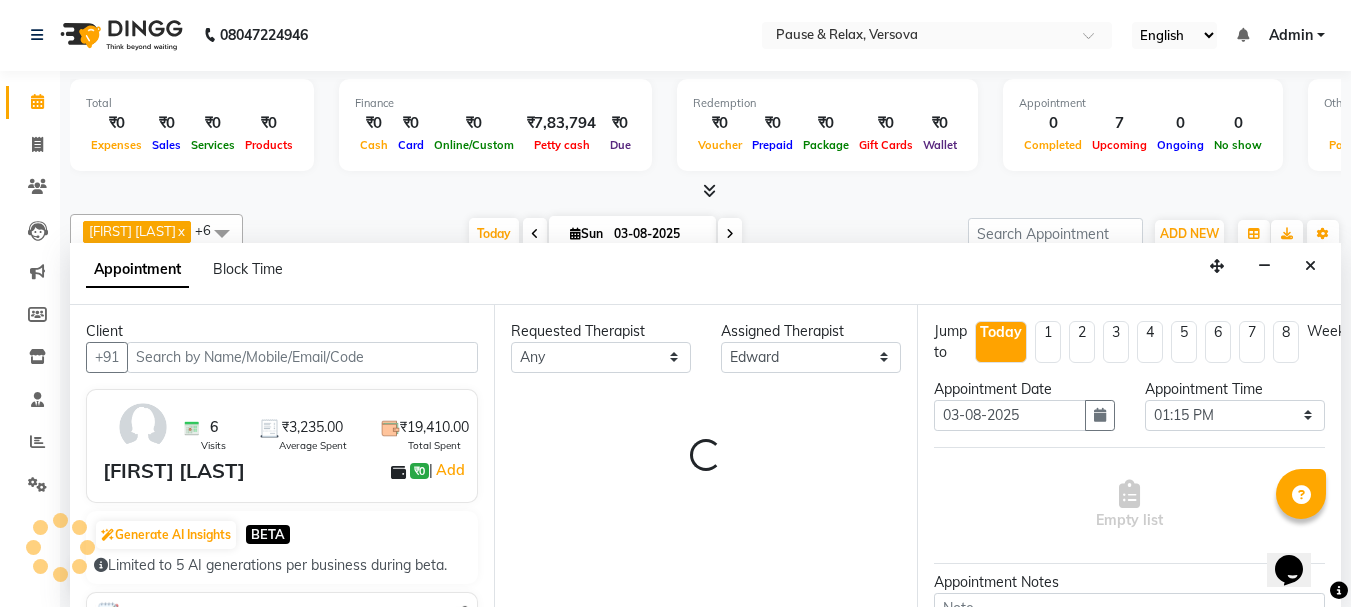 select on "3390" 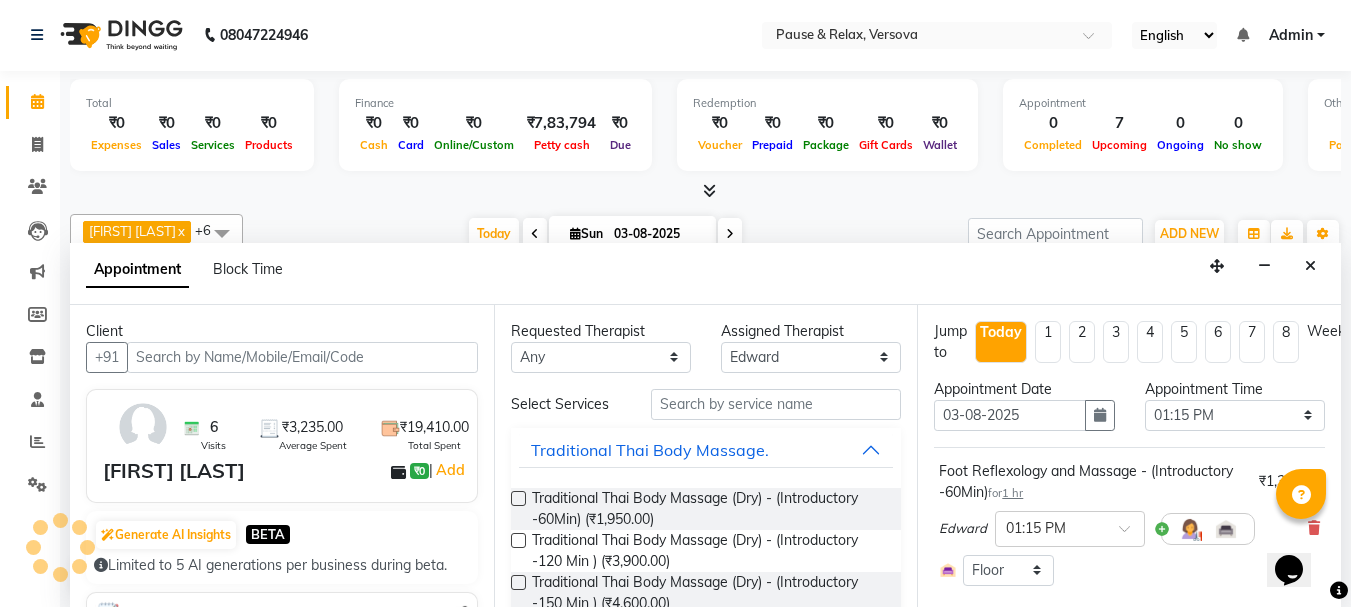 scroll, scrollTop: 177, scrollLeft: 0, axis: vertical 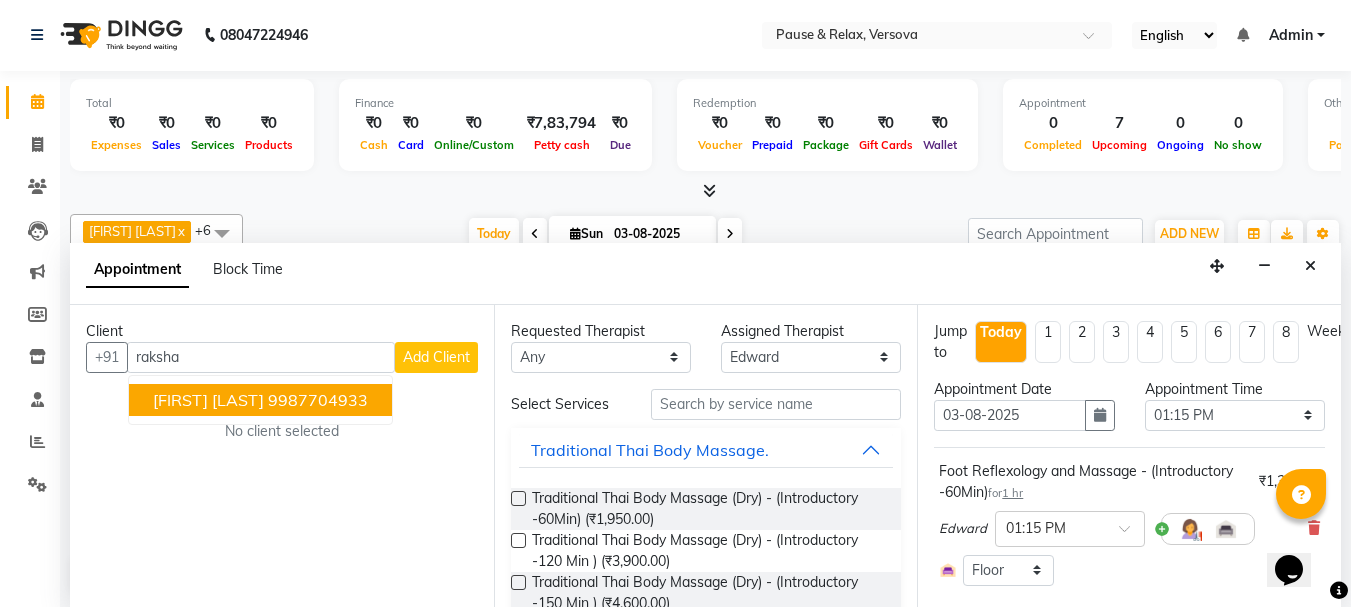 click on "9987704933" at bounding box center [318, 400] 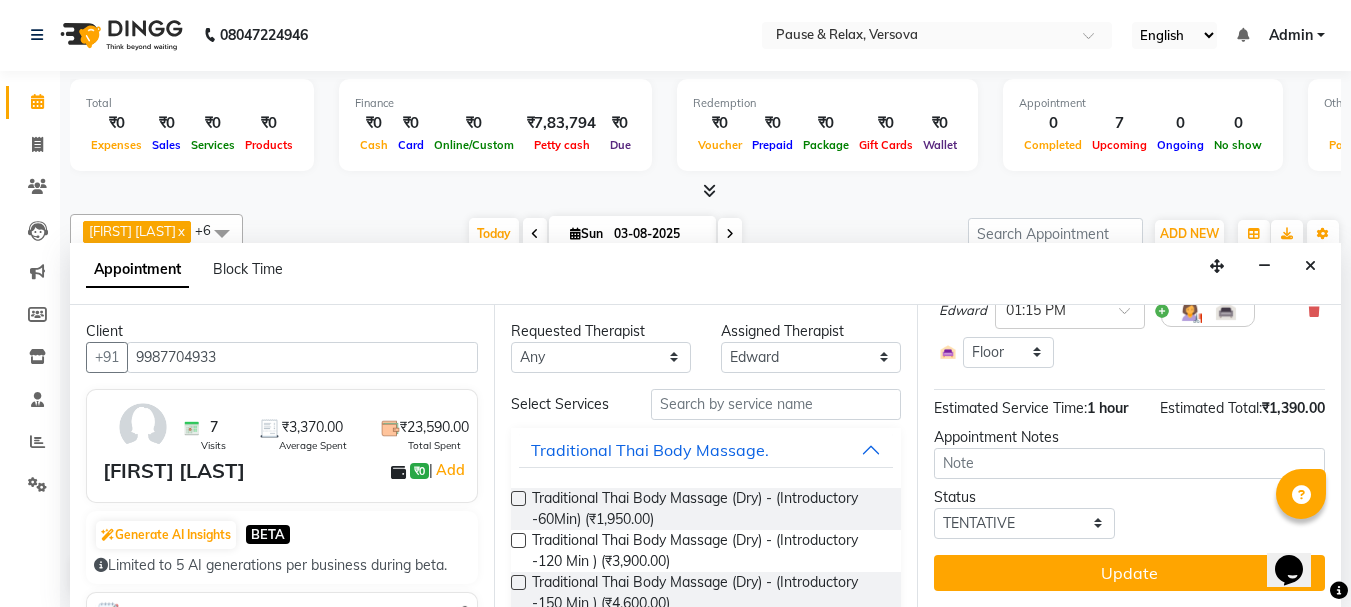 scroll, scrollTop: 233, scrollLeft: 0, axis: vertical 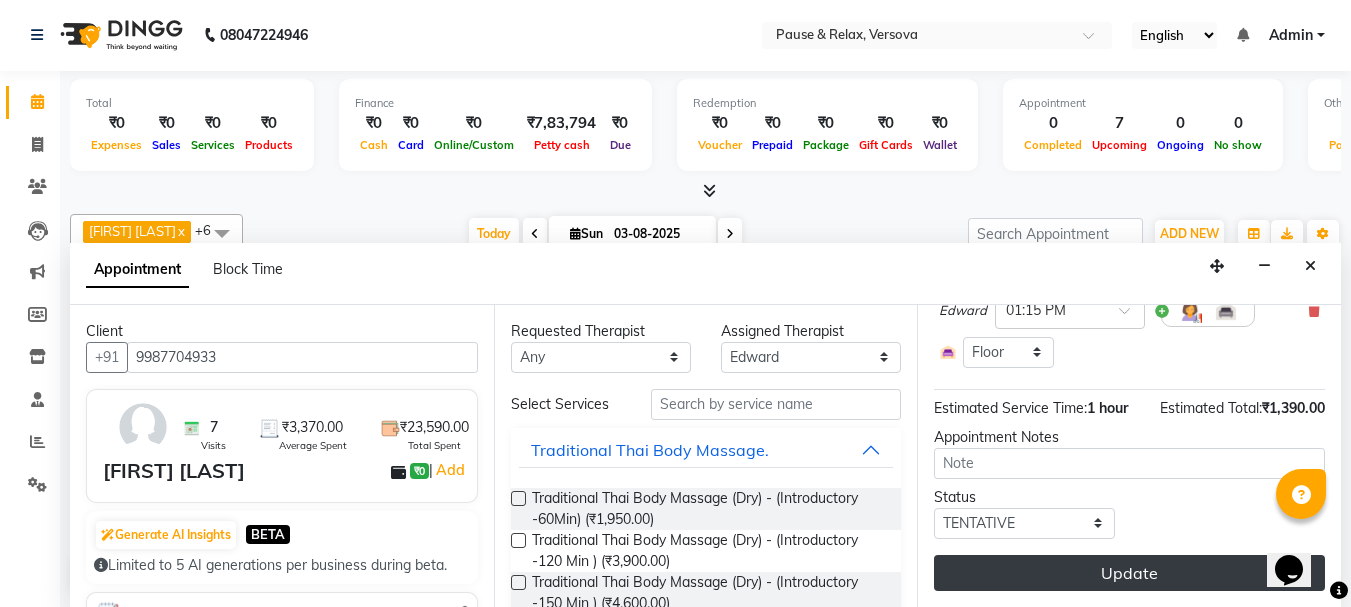 type on "9987704933" 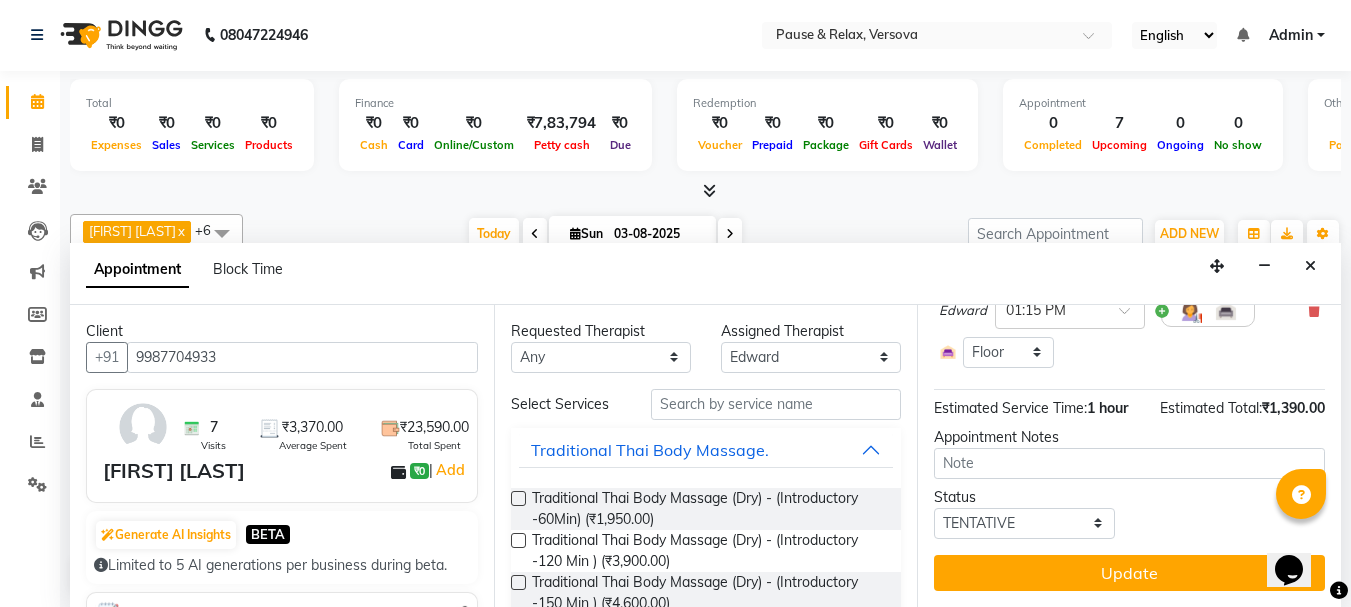 click on "Update" at bounding box center (1129, 573) 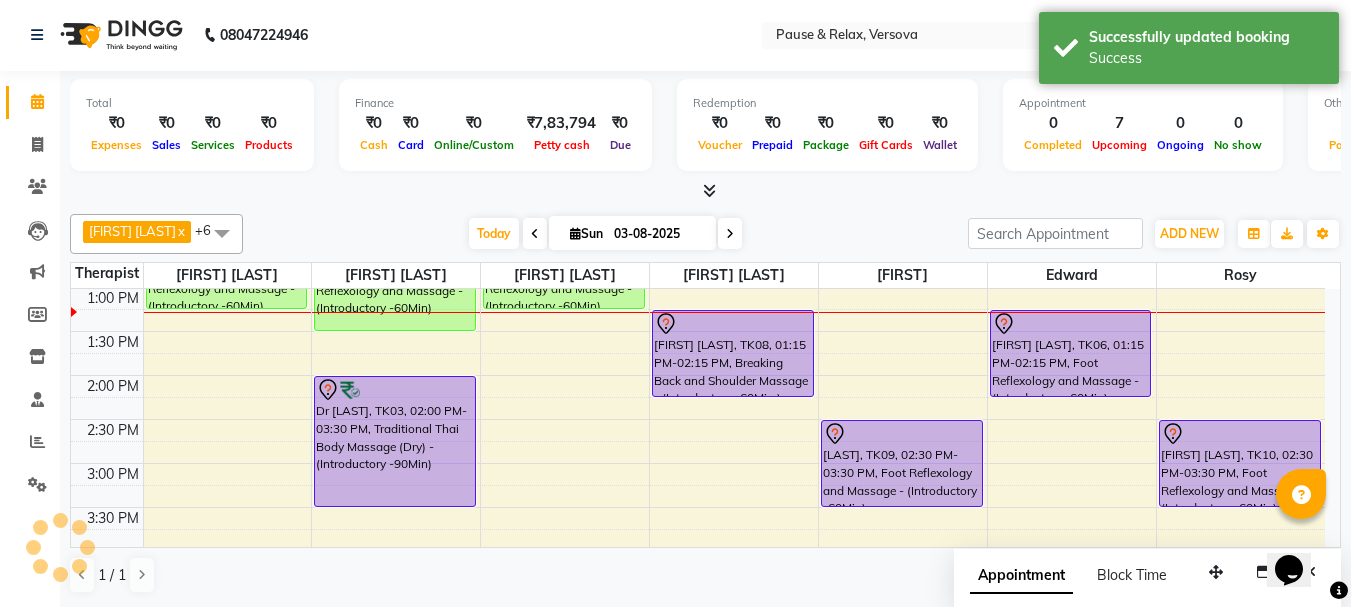 scroll, scrollTop: 0, scrollLeft: 0, axis: both 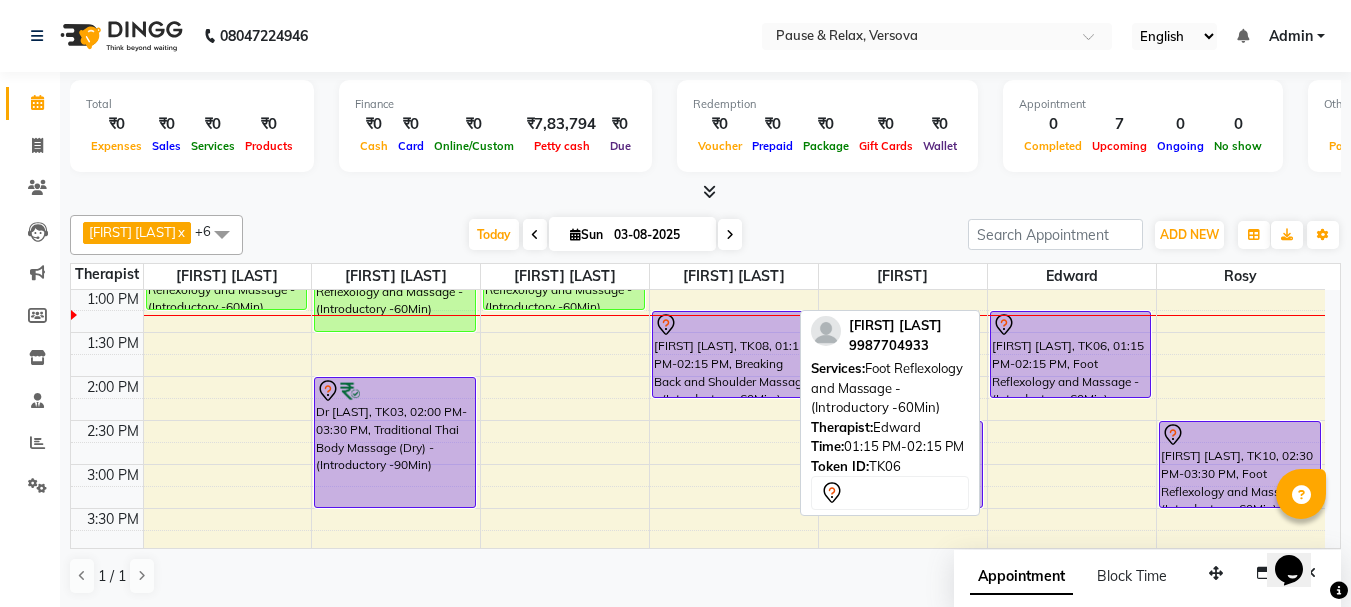 click on "[FIRST] [LAST], TK06, 01:15 PM-02:15 PM, Foot Reflexology and Massage - (Introductory -60Min)" at bounding box center [1071, 354] 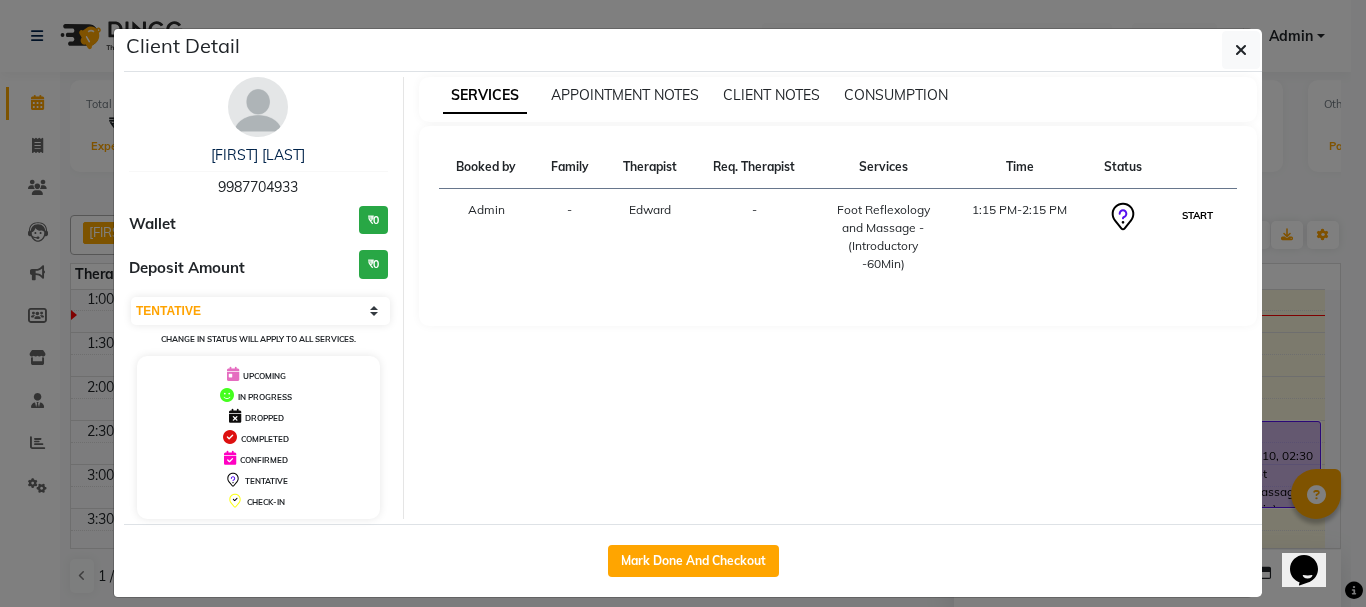 click on "START" at bounding box center [1197, 215] 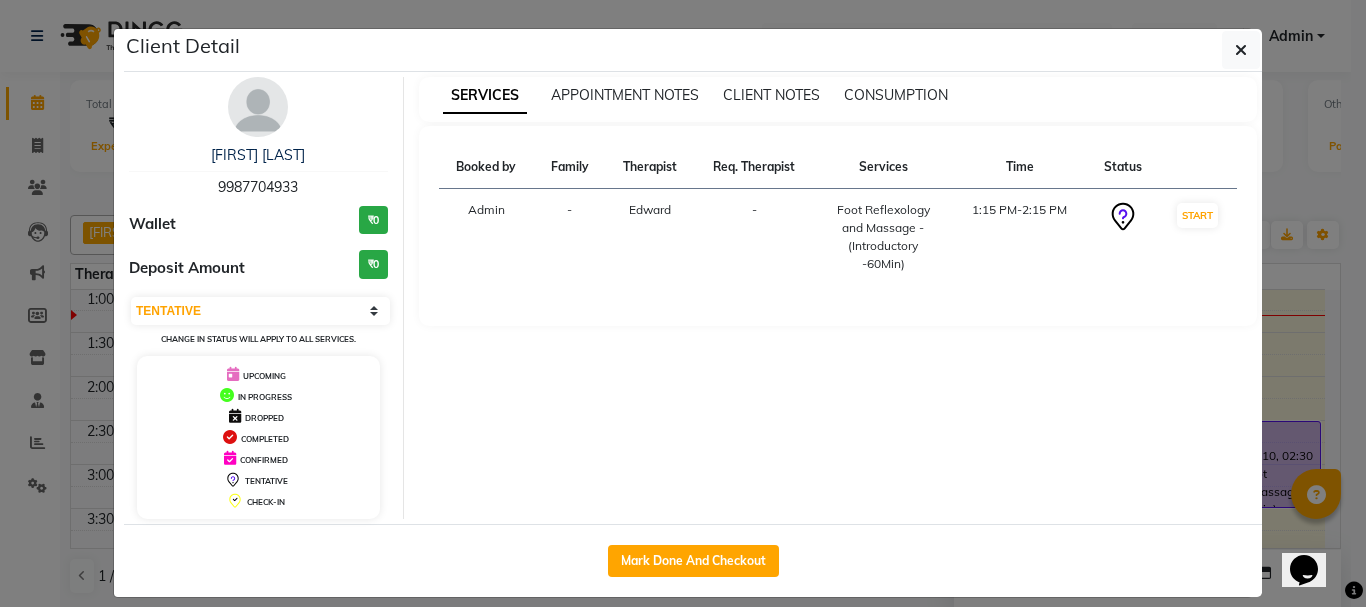 select on "1" 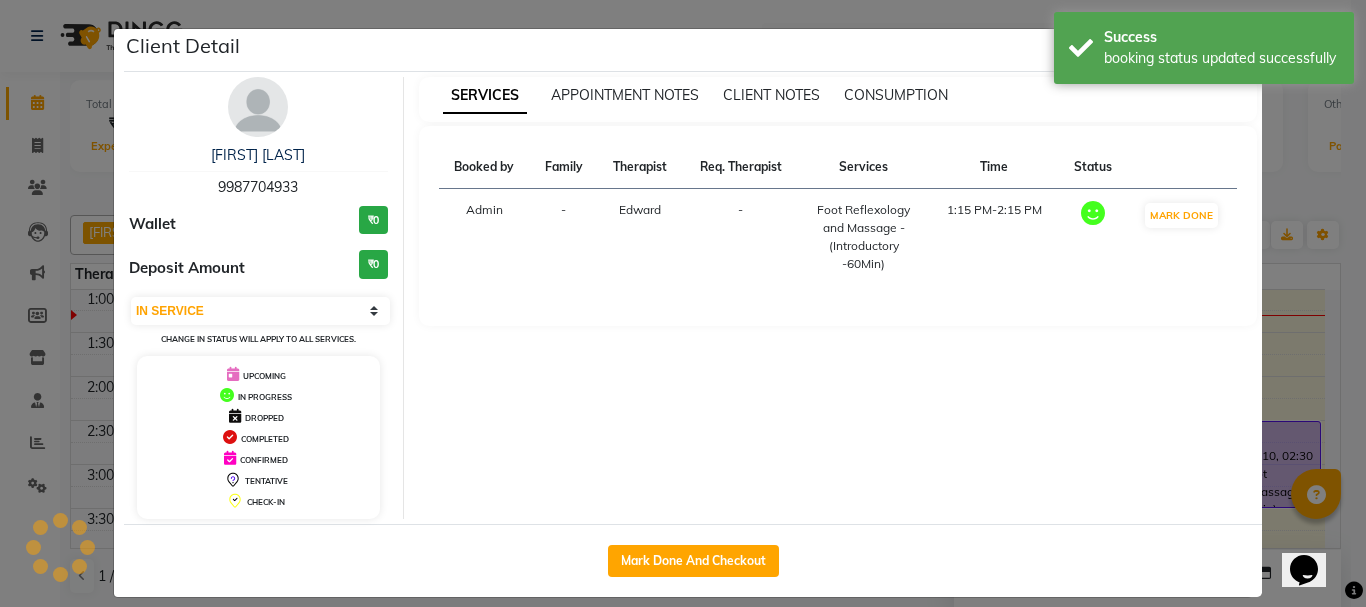 click on "Client Detail  [FIRST] [LAST]   [PHONE] Wallet ₹0 Deposit Amount  ₹0  Select IN SERVICE CONFIRMED TENTATIVE CHECK IN MARK DONE DROPPED UPCOMING Change in status will apply to all services. UPCOMING IN PROGRESS DROPPED COMPLETED CONFIRMED TENTATIVE CHECK-IN SERVICES APPOINTMENT NOTES CLIENT NOTES CONSUMPTION Booked by Family Therapist Req. Therapist Services Time Status  Admin  - [FIRST]  -  Foot Reflexology and Massage - (Introductory -60Min)   1:15 PM-2:15 PM   MARK DONE   Mark Done And Checkout" 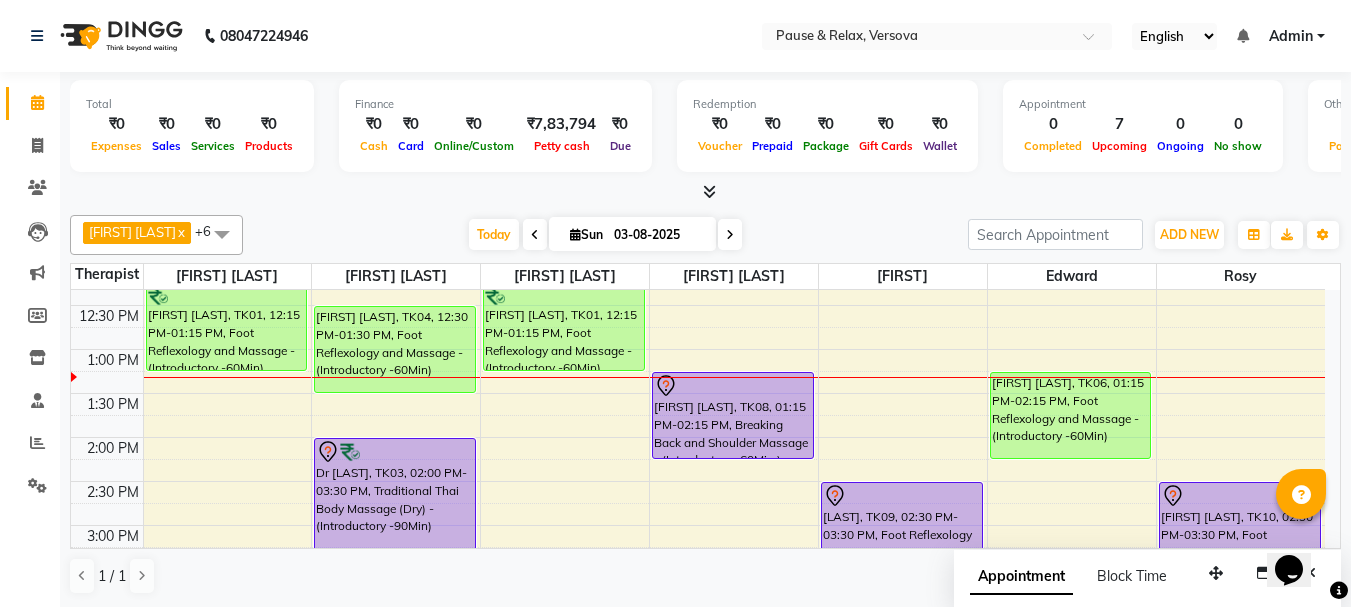 scroll, scrollTop: 151, scrollLeft: 0, axis: vertical 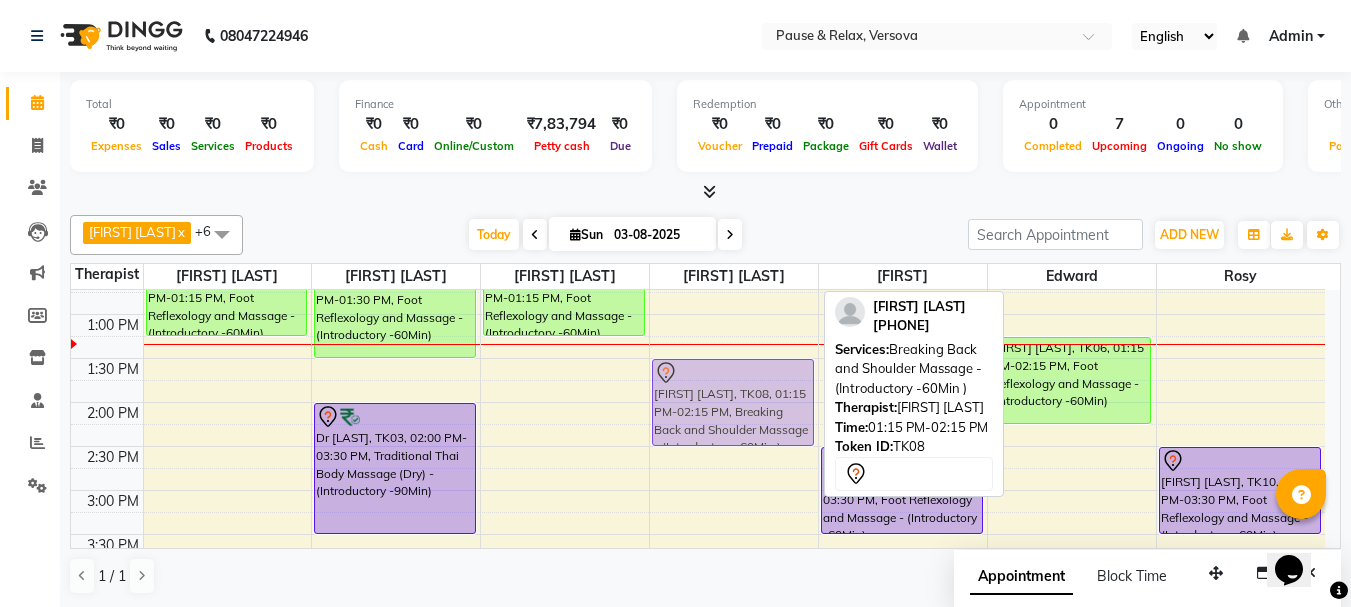 drag, startPoint x: 703, startPoint y: 353, endPoint x: 702, endPoint y: 370, distance: 17.029387 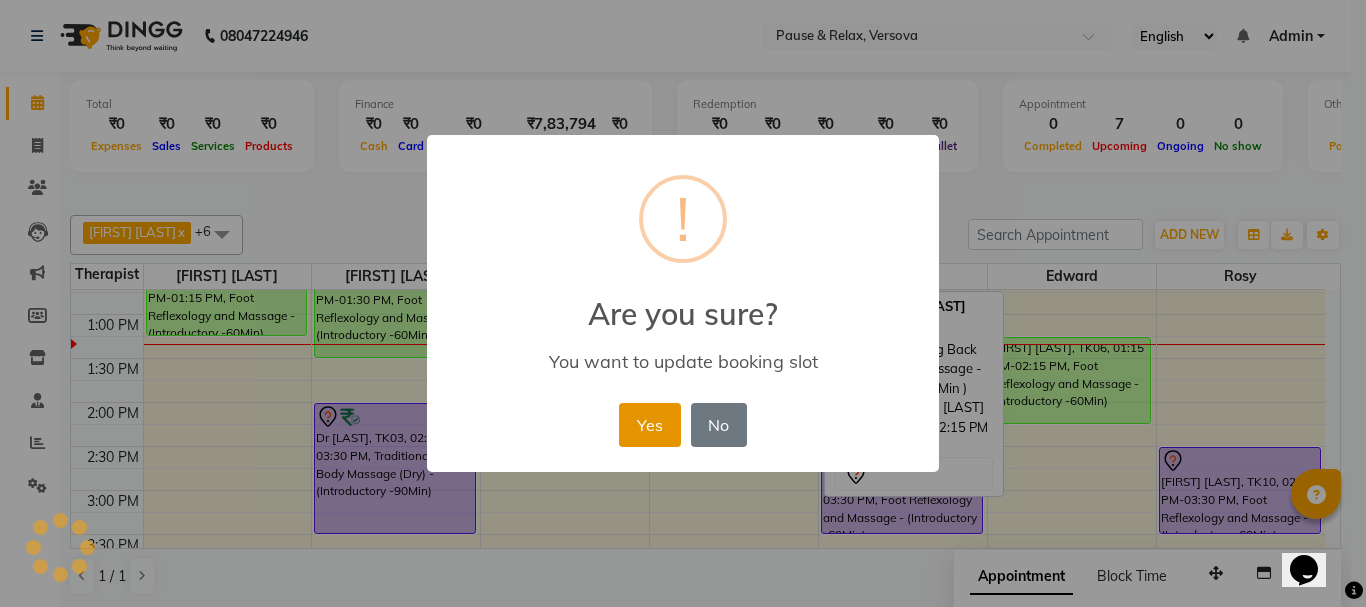 click on "Yes" at bounding box center (649, 425) 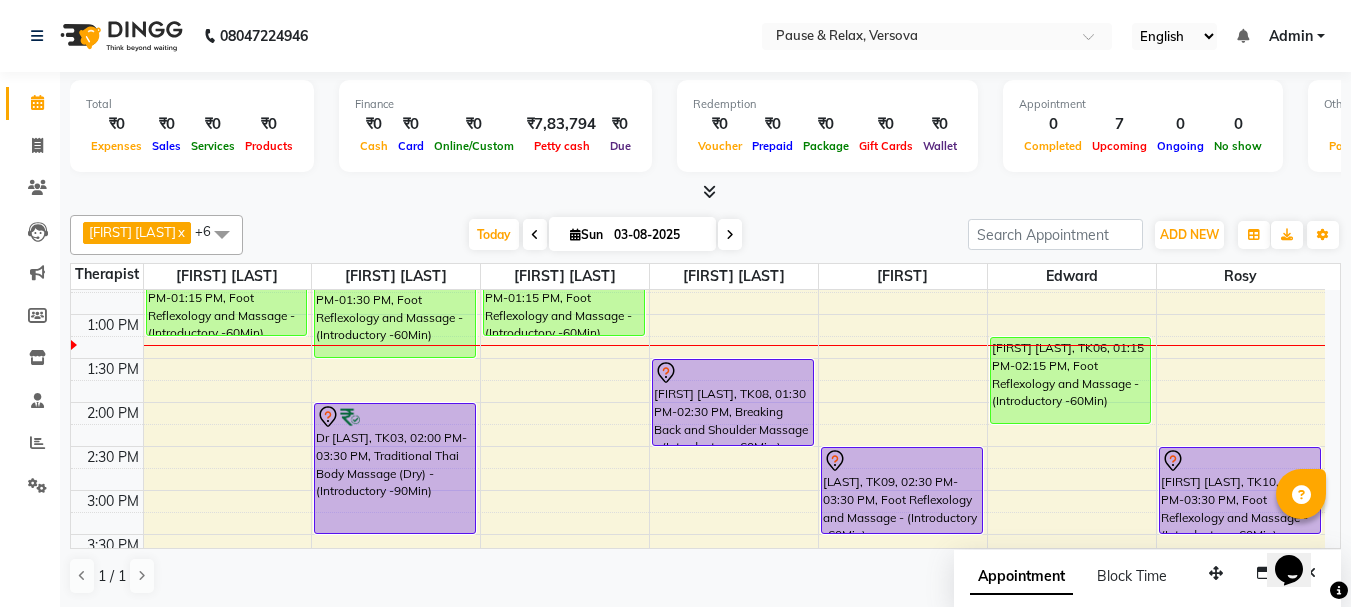 scroll, scrollTop: 77, scrollLeft: 0, axis: vertical 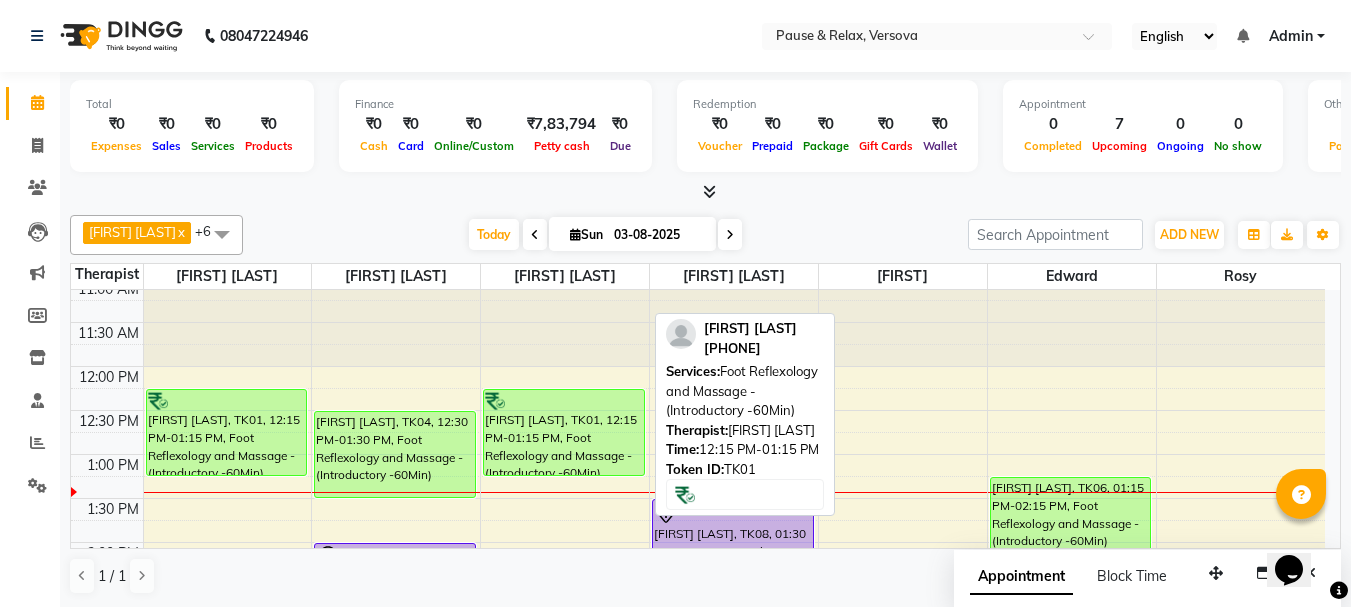 click on "[FIRST] [LAST], TK01, 12:15 PM-01:15 PM, Foot Reflexology and Massage - (Introductory -60Min)" at bounding box center (564, 432) 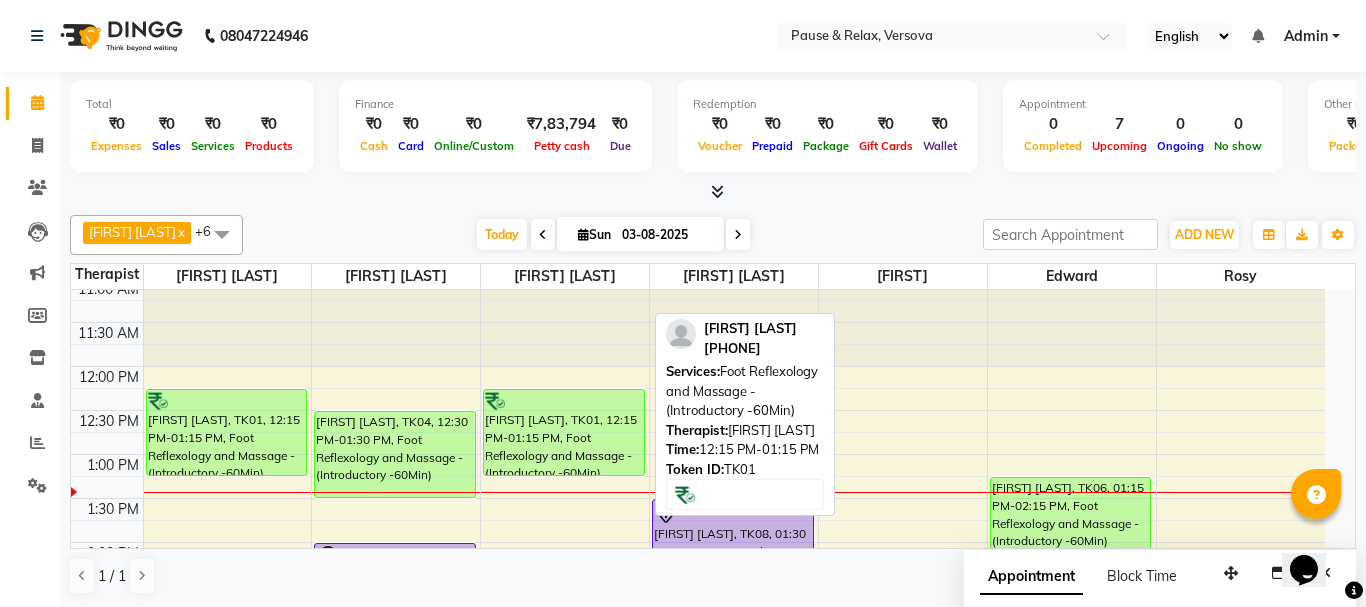 select on "1" 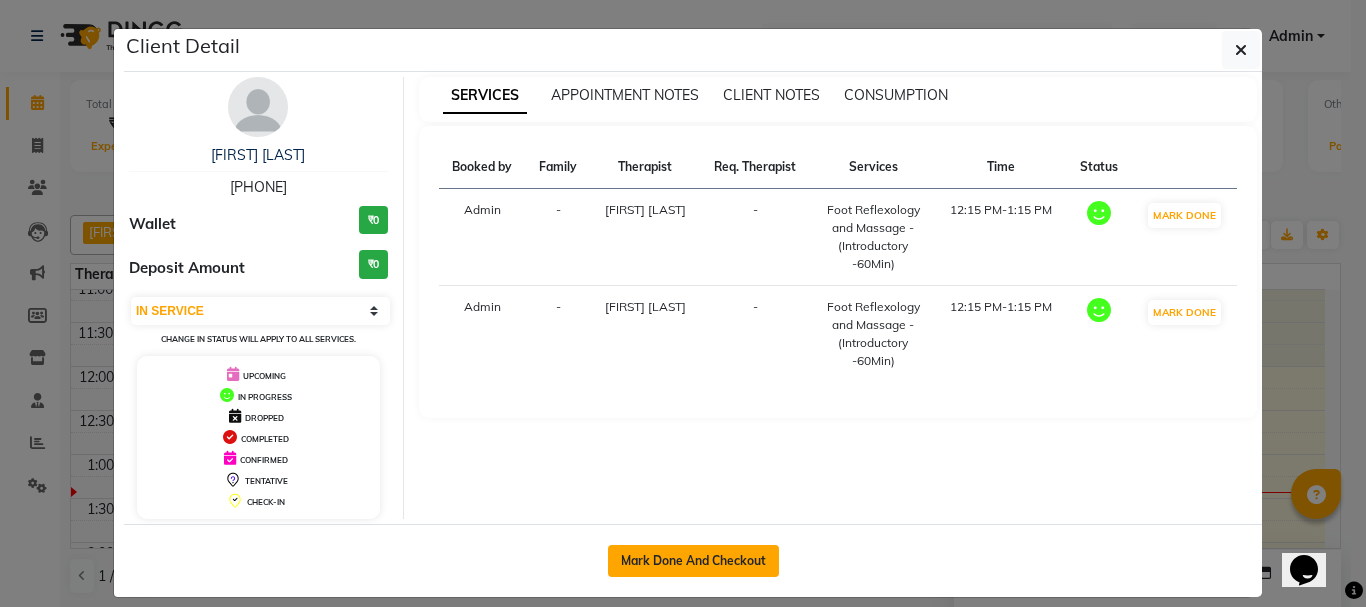 click on "Mark Done And Checkout" 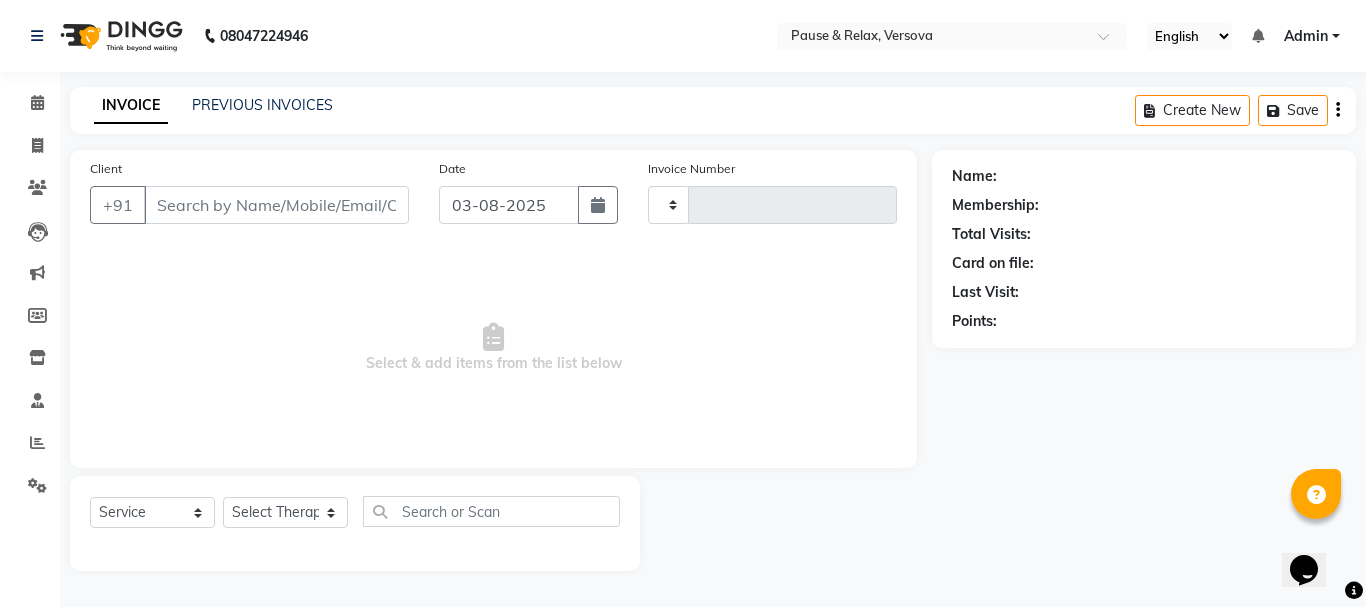 type on "[PHONE]" 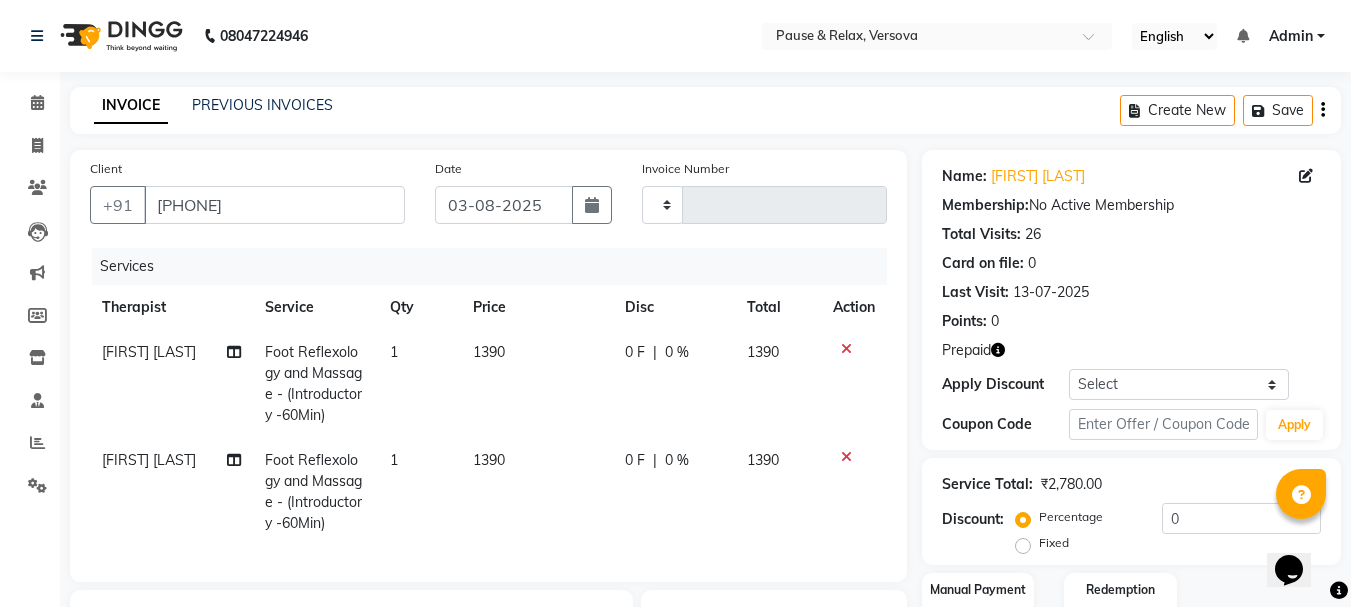 scroll, scrollTop: 299, scrollLeft: 0, axis: vertical 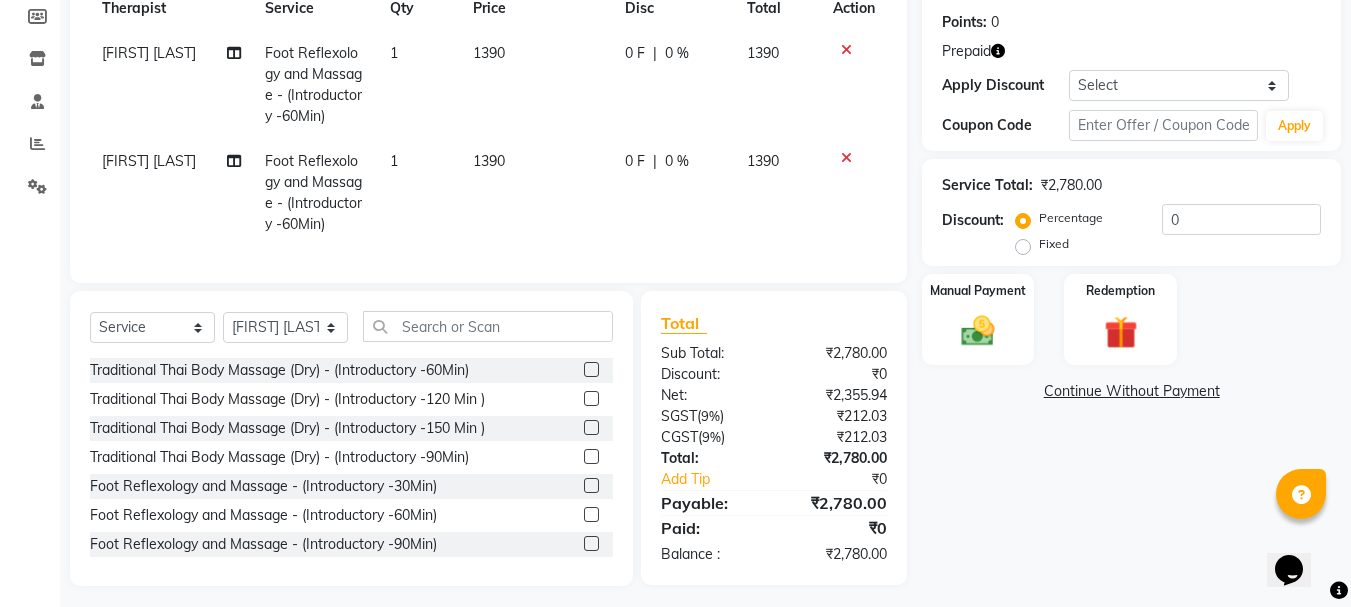 click on "Fixed" 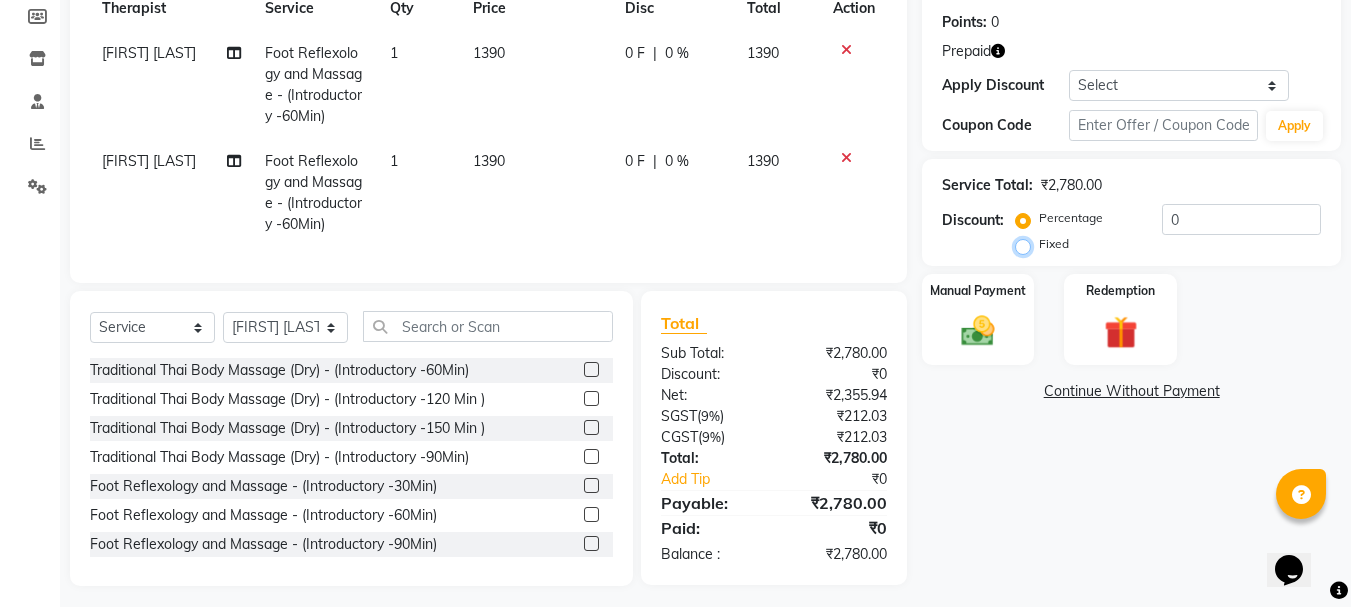 click on "Fixed" at bounding box center (1027, 244) 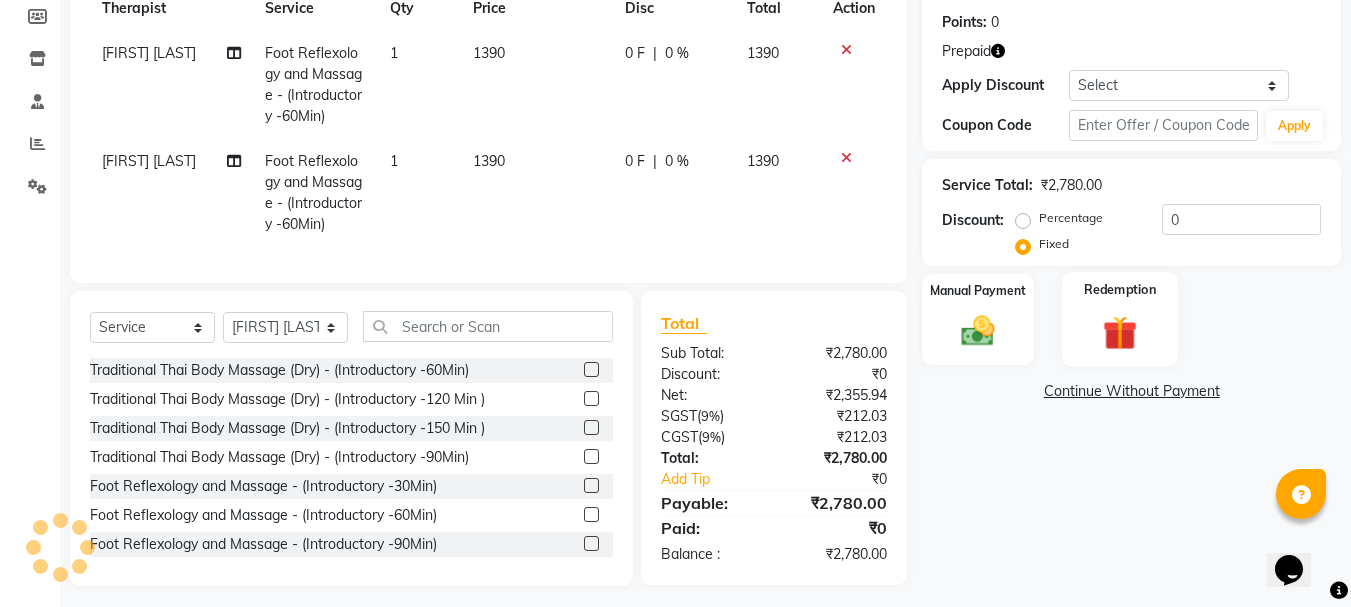 click on "Redemption" 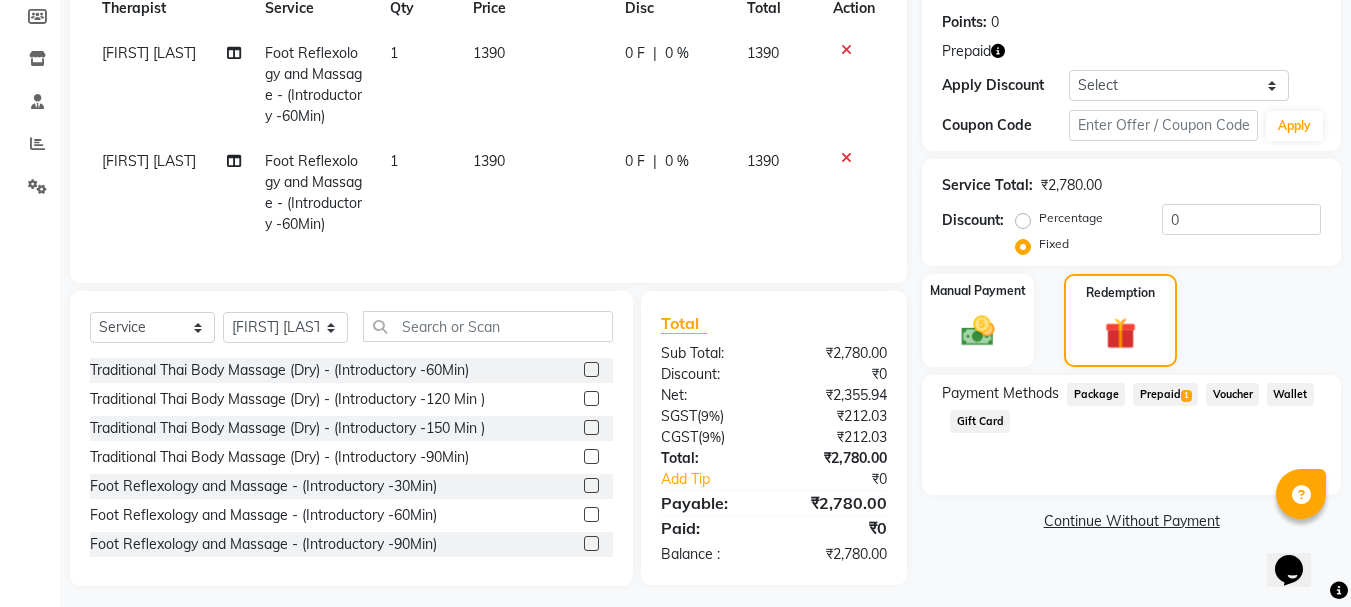 click on "Prepaid  1" 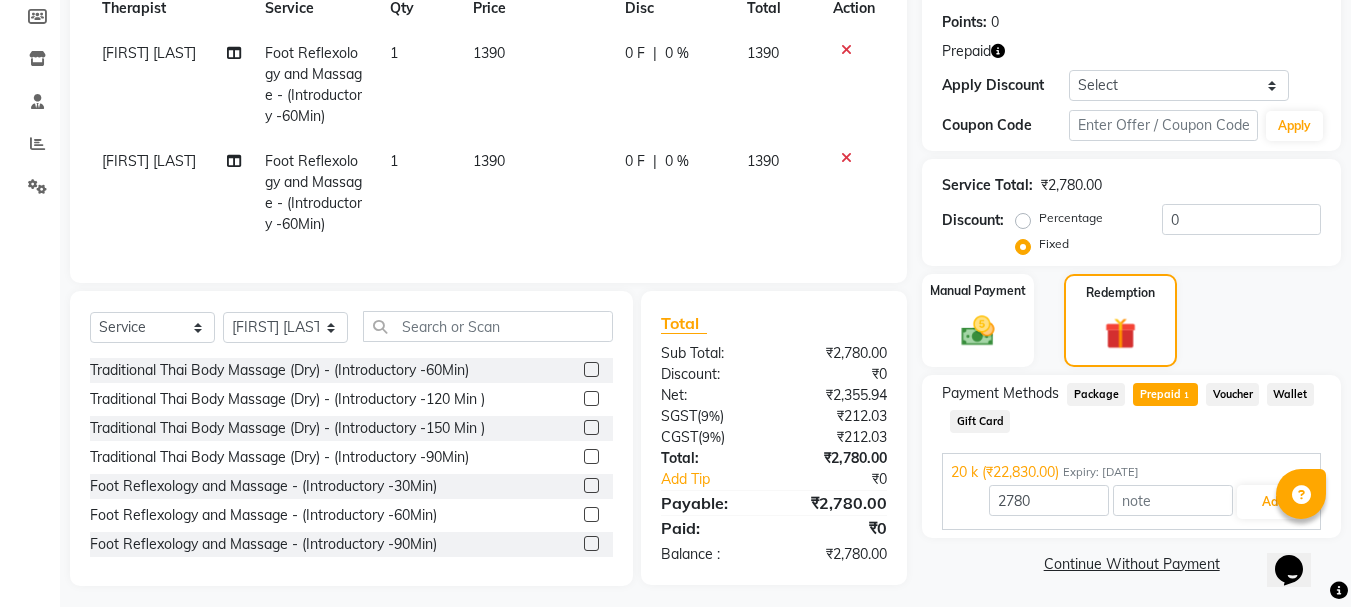 scroll, scrollTop: 323, scrollLeft: 0, axis: vertical 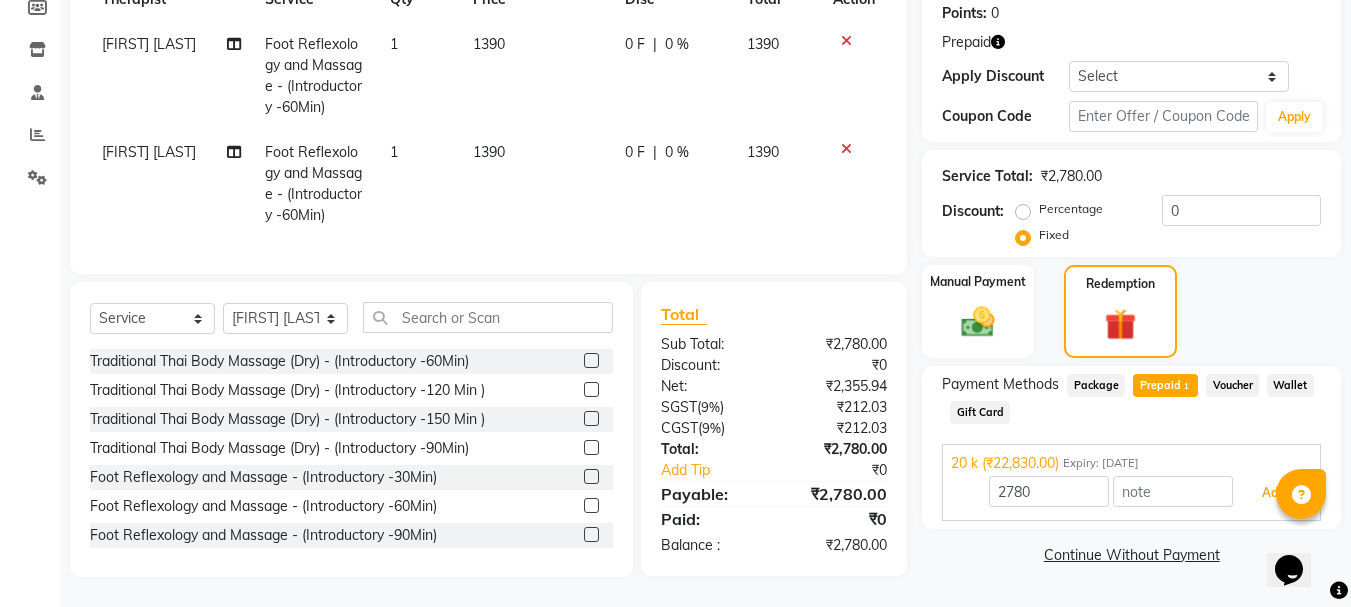 click on "Add" at bounding box center (1273, 493) 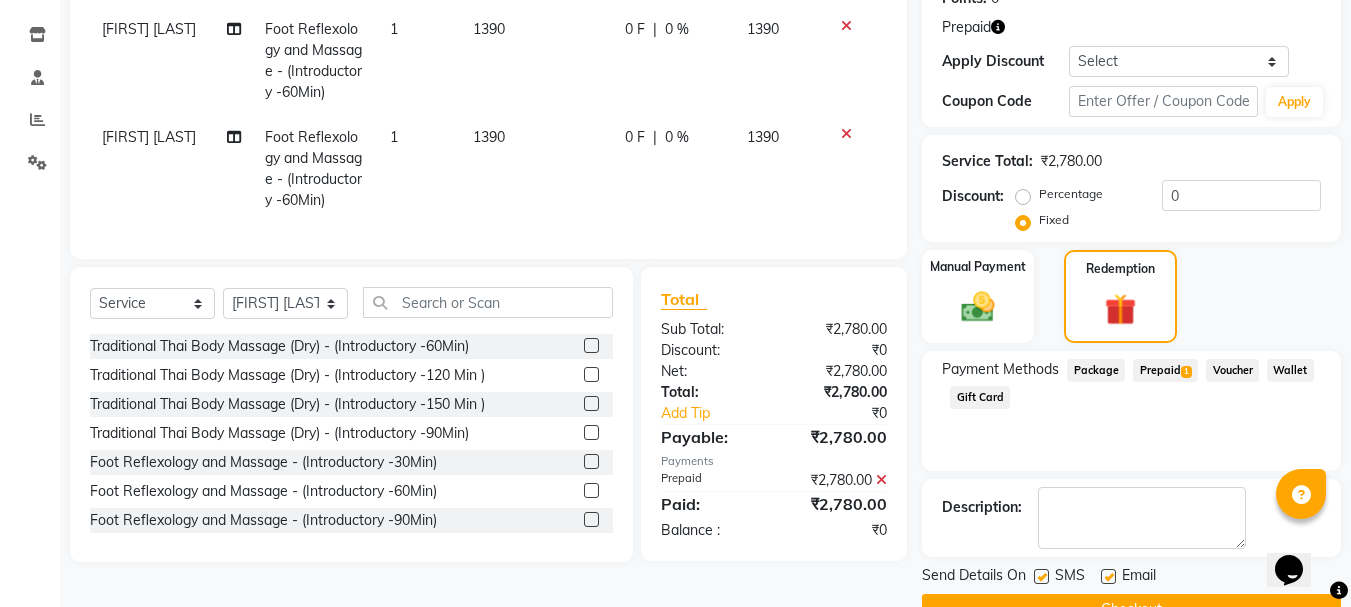 scroll, scrollTop: 371, scrollLeft: 0, axis: vertical 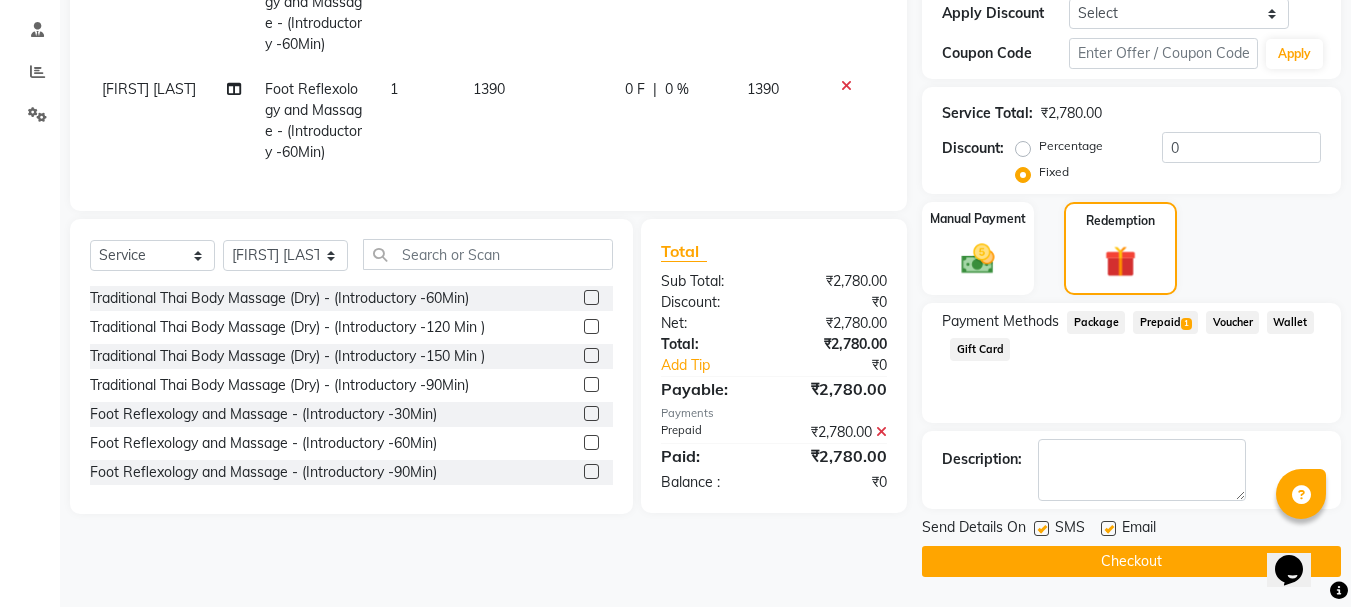 click 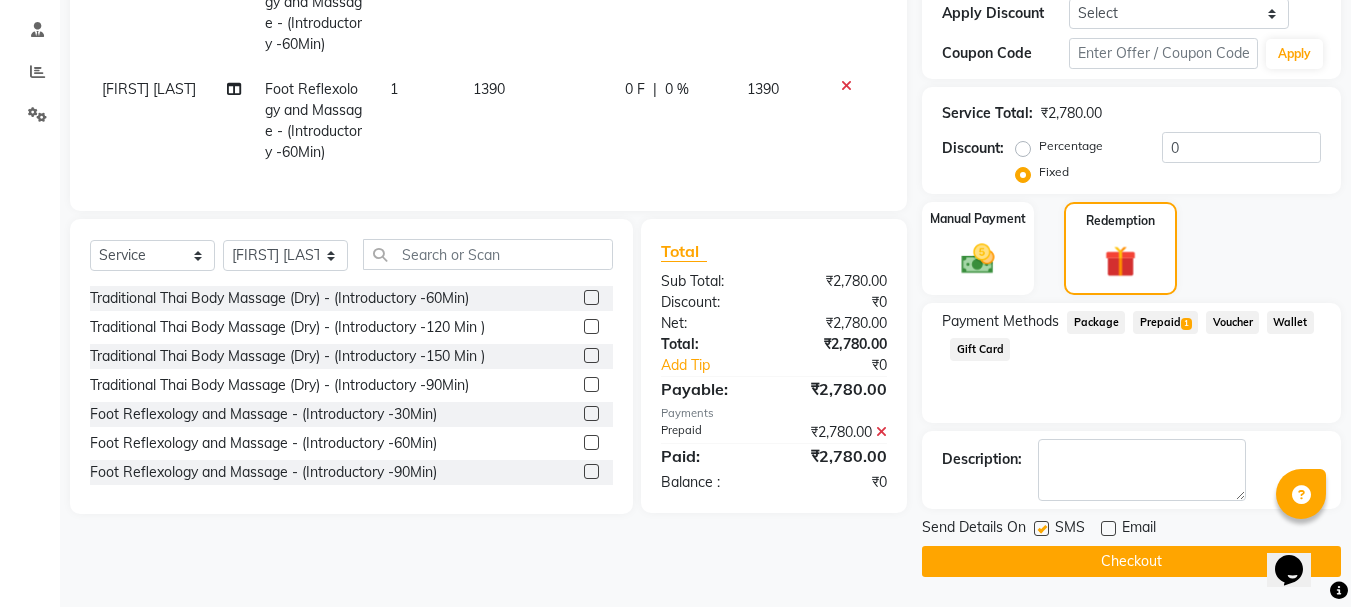 click on "Checkout" 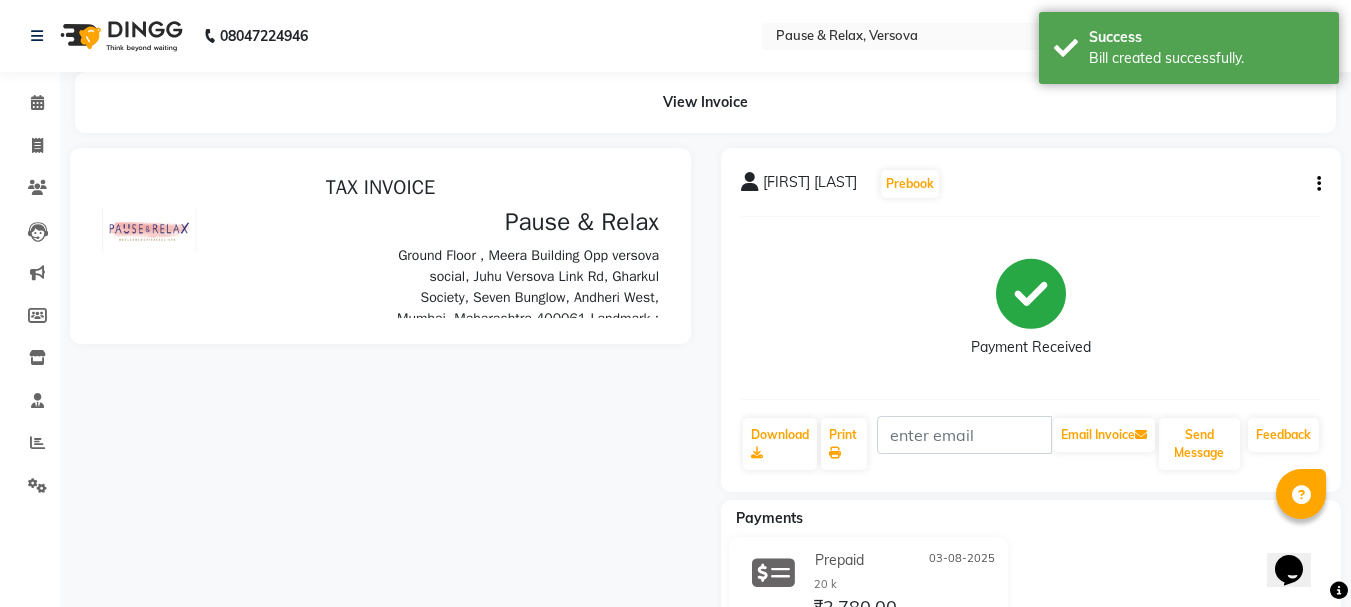 scroll, scrollTop: 0, scrollLeft: 0, axis: both 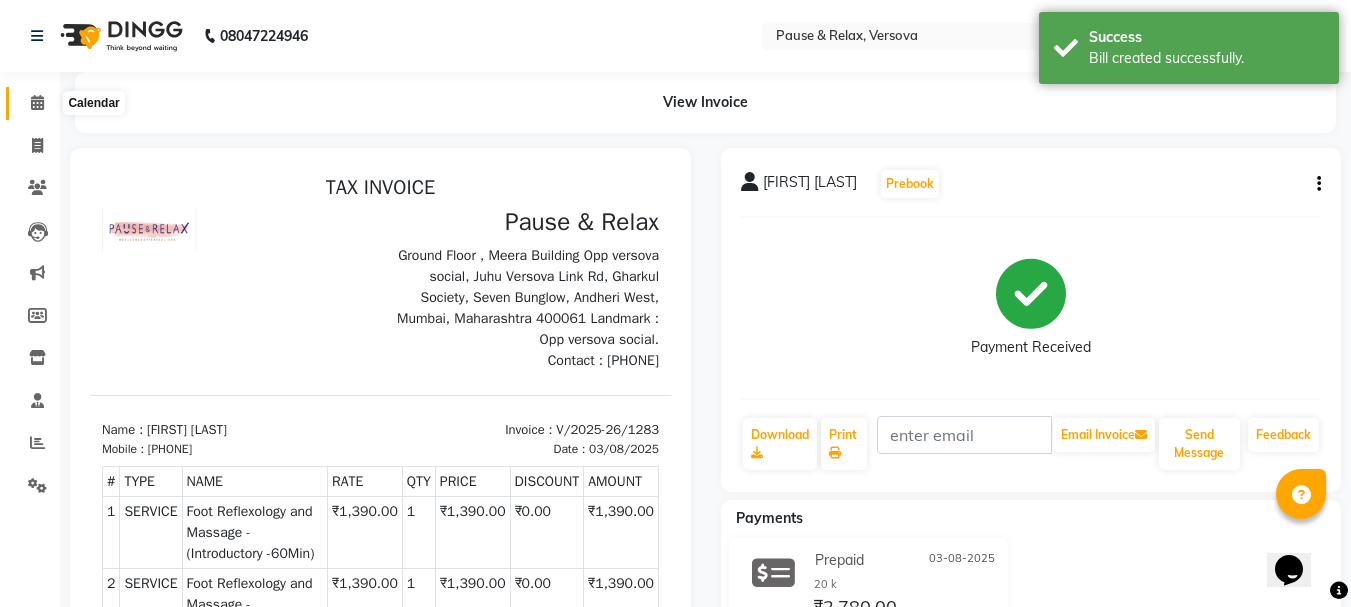 drag, startPoint x: 34, startPoint y: 105, endPoint x: 178, endPoint y: 12, distance: 171.42053 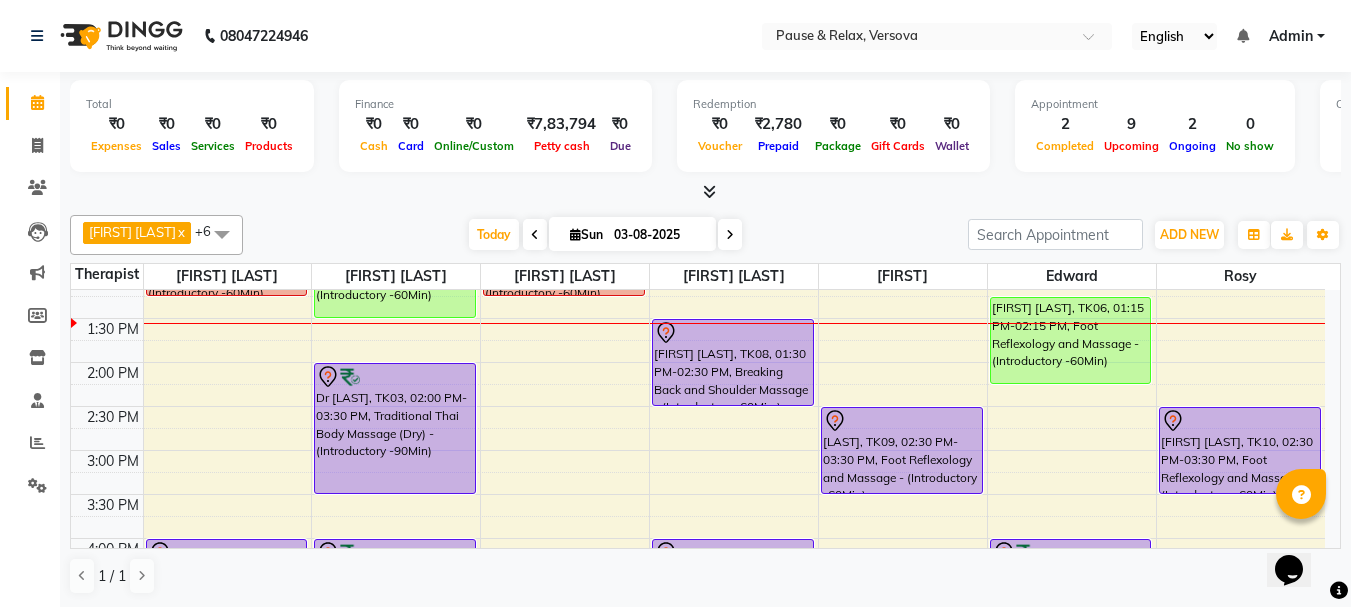 scroll, scrollTop: 196, scrollLeft: 0, axis: vertical 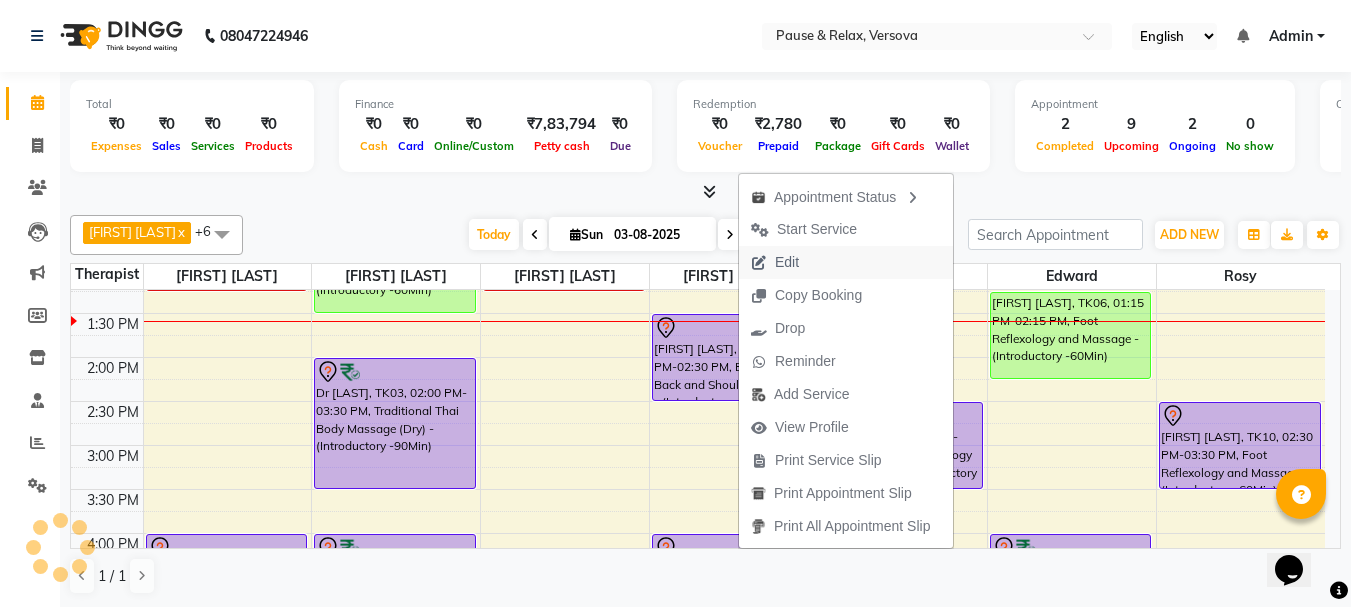 click on "Edit" at bounding box center (787, 262) 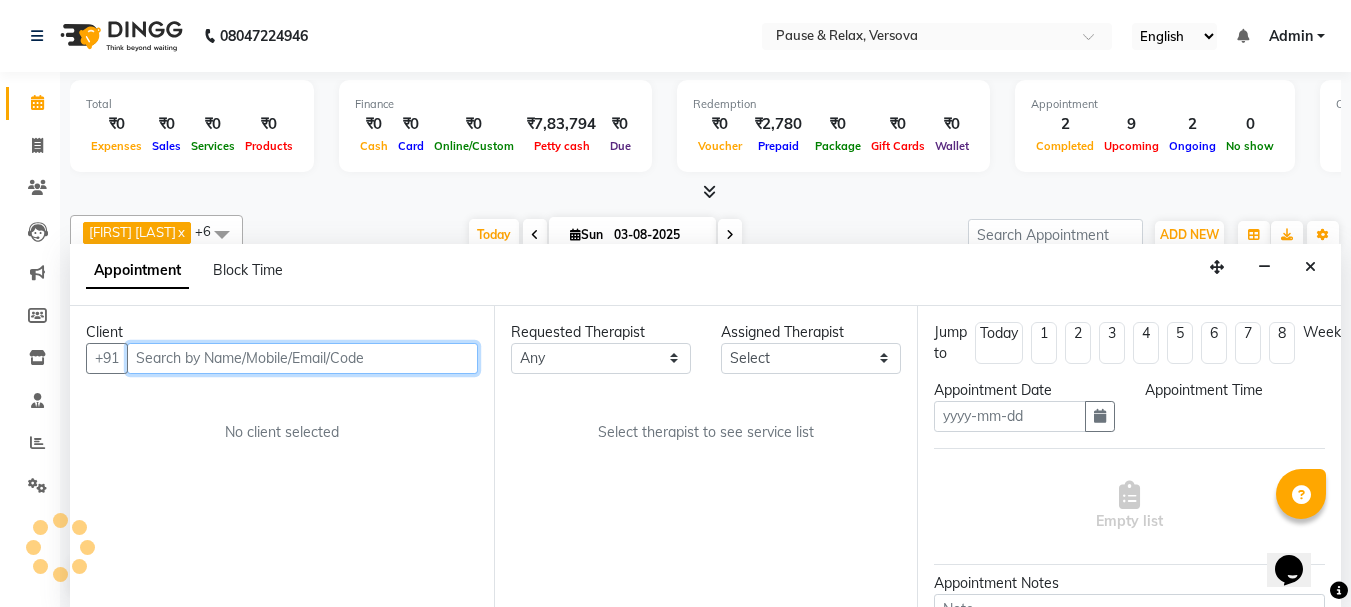 type on "03-08-2025" 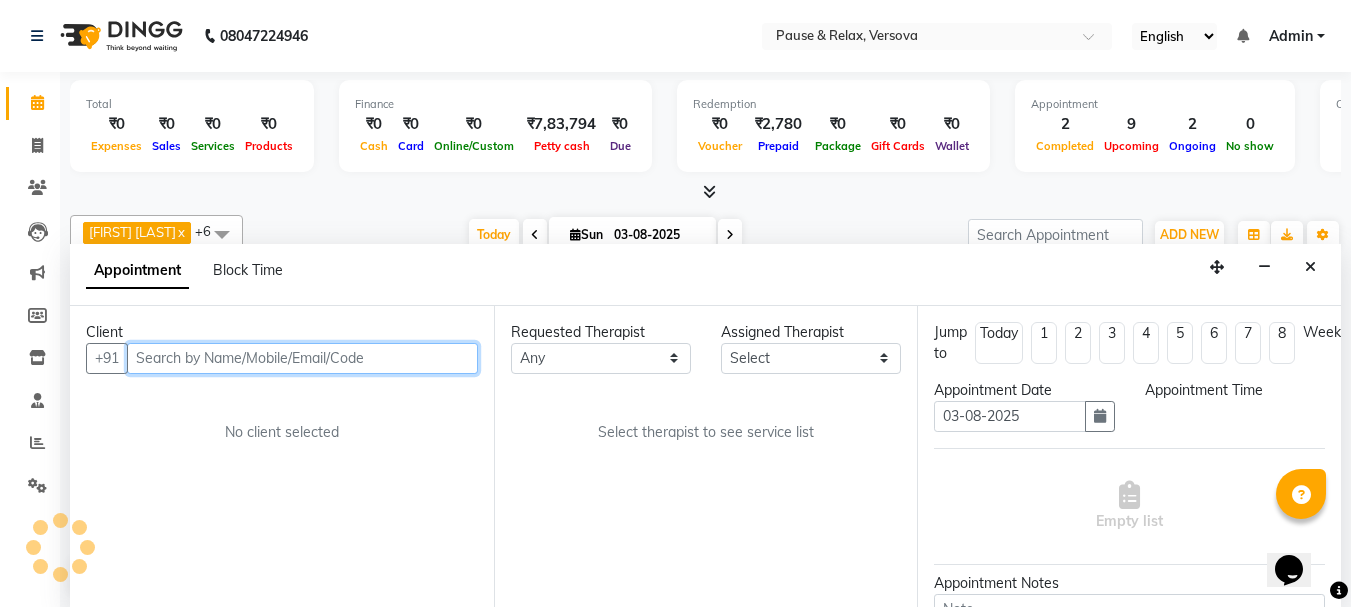 scroll, scrollTop: 1, scrollLeft: 0, axis: vertical 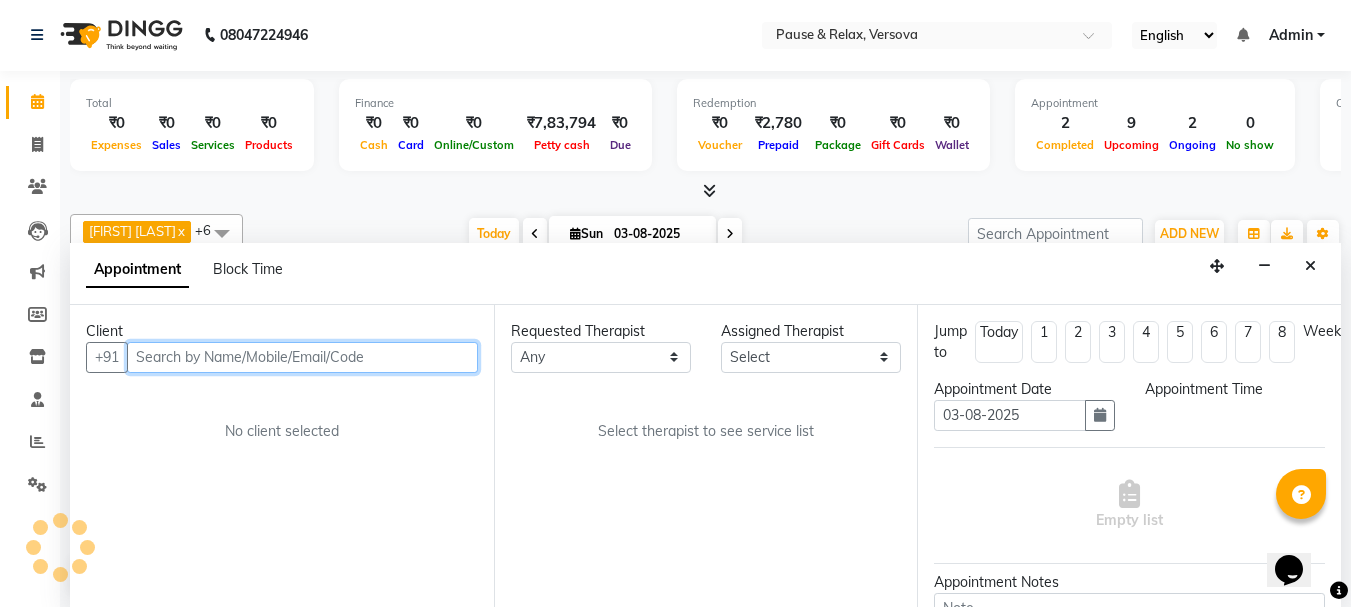select on "810" 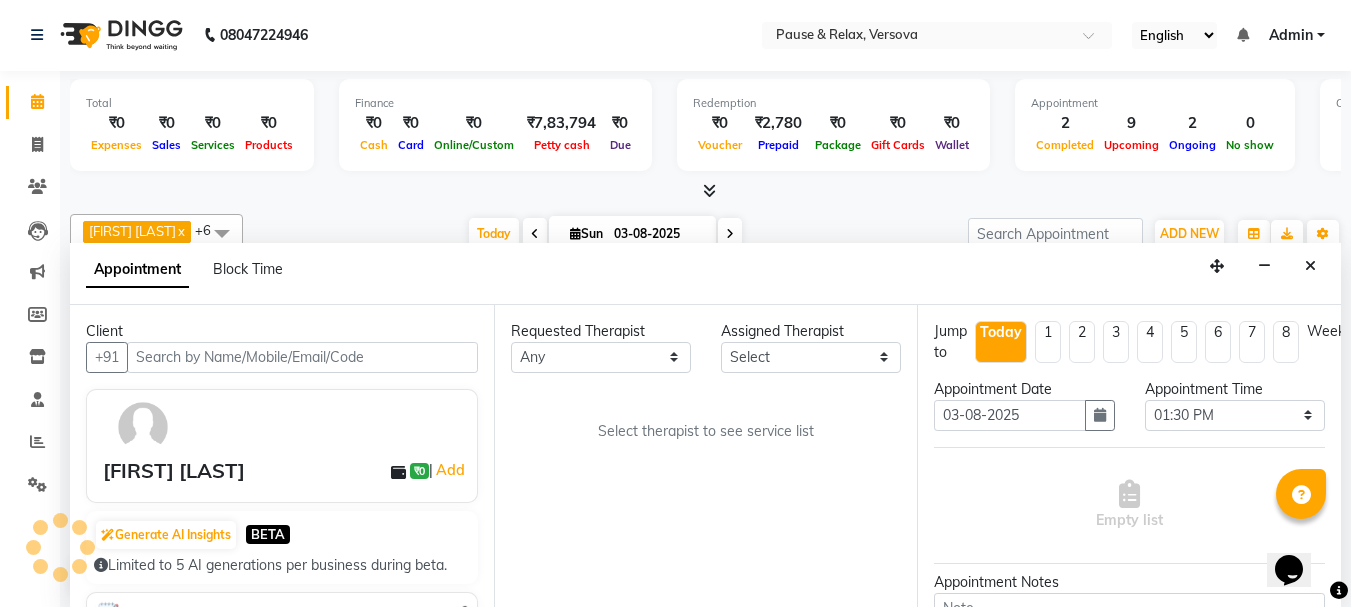 scroll, scrollTop: 177, scrollLeft: 0, axis: vertical 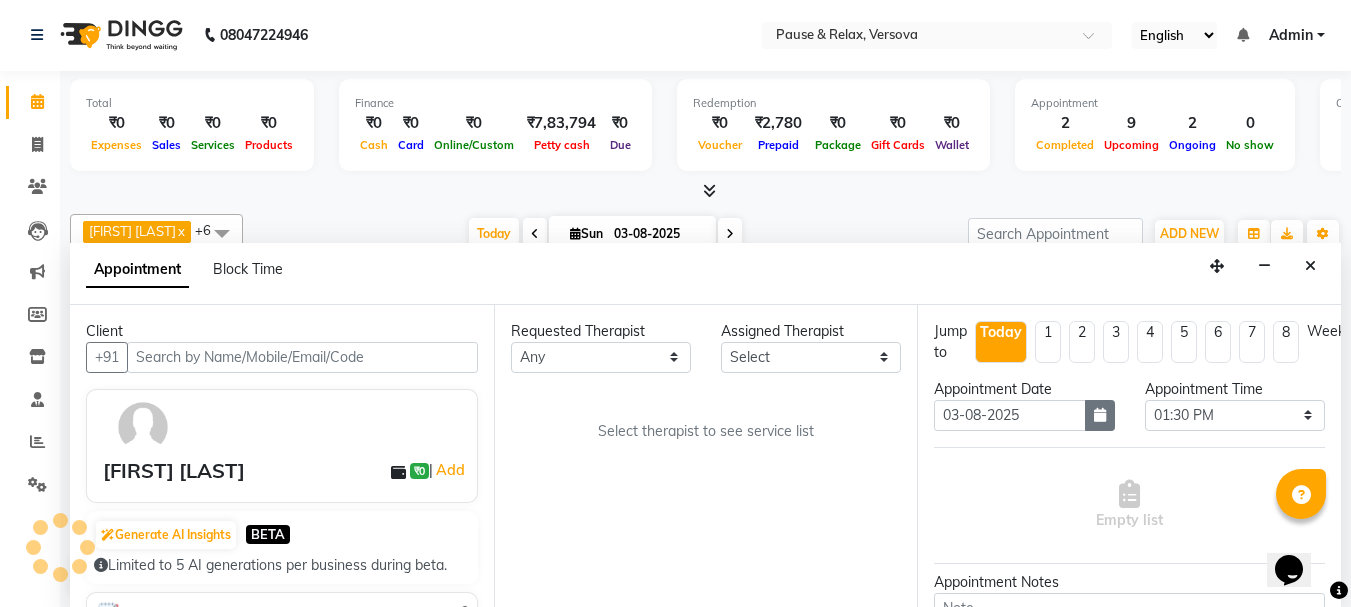 select on "53337" 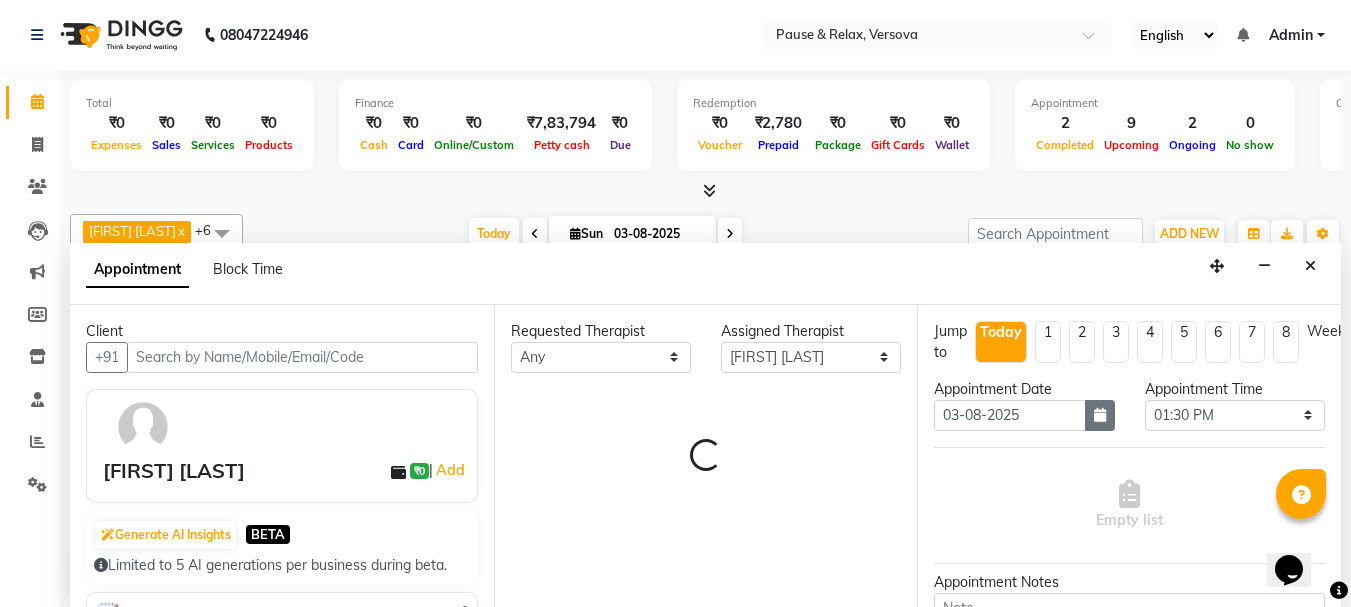 select on "3390" 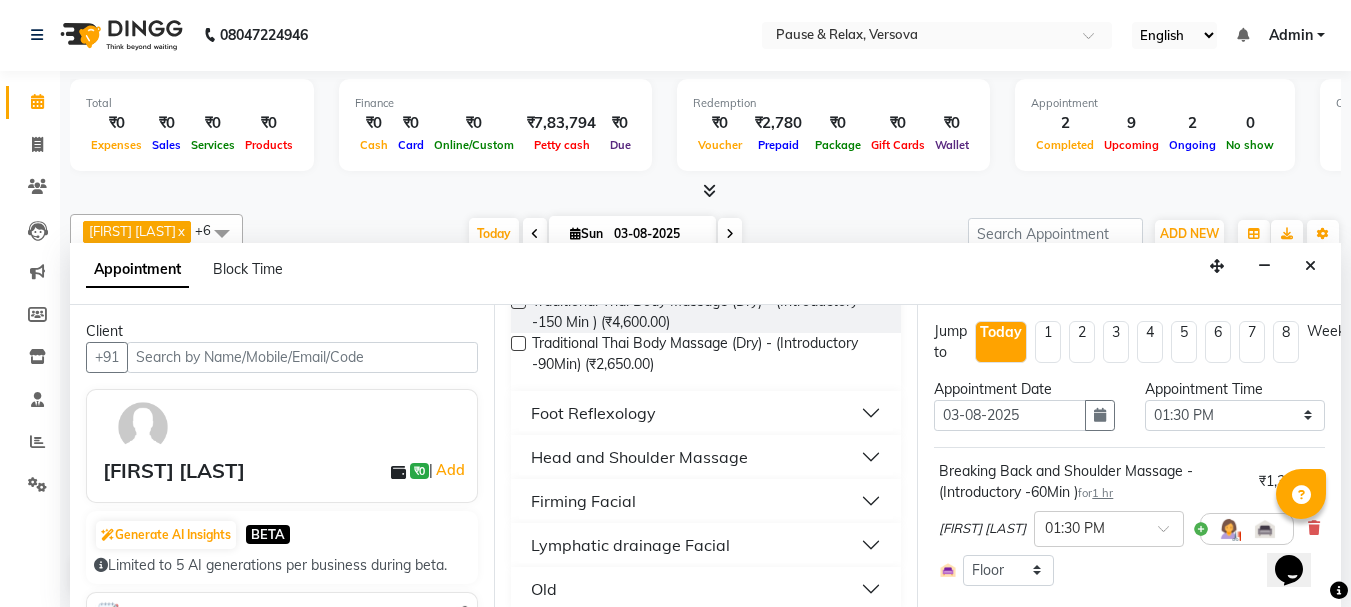 scroll, scrollTop: 301, scrollLeft: 0, axis: vertical 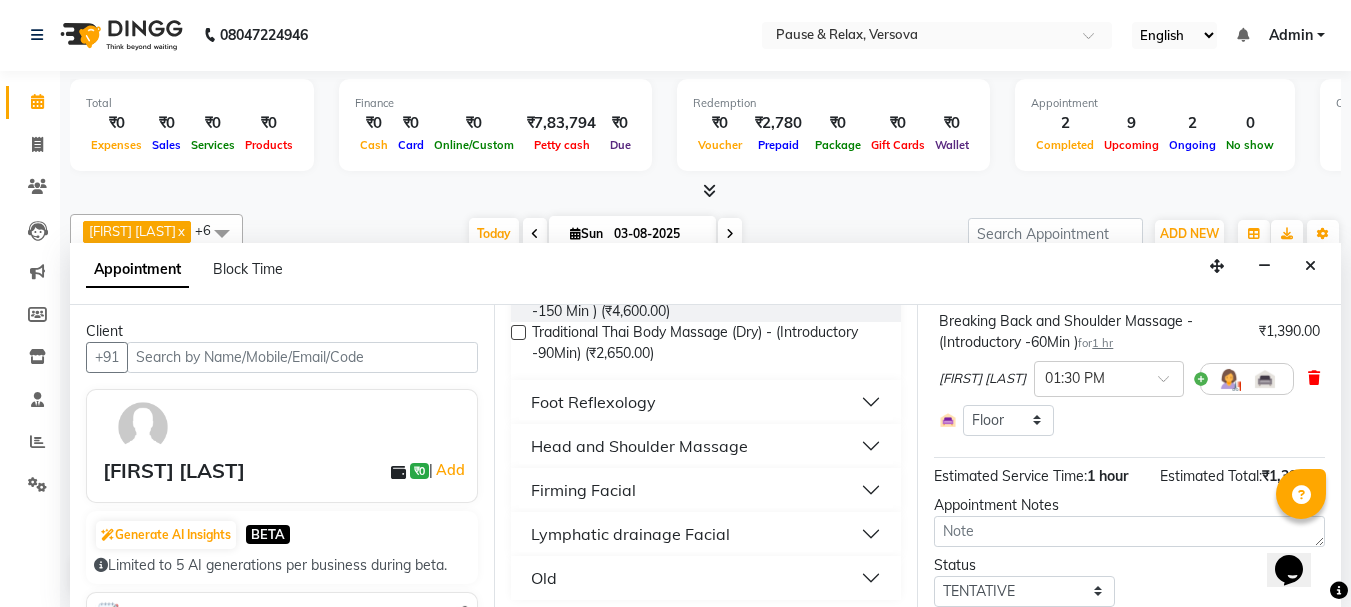 click at bounding box center (1314, 378) 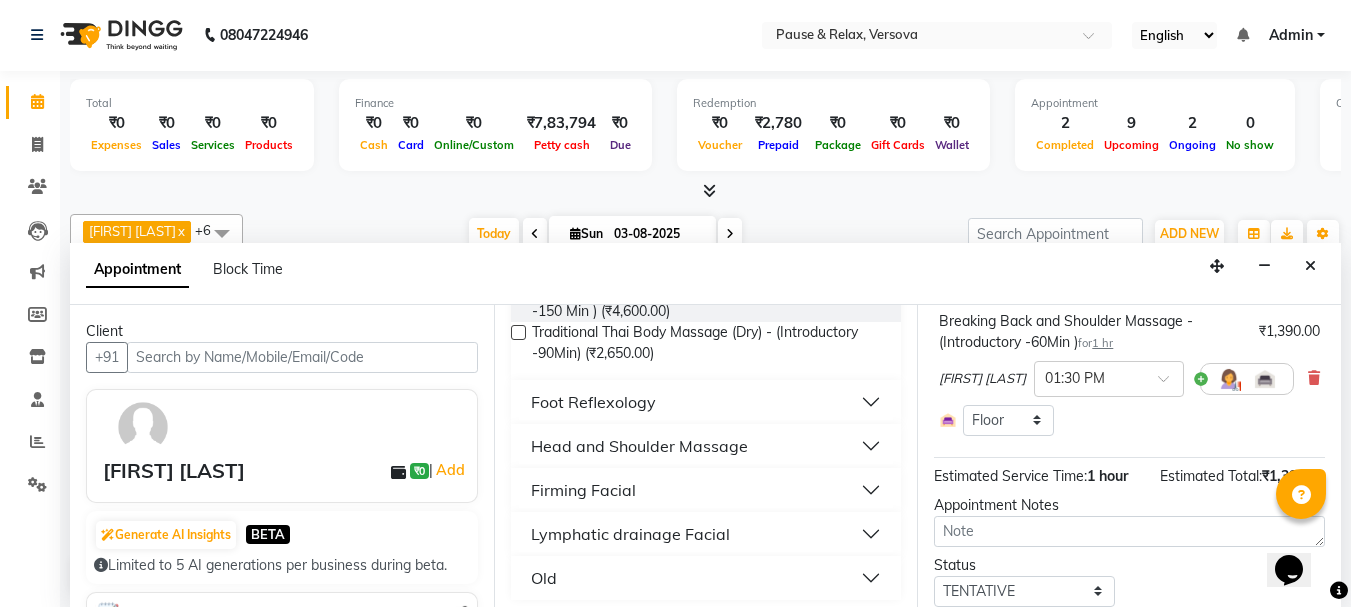 scroll, scrollTop: 108, scrollLeft: 0, axis: vertical 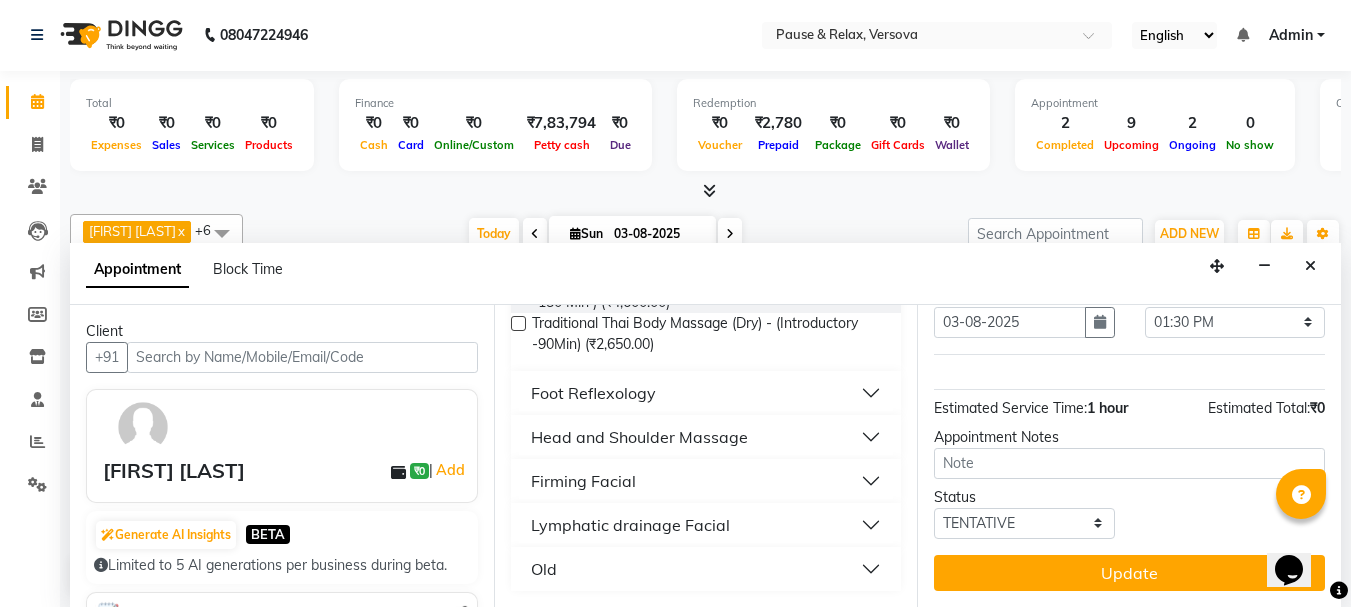 click on "Head and Shoulder Massage" at bounding box center (706, 437) 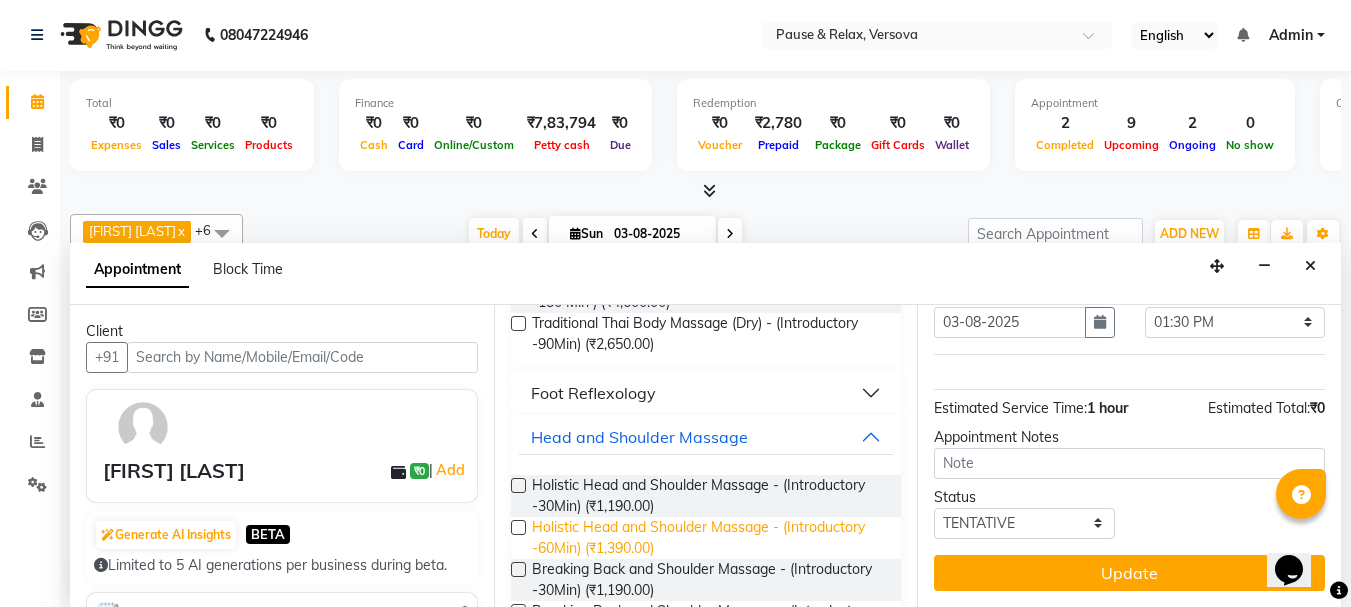 click on "Holistic Head and Shoulder Massage - (Introductory -60Min) (₹1,390.00)" at bounding box center (709, 538) 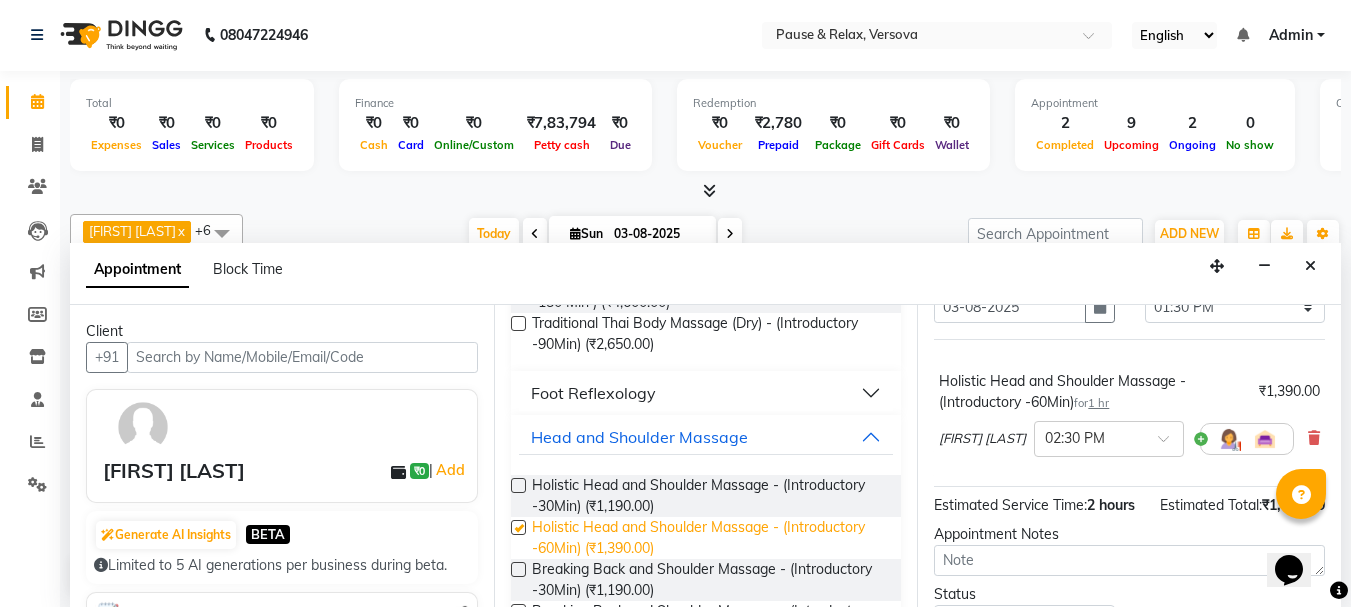 scroll, scrollTop: 150, scrollLeft: 0, axis: vertical 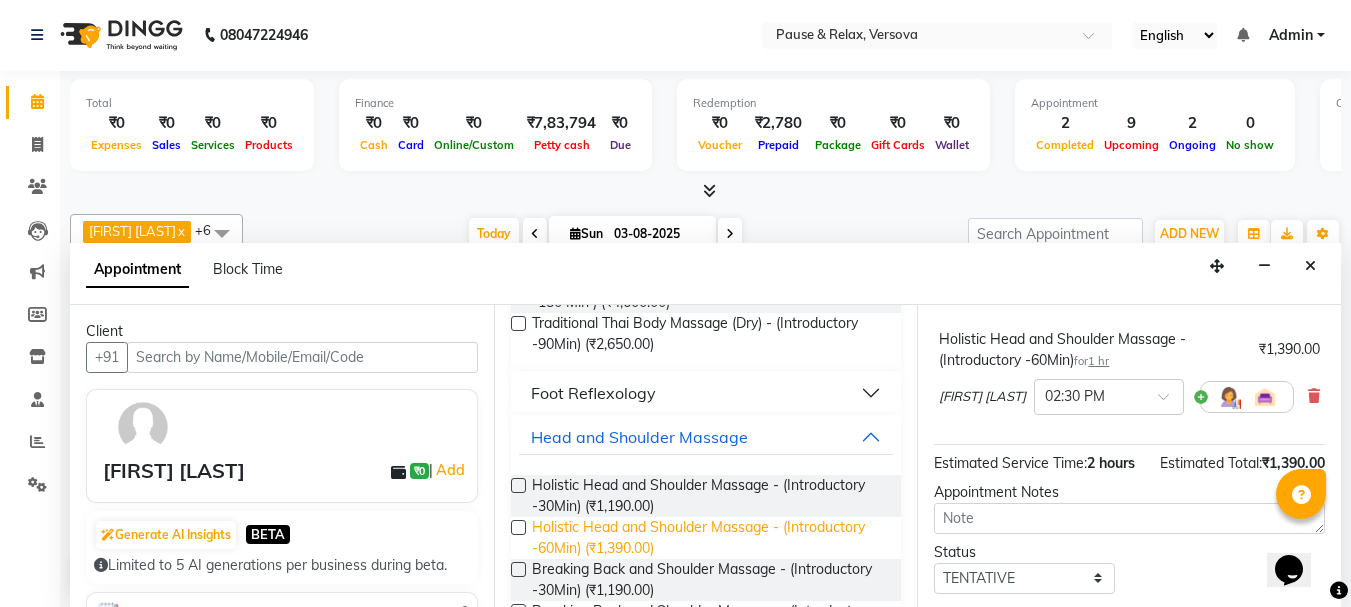checkbox on "false" 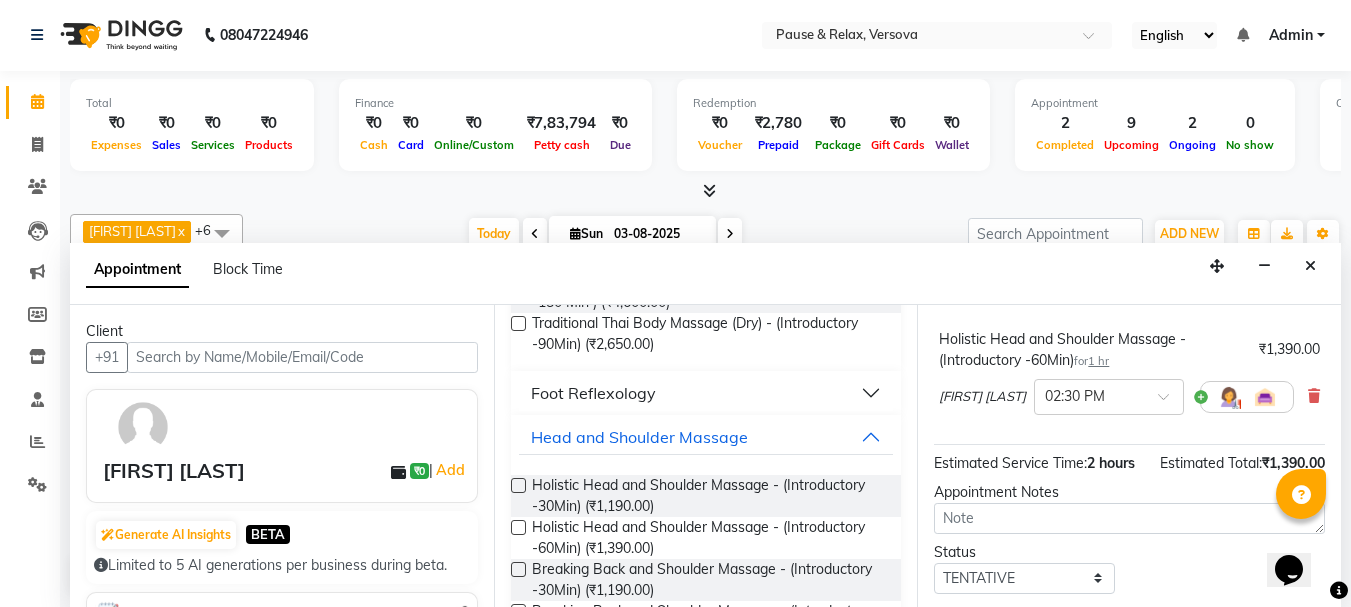 scroll, scrollTop: 244, scrollLeft: 0, axis: vertical 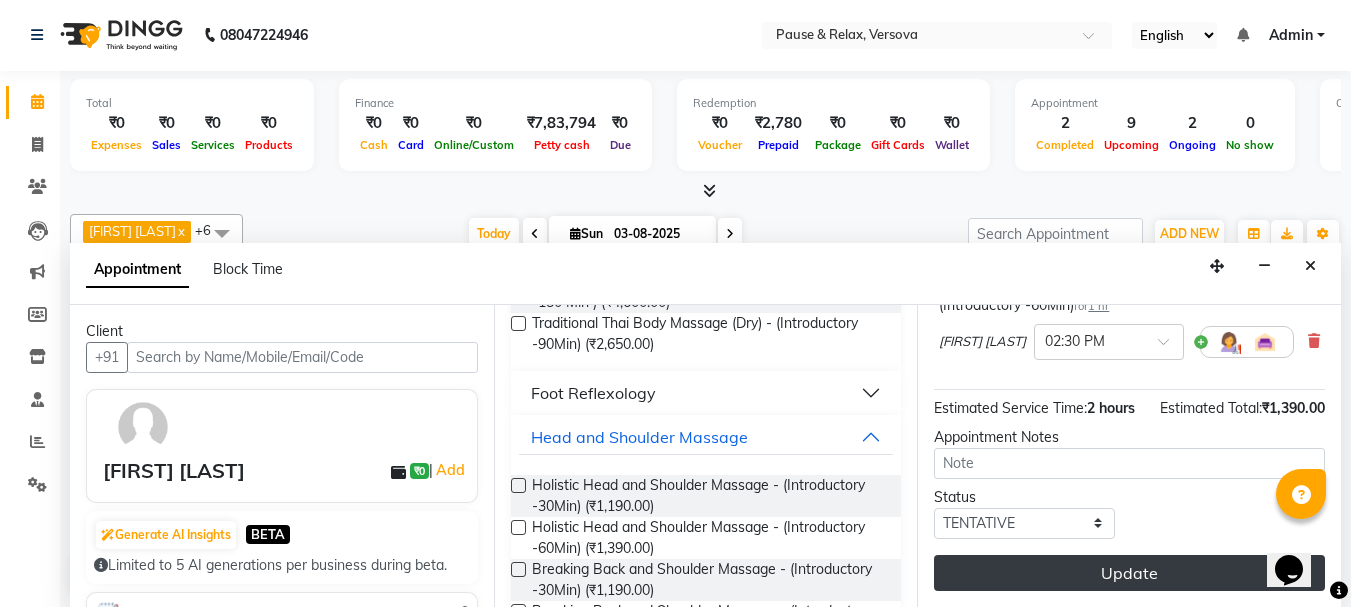 click on "Update" at bounding box center [1129, 573] 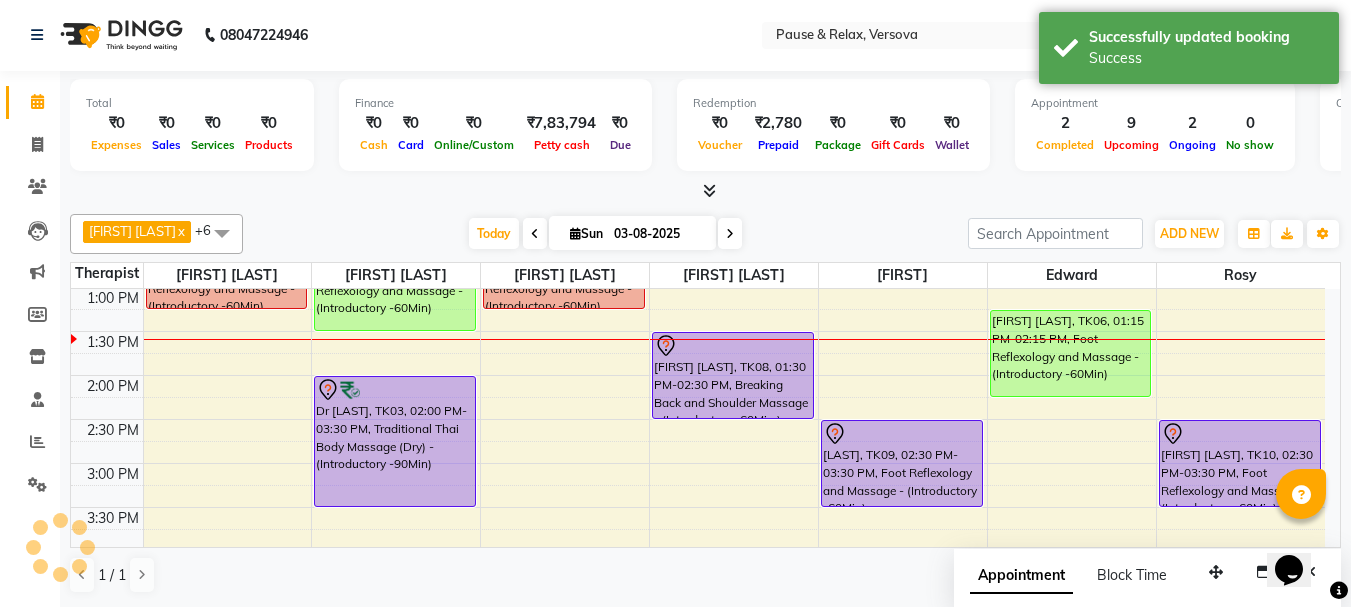 scroll, scrollTop: 0, scrollLeft: 0, axis: both 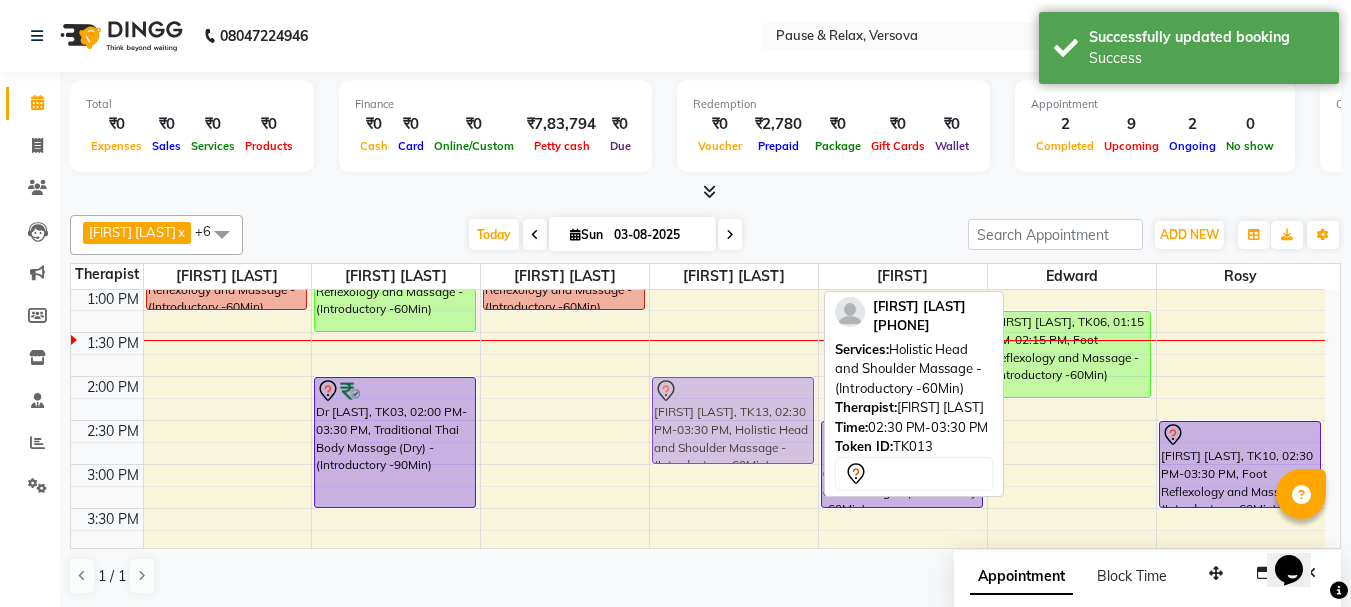 drag, startPoint x: 725, startPoint y: 427, endPoint x: 726, endPoint y: 375, distance: 52.009613 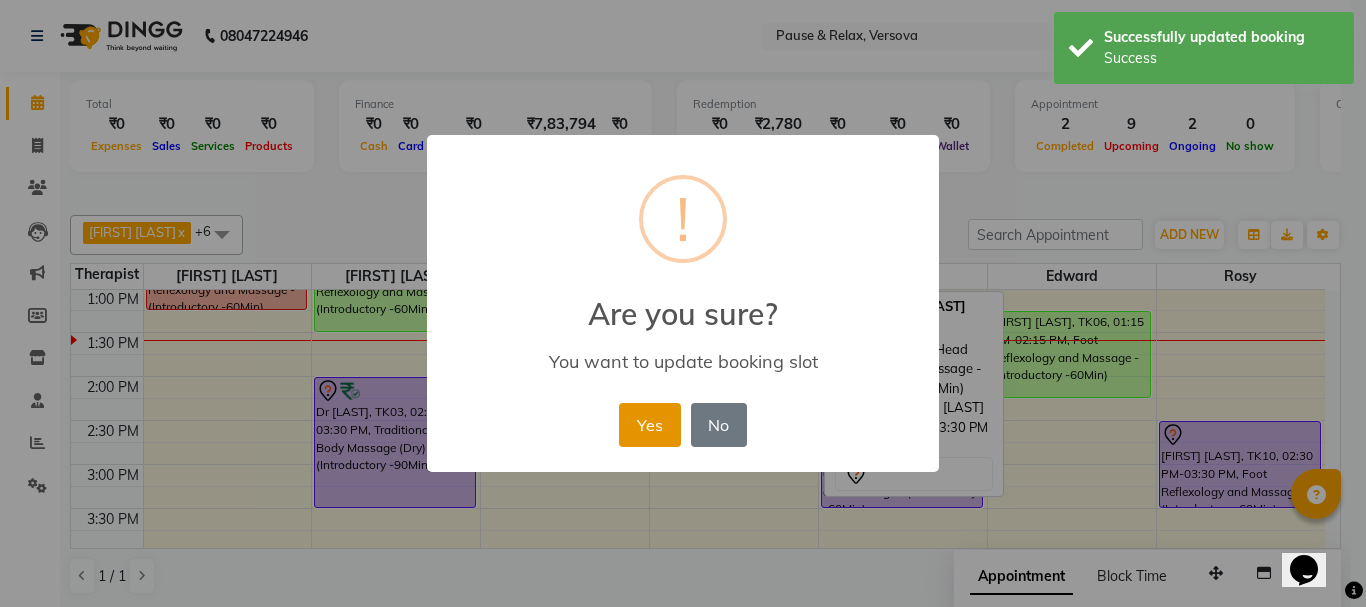 click on "Yes" at bounding box center [649, 425] 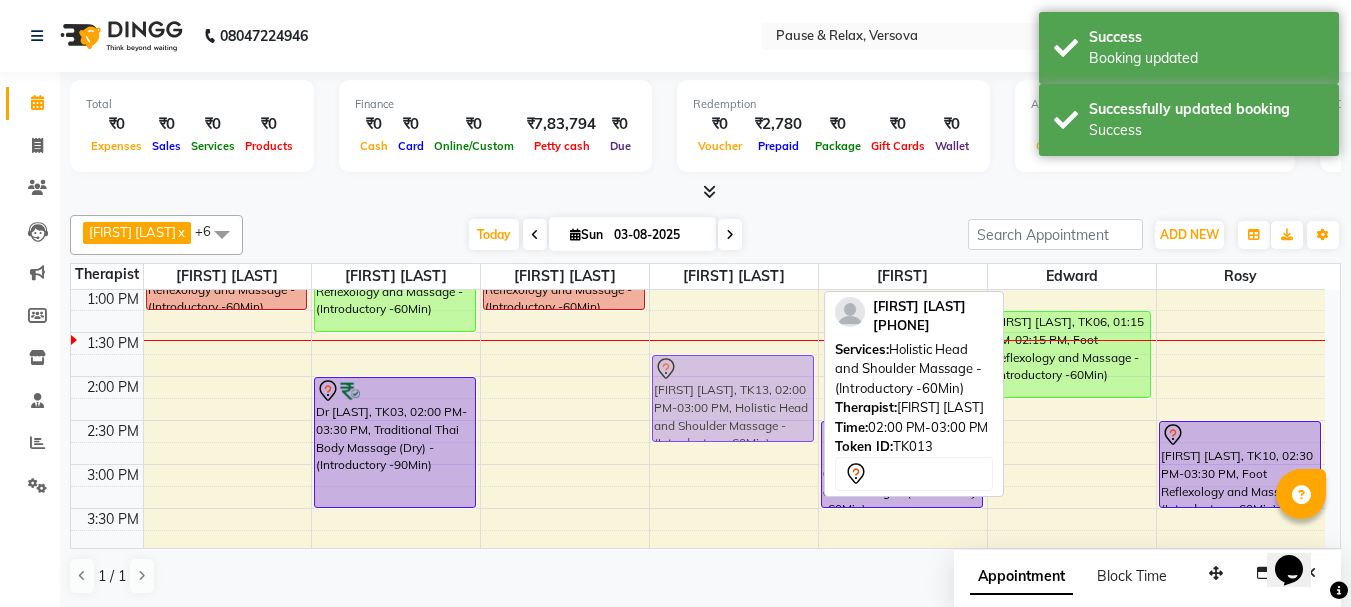 drag, startPoint x: 724, startPoint y: 384, endPoint x: 724, endPoint y: 370, distance: 14 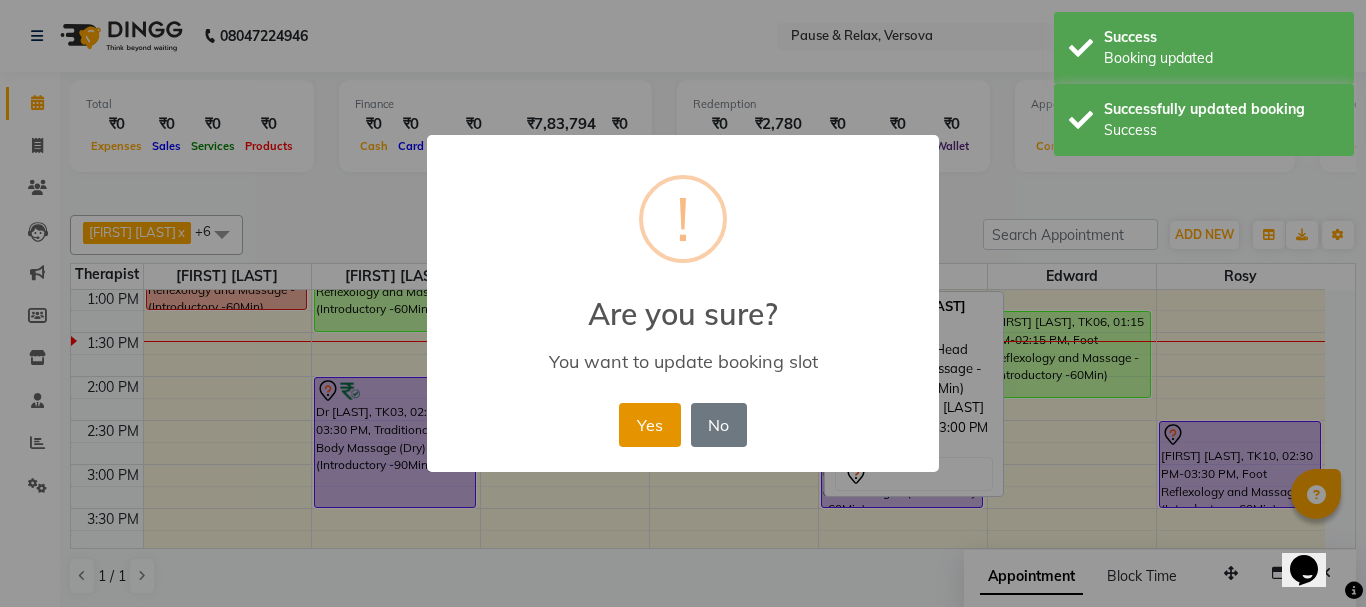 click on "Yes" at bounding box center (649, 425) 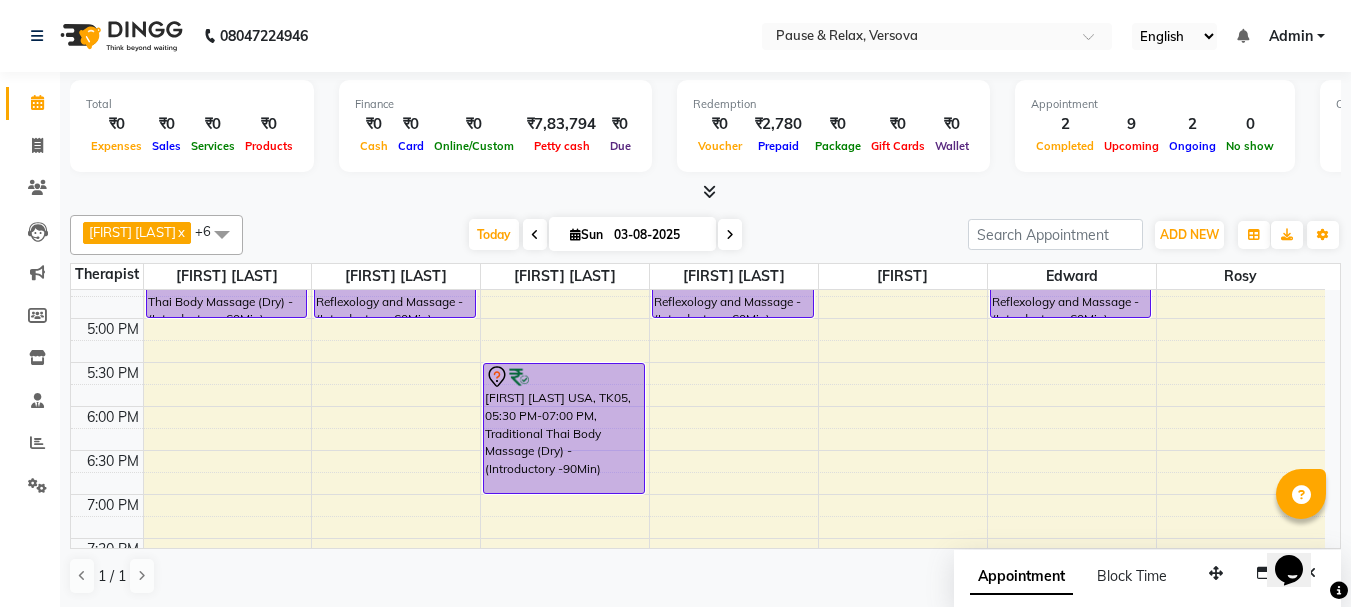 scroll, scrollTop: 560, scrollLeft: 0, axis: vertical 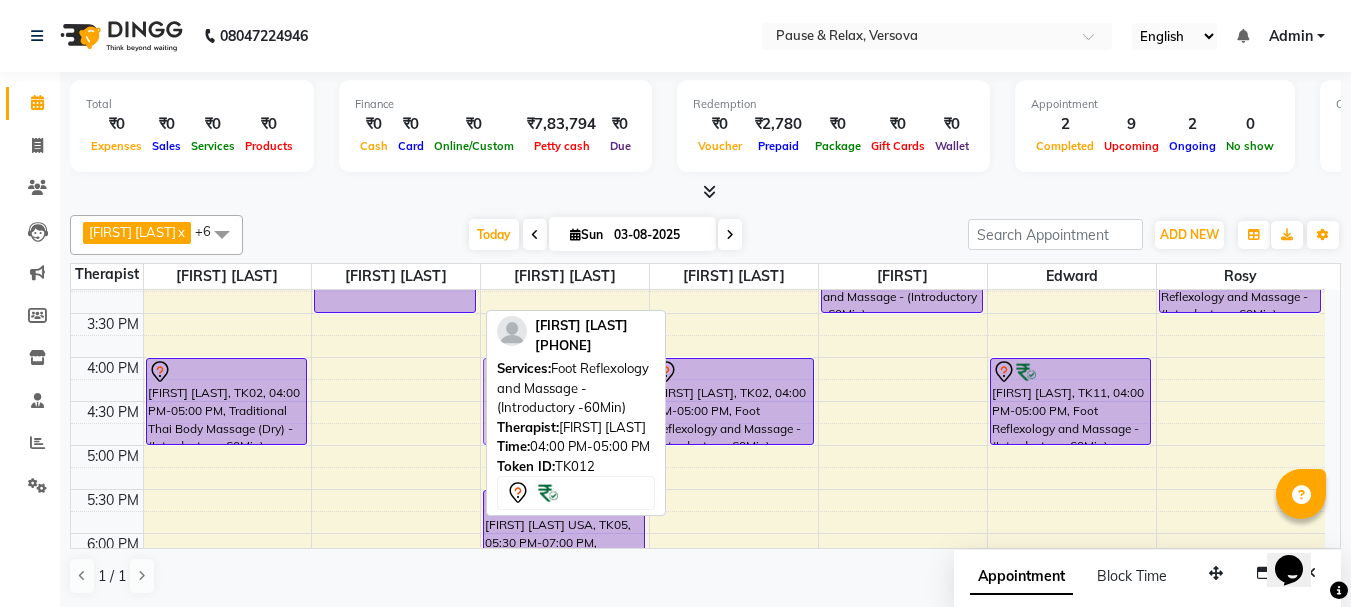 drag, startPoint x: 386, startPoint y: 361, endPoint x: 559, endPoint y: 364, distance: 173.02602 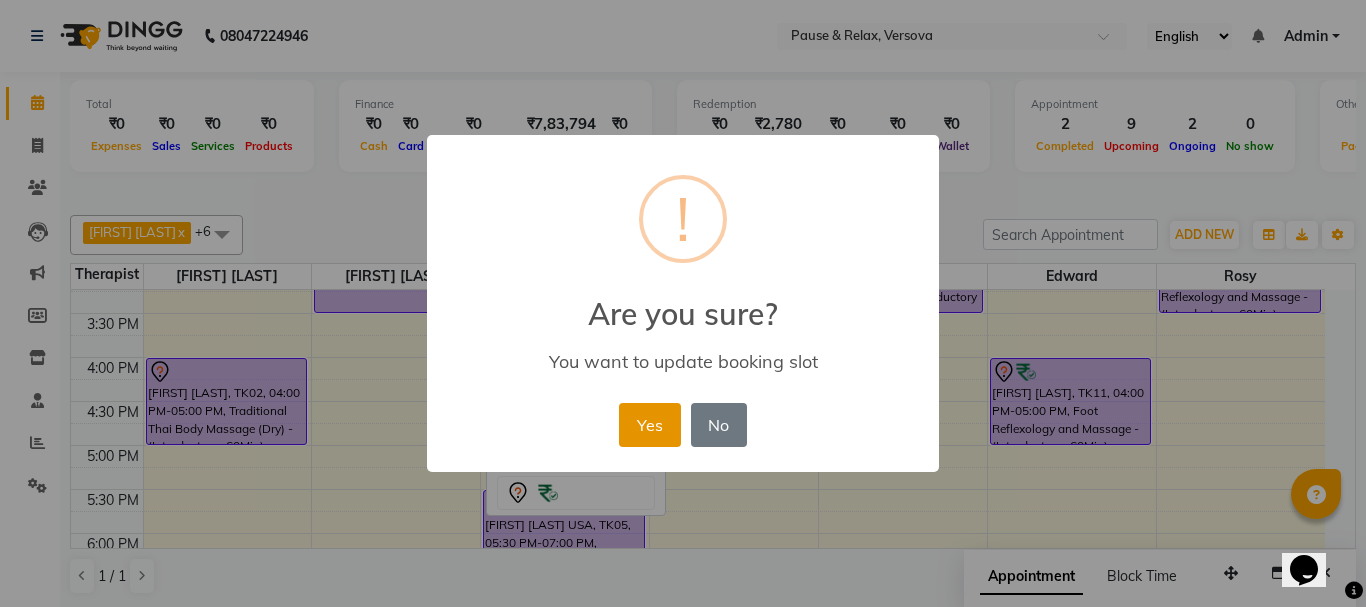 click on "Yes" at bounding box center [649, 425] 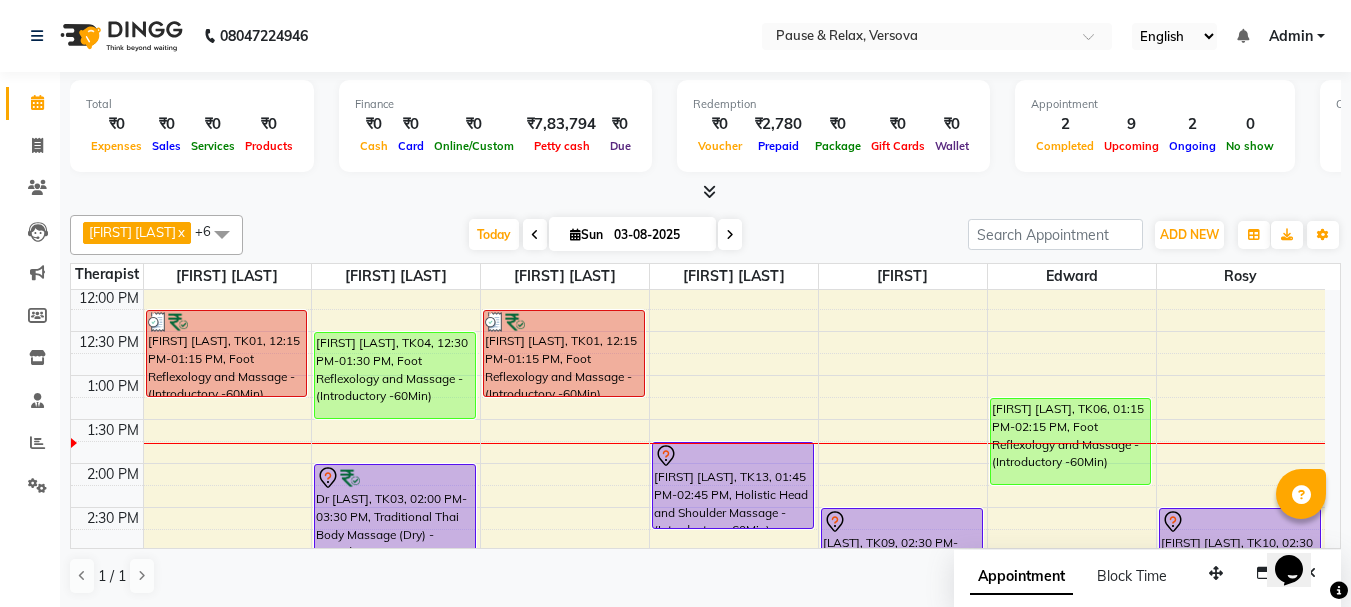 scroll, scrollTop: 81, scrollLeft: 0, axis: vertical 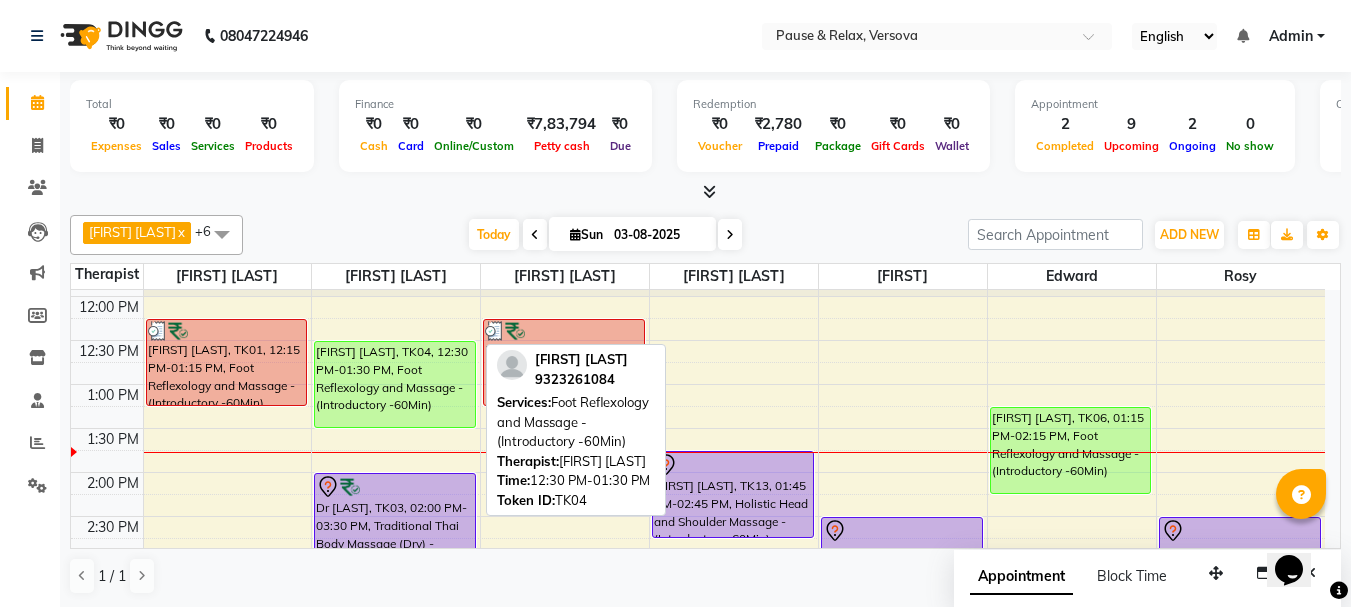 click on "[FIRST] [LAST], TK04, 12:30 PM-01:30 PM, Foot Reflexology and Massage - (Introductory -60Min)" at bounding box center [395, 384] 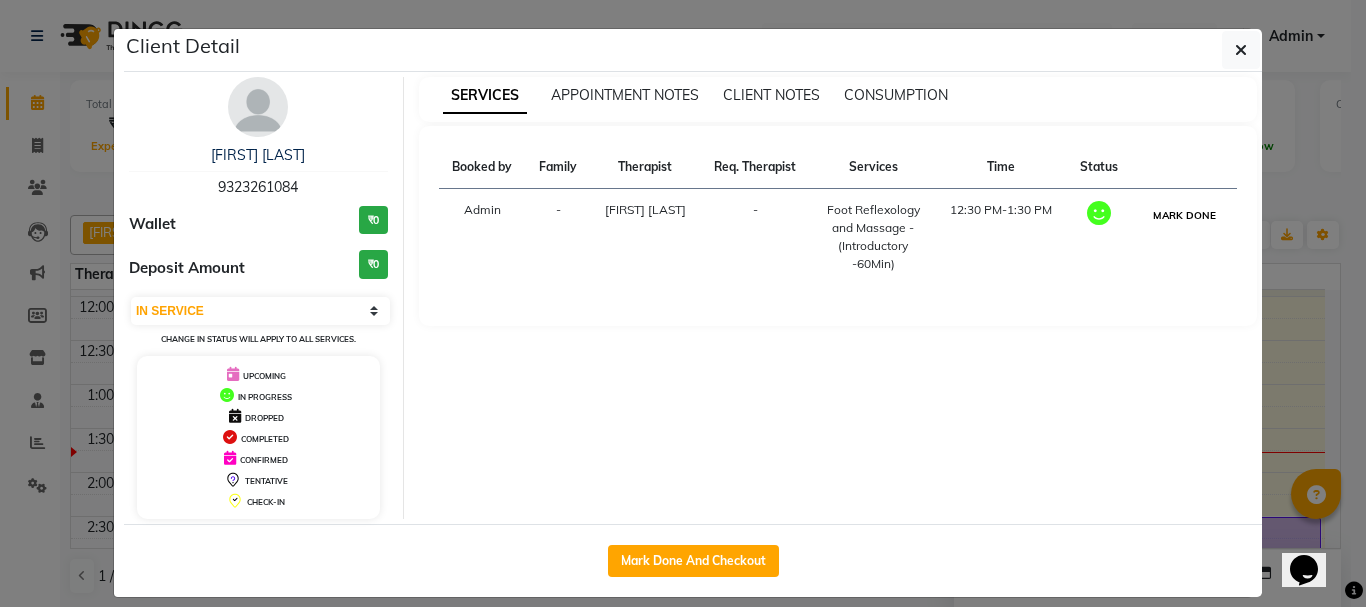 click on "MARK DONE" at bounding box center [1184, 215] 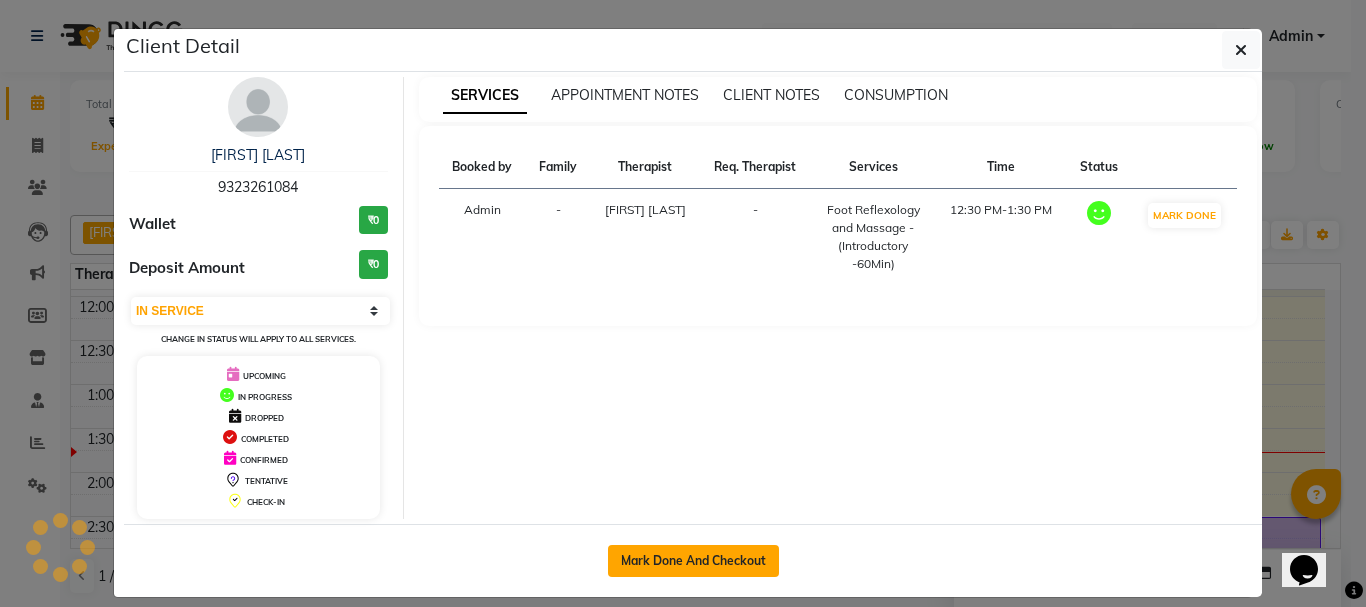 click on "Mark Done And Checkout" 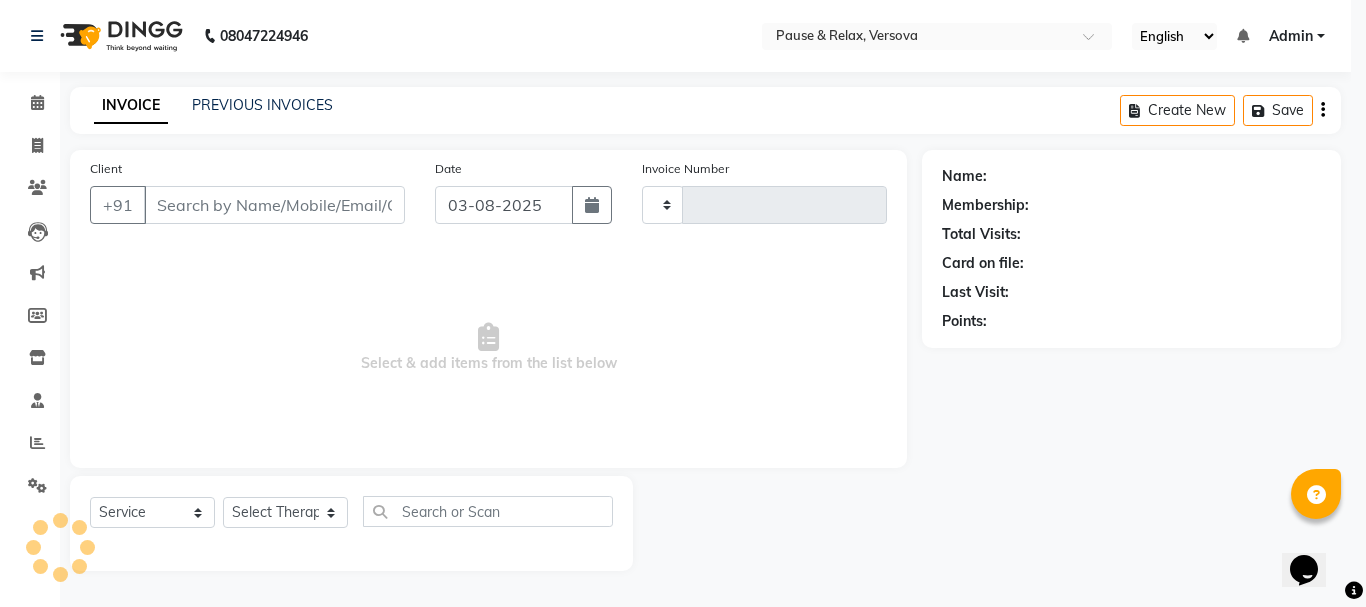 type on "1284" 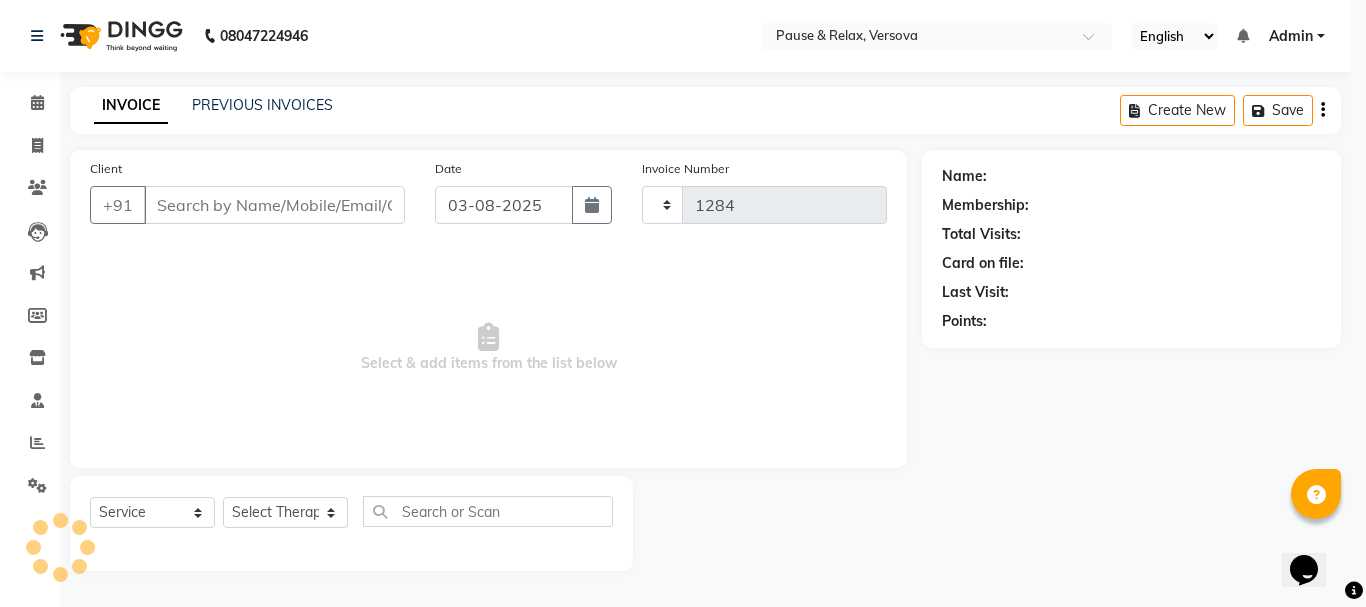 select on "6832" 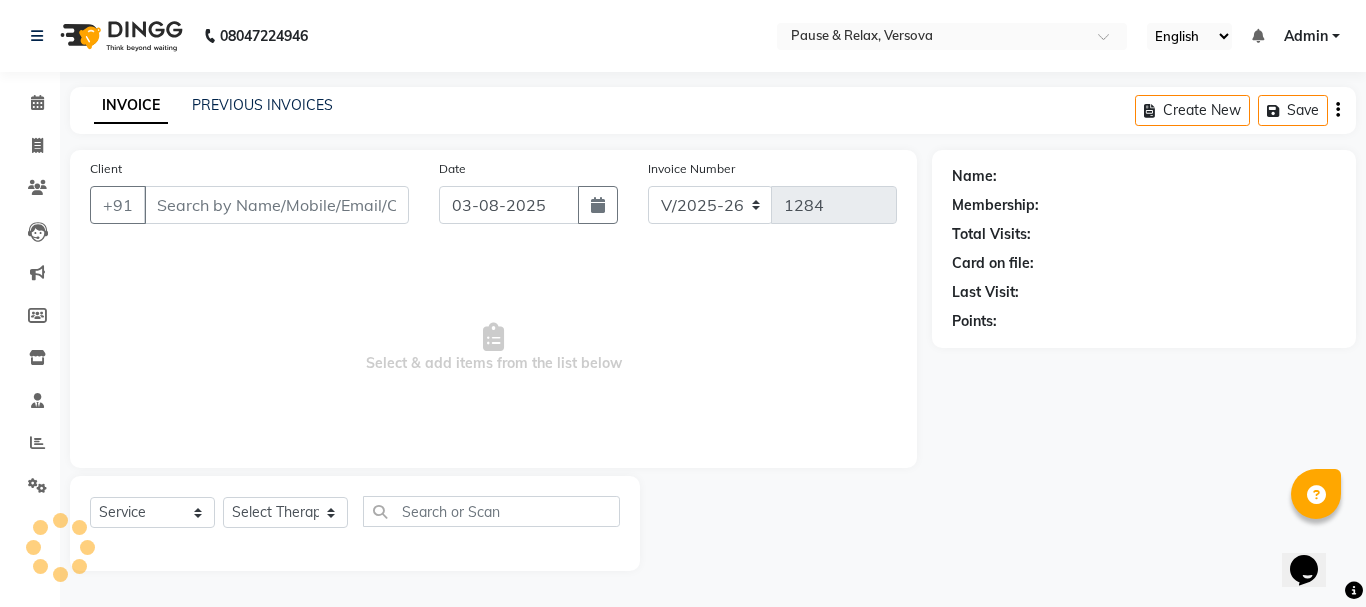 type on "9323261084" 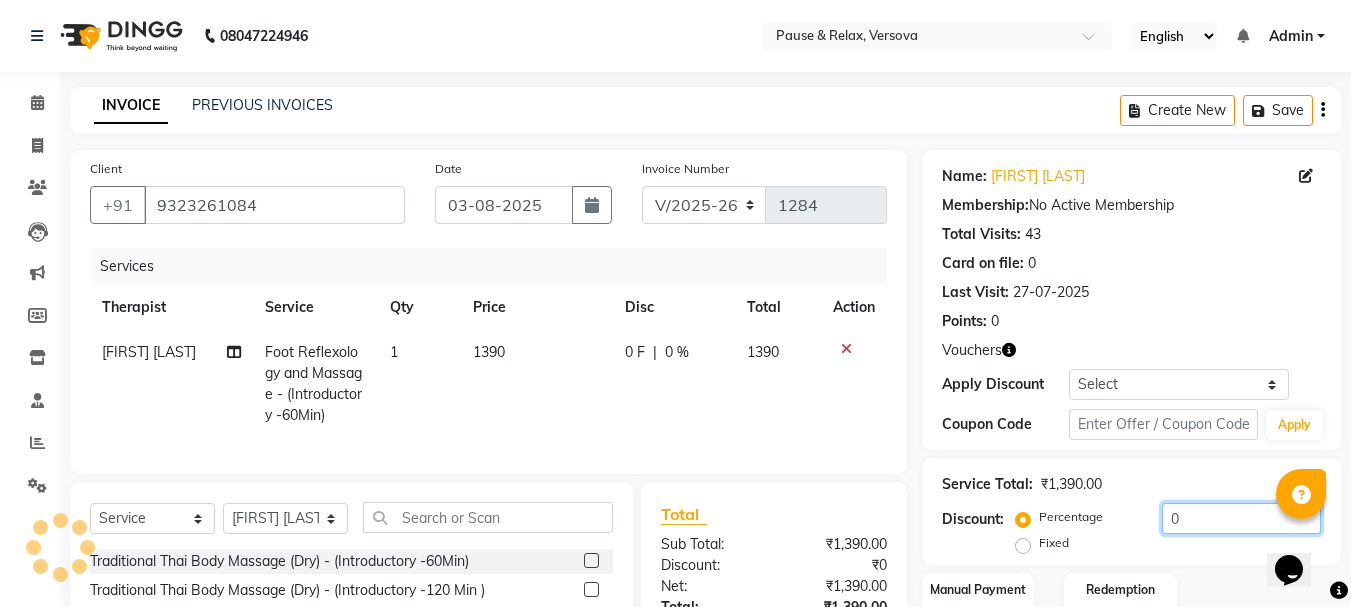 click on "0" 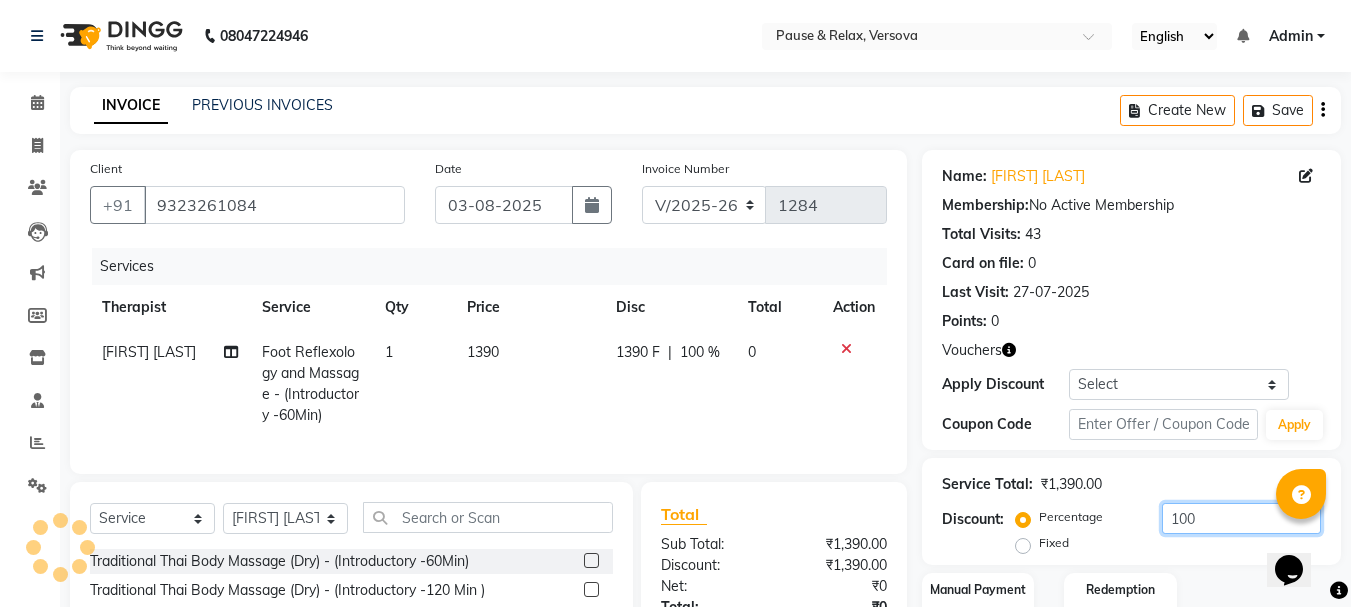 scroll, scrollTop: 215, scrollLeft: 0, axis: vertical 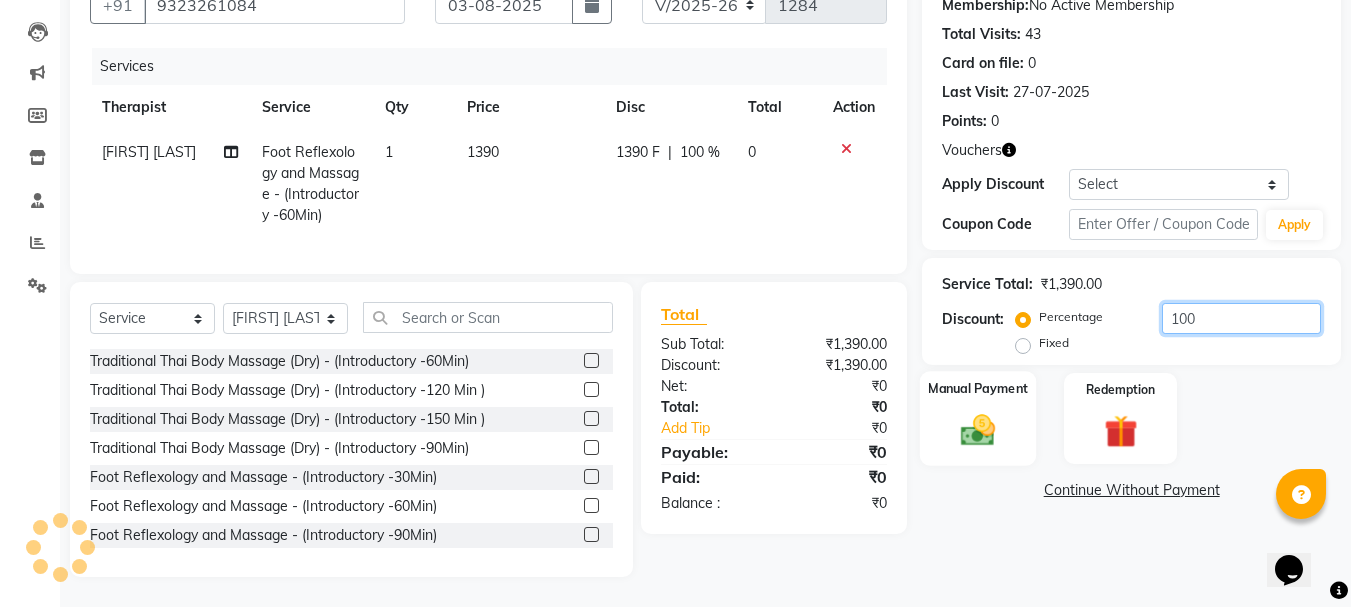 type on "100" 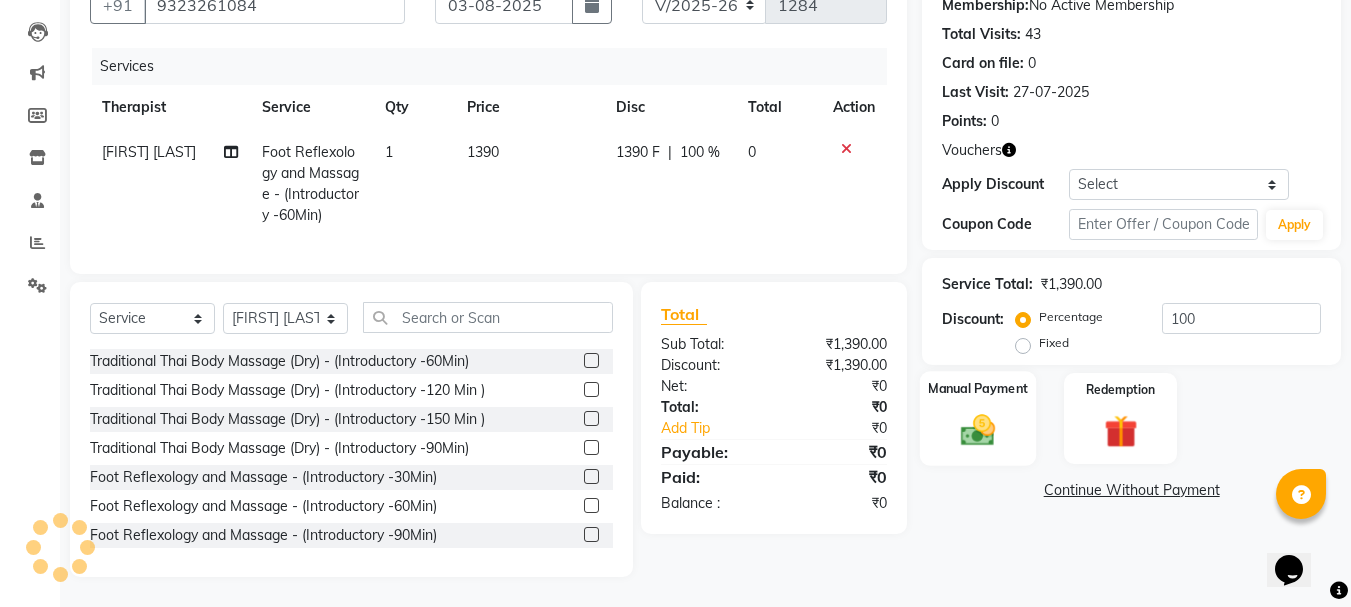 click on "Manual Payment" 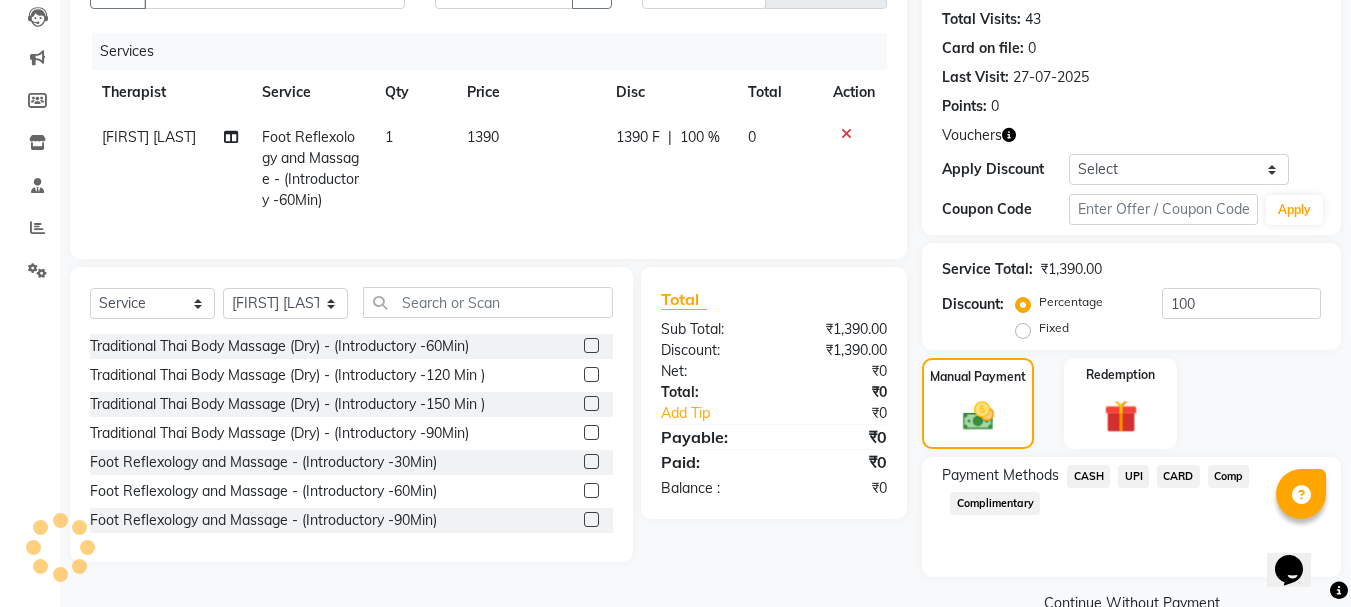 click on "CASH" 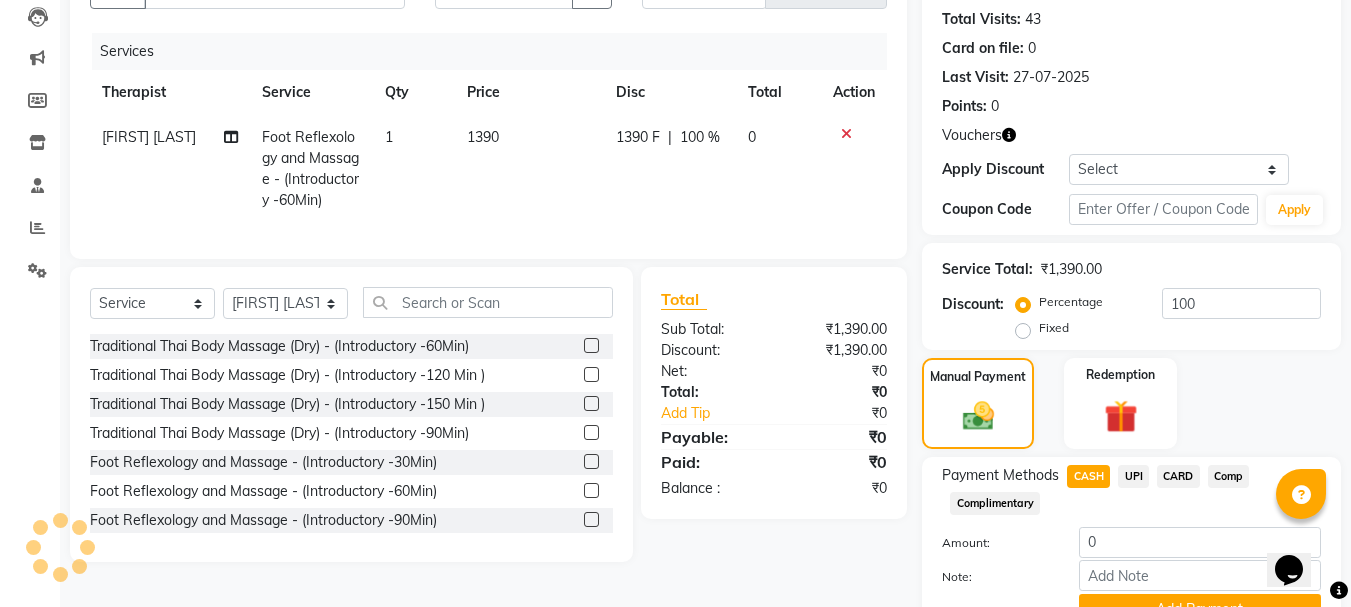 scroll, scrollTop: 312, scrollLeft: 0, axis: vertical 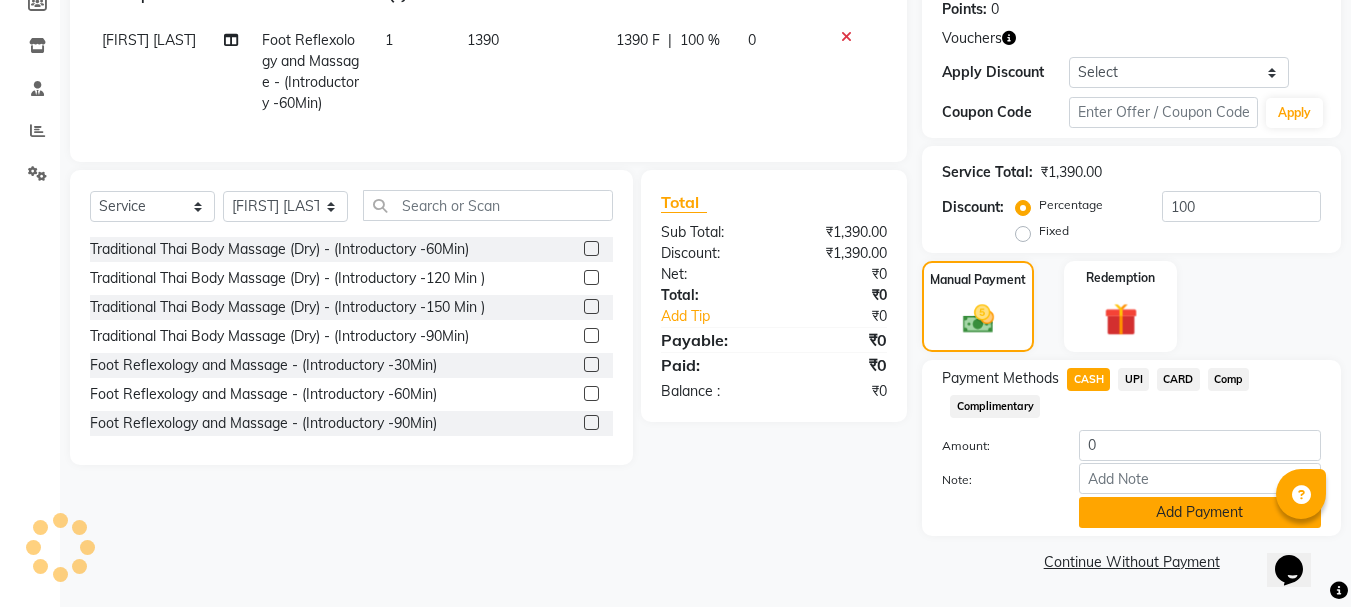 click on "Add Payment" 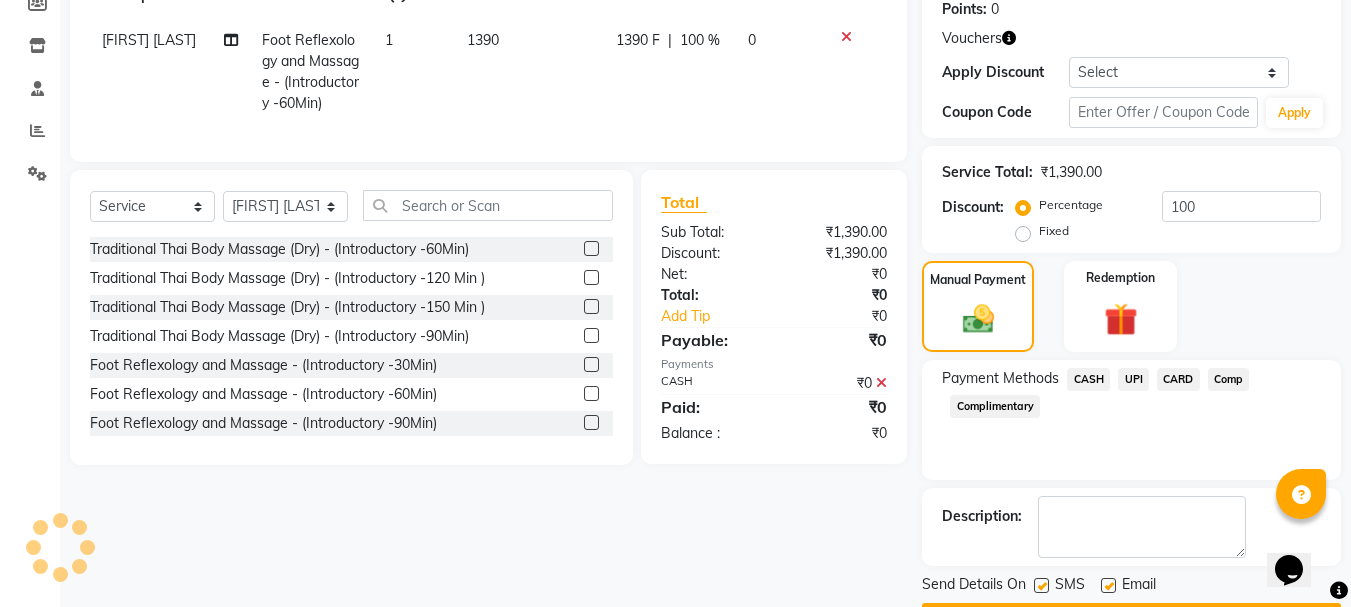 scroll, scrollTop: 369, scrollLeft: 0, axis: vertical 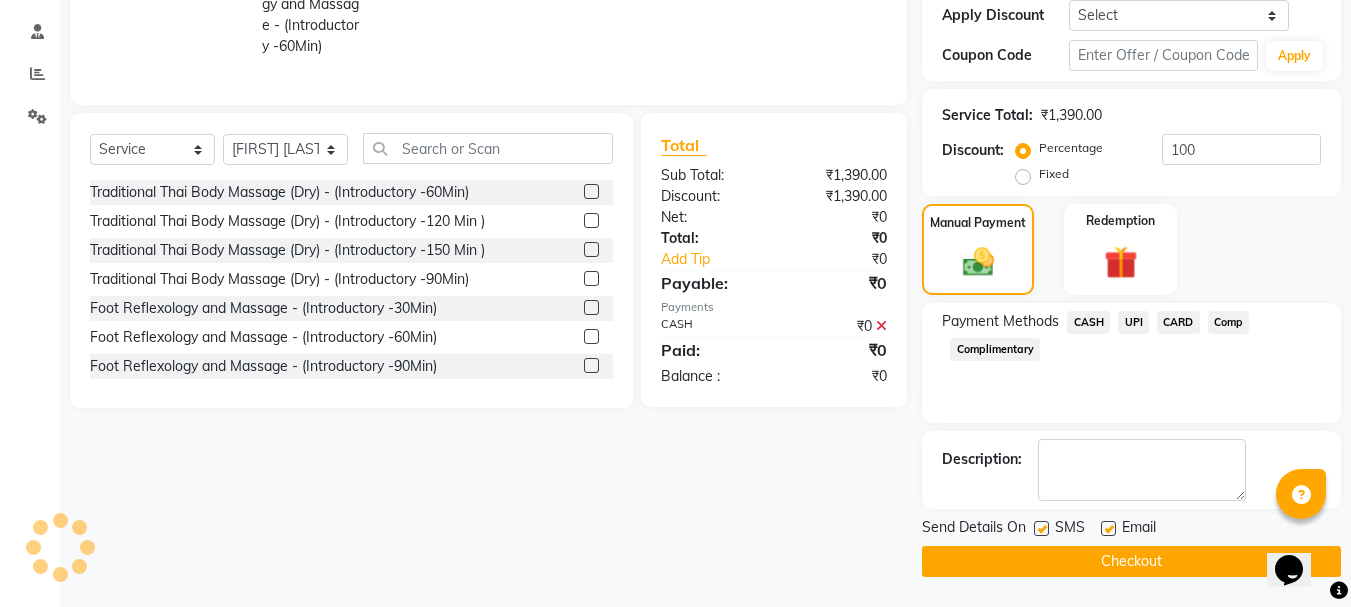 click 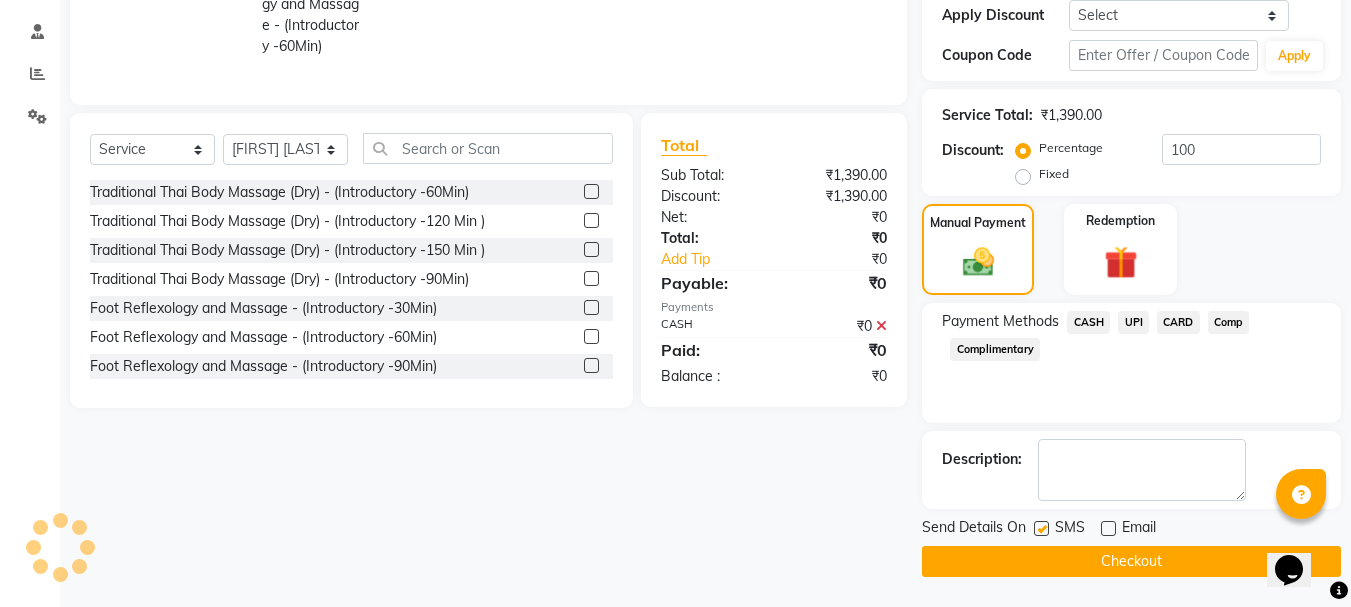 click on "Checkout" 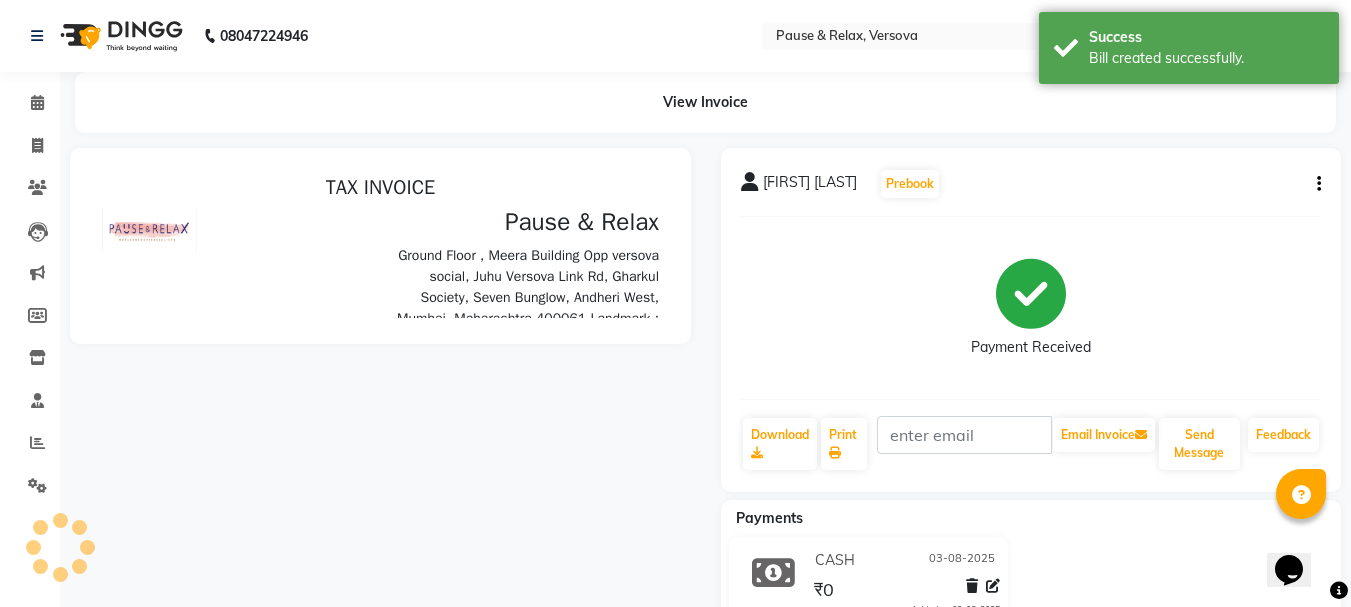 scroll, scrollTop: 0, scrollLeft: 0, axis: both 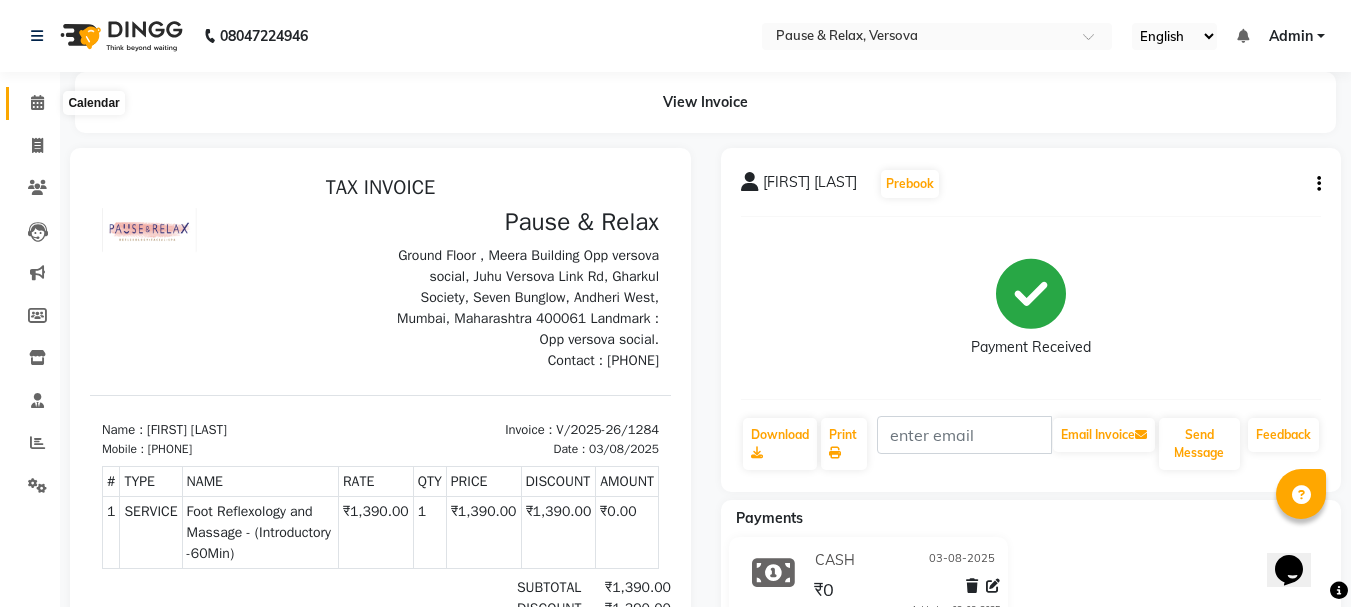click 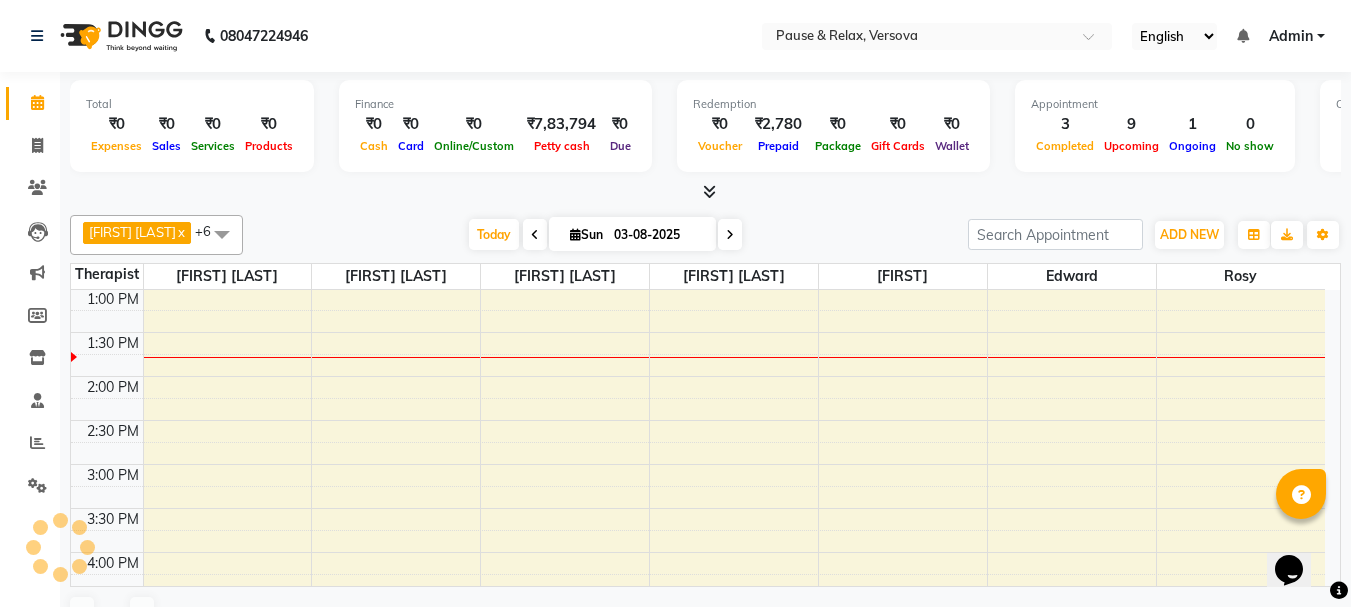 scroll, scrollTop: 0, scrollLeft: 0, axis: both 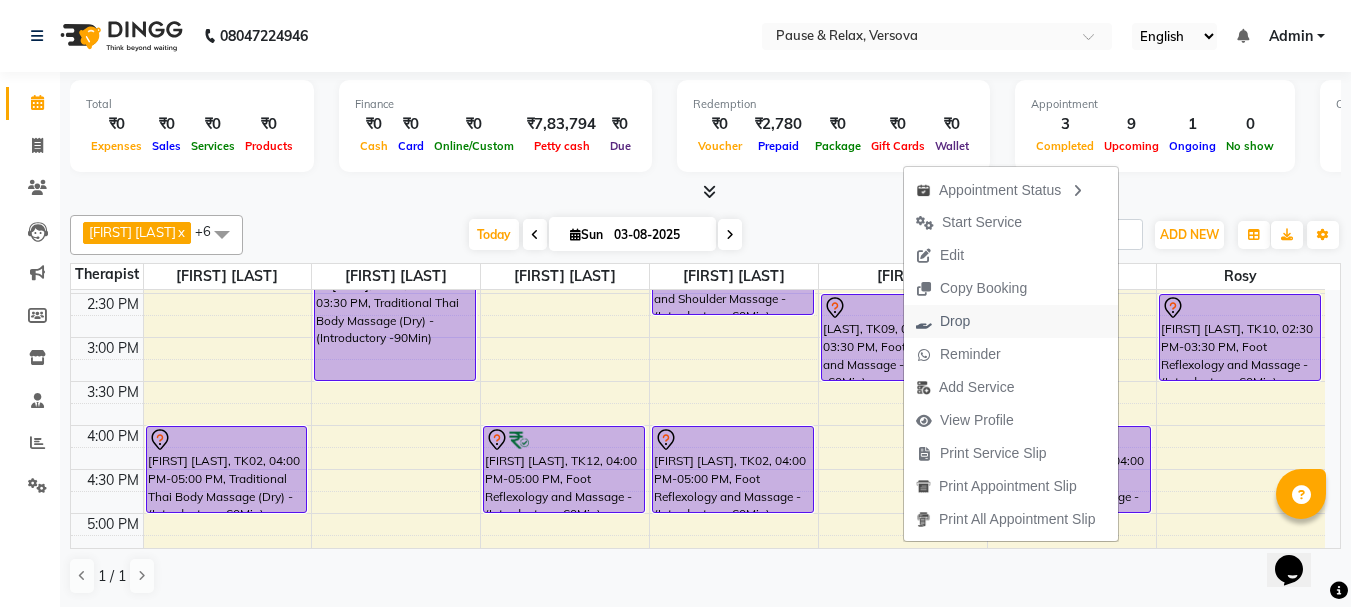 click on "Drop" at bounding box center (943, 321) 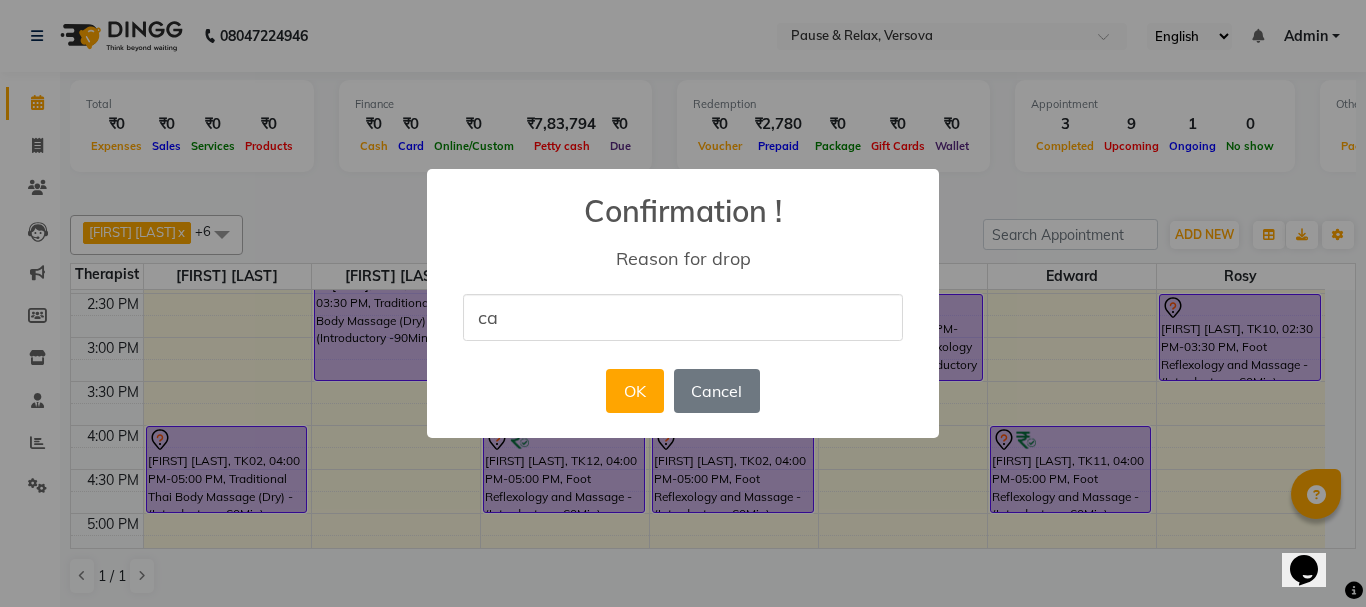 type on "cancelled" 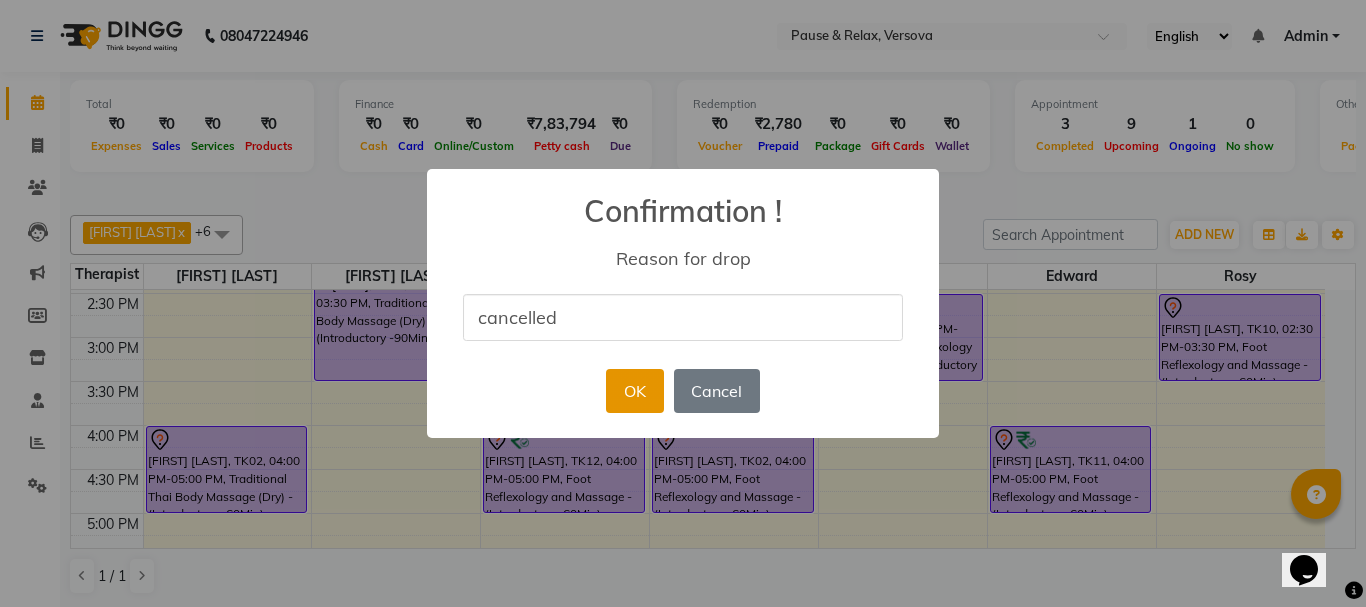 drag, startPoint x: 634, startPoint y: 387, endPoint x: 919, endPoint y: 385, distance: 285.00702 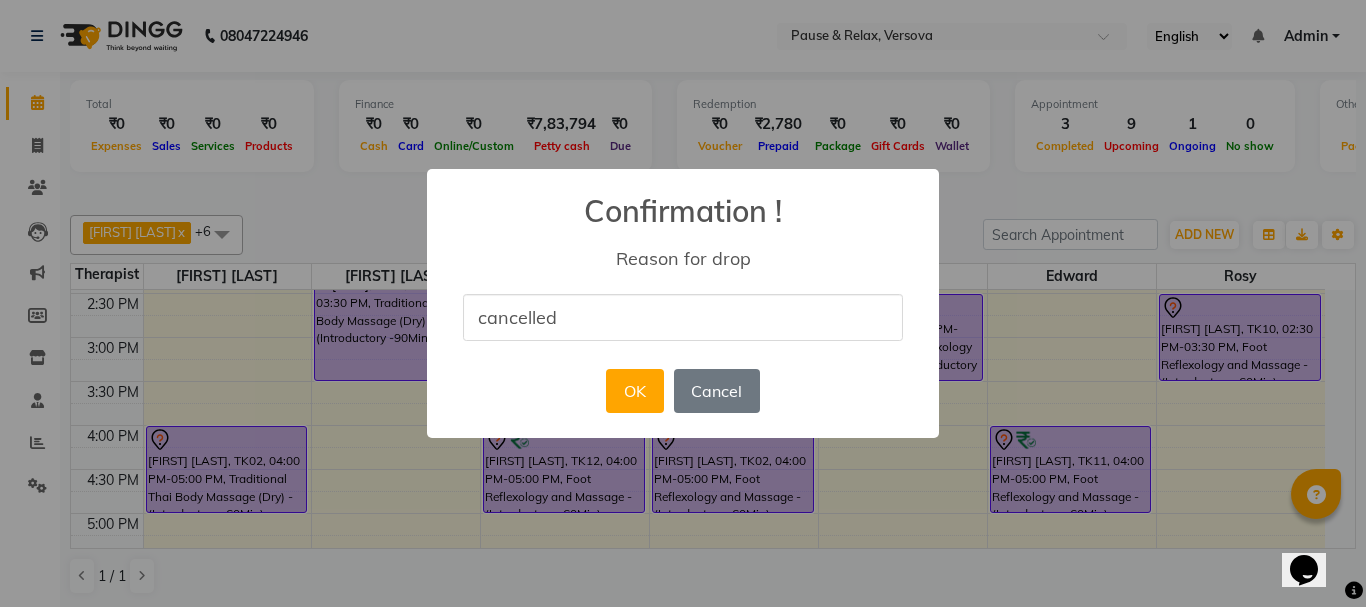click on "OK" at bounding box center [634, 391] 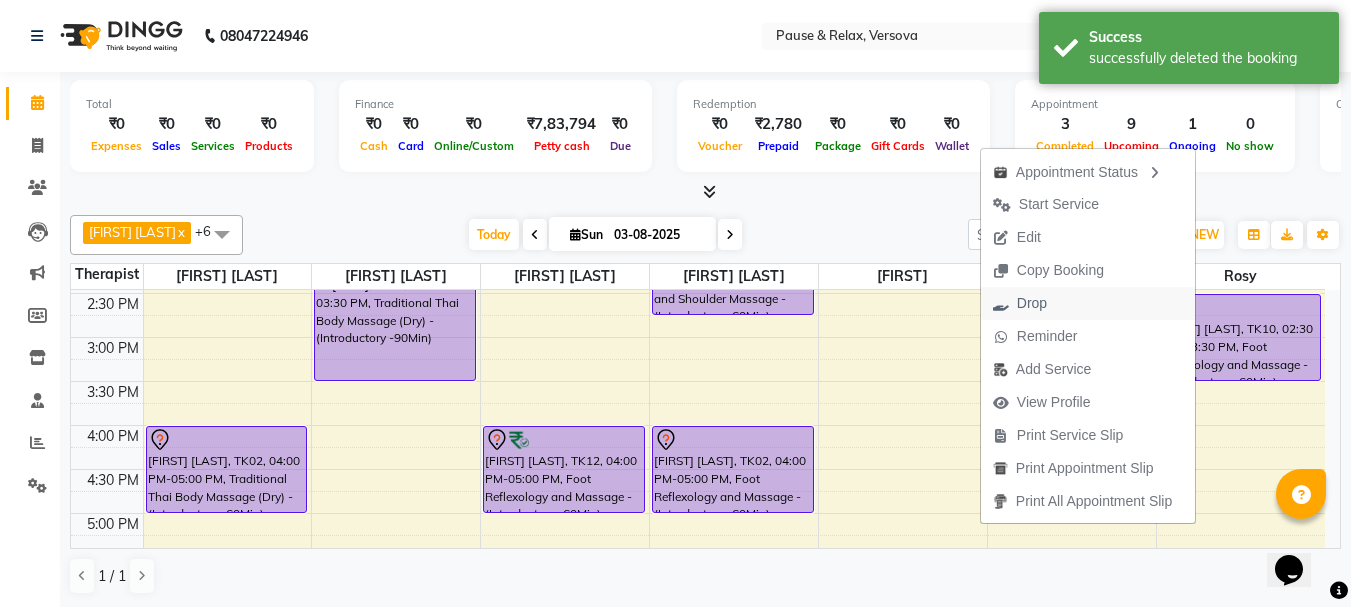 click on "Drop" at bounding box center [1032, 303] 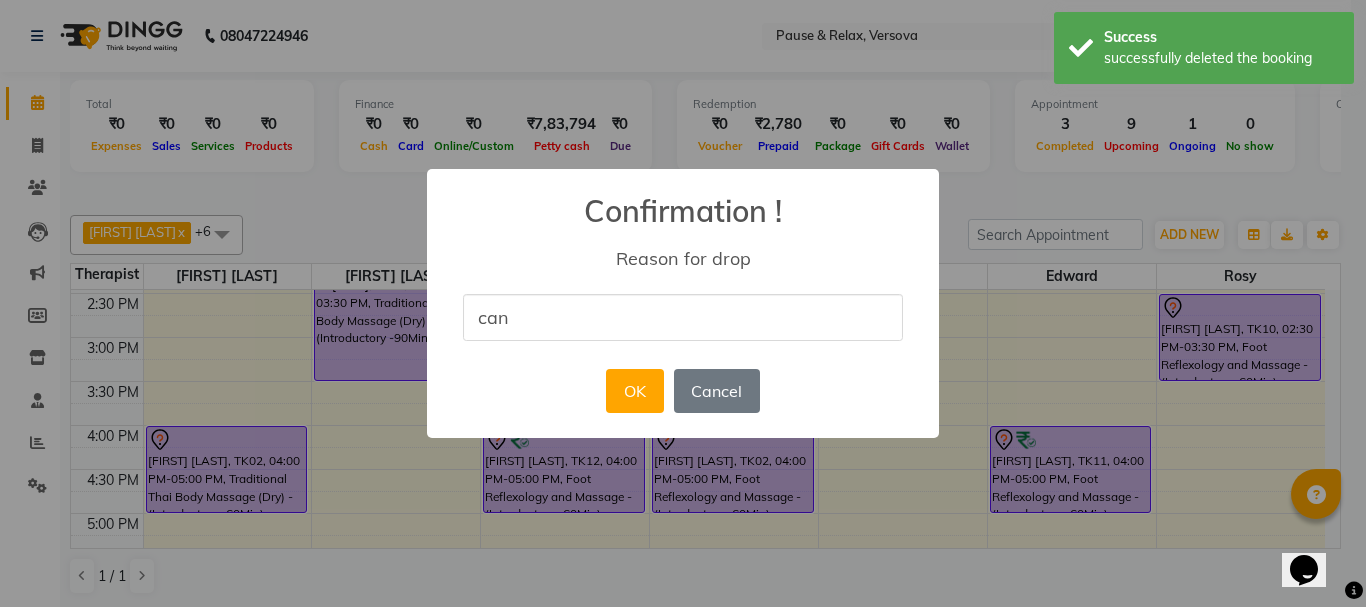 type on "cancelled" 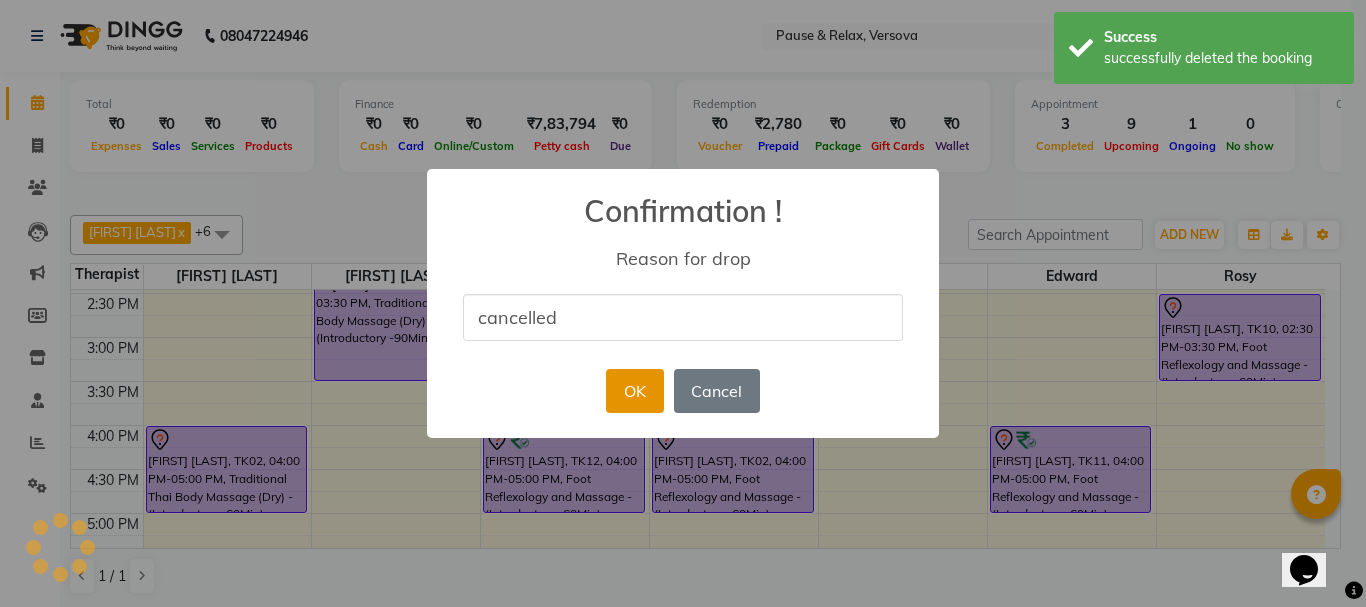 click on "OK" at bounding box center (634, 391) 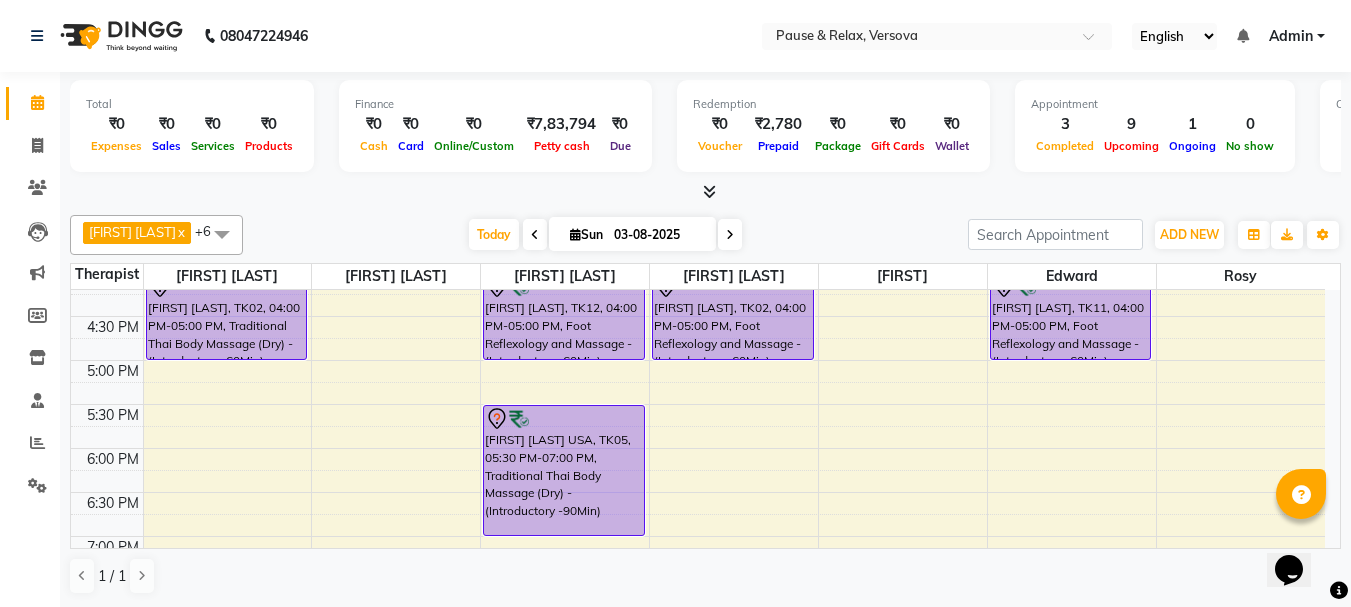 scroll, scrollTop: 70, scrollLeft: 0, axis: vertical 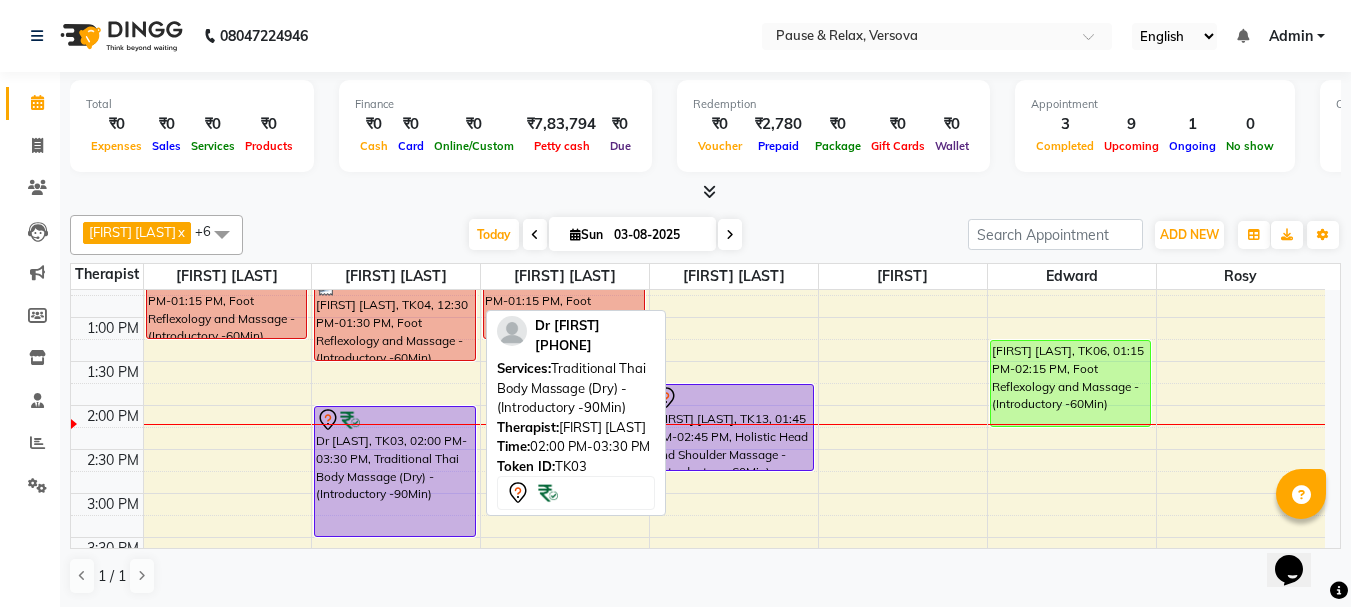 click at bounding box center (395, 536) 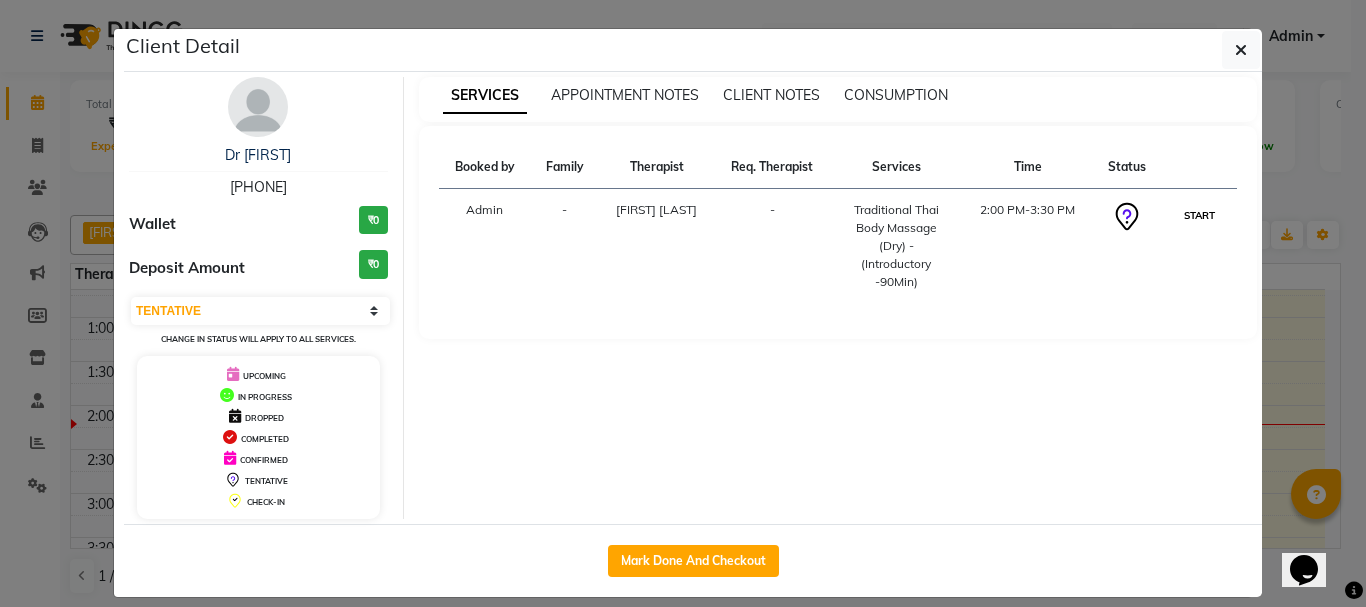click on "START" at bounding box center (1199, 215) 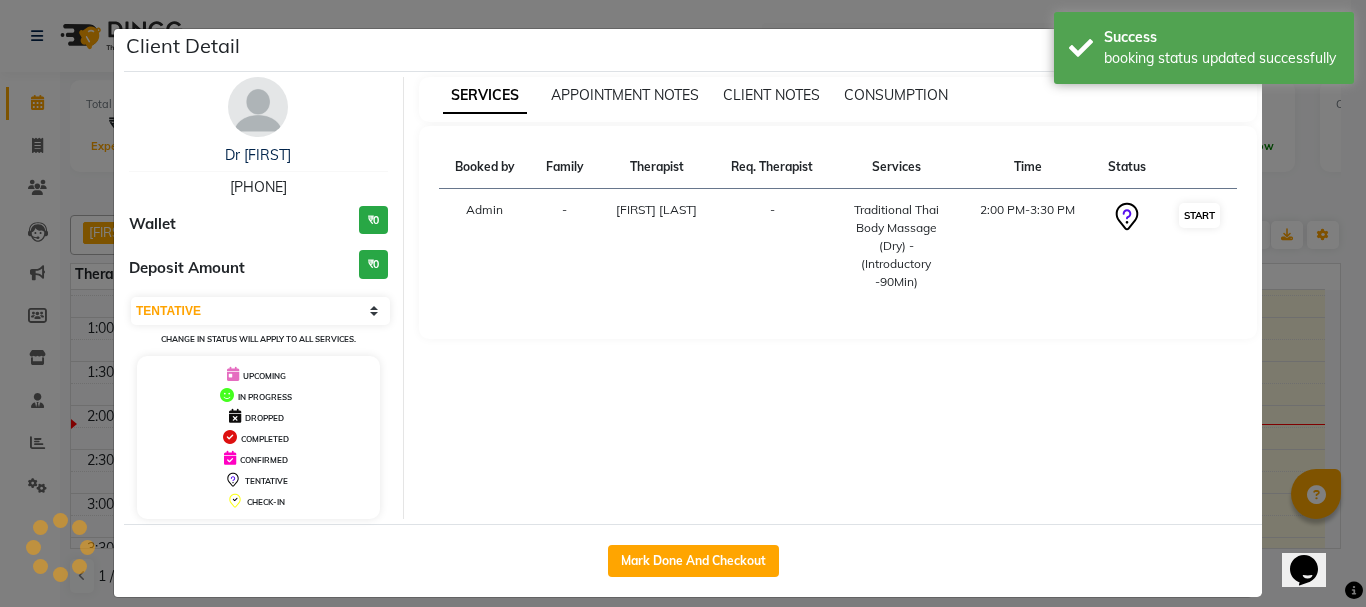 select on "1" 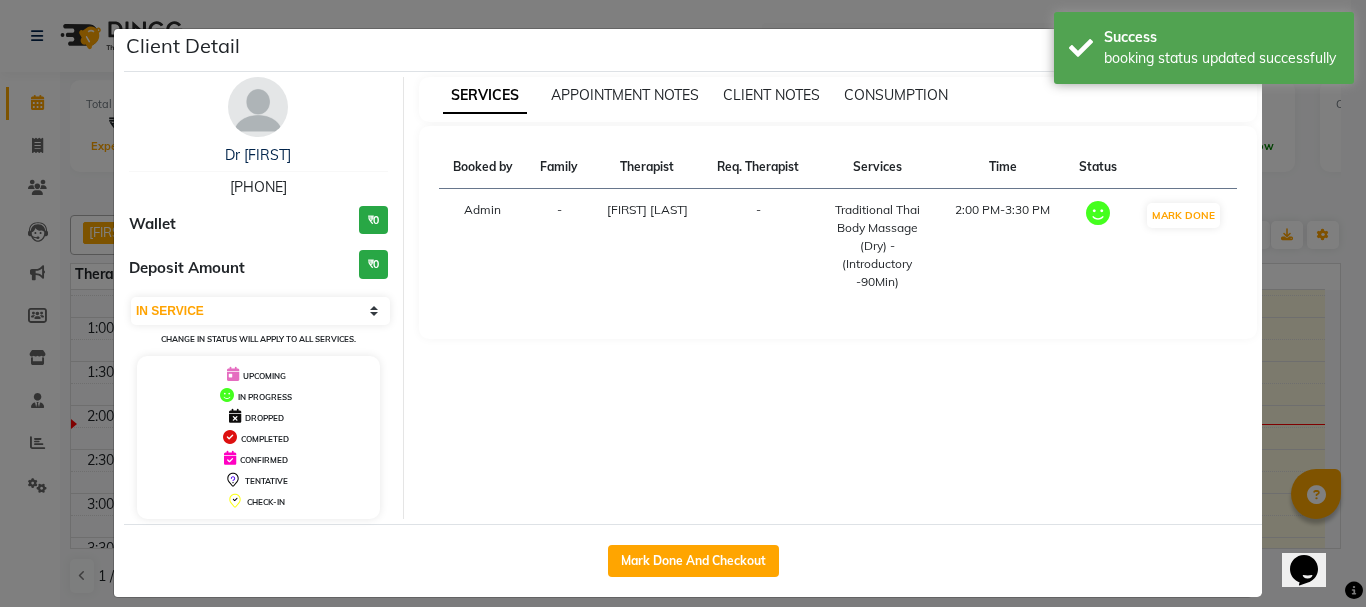 click on "Client Detail  Dr [FIRST]   [PHONE] Wallet ₹0 Deposit Amount  ₹0  Select IN SERVICE CONFIRMED TENTATIVE CHECK IN MARK DONE DROPPED UPCOMING Change in status will apply to all services. UPCOMING IN PROGRESS DROPPED COMPLETED CONFIRMED TENTATIVE CHECK-IN SERVICES APPOINTMENT NOTES CLIENT NOTES CONSUMPTION Booked by Family Therapist Req. Therapist Services Time Status  Admin  - [FIRST] [LAST] -  Traditional Thai Body Massage (Dry) - (Introductory -90Min)   2:00 PM-3:30 PM   MARK DONE   Mark Done And Checkout" 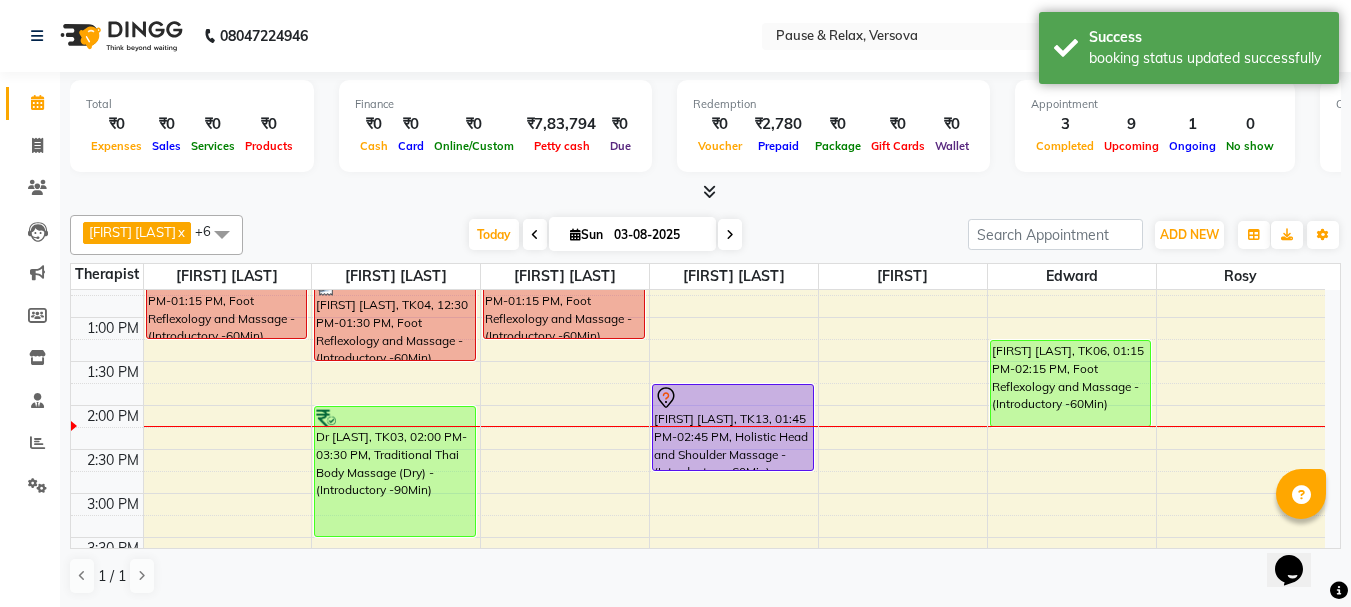 click at bounding box center (730, 235) 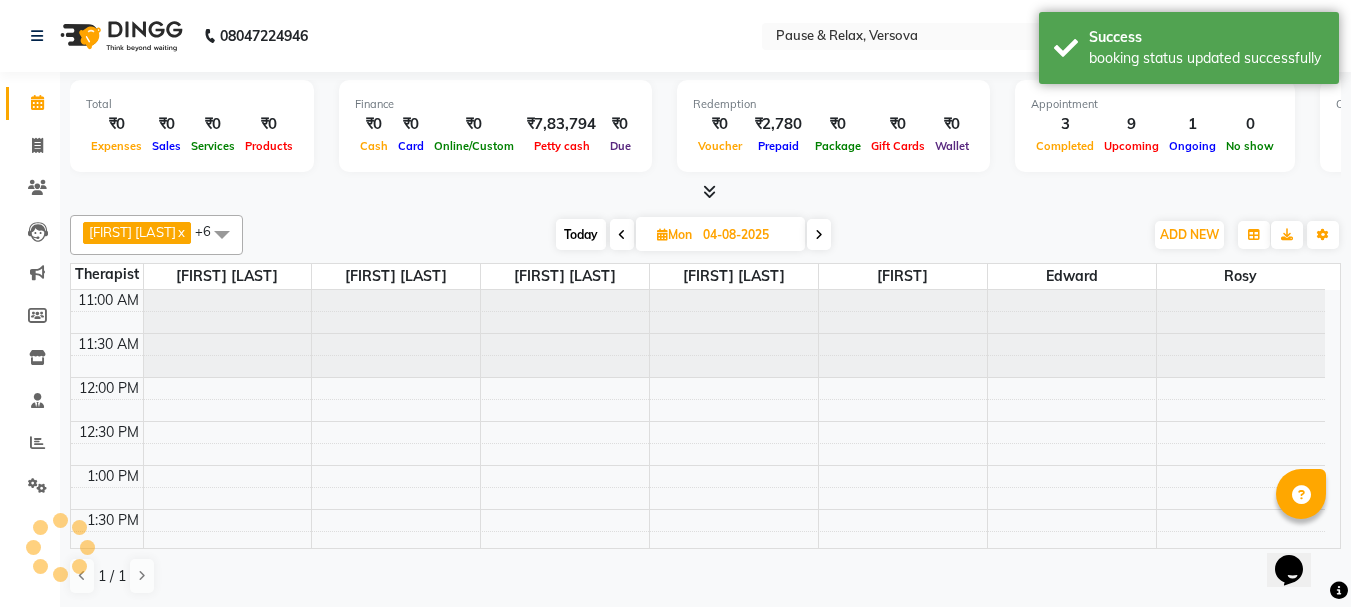scroll, scrollTop: 265, scrollLeft: 0, axis: vertical 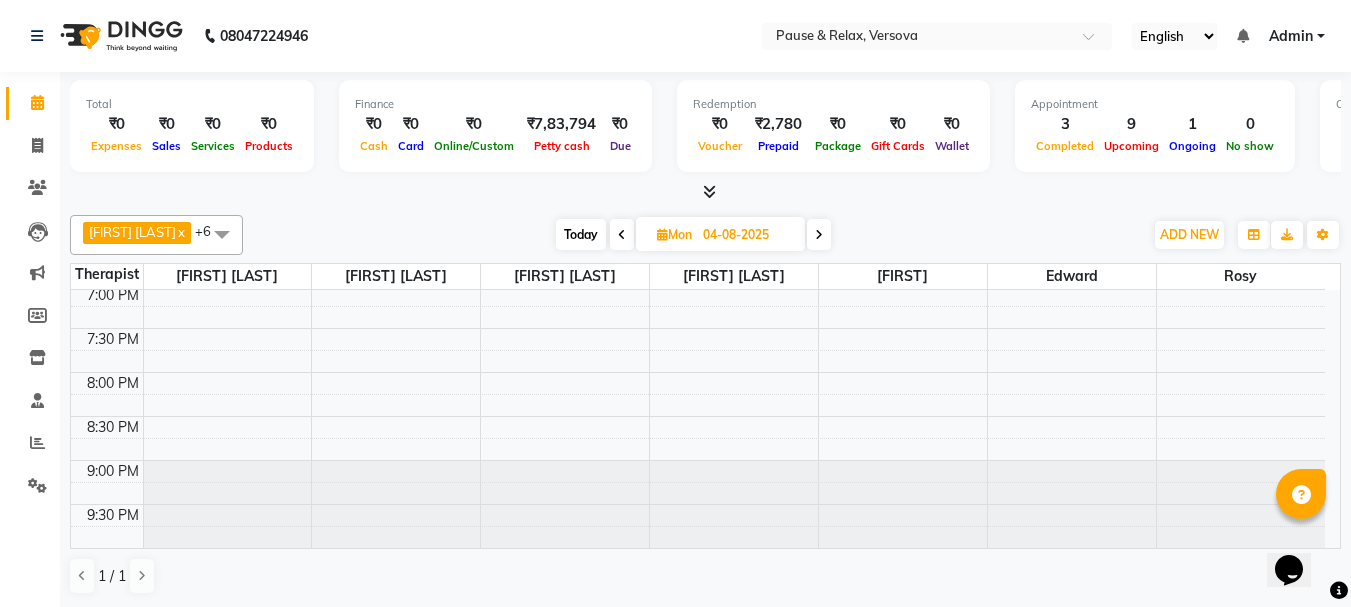 click on "04-08-2025" at bounding box center (747, 235) 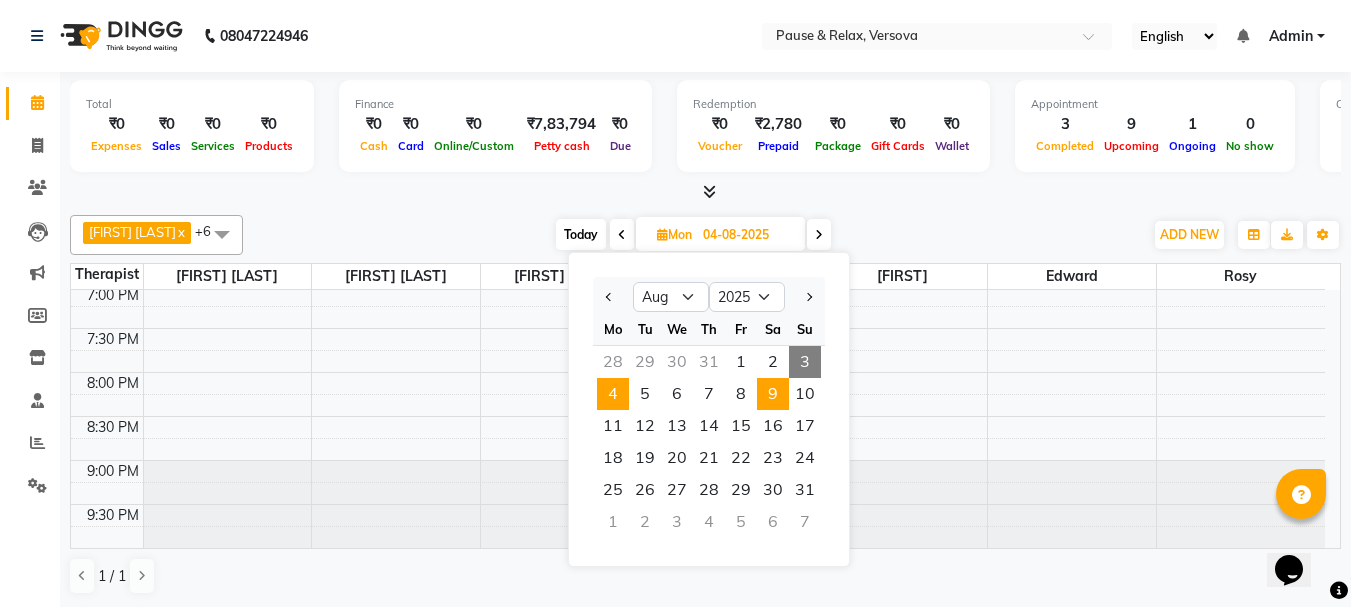 click on "9" at bounding box center [773, 394] 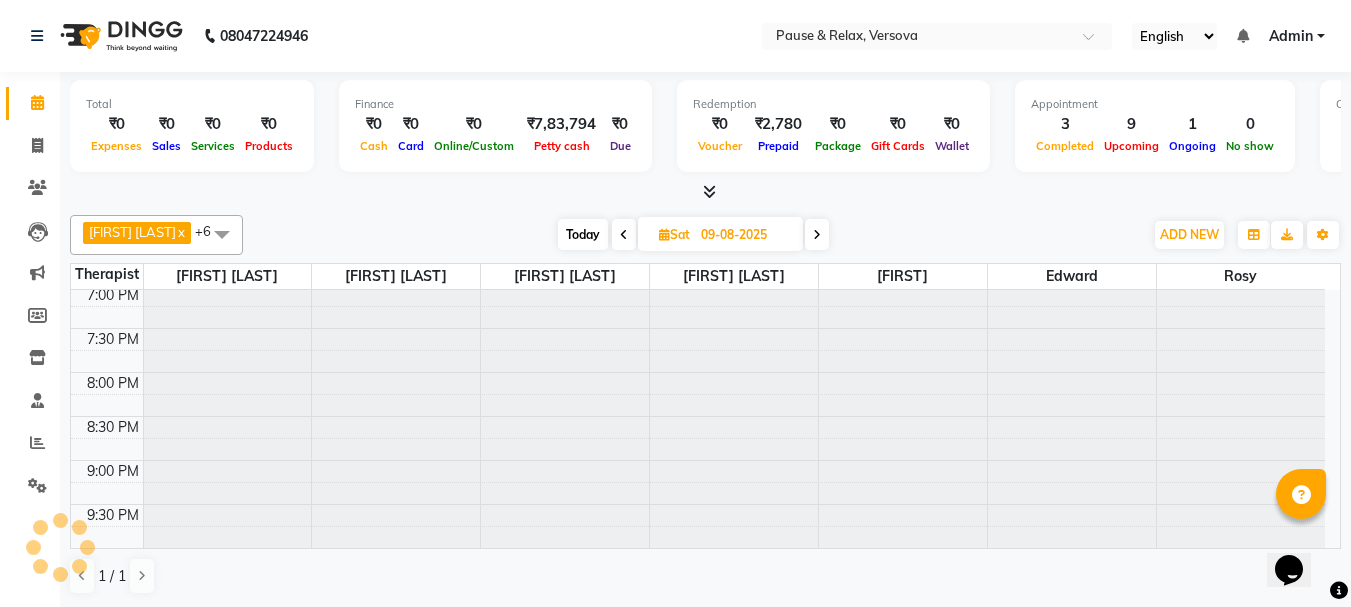 scroll, scrollTop: 265, scrollLeft: 0, axis: vertical 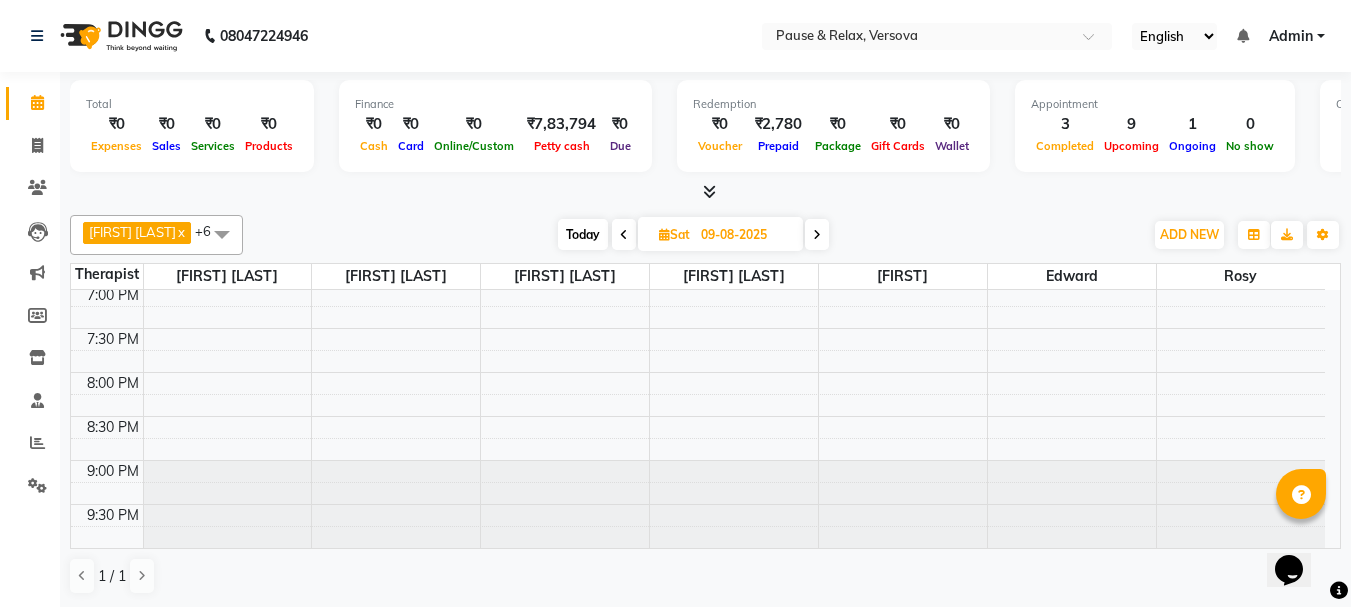 click at bounding box center [817, 234] 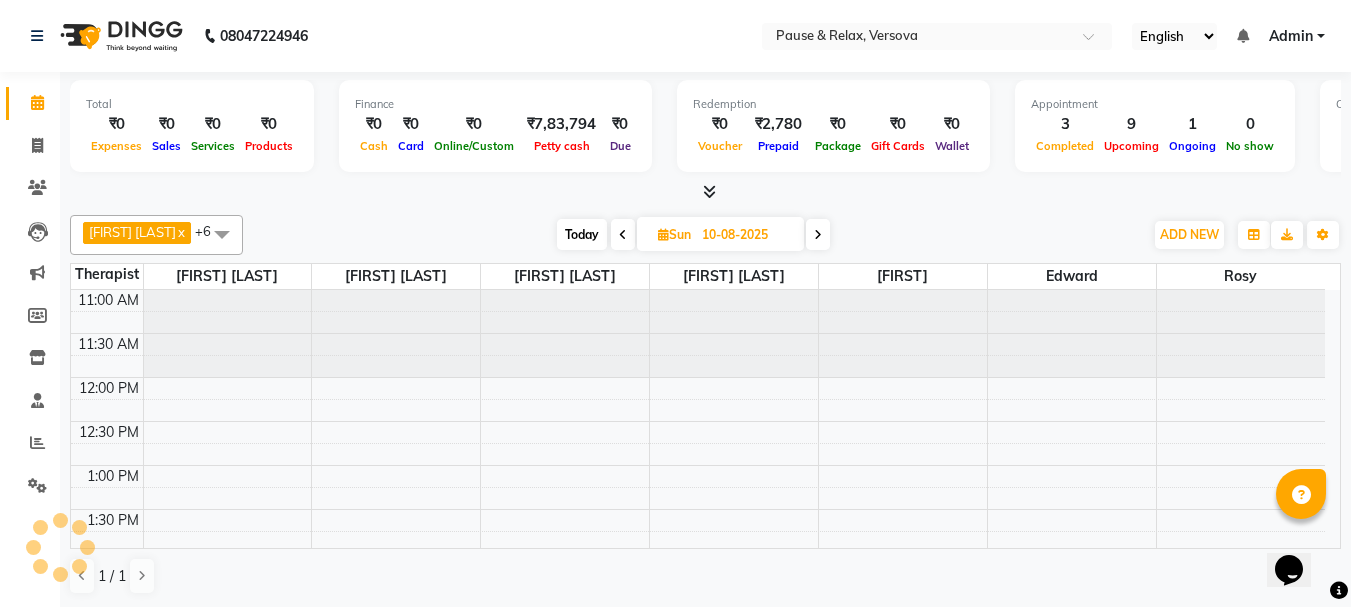 scroll, scrollTop: 265, scrollLeft: 0, axis: vertical 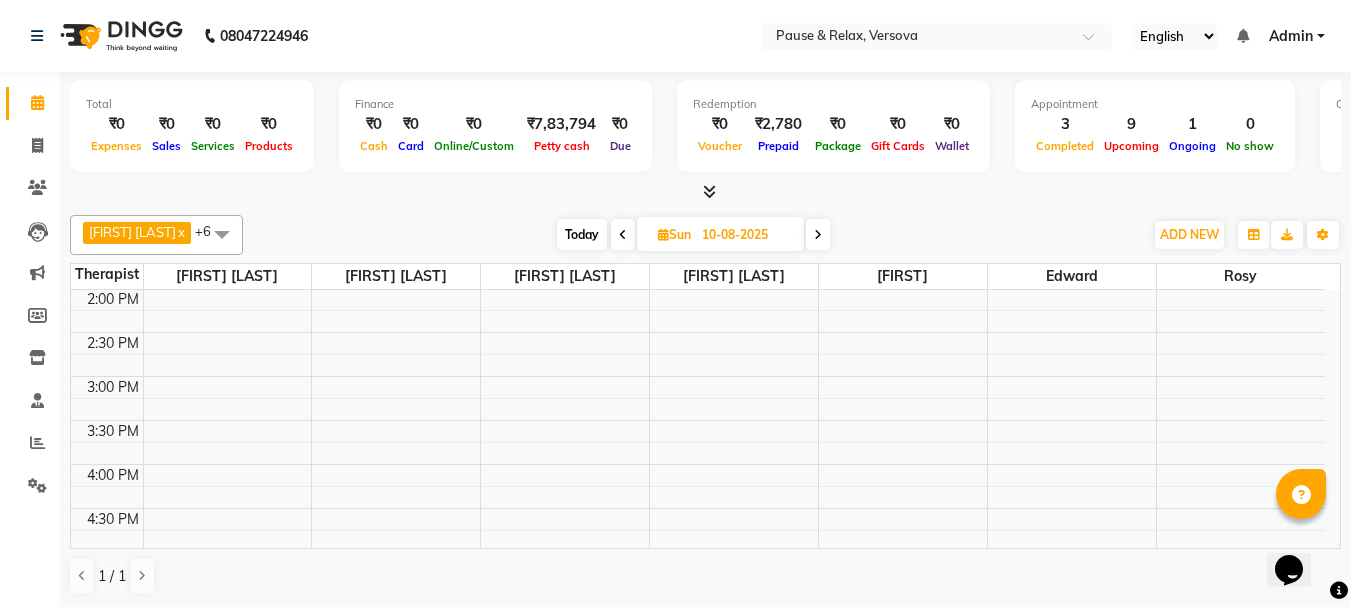 click on "Today" at bounding box center [582, 234] 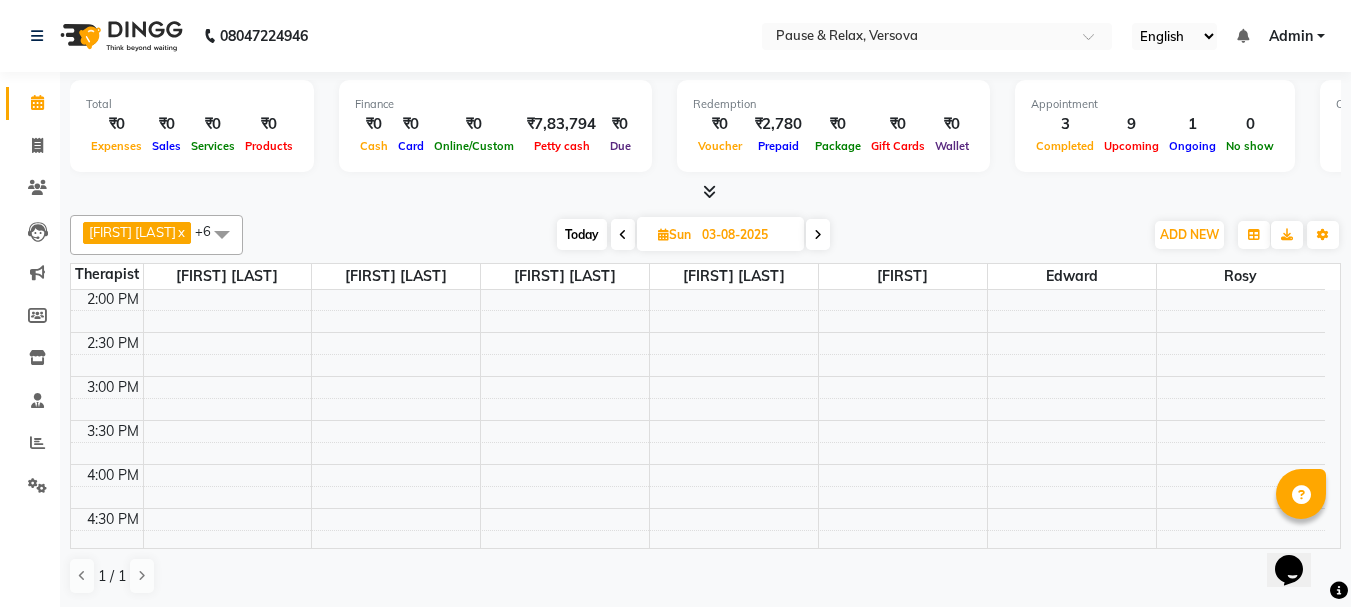 scroll, scrollTop: 265, scrollLeft: 0, axis: vertical 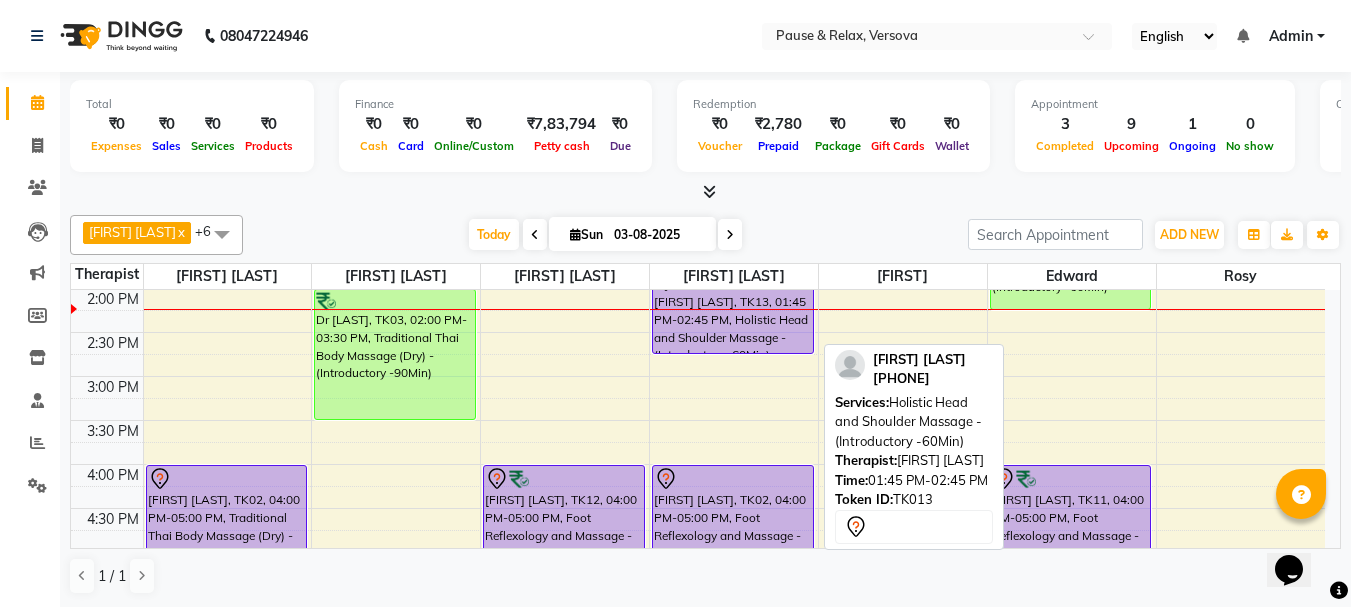 click on "[FIRST] [LAST], TK13, 01:45 PM-02:45 PM, Holistic Head and Shoulder Massage - (Introductory -60Min)" at bounding box center [733, 310] 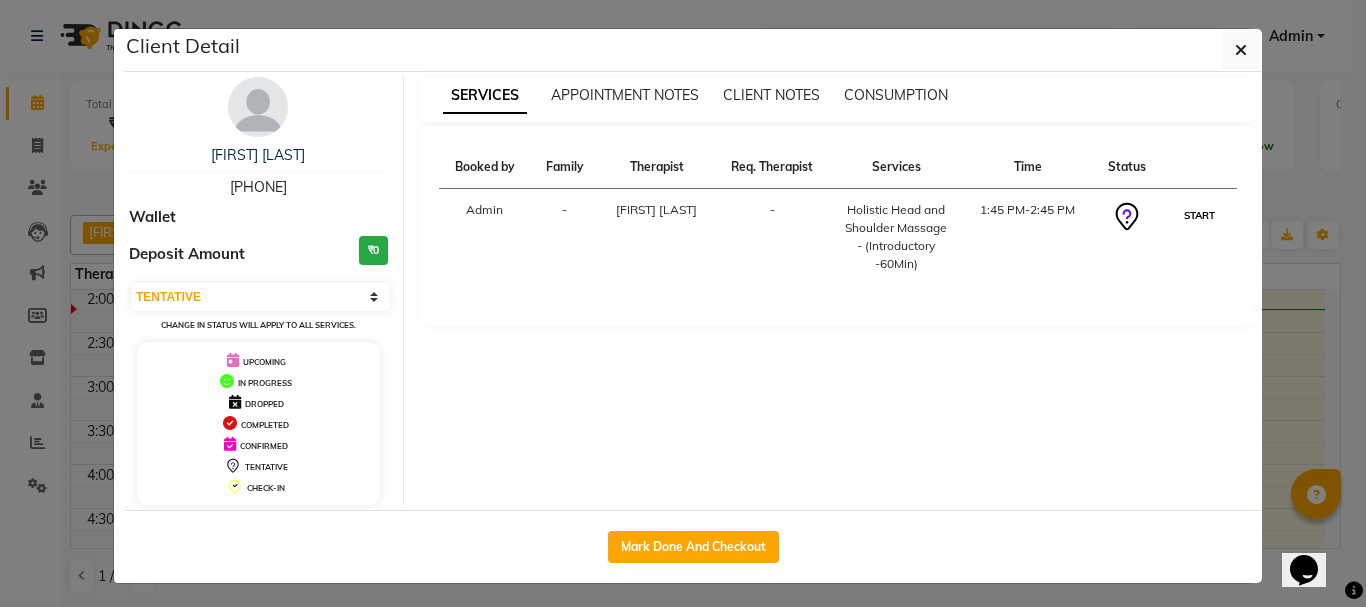 click on "START" at bounding box center [1199, 215] 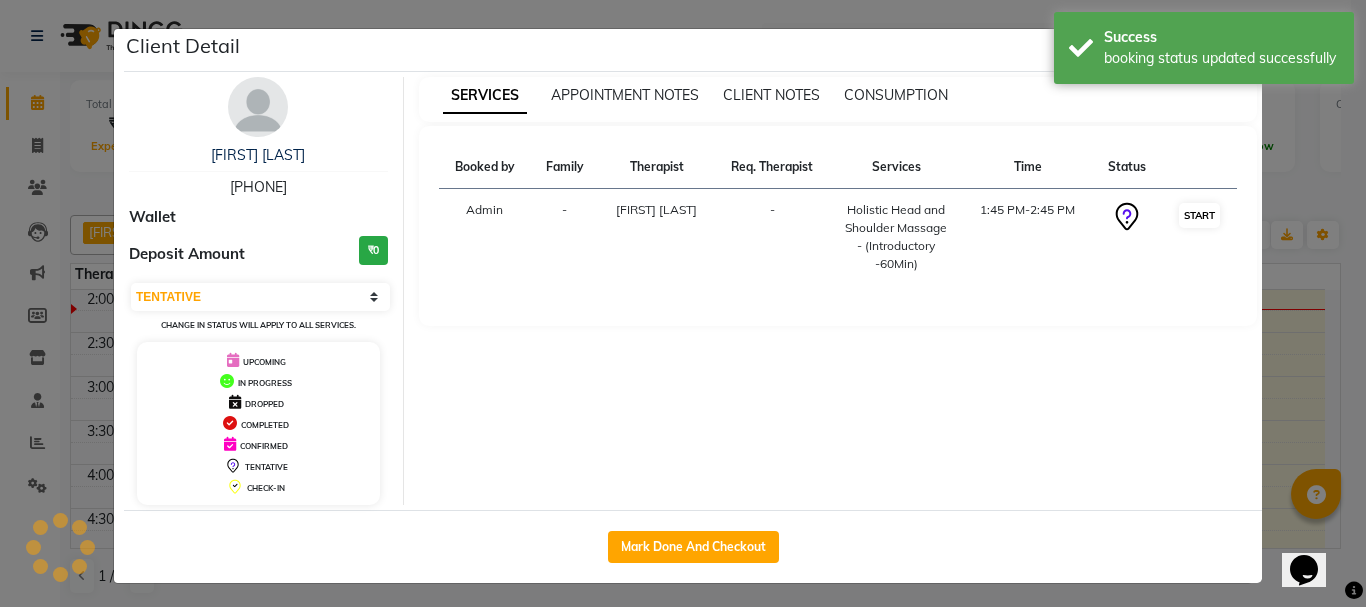select on "1" 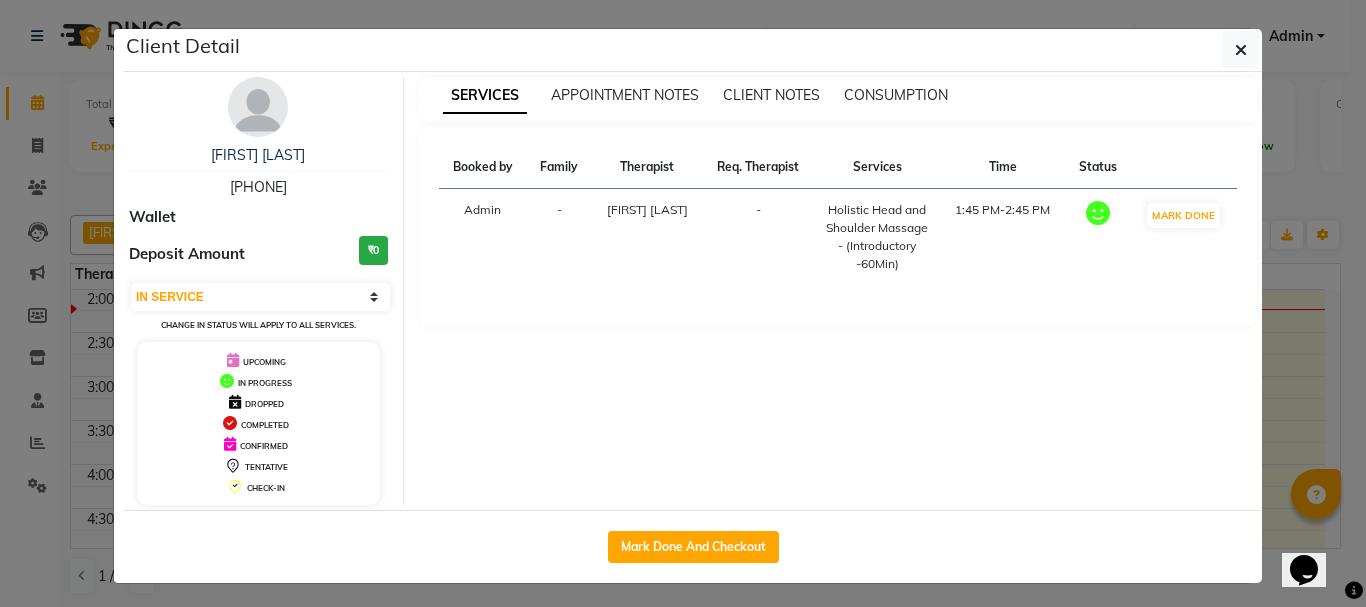 click on "Client Detail  [FIRST] [LAST]   [PHONE] Wallet Deposit Amount  ₹0  Select IN SERVICE CONFIRMED TENTATIVE CHECK IN MARK DONE DROPPED UPCOMING Change in status will apply to all services. UPCOMING IN PROGRESS DROPPED COMPLETED CONFIRMED TENTATIVE CHECK-IN SERVICES APPOINTMENT NOTES CLIENT NOTES CONSUMPTION Booked by Family Therapist Req. Therapist Services Time Status  Admin  - [FIRST] [LAST]  -  Holistic Head and Shoulder Massage - (Introductory -60Min)   1:45 PM-2:45 PM   MARK DONE   Mark Done And Checkout" 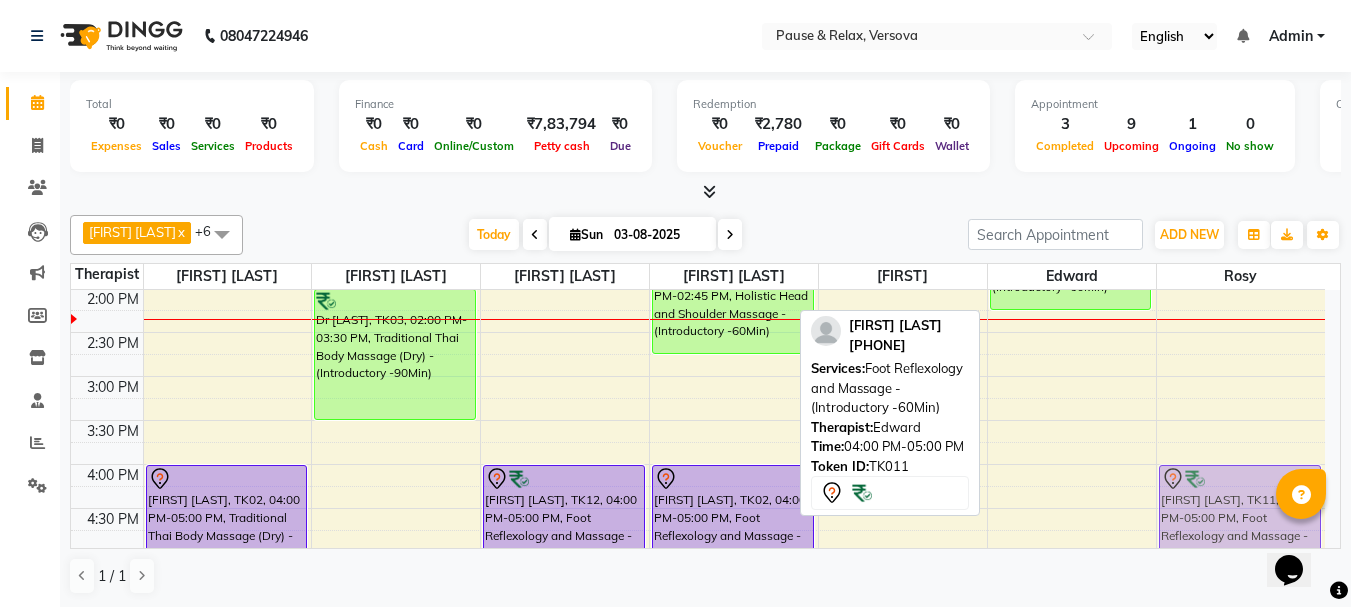 drag, startPoint x: 1066, startPoint y: 473, endPoint x: 1156, endPoint y: 477, distance: 90.088844 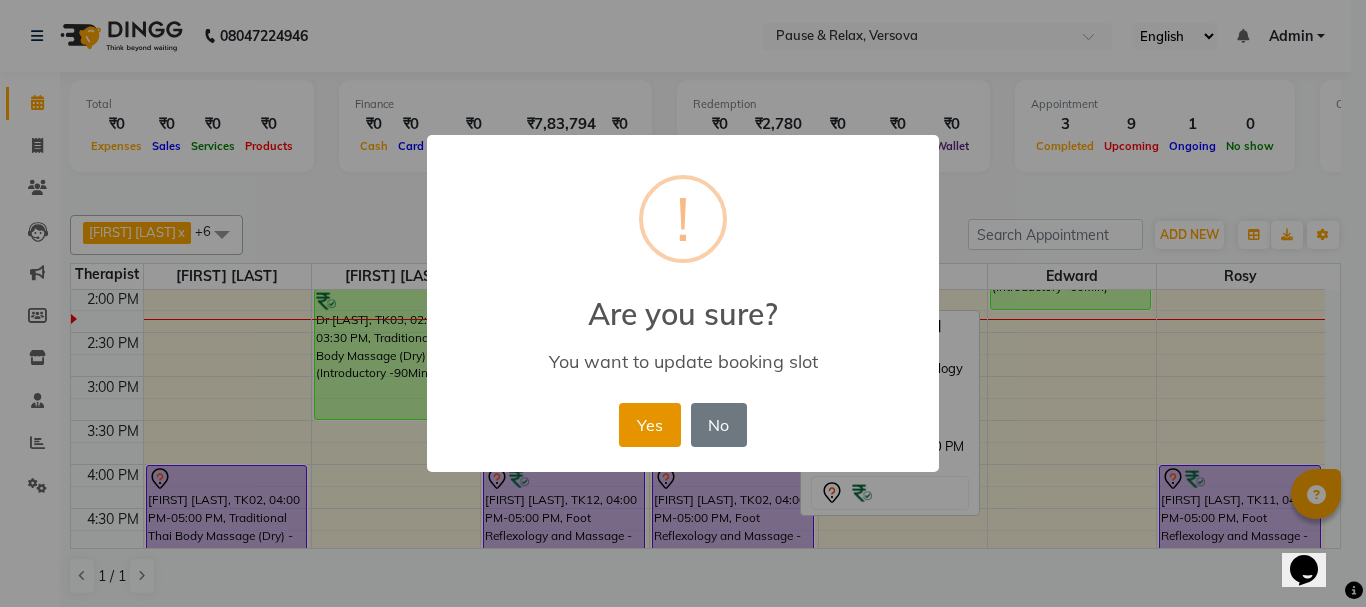 click on "Yes" at bounding box center (649, 425) 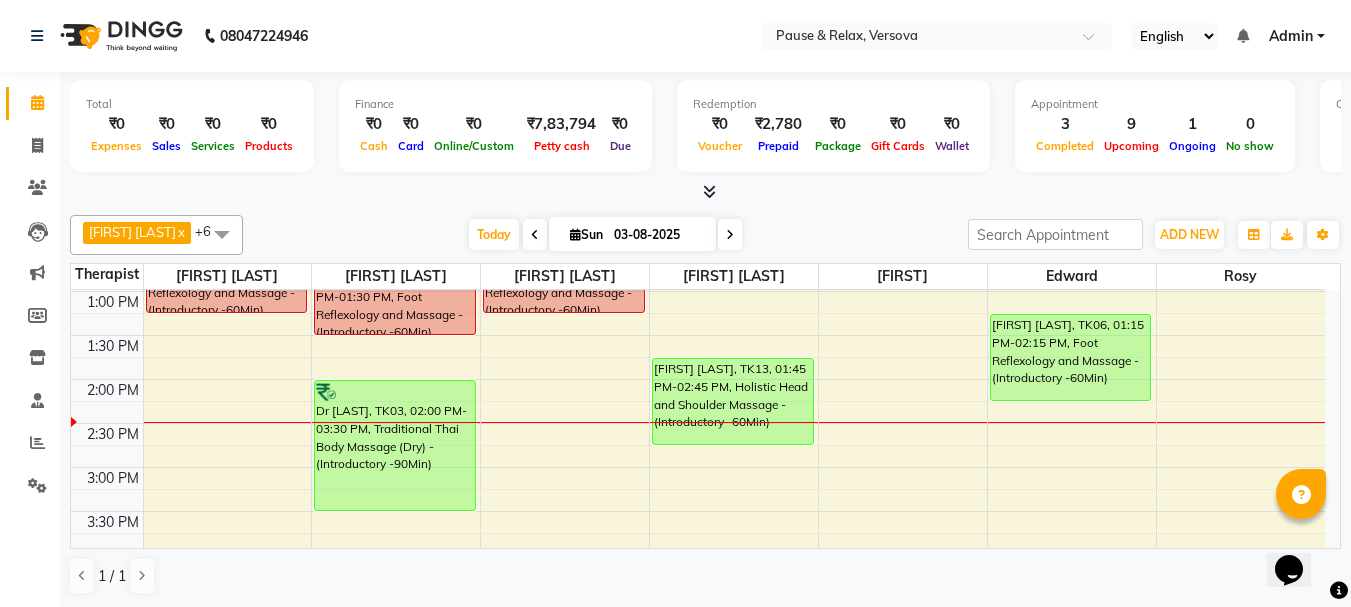 scroll, scrollTop: 165, scrollLeft: 0, axis: vertical 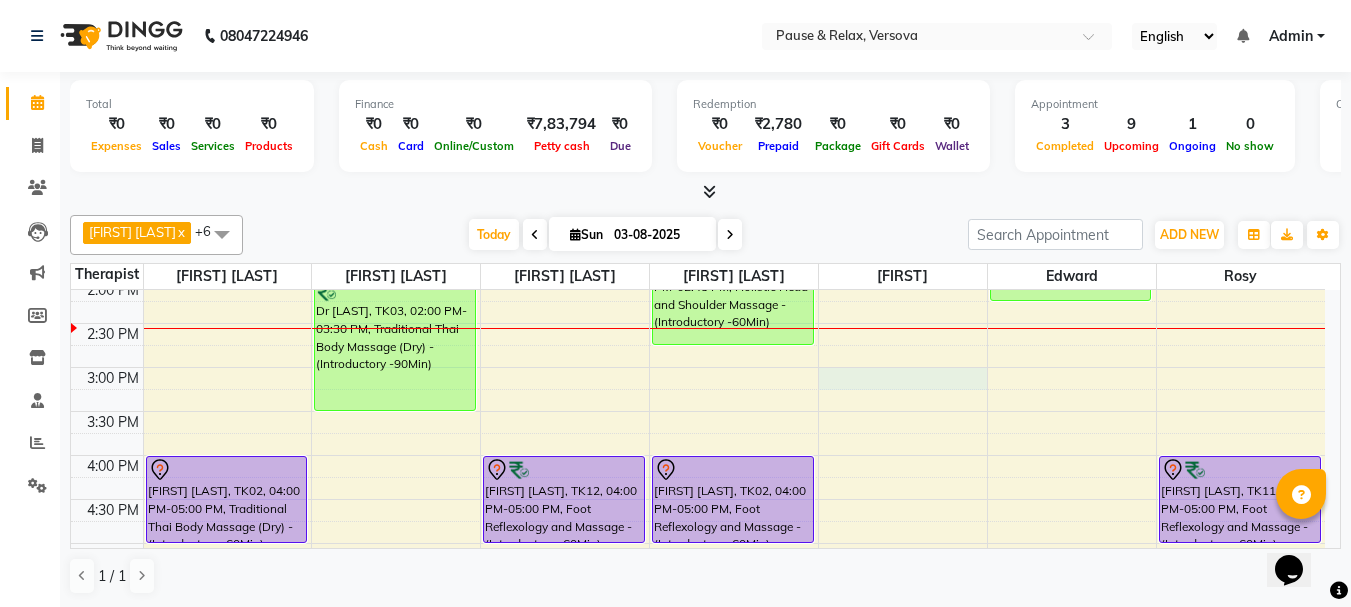 click on "11:00 AM 11:30 AM 12:00 PM 12:30 PM 1:00 PM 1:30 PM 2:00 PM 2:30 PM 3:00 PM 3:30 PM 4:00 PM 4:30 PM 5:00 PM 5:30 PM 6:00 PM 6:30 PM 7:00 PM 7:30 PM 8:00 PM 8:30 PM 9:00 PM 9:30 PM     [FIRST] [LAST], TK01, 12:15 PM-01:15 PM, Foot Reflexology and Massage - (Introductory -60Min)             [FIRST] [LAST], TK02, 04:00 PM-05:00 PM, Traditional Thai Body Massage (Dry) - (Introductory -60Min)     [FIRST] [LAST], TK04, 12:30 PM-01:30 PM, Foot Reflexology and Massage - (Introductory -60Min)     Dr [FIRST], TK03, 02:00 PM-03:30 PM, Traditional Thai Body Massage (Dry) - (Introductory -90Min)     [FIRST] [LAST], TK01, 12:15 PM-01:15 PM, Foot Reflexology and Massage - (Introductory -60Min)             [FIRST] [LAST], TK12, 04:00 PM-05:00 PM, Foot Reflexology and Massage - (Introductory -60Min)             [FIRST] [LAST] USA, TK05, 05:30 PM-07:00 PM, Traditional Thai Body Massage (Dry) - (Introductory -90Min)    [FIRST] [LAST], TK13, 01:45 PM-02:45 PM, Holistic Head and Shoulder Massage - (Introductory -60Min)" at bounding box center [698, 499] 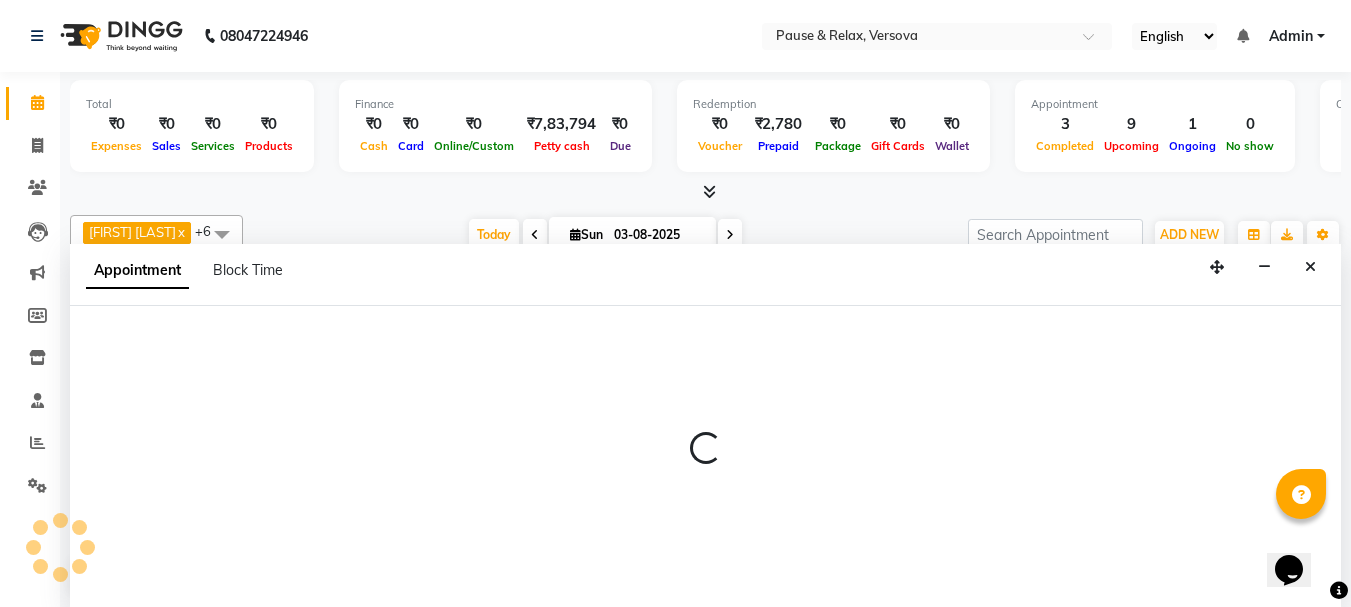 scroll, scrollTop: 1, scrollLeft: 0, axis: vertical 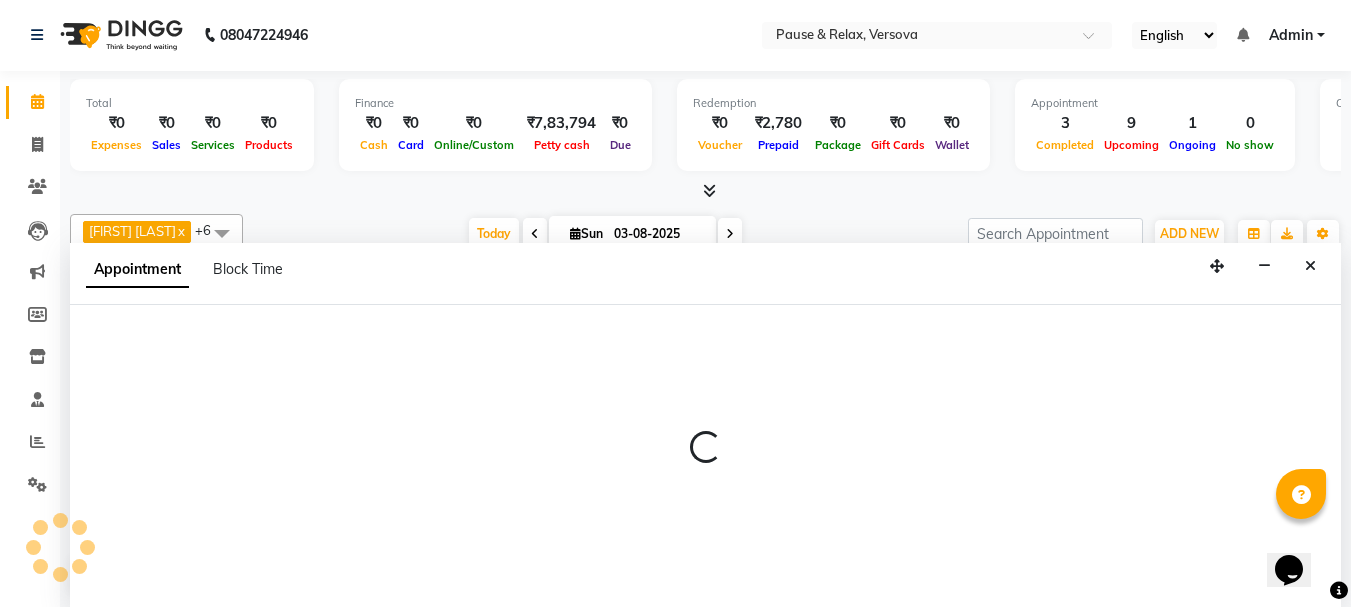 select on "82842" 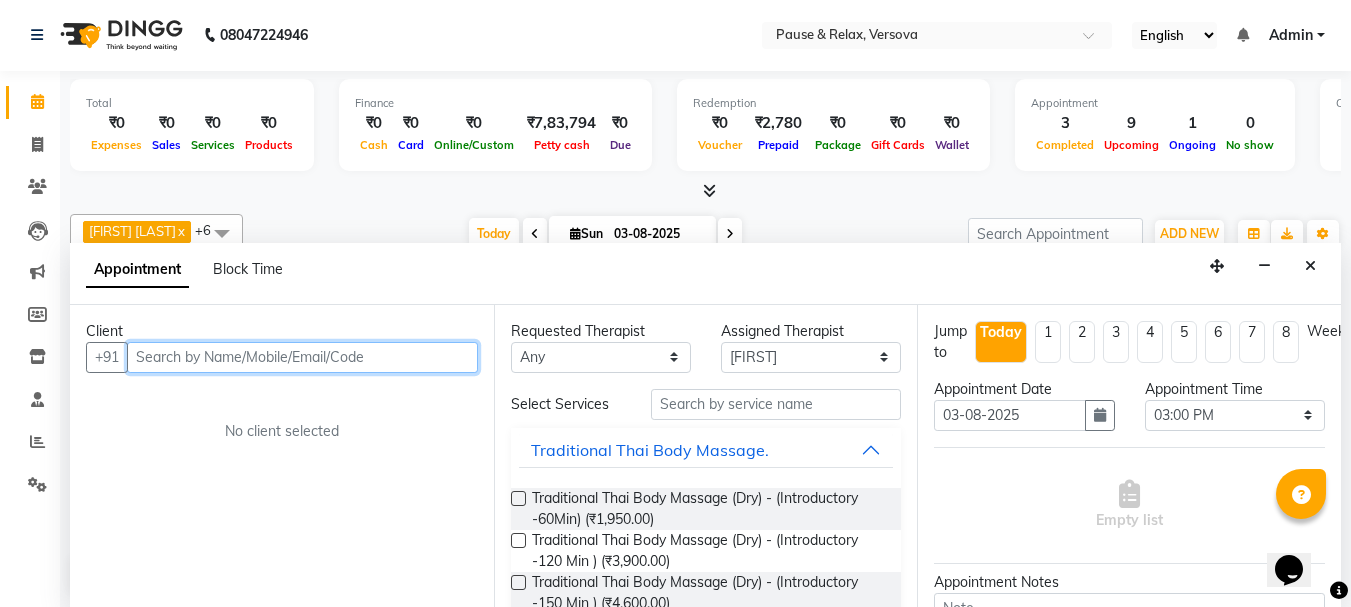 click at bounding box center (302, 357) 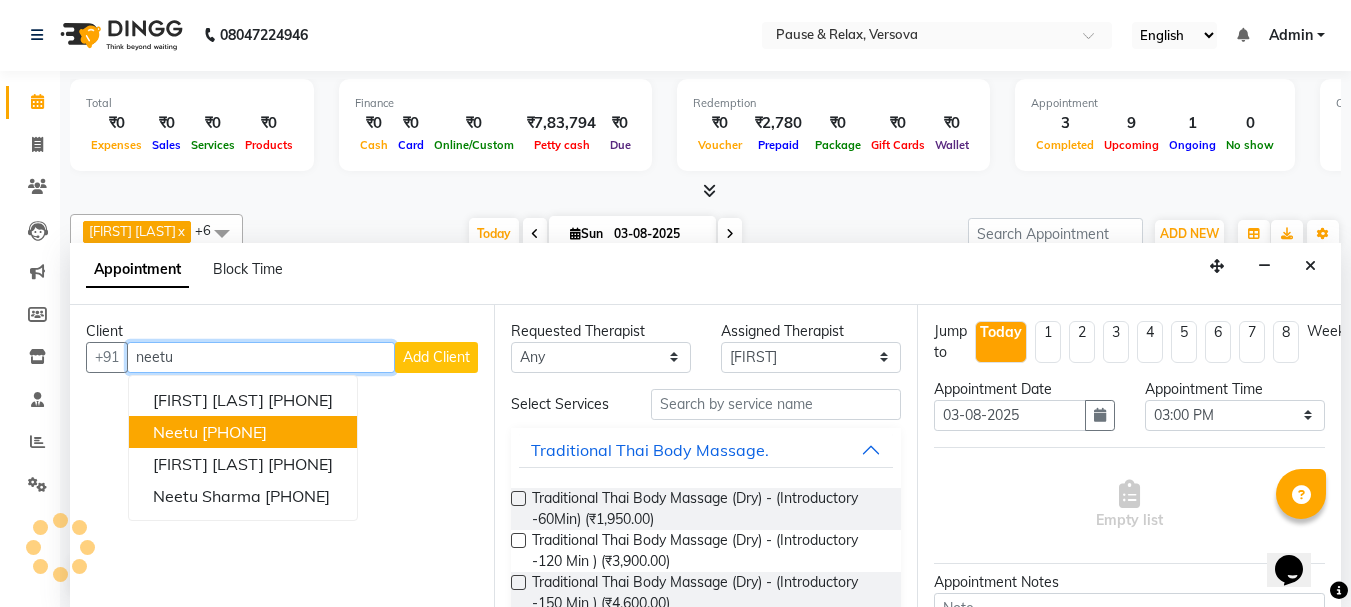 click on "[PHONE]" at bounding box center (234, 432) 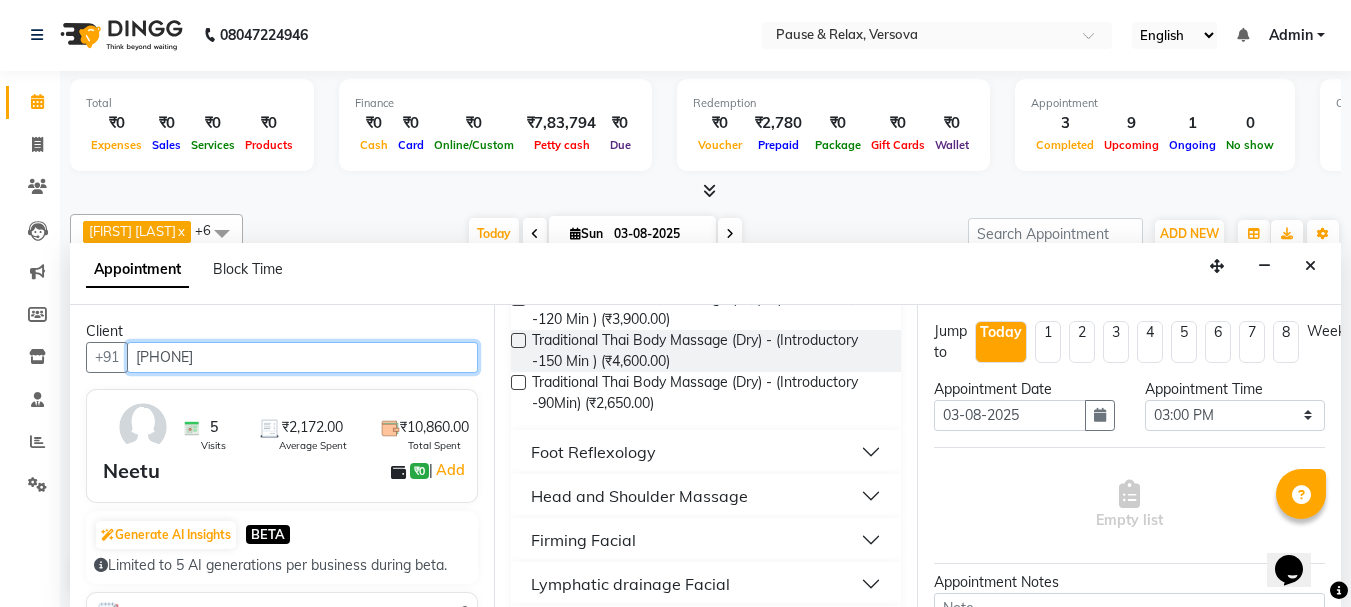 scroll, scrollTop: 285, scrollLeft: 0, axis: vertical 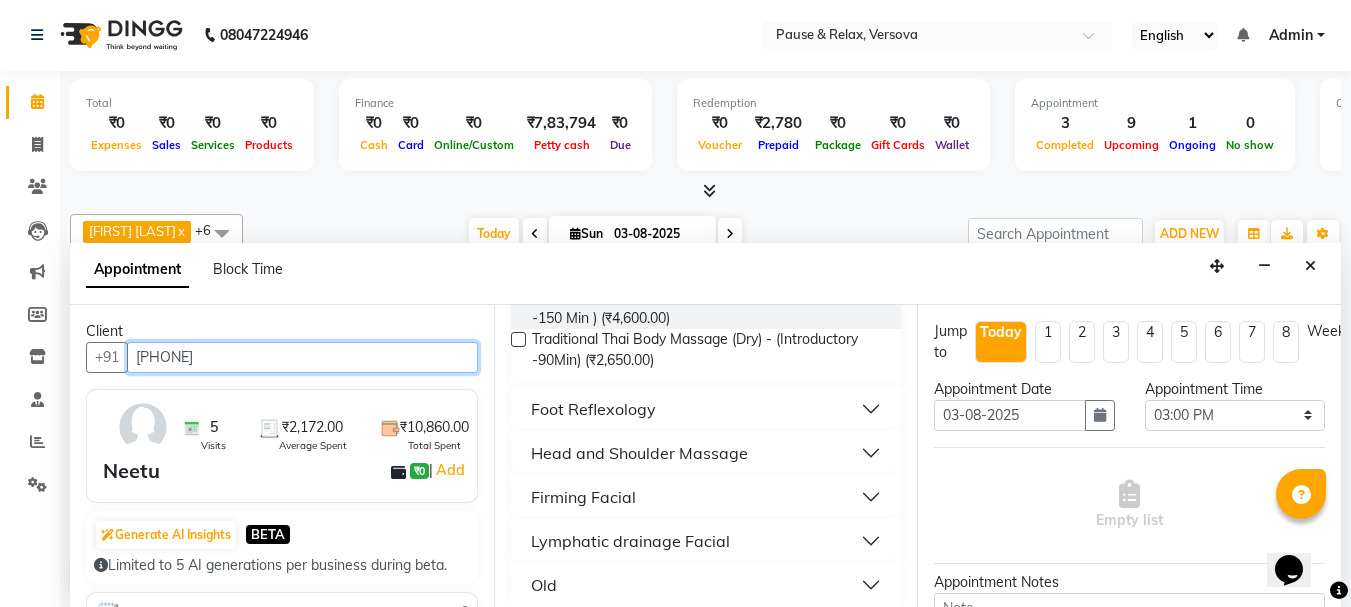 type on "[PHONE]" 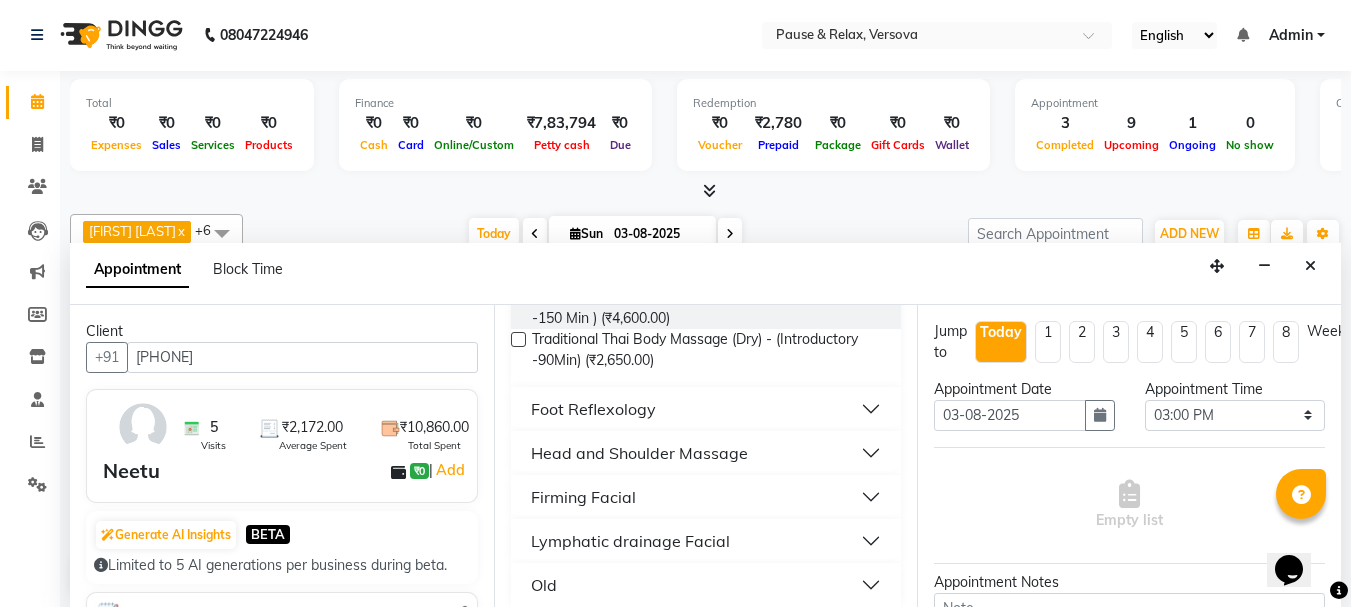 click on "Foot Reflexology" at bounding box center [706, 409] 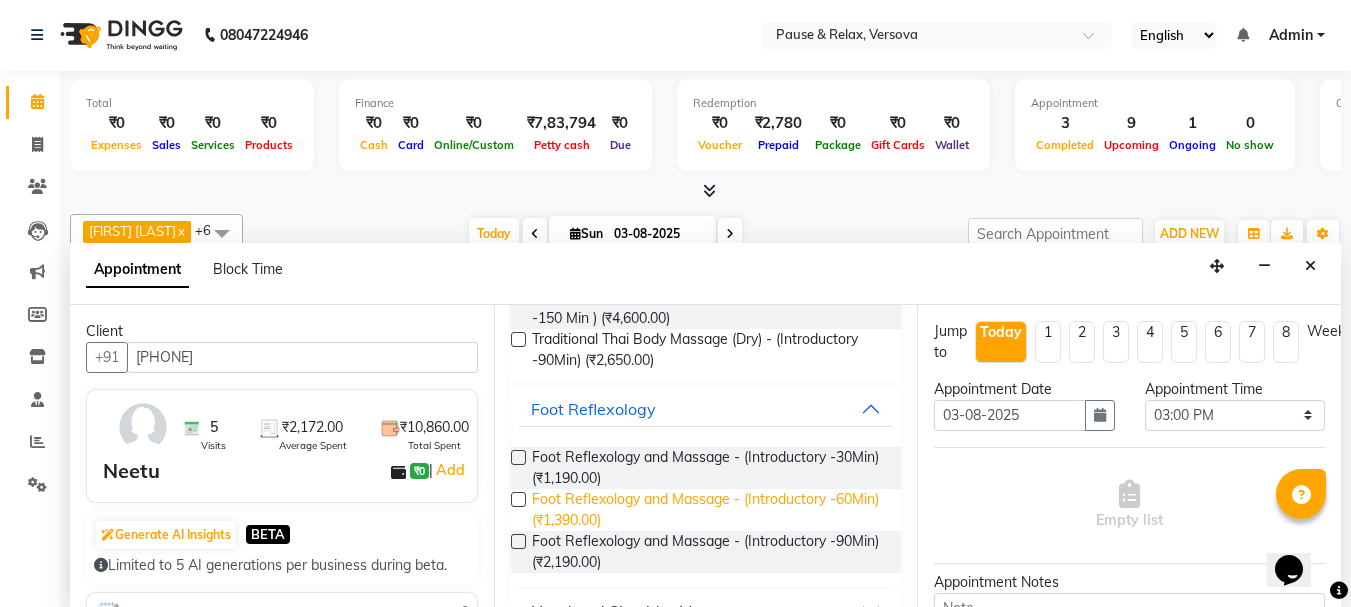 click on "Foot Reflexology and Massage - (Introductory -60Min) (₹1,390.00)" at bounding box center [709, 510] 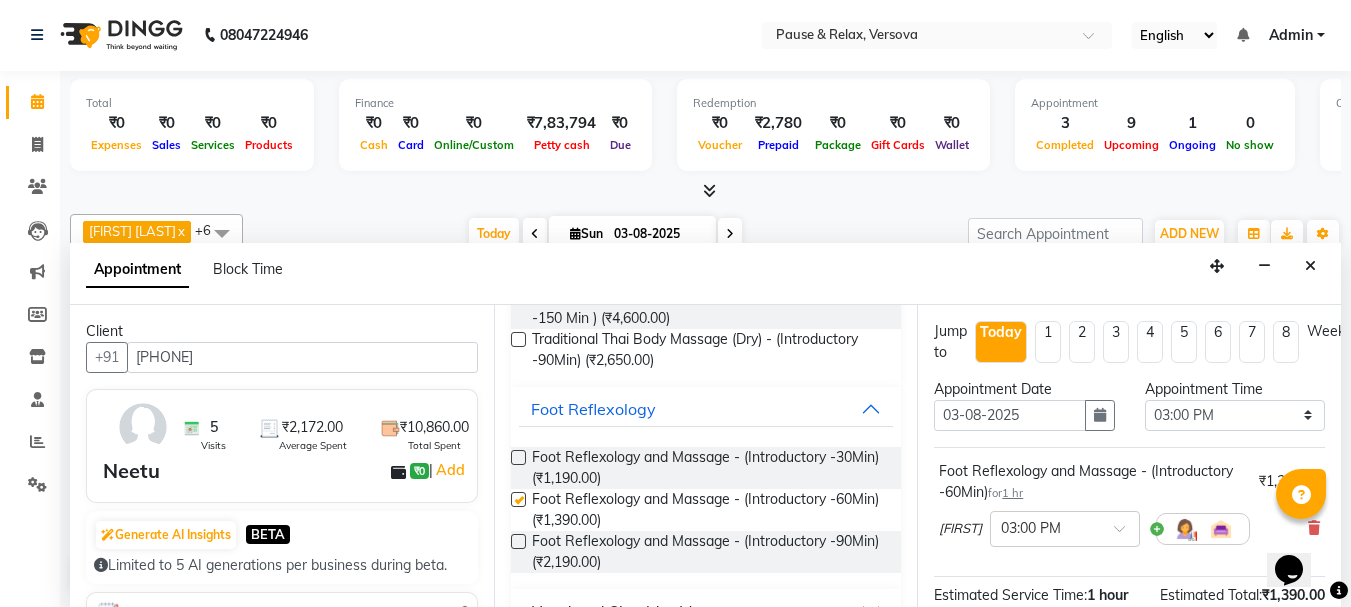 checkbox on "false" 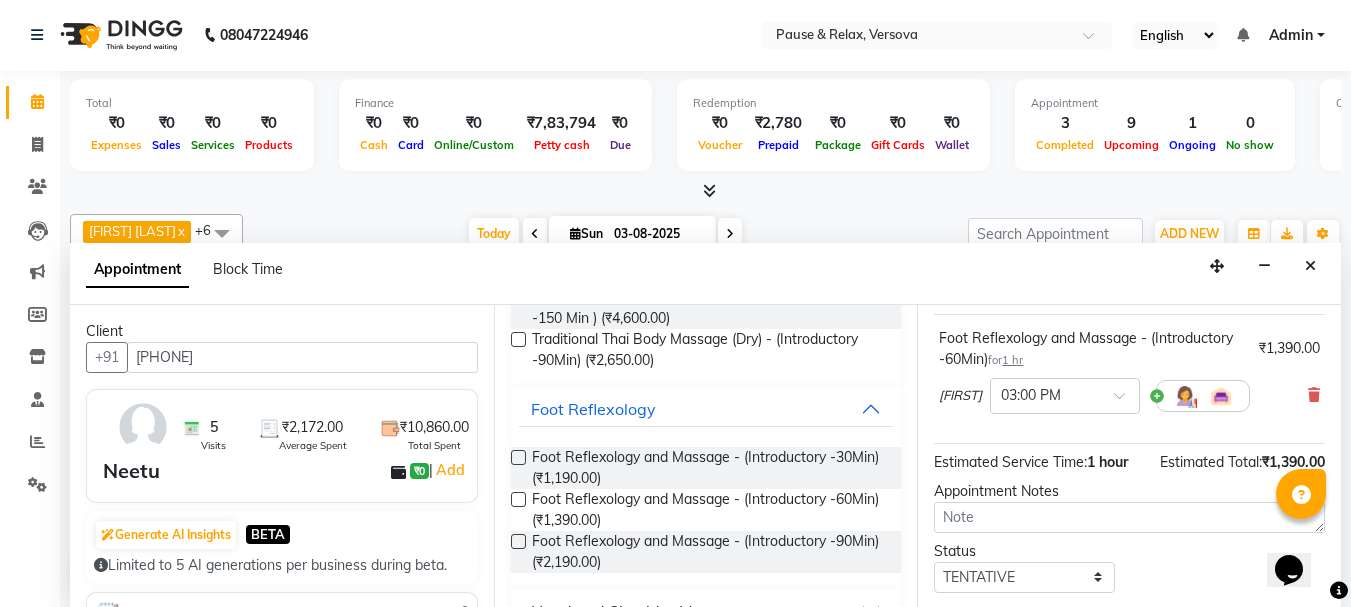 scroll, scrollTop: 260, scrollLeft: 0, axis: vertical 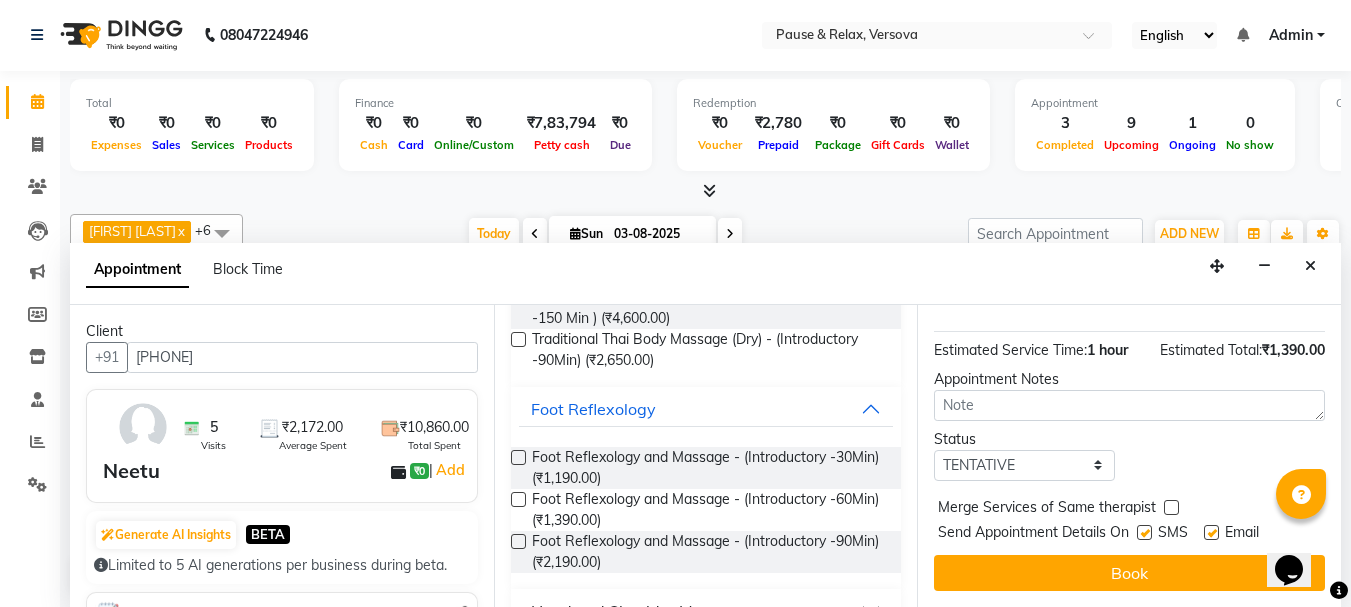 click at bounding box center [1211, 532] 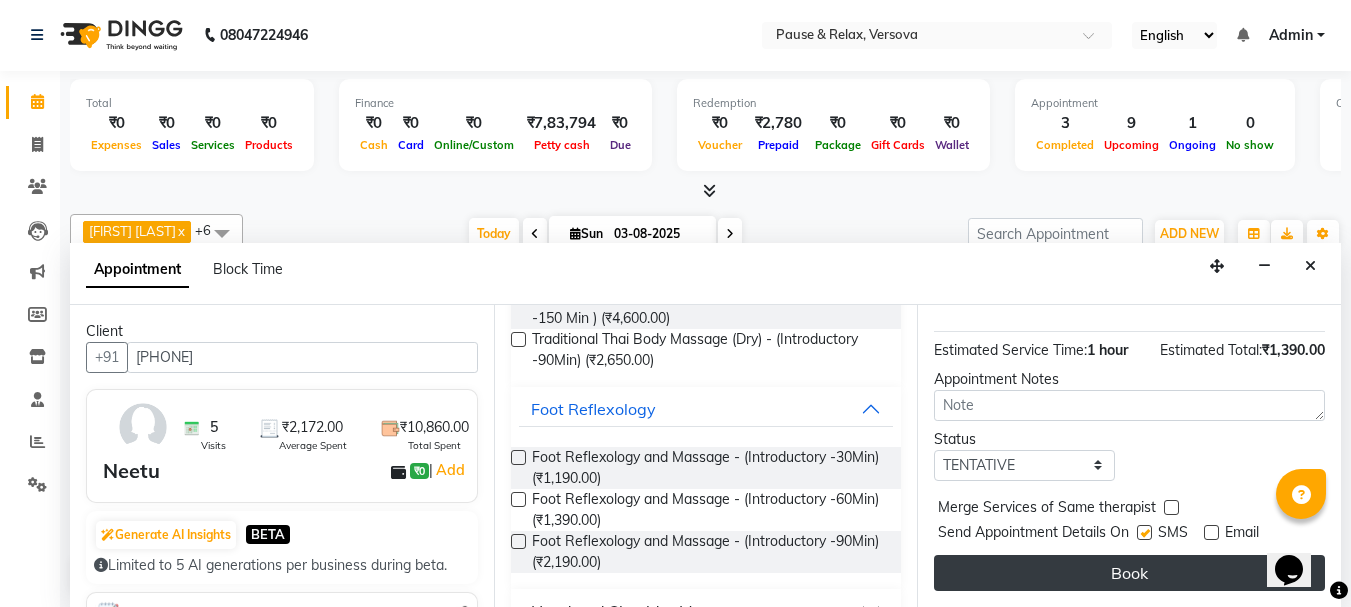 click on "Book" at bounding box center (1129, 573) 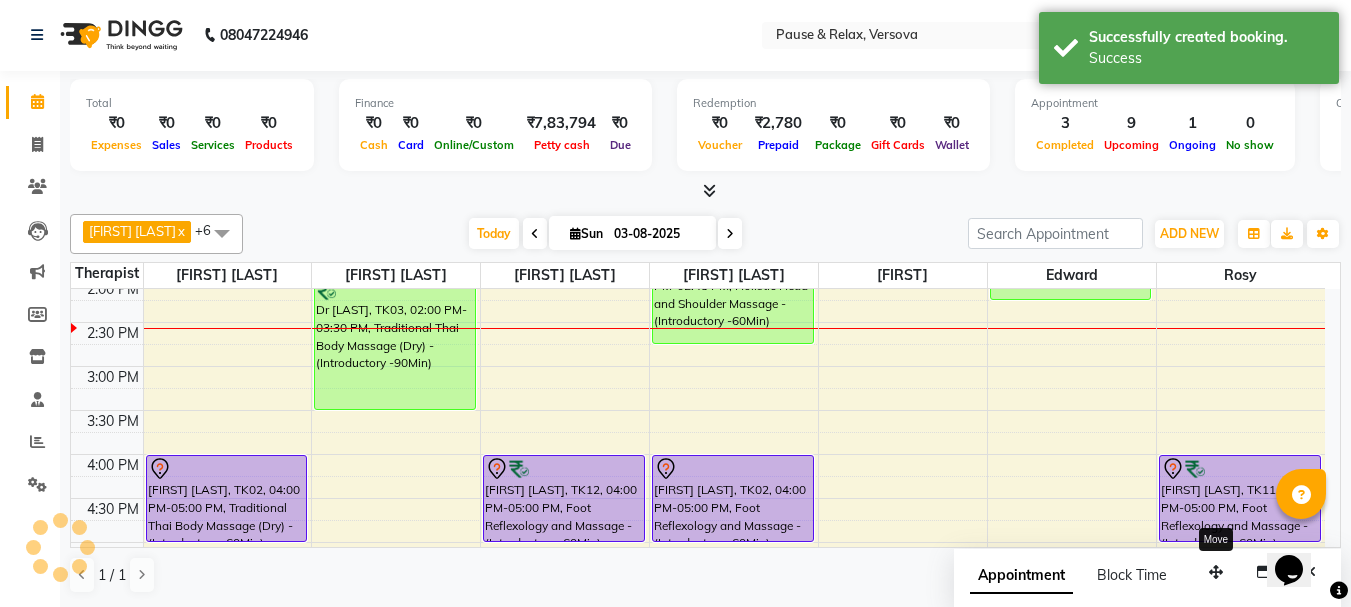scroll, scrollTop: 0, scrollLeft: 0, axis: both 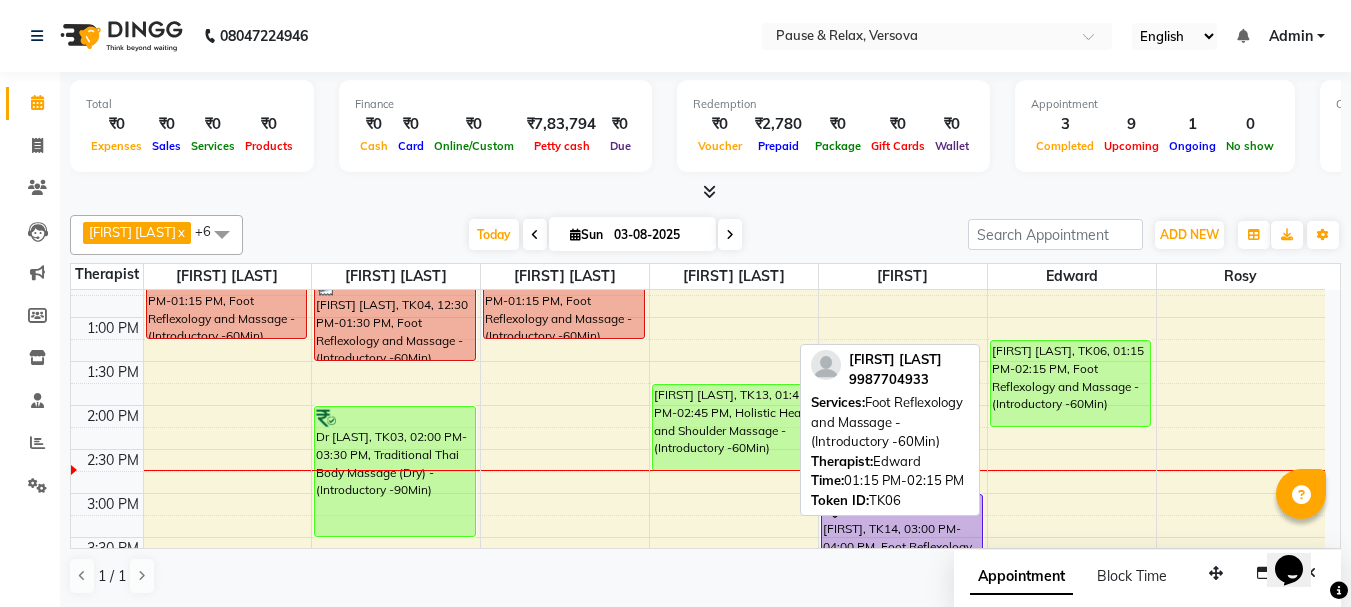 click on "[FIRST] [LAST], TK06, 01:15 PM-02:15 PM, Foot Reflexology and Massage - (Introductory -60Min)" at bounding box center (1071, 383) 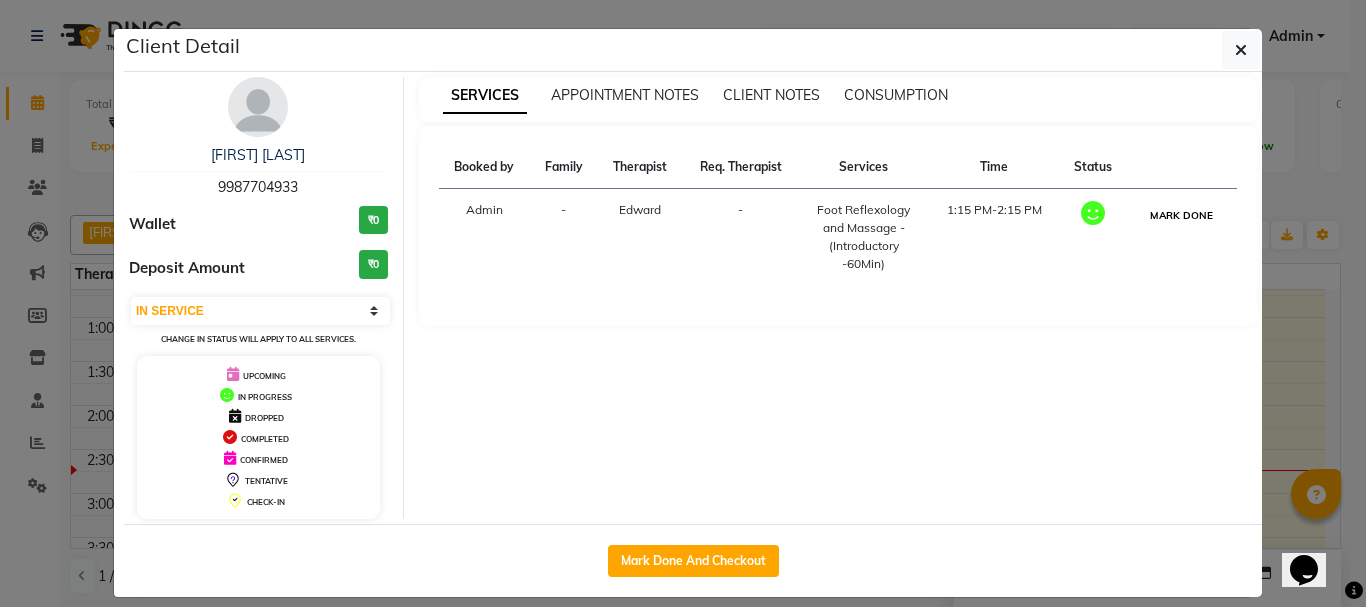 click on "MARK DONE" at bounding box center (1181, 215) 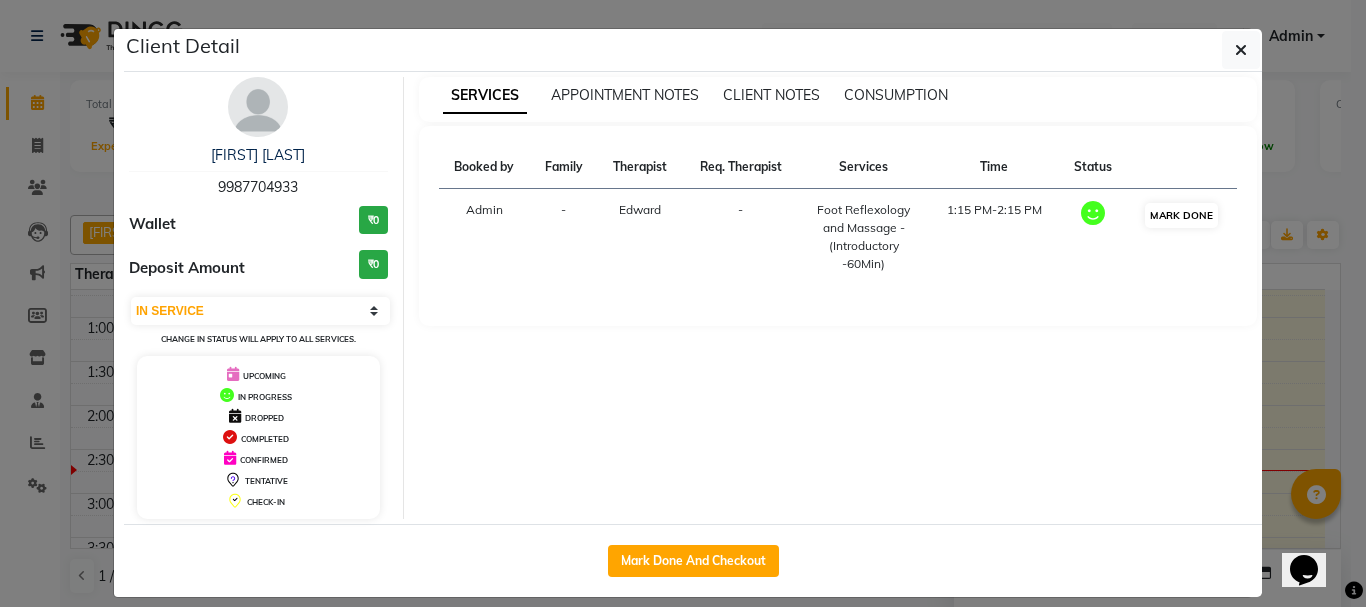 select on "3" 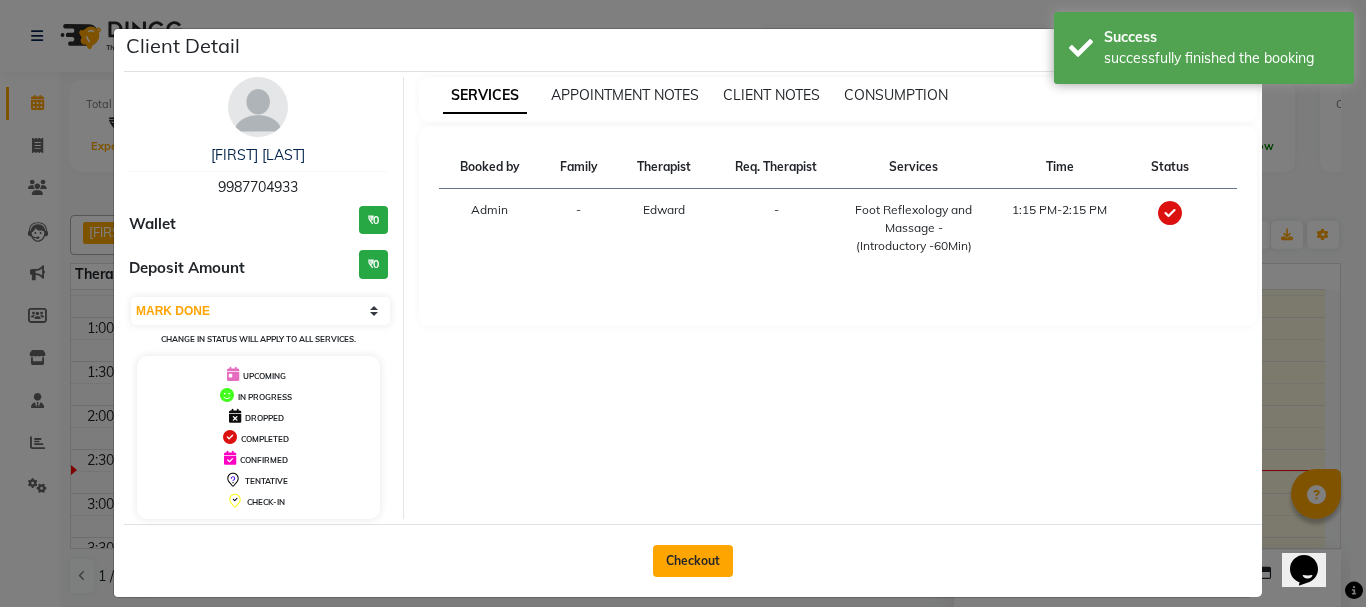 click on "Checkout" 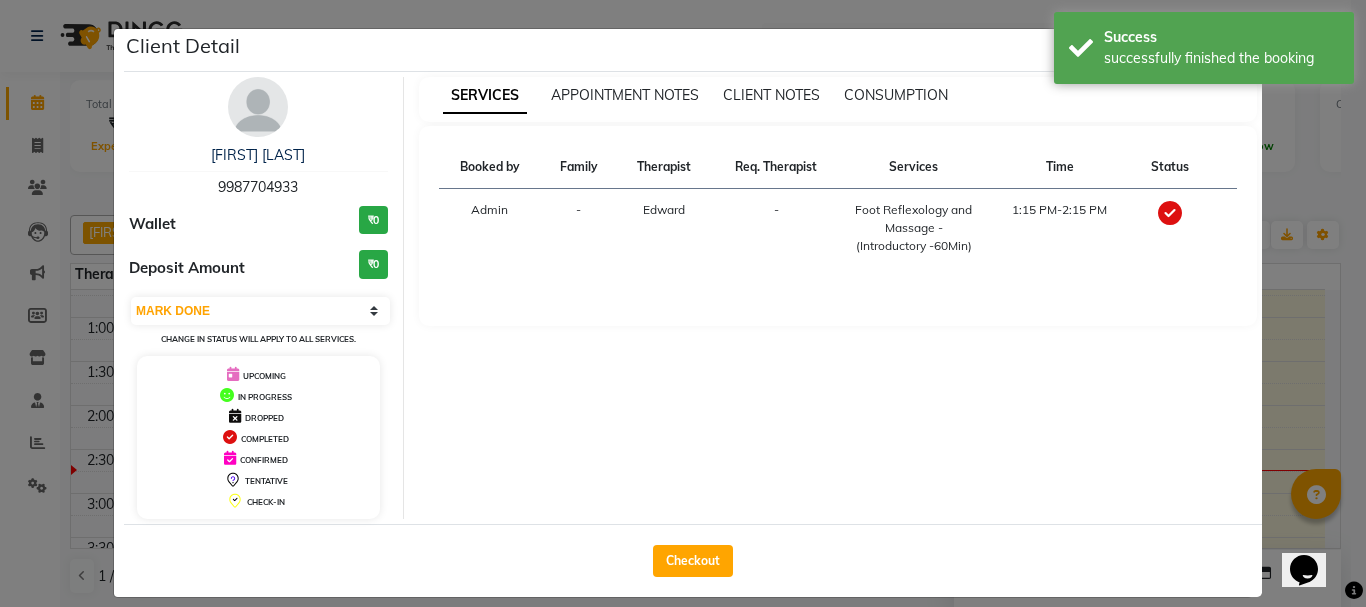 select on "service" 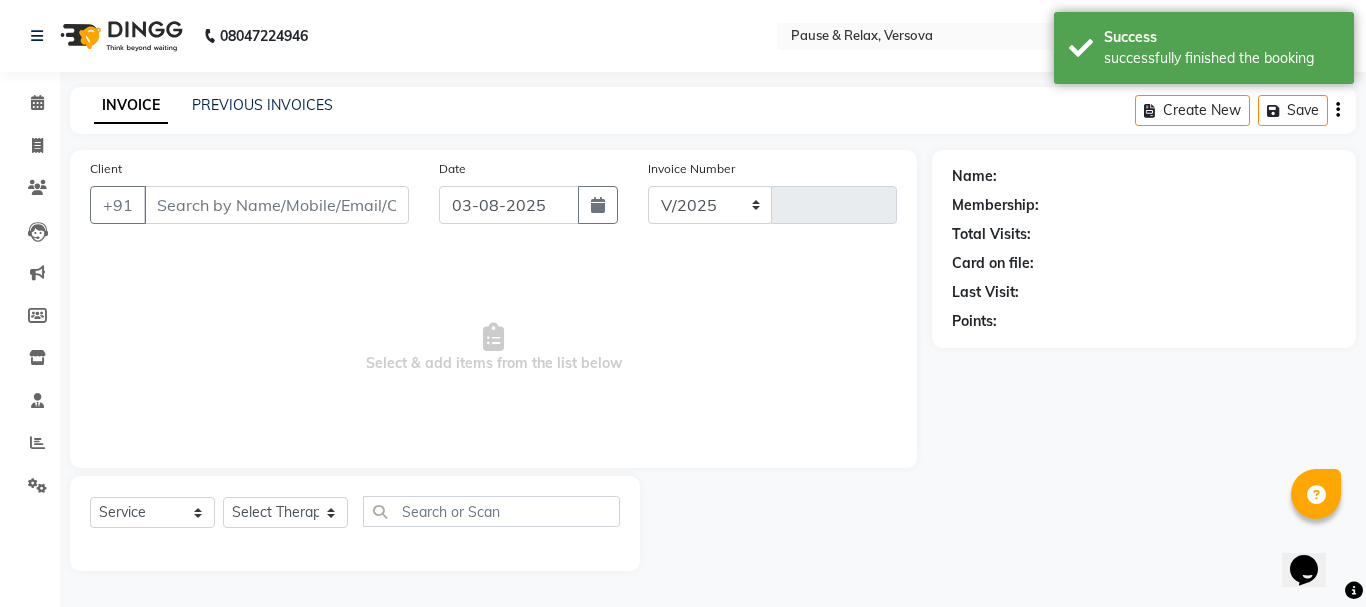 select on "6832" 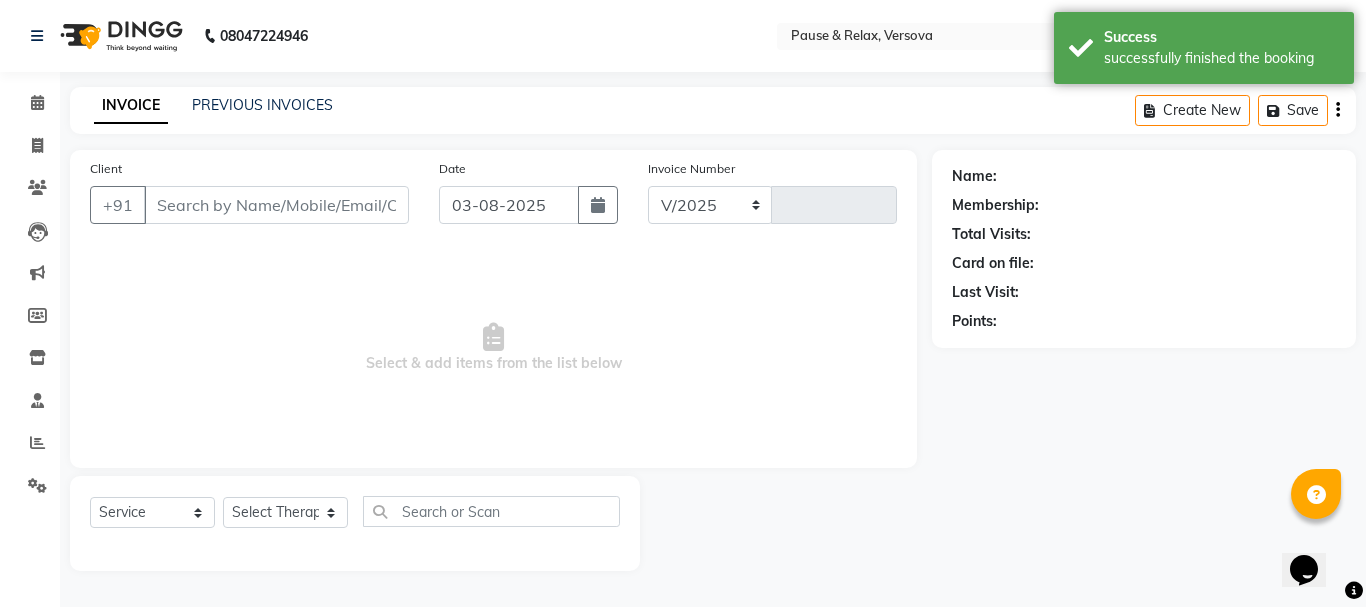 type on "1285" 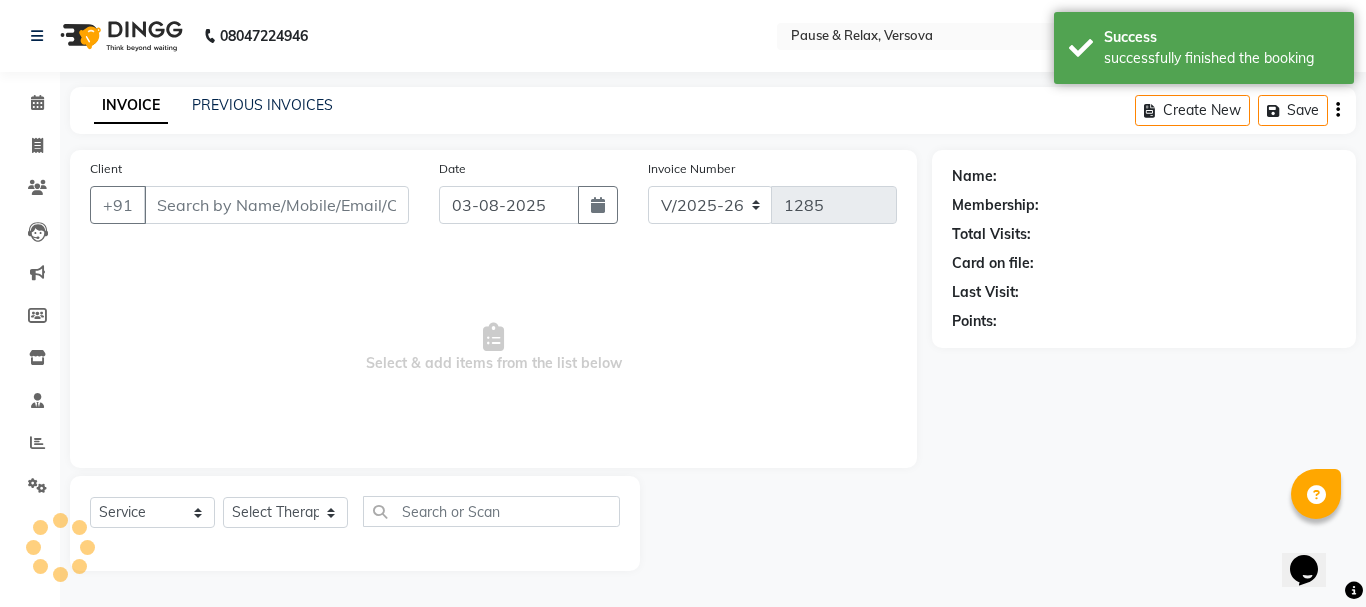 type on "9987704933" 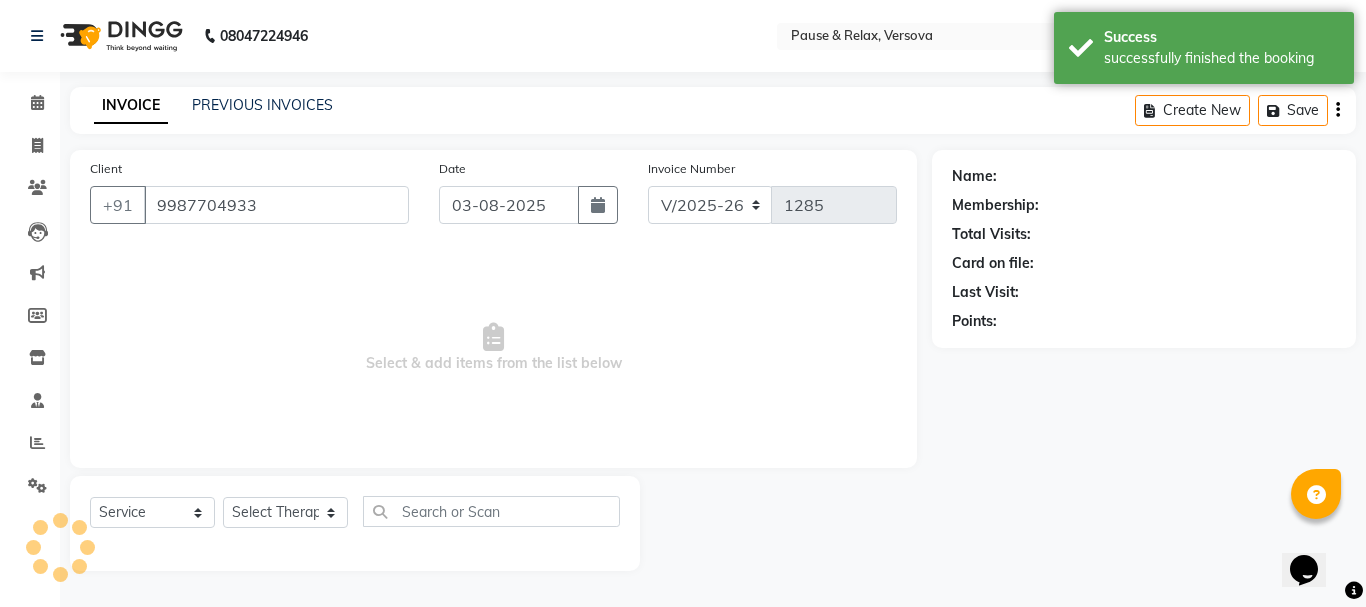 select on "82843" 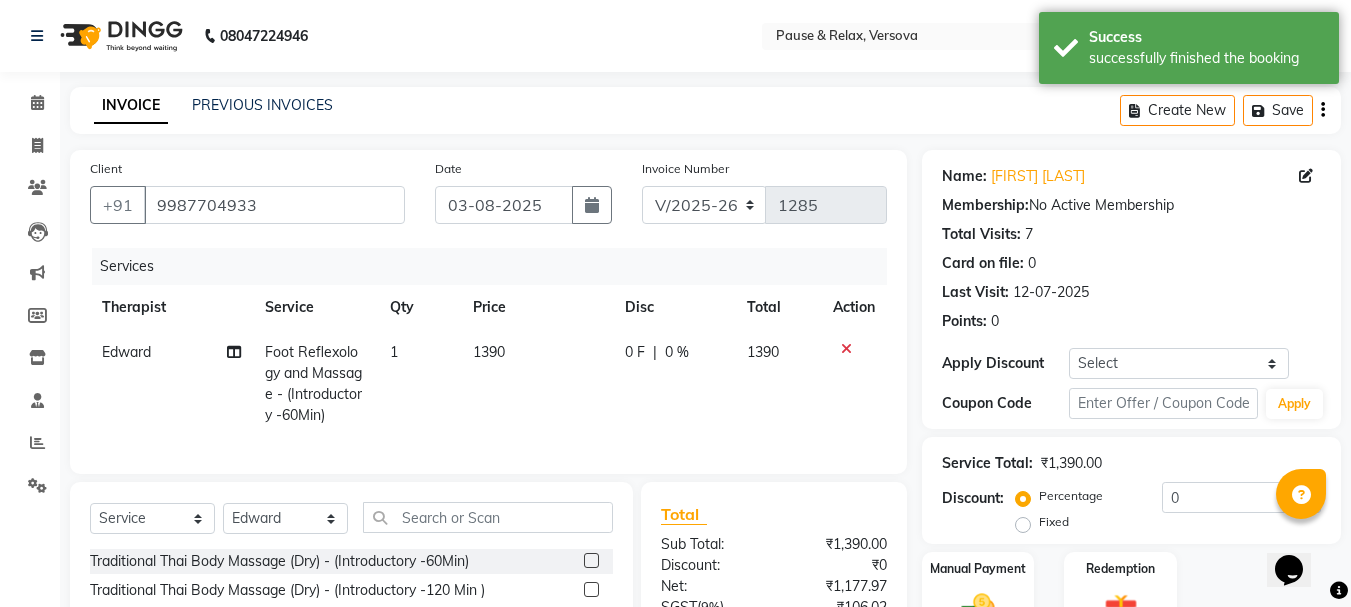 scroll, scrollTop: 215, scrollLeft: 0, axis: vertical 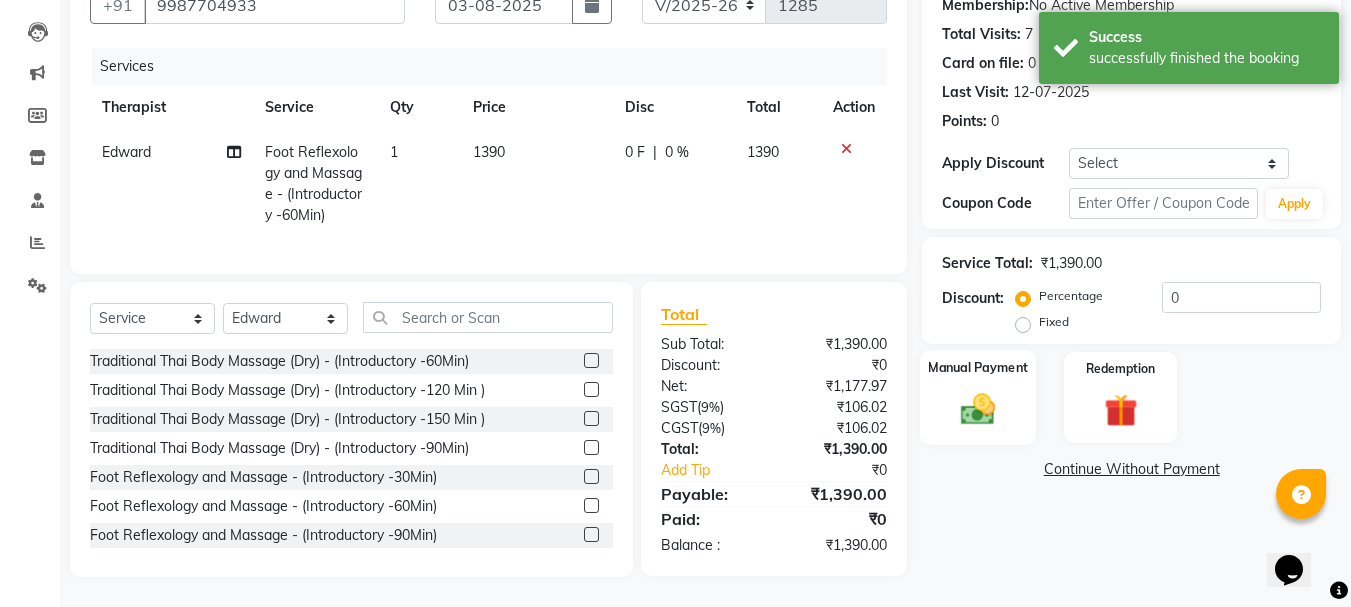 click on "Manual Payment" 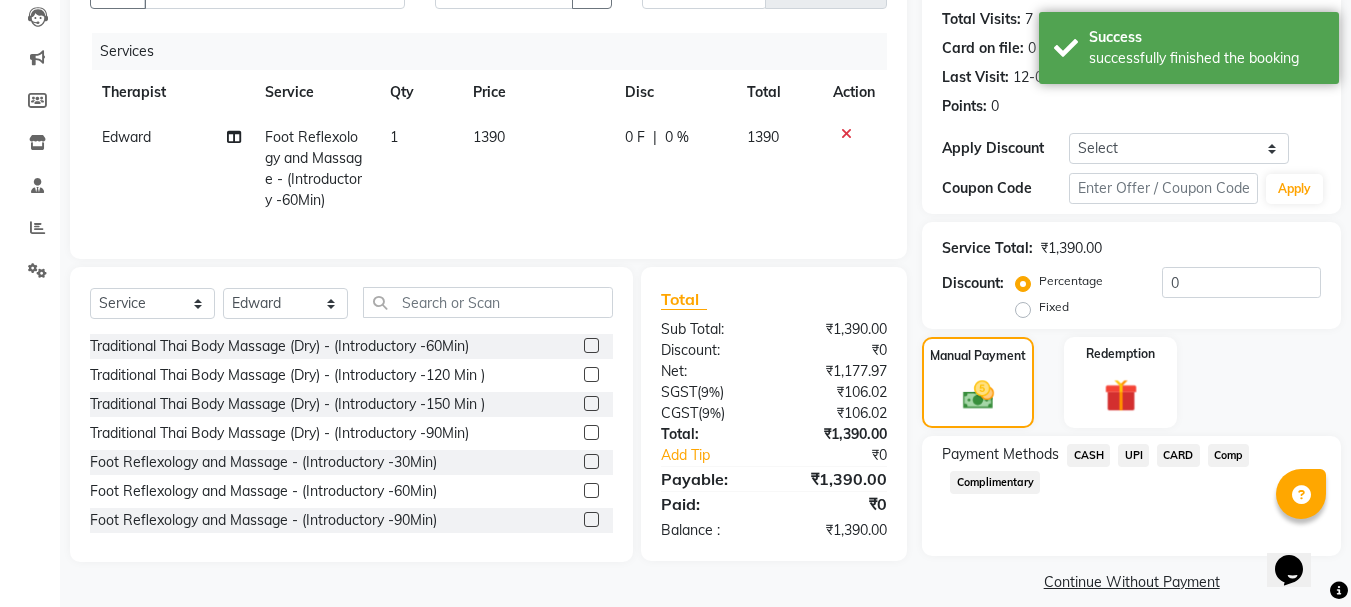 click on "UPI" 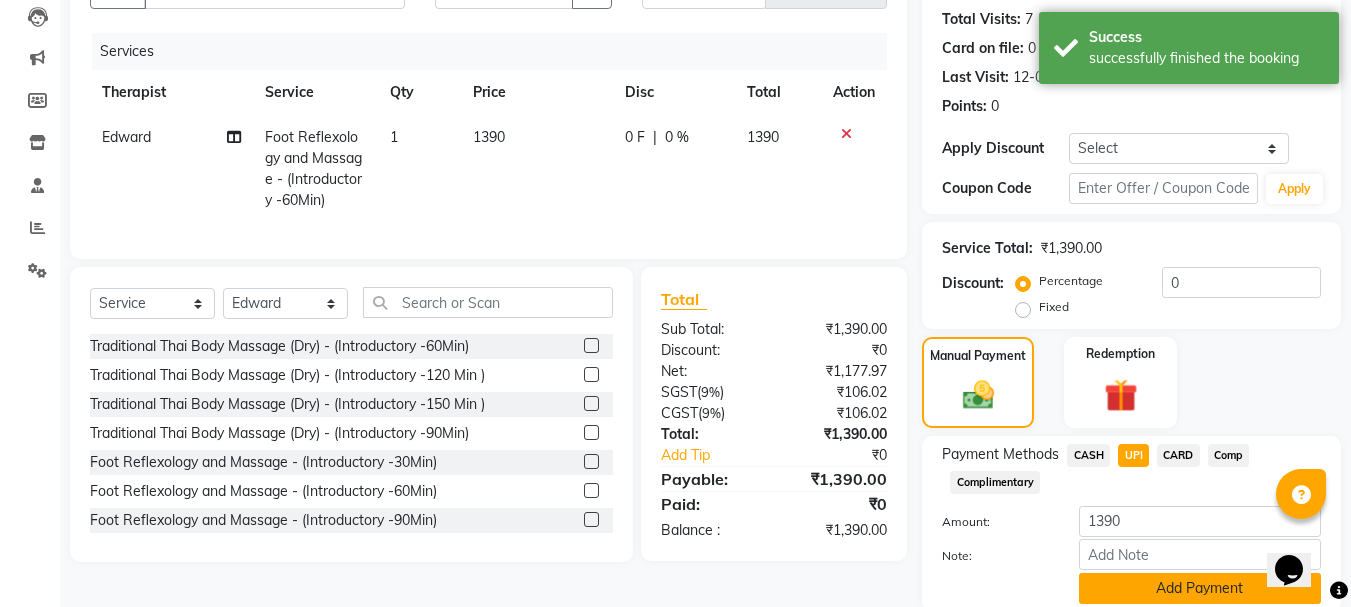 scroll, scrollTop: 291, scrollLeft: 0, axis: vertical 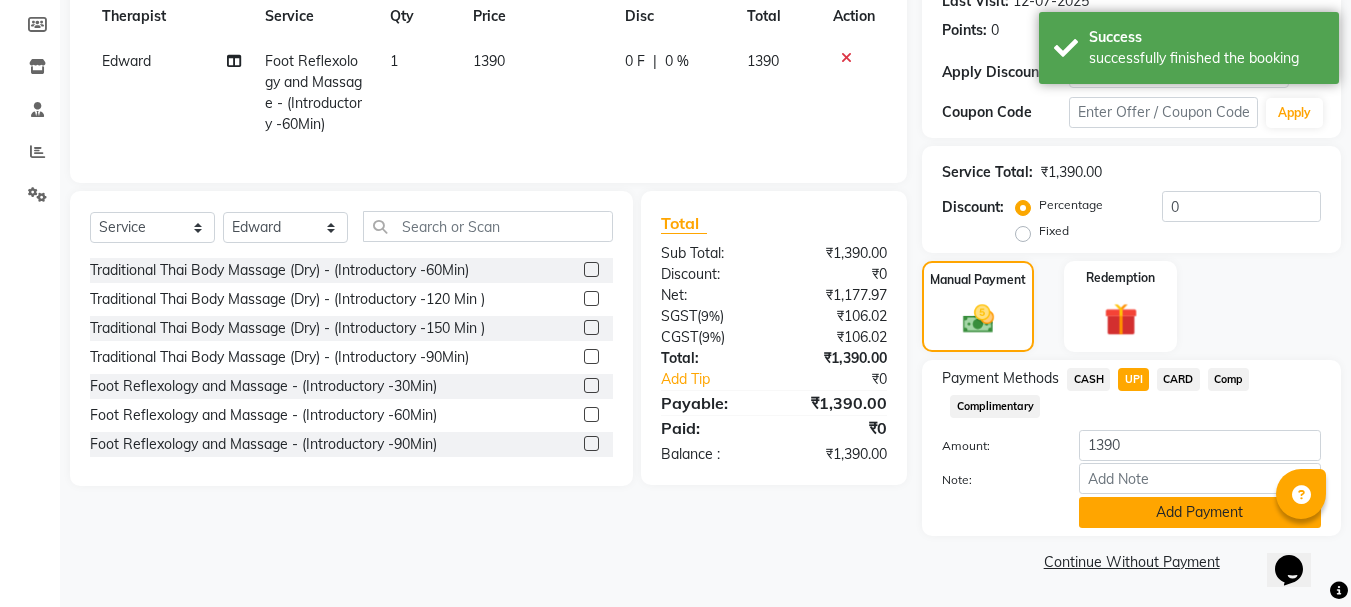 click on "Add Payment" 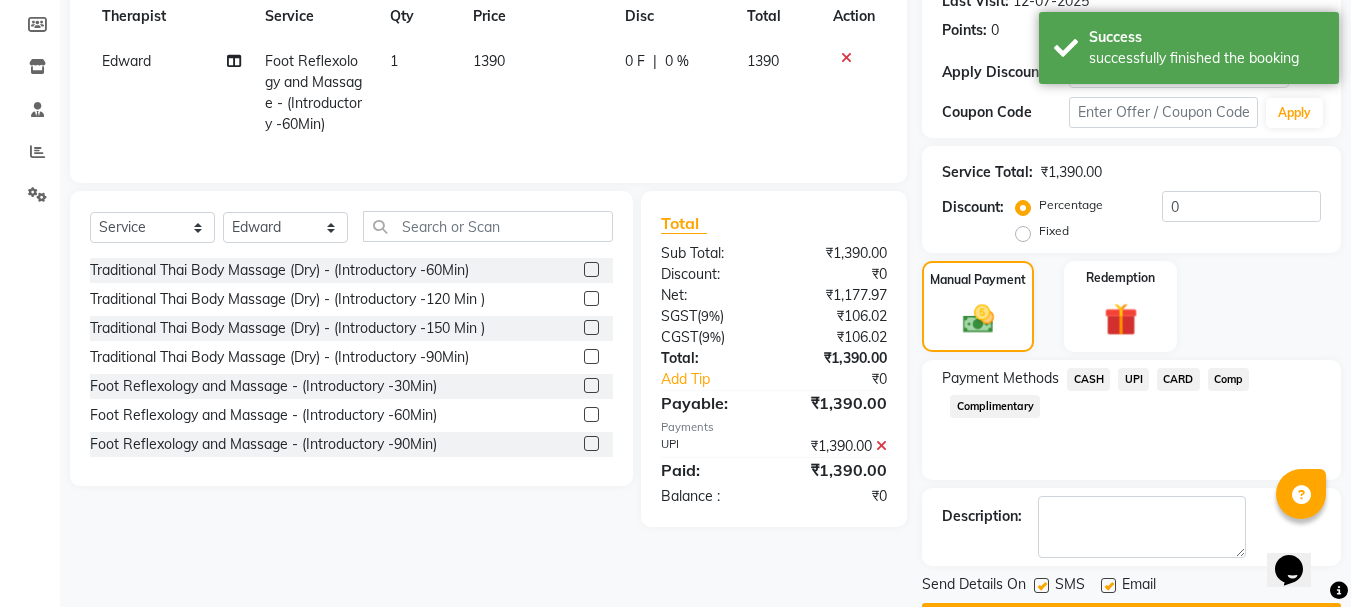 drag, startPoint x: 1350, startPoint y: 504, endPoint x: 1354, endPoint y: 575, distance: 71.11259 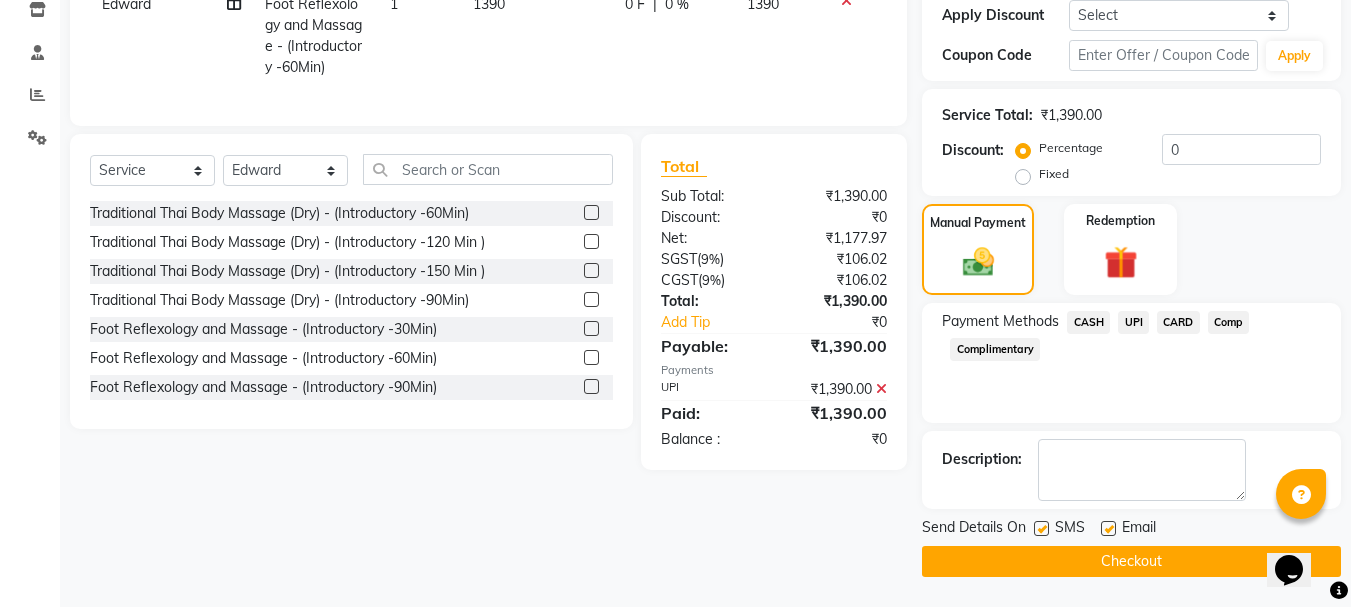 click 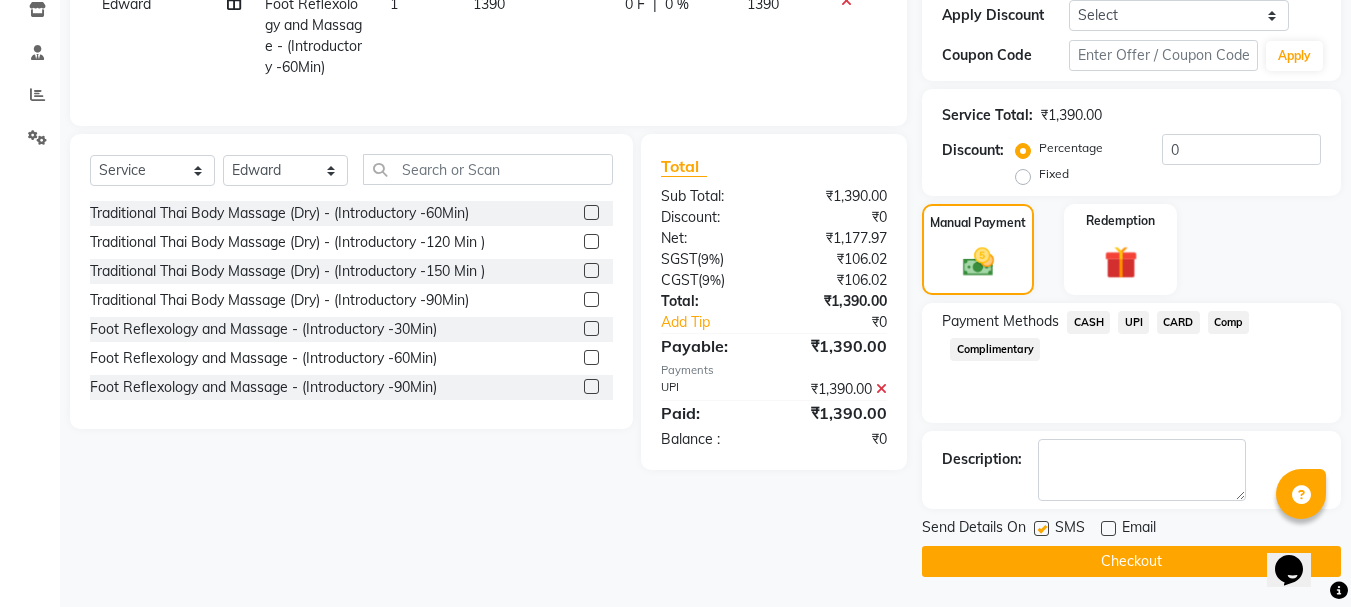 click on "Checkout" 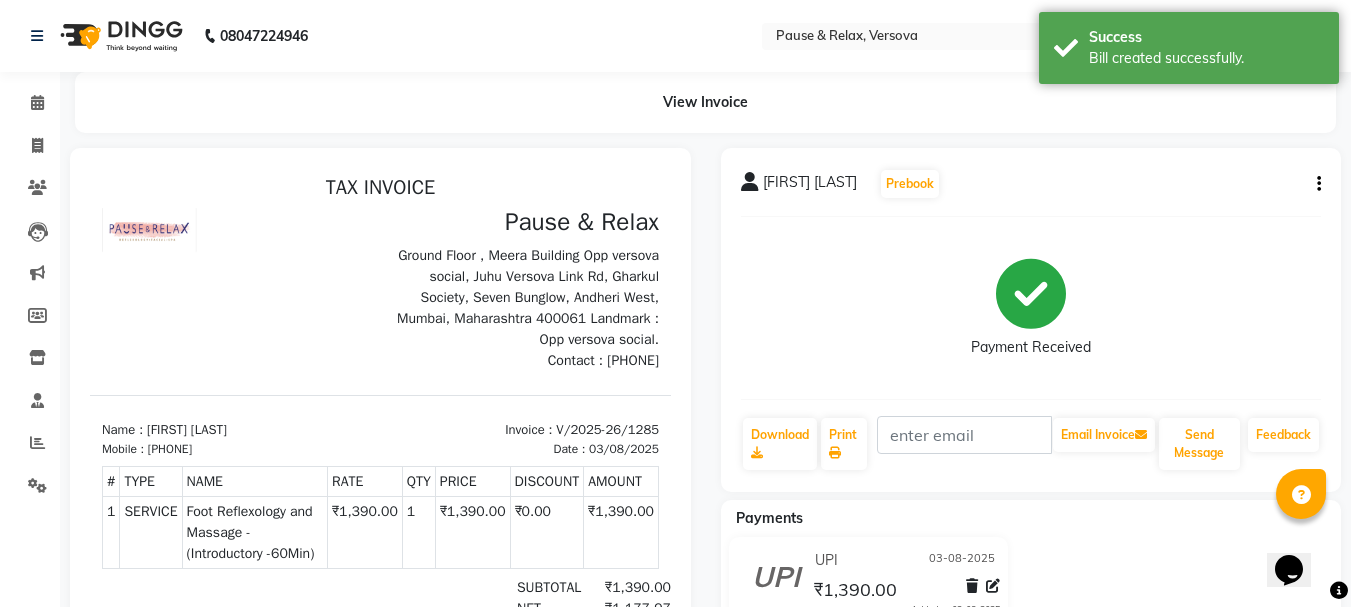scroll, scrollTop: 0, scrollLeft: 0, axis: both 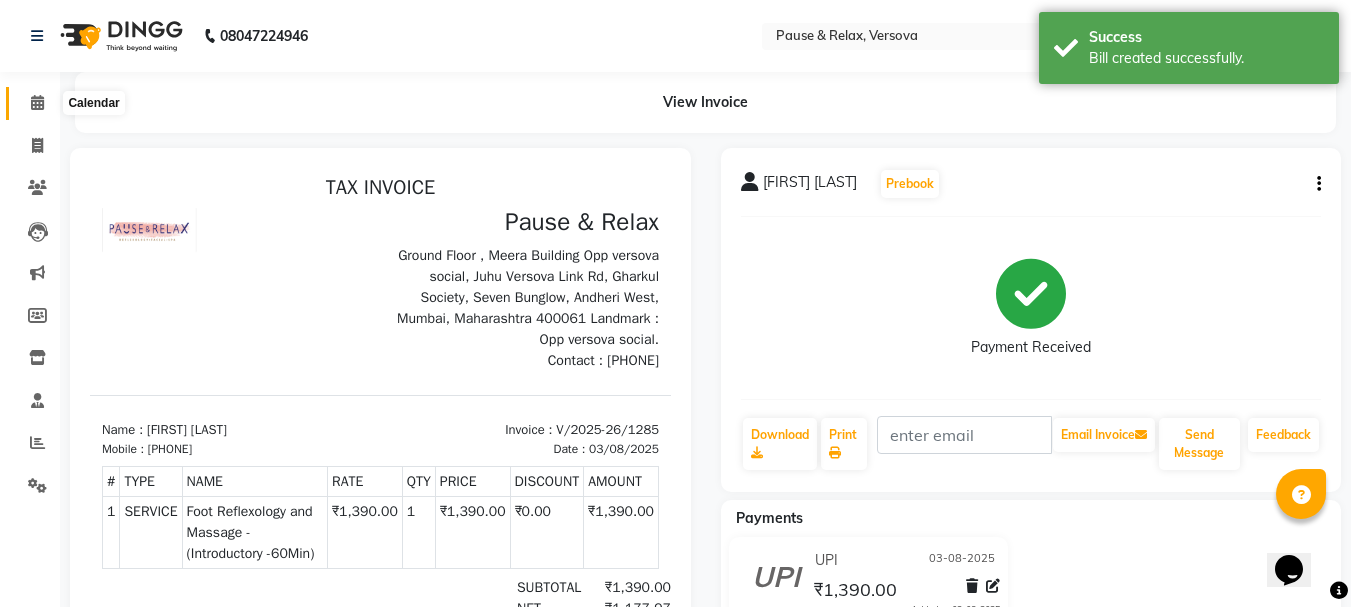 click 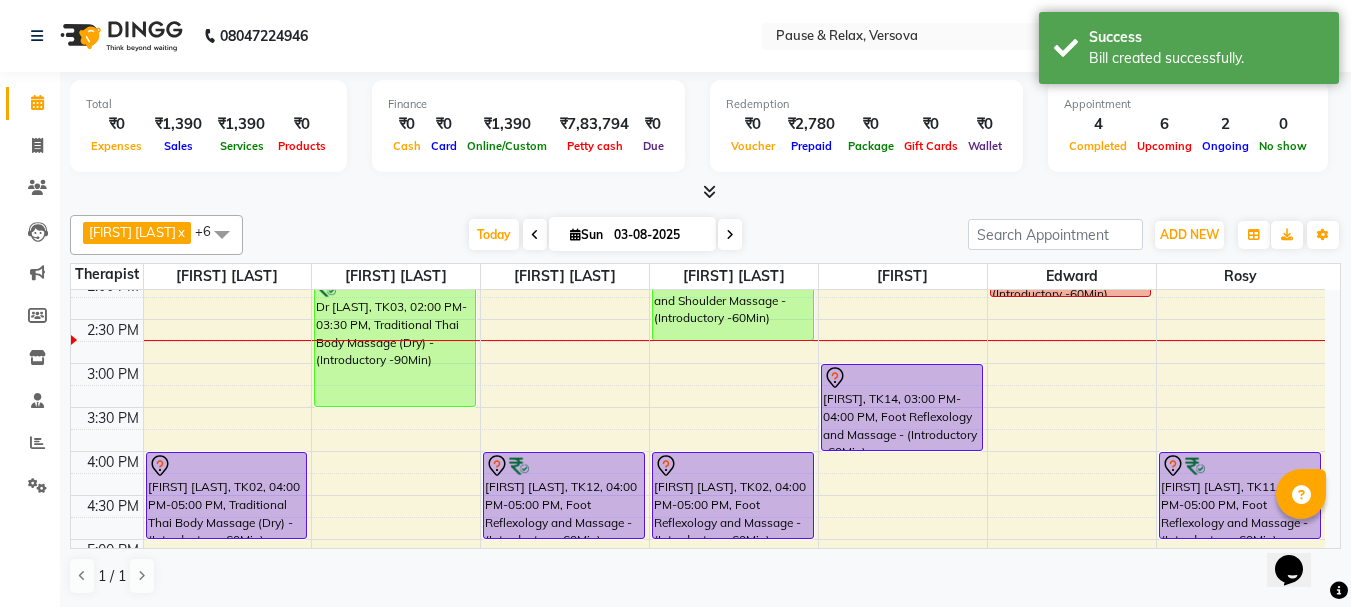scroll, scrollTop: 196, scrollLeft: 0, axis: vertical 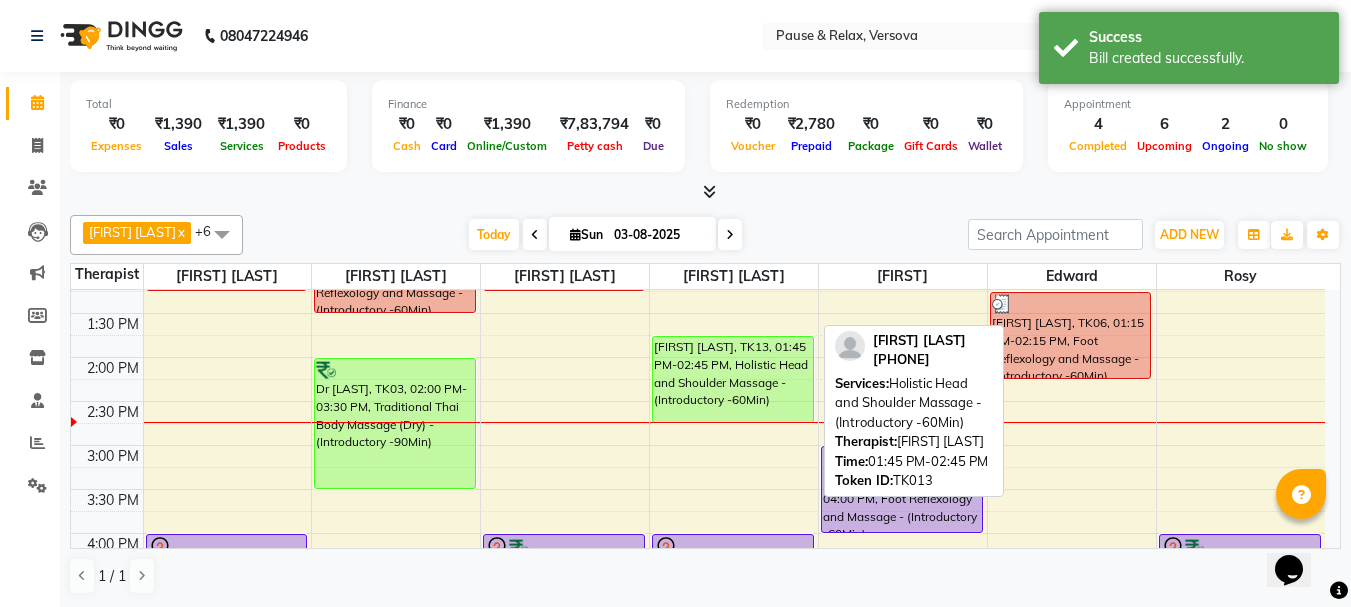 click on "[FIRST] [LAST], TK13, 01:45 PM-02:45 PM, Holistic Head and Shoulder Massage - (Introductory -60Min)" at bounding box center (733, 379) 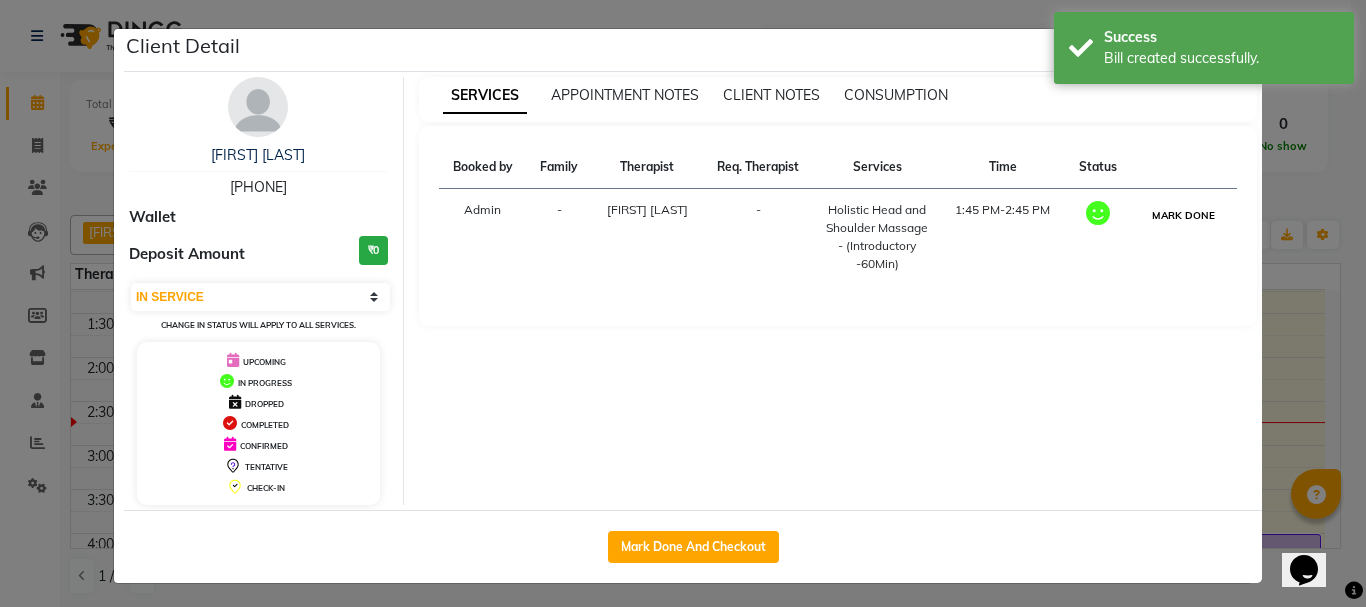 click on "MARK DONE" at bounding box center [1183, 215] 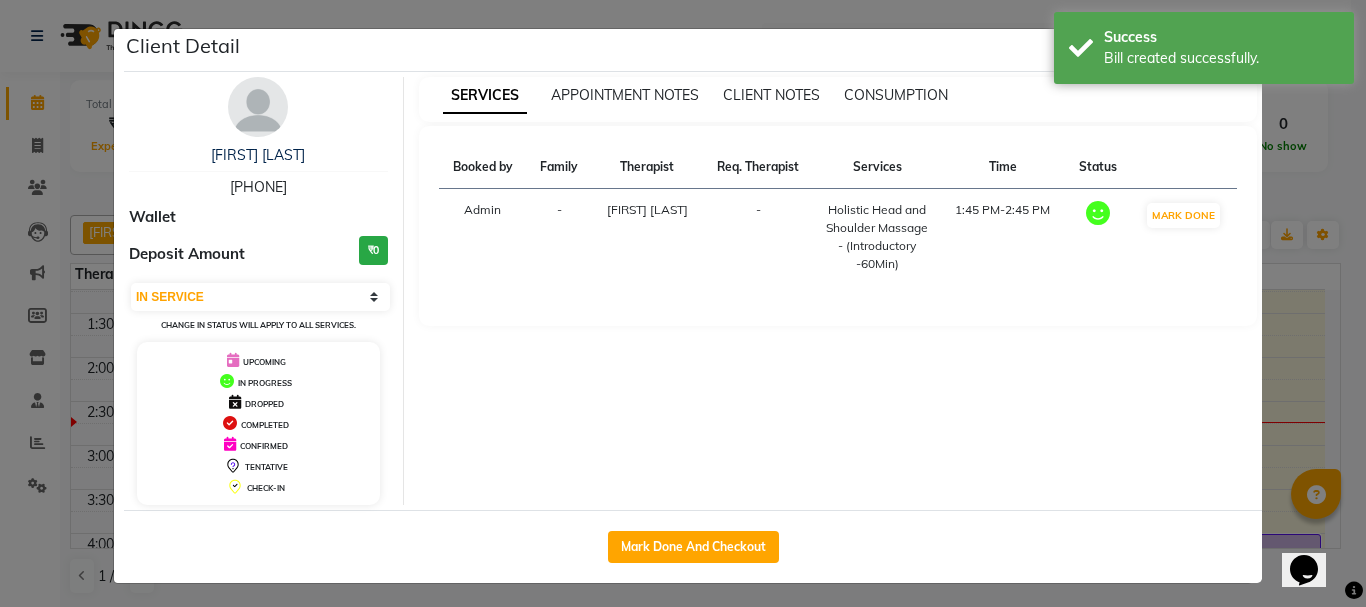 select on "3" 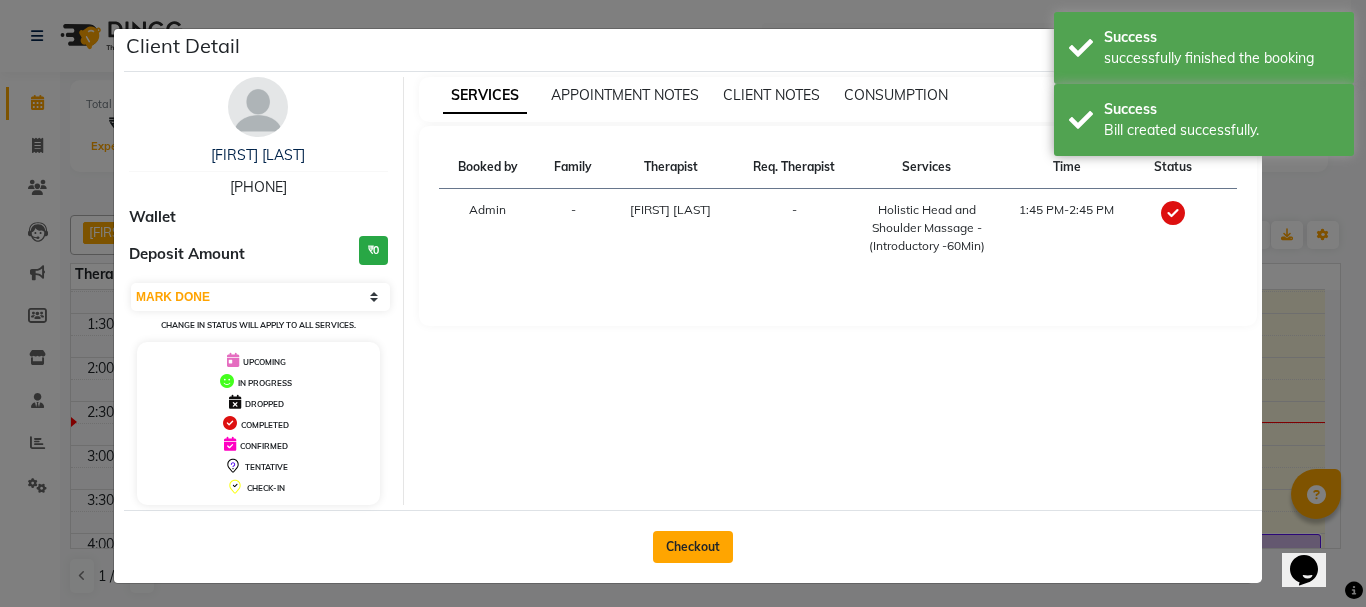 click on "Checkout" 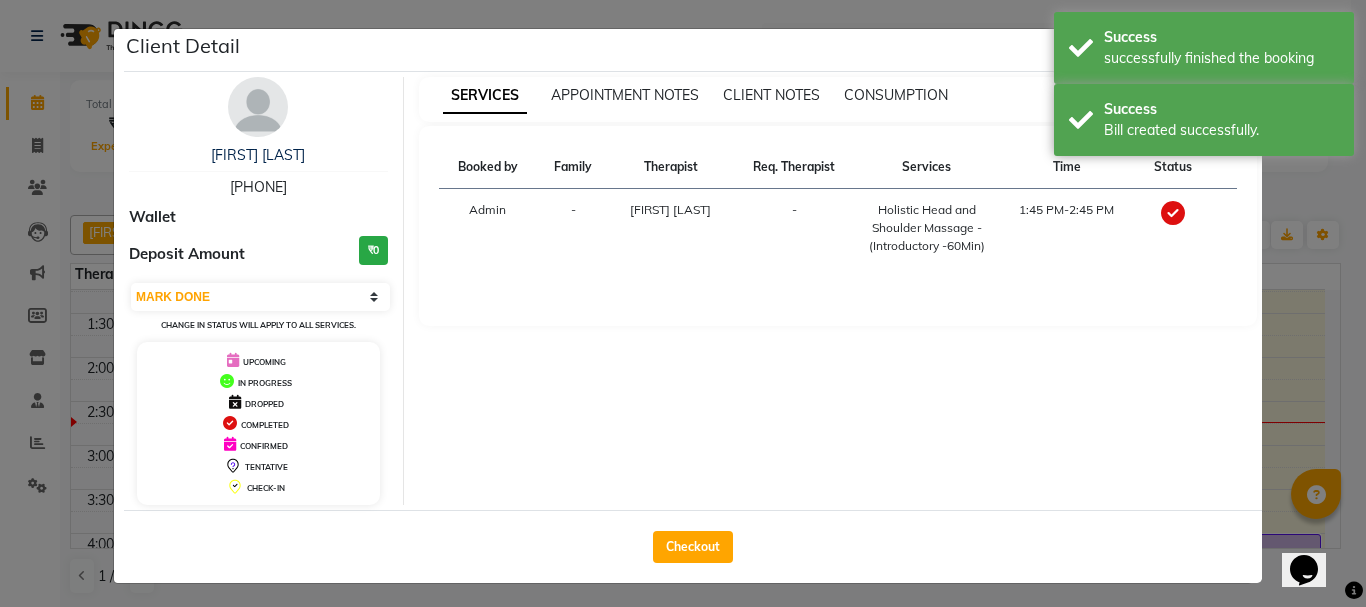 select on "6832" 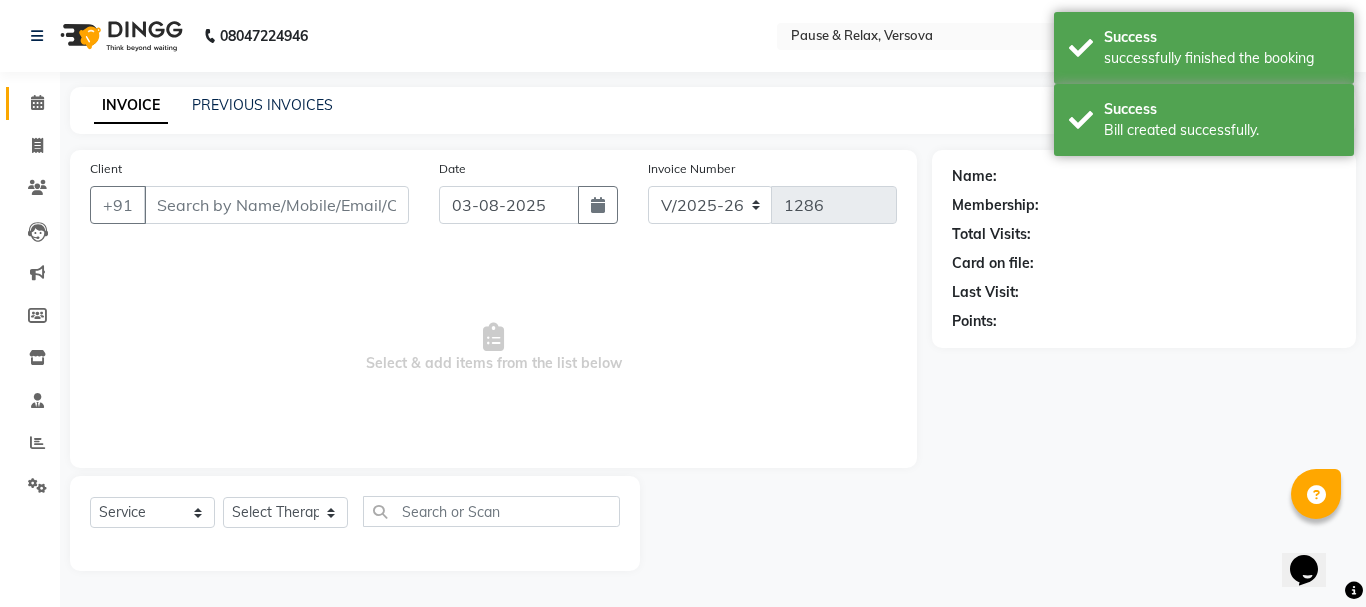 type on "[PHONE]" 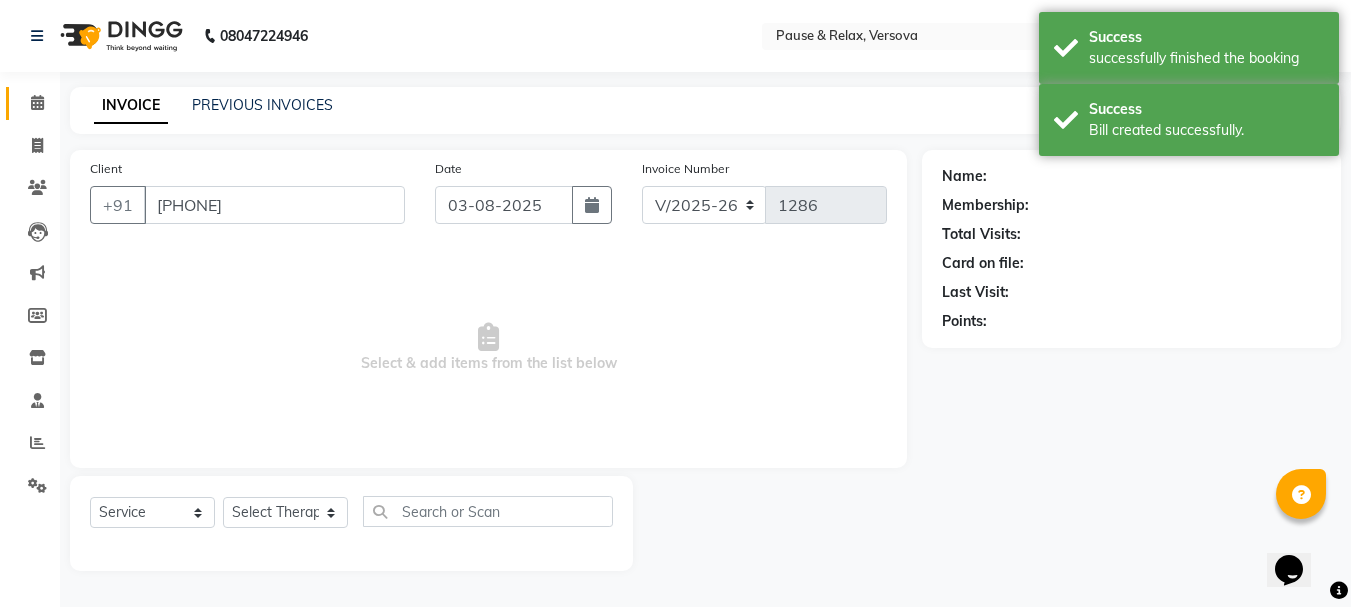 select on "53337" 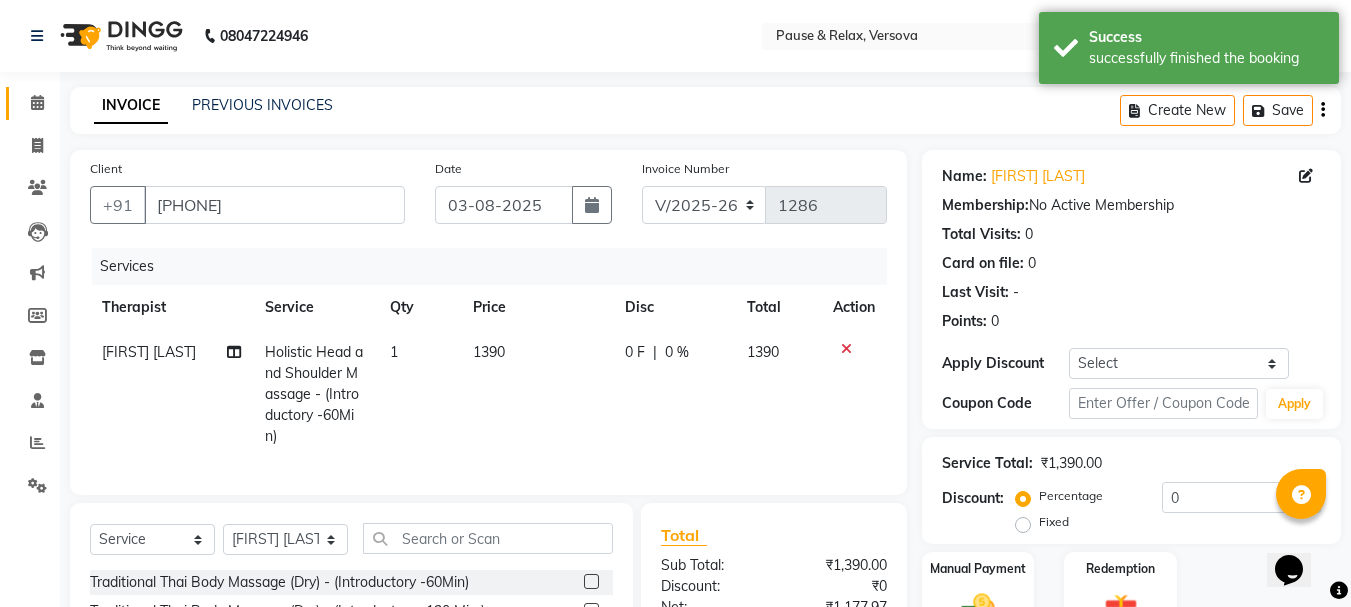 scroll, scrollTop: 236, scrollLeft: 0, axis: vertical 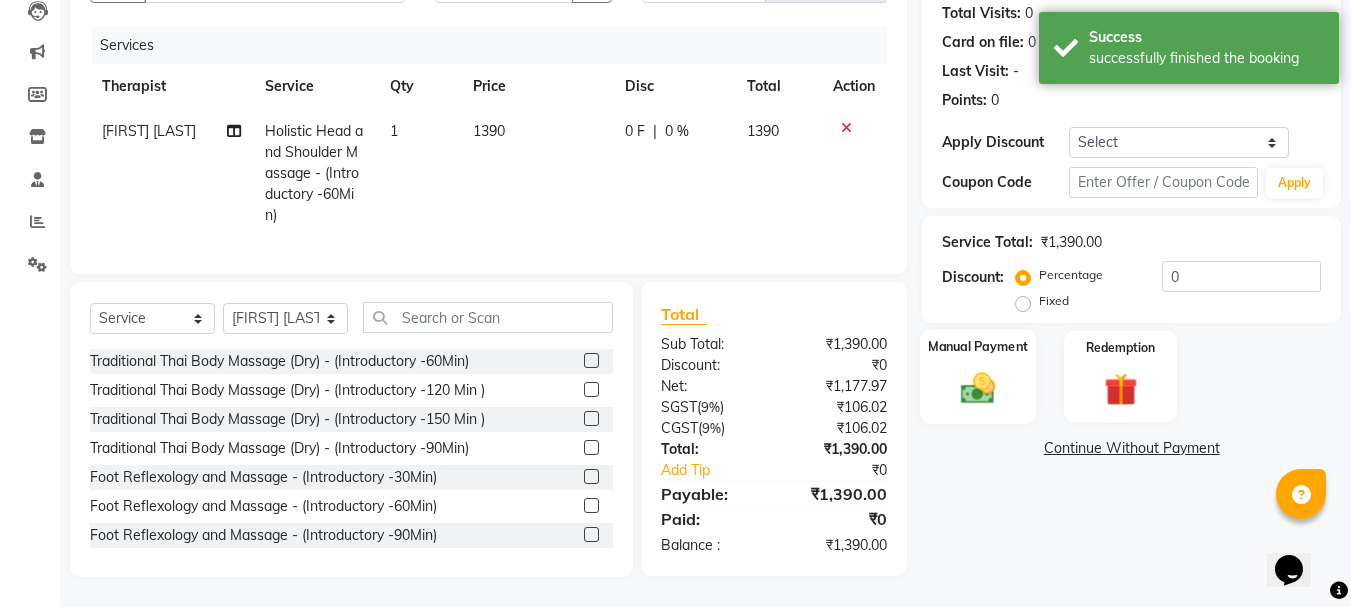 click on "Manual Payment" 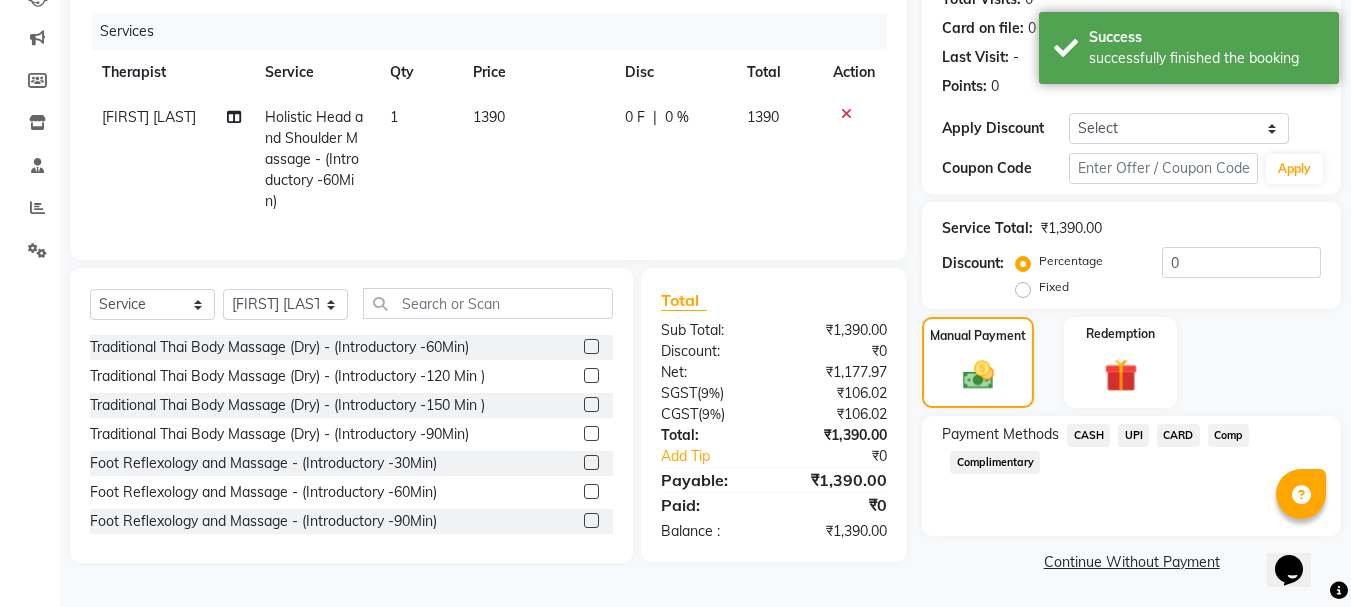click on "UPI" 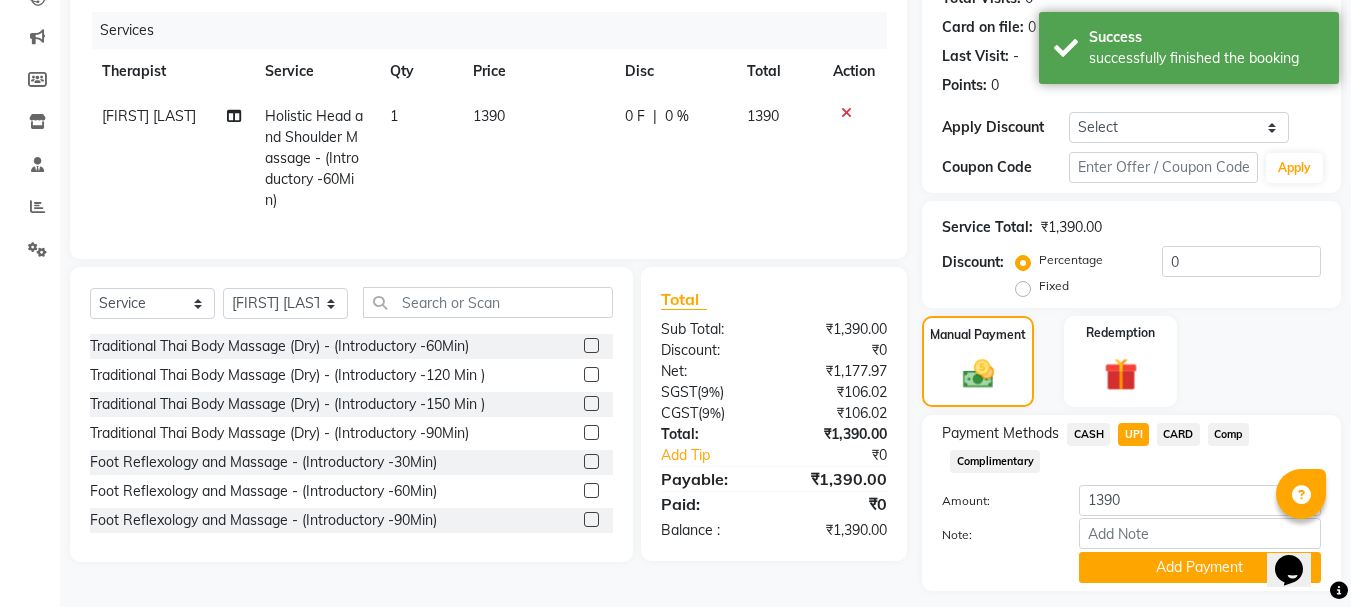 drag, startPoint x: 1357, startPoint y: 448, endPoint x: 45, endPoint y: 55, distance: 1369.596 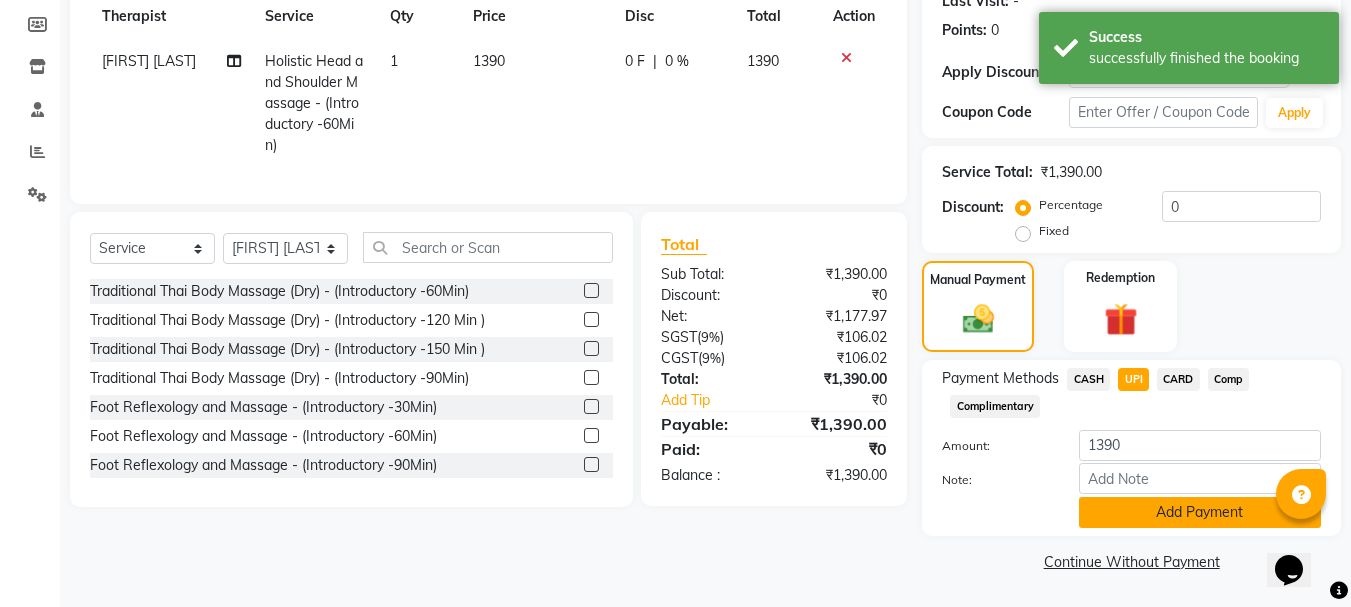 click on "Add Payment" 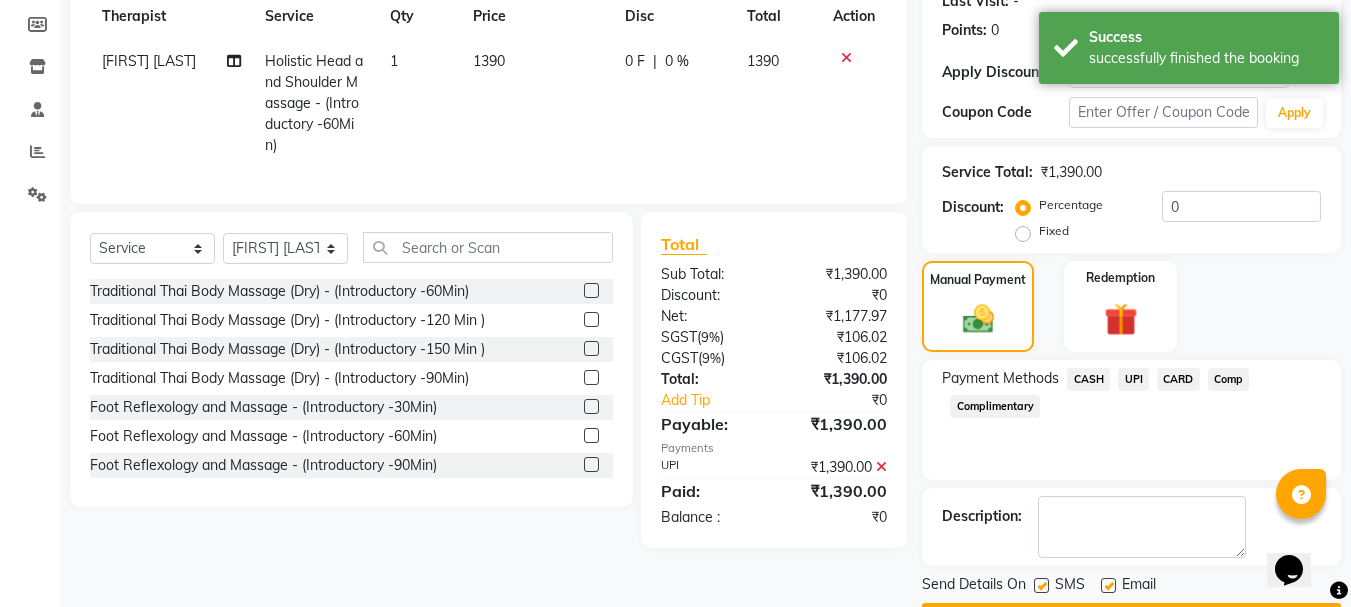 scroll, scrollTop: 348, scrollLeft: 0, axis: vertical 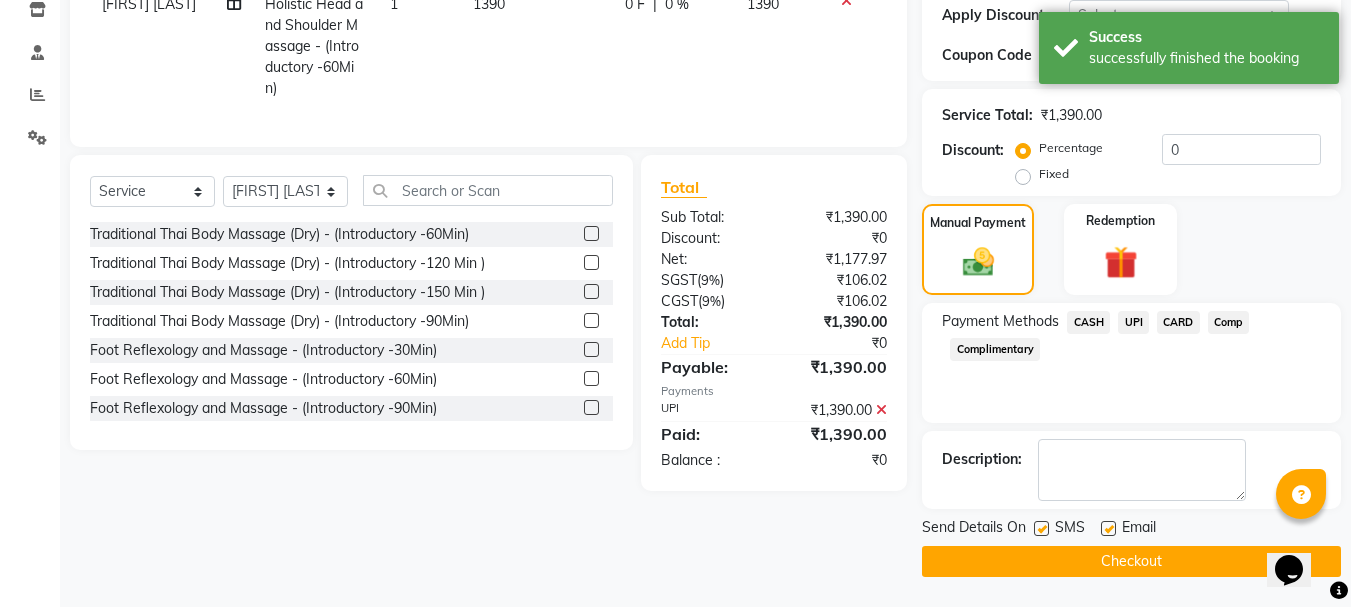 click 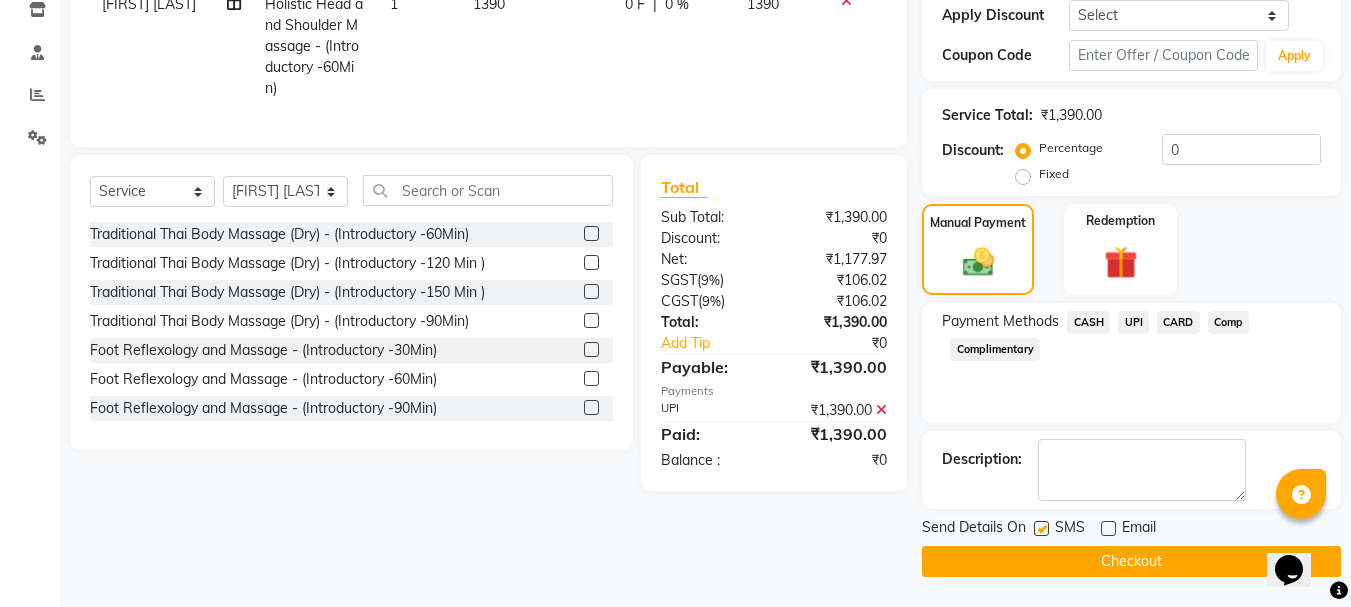 click on "Checkout" 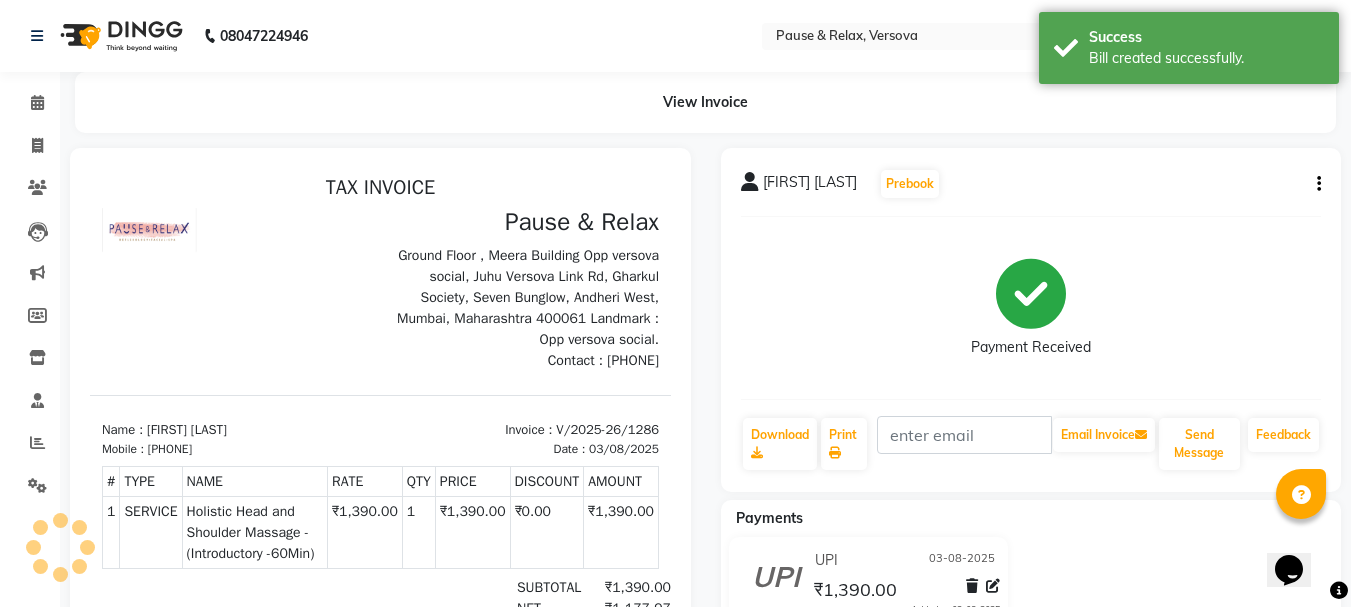 scroll, scrollTop: 0, scrollLeft: 0, axis: both 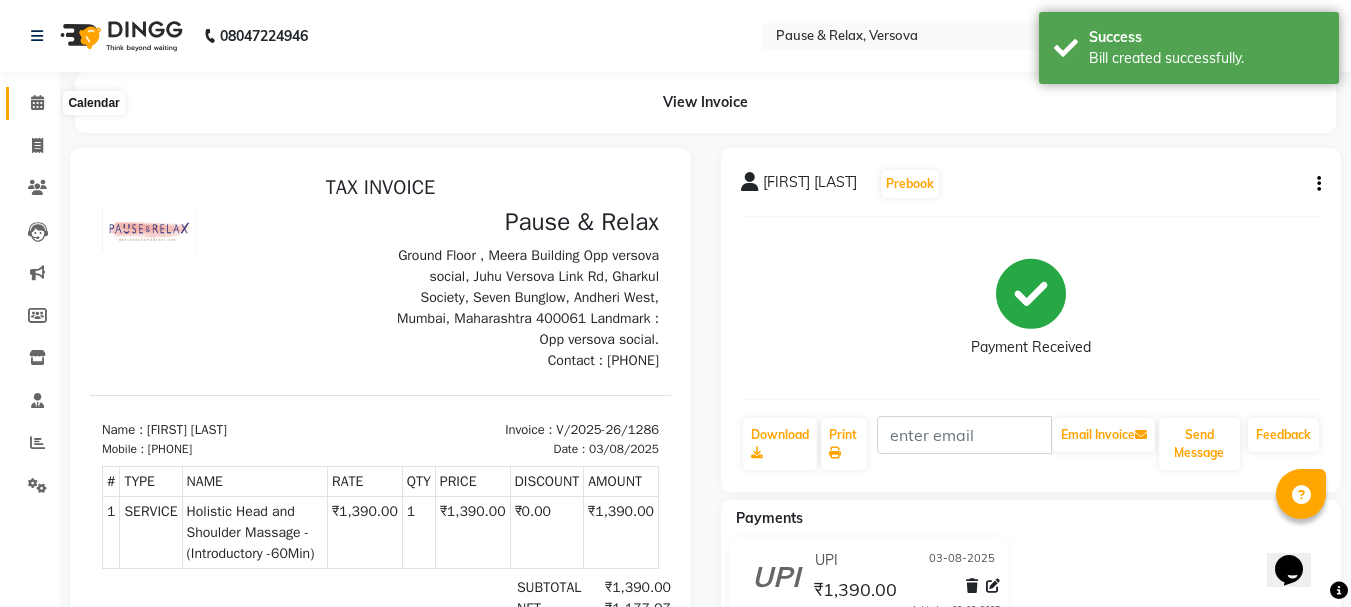 click 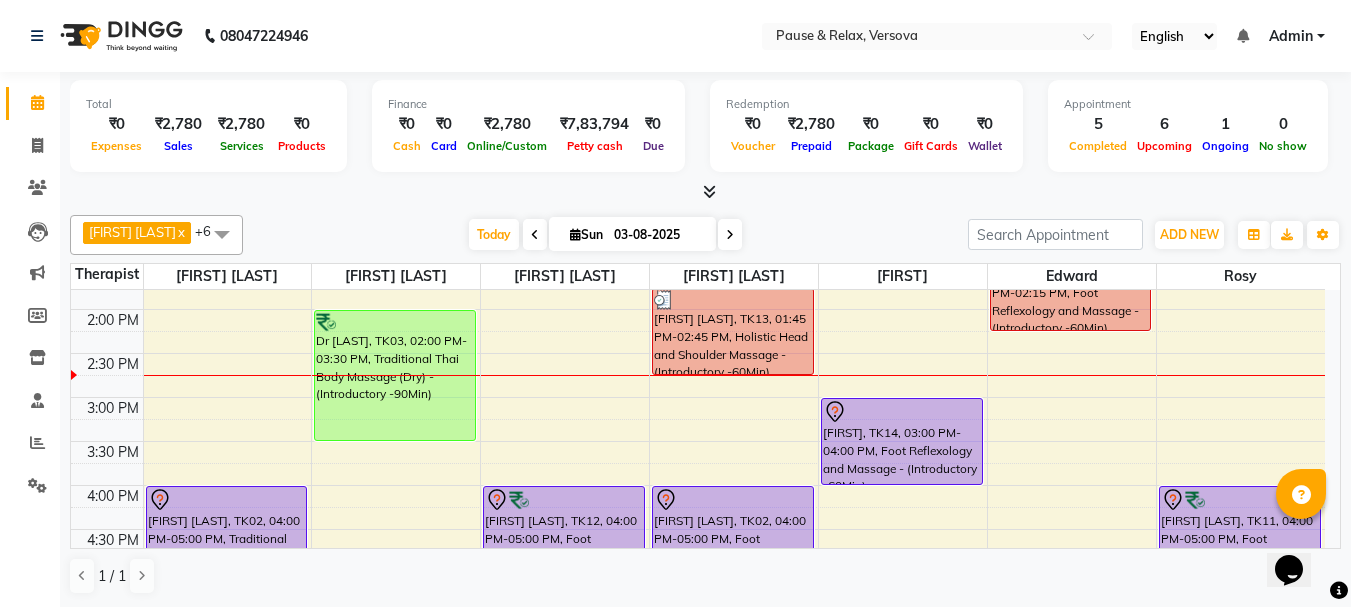 scroll, scrollTop: 257, scrollLeft: 0, axis: vertical 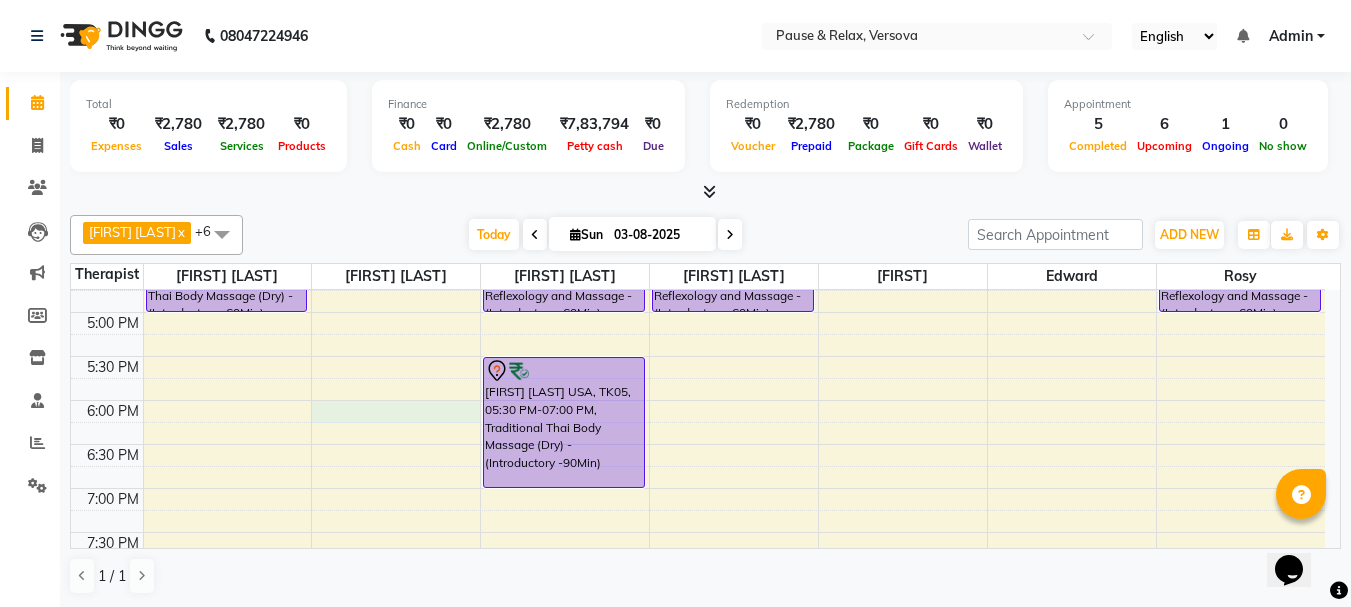 click on "11:00 AM 11:30 AM 12:00 PM 12:30 PM 1:00 PM 1:30 PM 2:00 PM 2:30 PM 3:00 PM 3:30 PM 4:00 PM 4:30 PM 5:00 PM 5:30 PM 6:00 PM 6:30 PM 7:00 PM 7:30 PM 8:00 PM 8:30 PM 9:00 PM 9:30 PM     [FIRST] [LAST], TK01, 12:15 PM-01:15 PM, Foot Reflexology and Massage - (Introductory -60Min)             [FIRST] [LAST], TK02, 04:00 PM-05:00 PM, Traditional Thai Body Massage (Dry) - (Introductory -60Min)     [FIRST] [LAST], TK04, 12:30 PM-01:30 PM, Foot Reflexology and Massage - (Introductory -60Min)     Dr [LAST], TK03, 02:00 PM-03:30 PM, Traditional Thai Body Massage (Dry) - (Introductory -90Min)     [FIRST] [LAST], TK01, 12:15 PM-01:15 PM, Foot Reflexology and Massage - (Introductory -60Min)             [FIRST] [LAST], TK12, 04:00 PM-05:00 PM, Foot Reflexology and Massage - (Introductory -60Min)     [FIRST] [LAST] USA, TK05, 05:30 PM-07:00 PM, Traditional Thai Body Massage (Dry) - (Introductory -90Min)     [FIRST] [LAST], TK13, 01:45 PM-02:45 PM, Holistic Head and Shoulder Massage - (Introductory -60Min)" at bounding box center [698, 268] 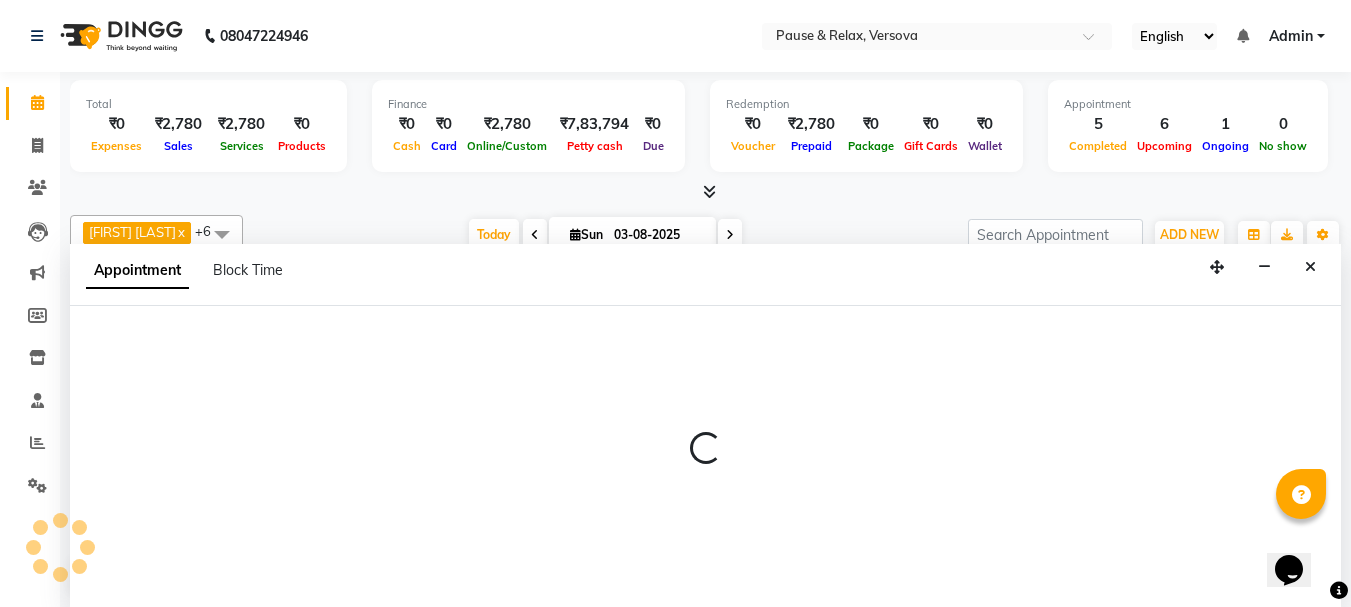 scroll, scrollTop: 1, scrollLeft: 0, axis: vertical 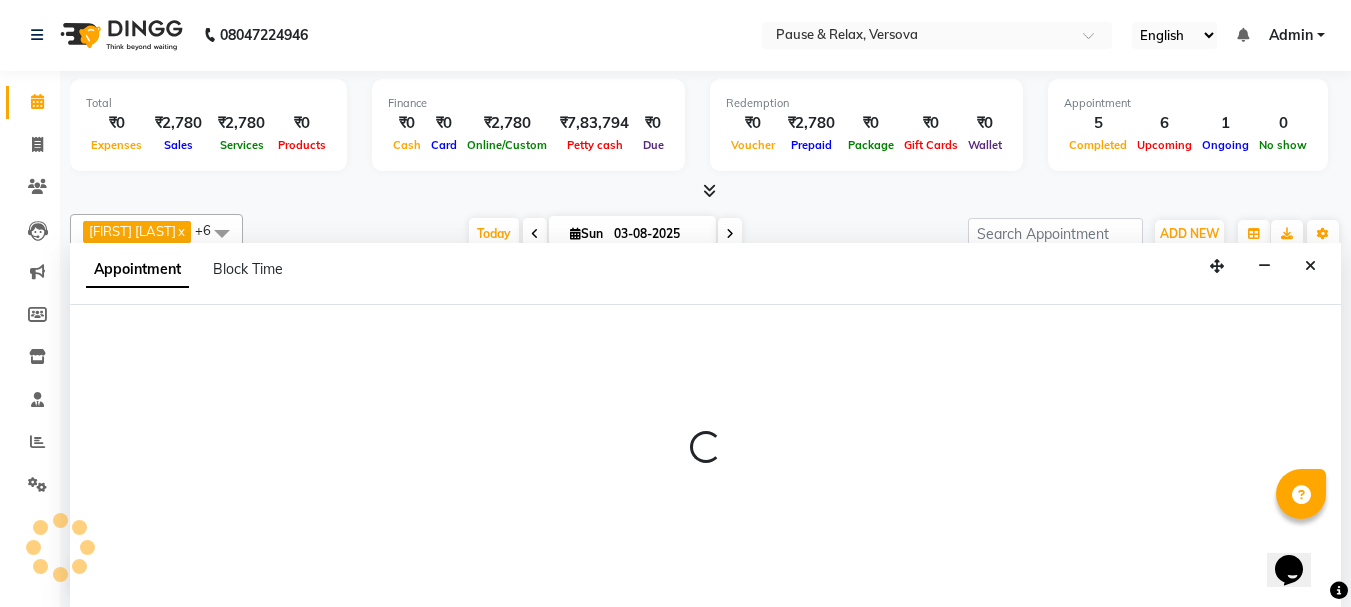 select on "53332" 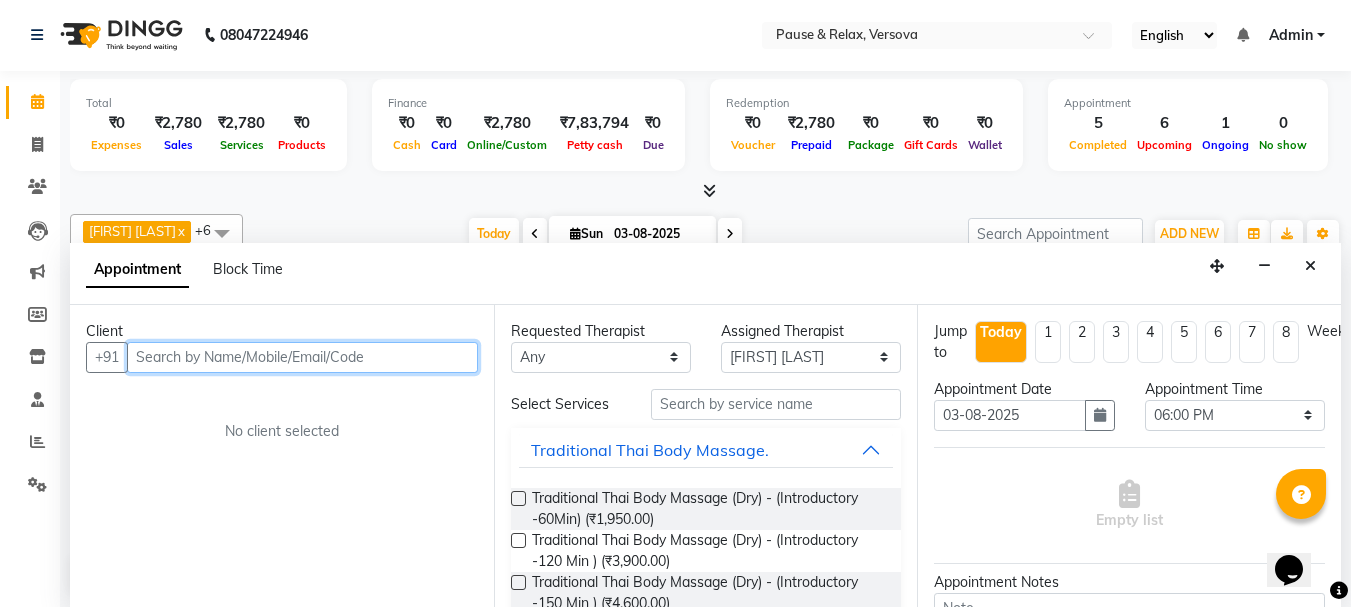 click at bounding box center [302, 357] 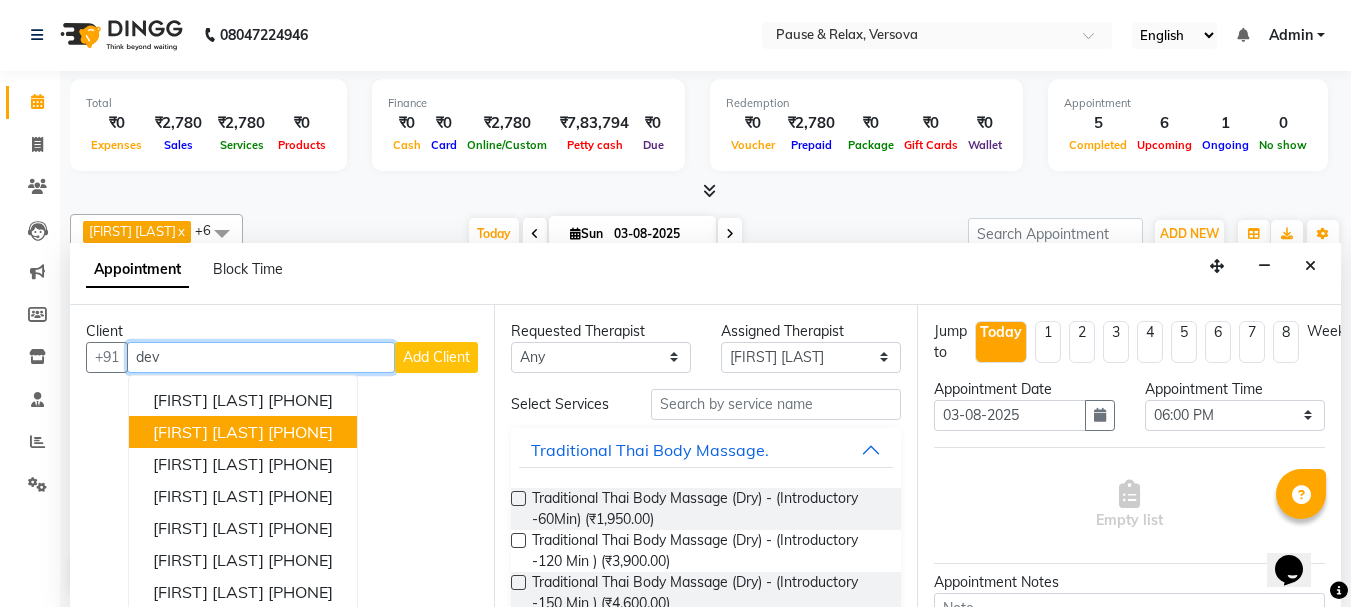 click on "[PHONE]" at bounding box center [300, 432] 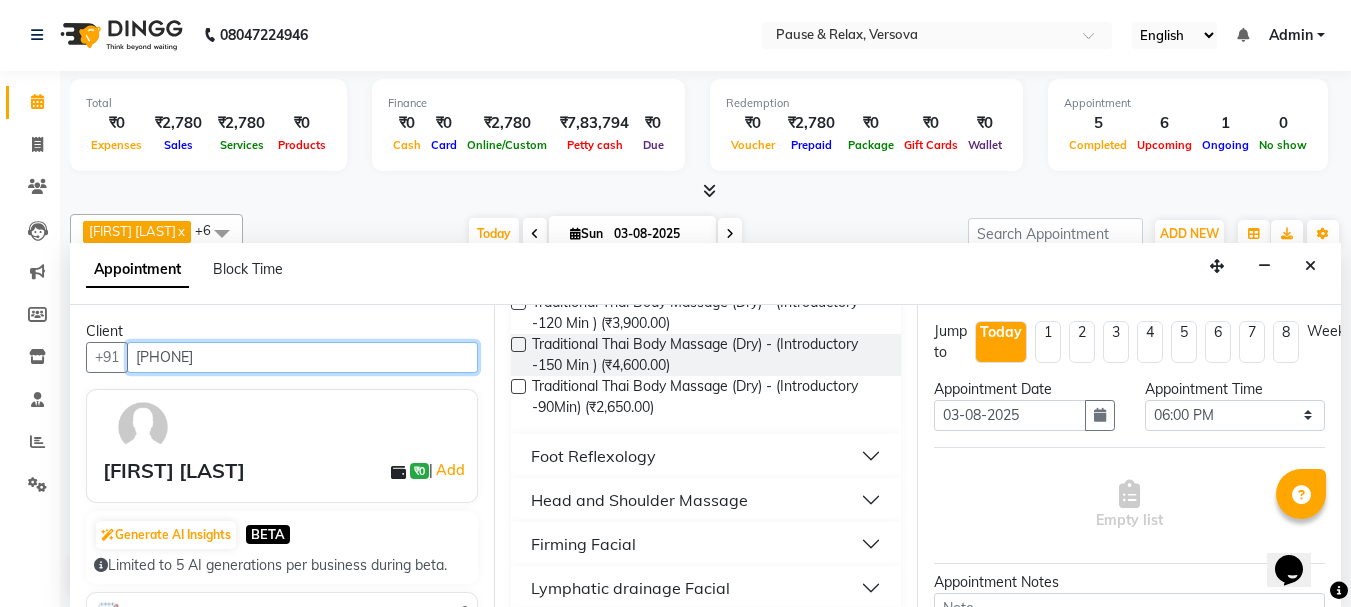 scroll, scrollTop: 296, scrollLeft: 0, axis: vertical 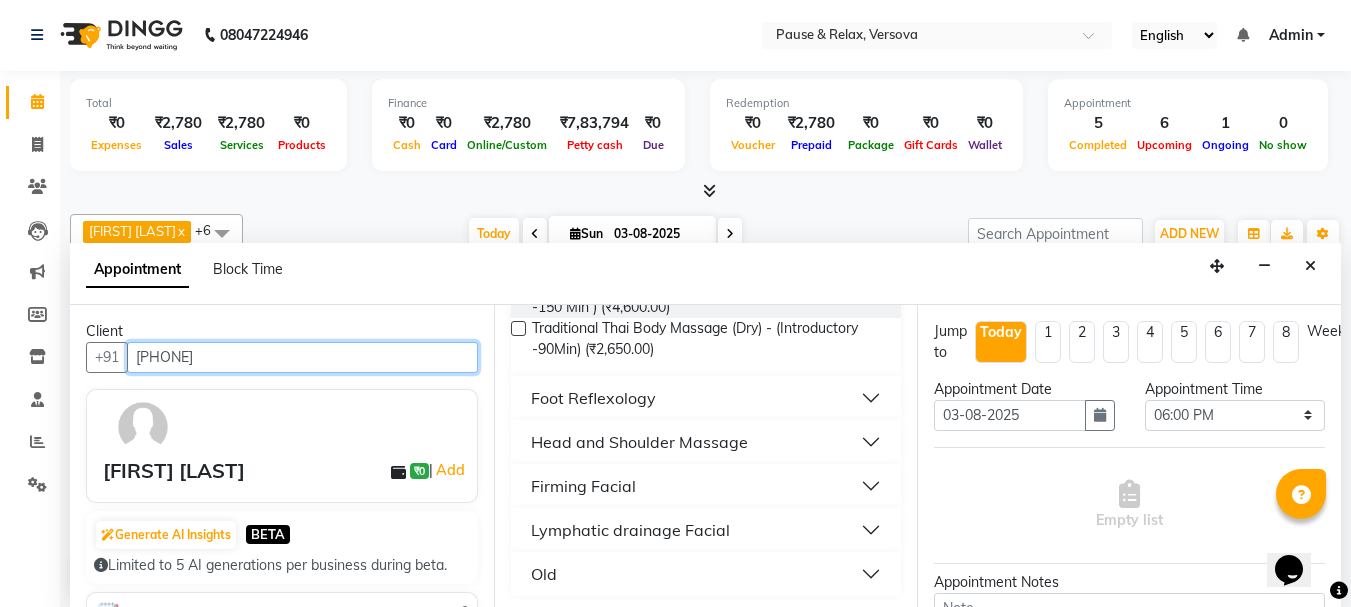 type on "[PHONE]" 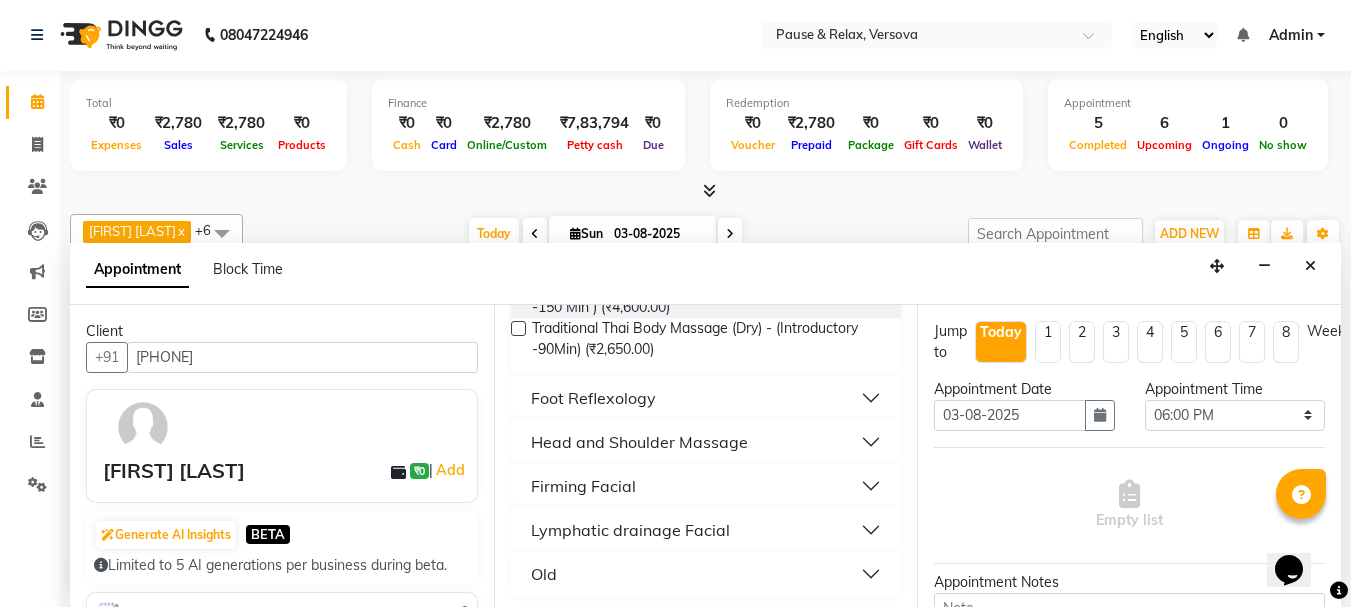 click on "Foot Reflexology" at bounding box center [706, 398] 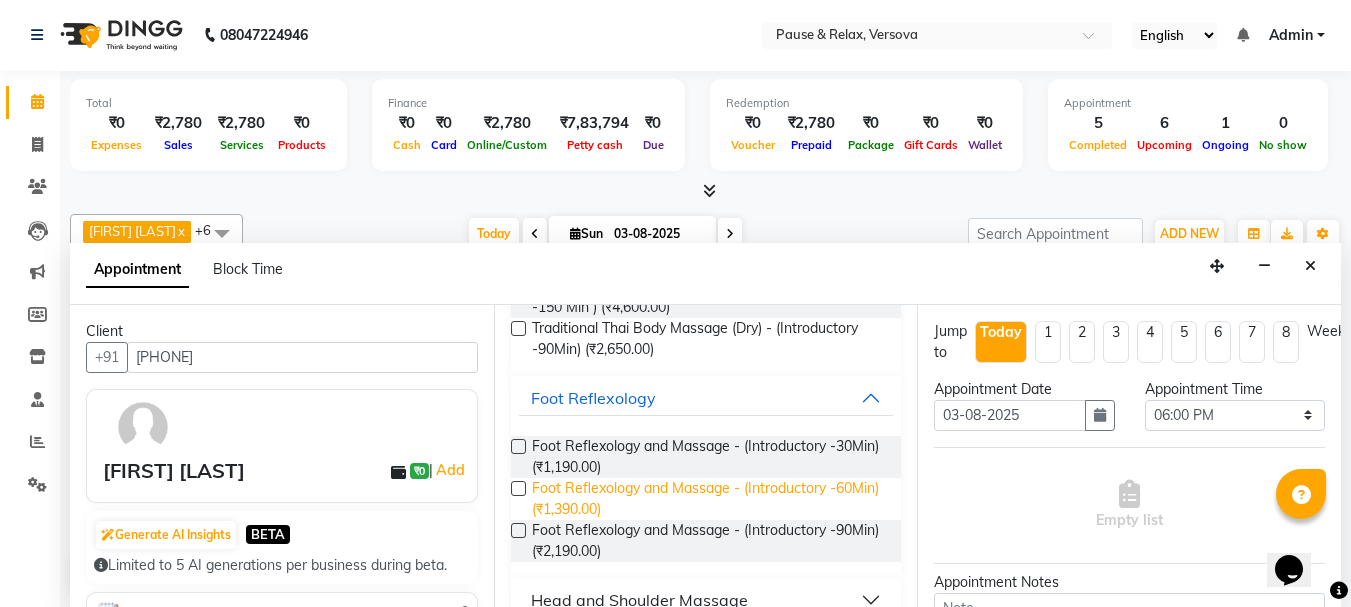 click on "Foot Reflexology and Massage - (Introductory -60Min) (₹1,390.00)" at bounding box center [709, 499] 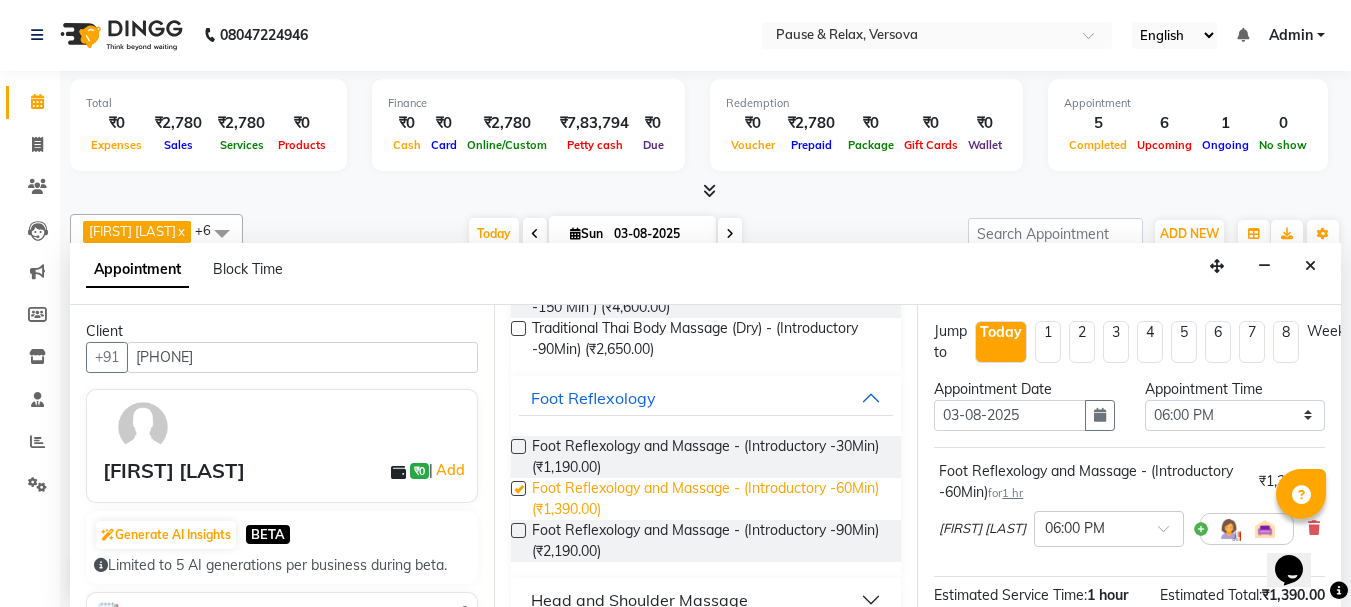 checkbox on "false" 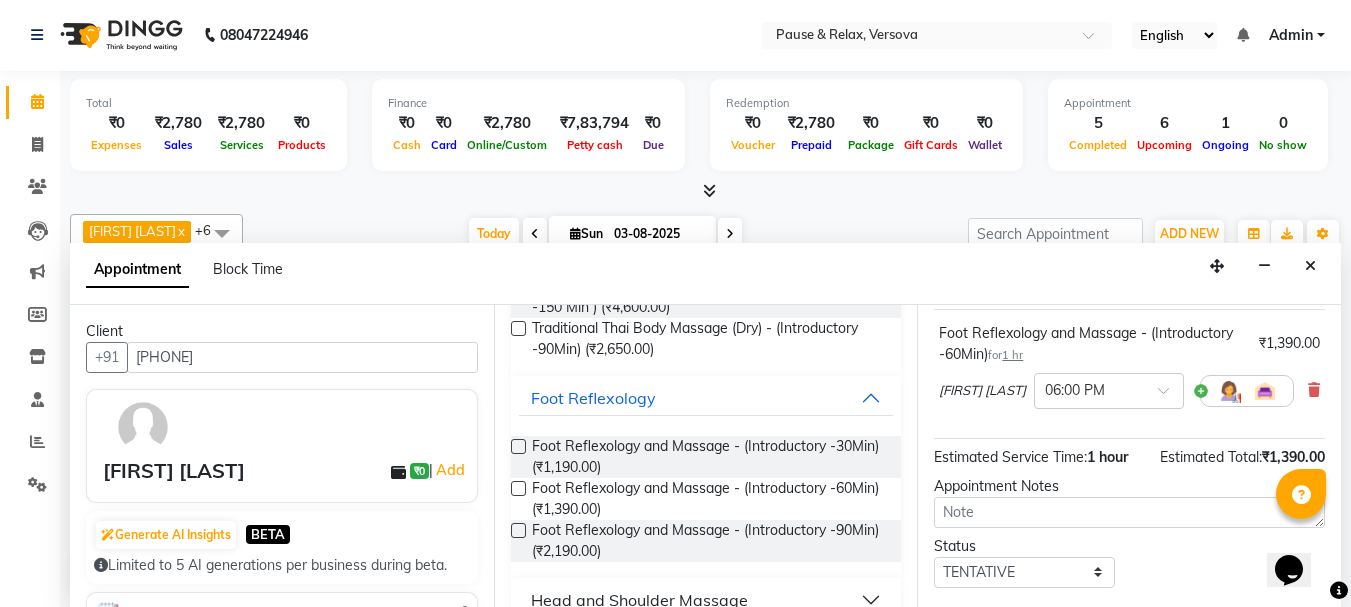 scroll, scrollTop: 263, scrollLeft: 0, axis: vertical 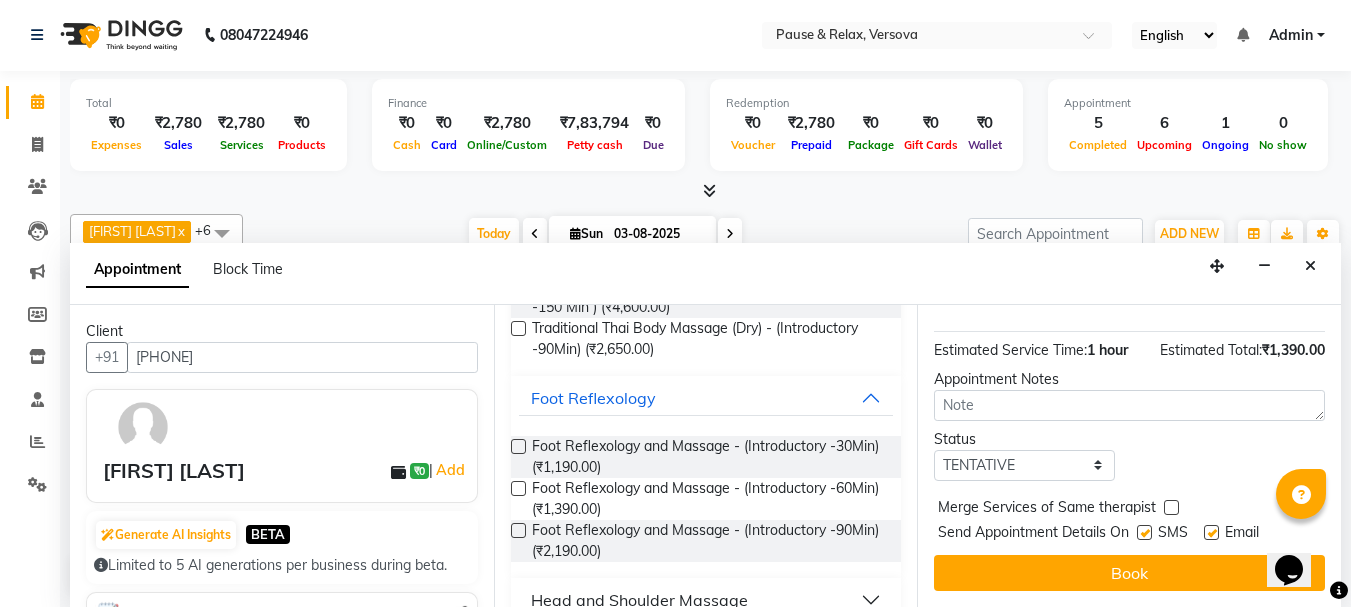 drag, startPoint x: 1331, startPoint y: 369, endPoint x: 49, endPoint y: 0, distance: 1334.0483 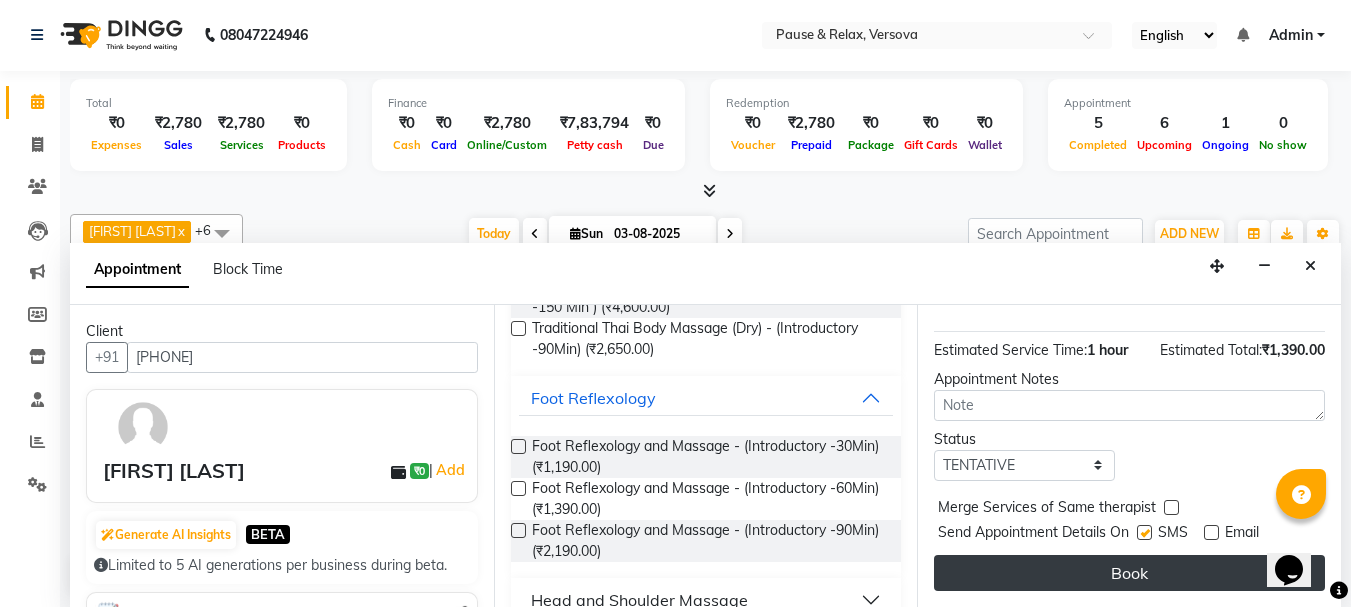 click on "Book" at bounding box center (1129, 573) 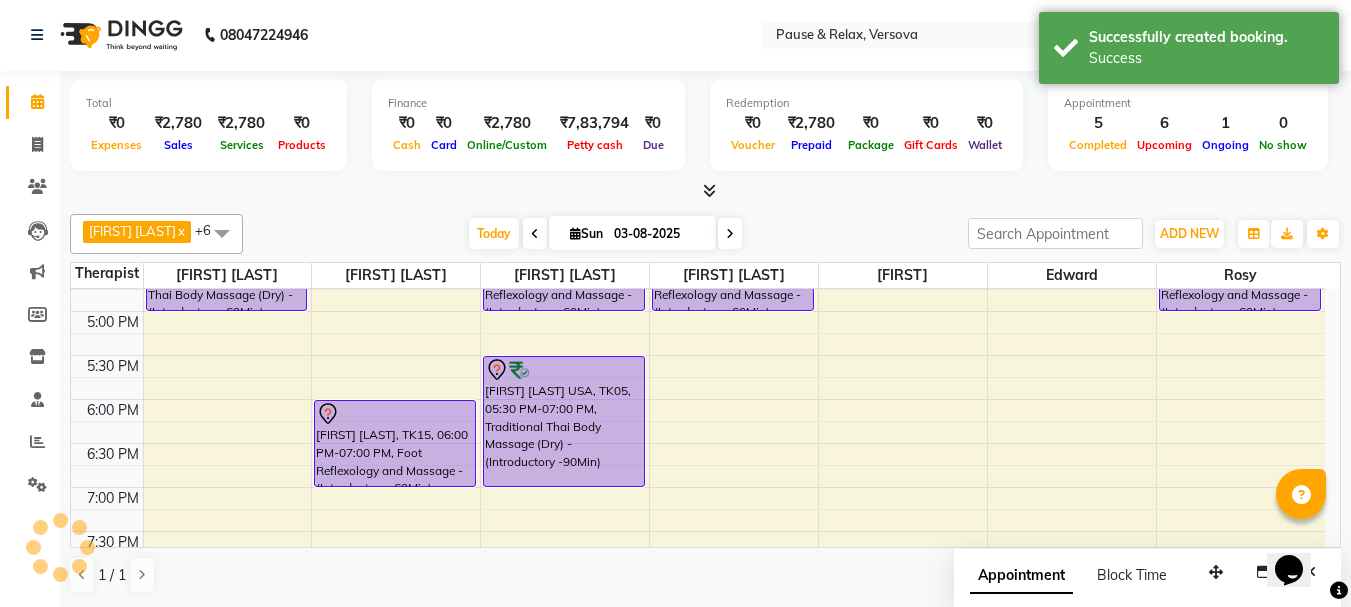 scroll, scrollTop: 0, scrollLeft: 0, axis: both 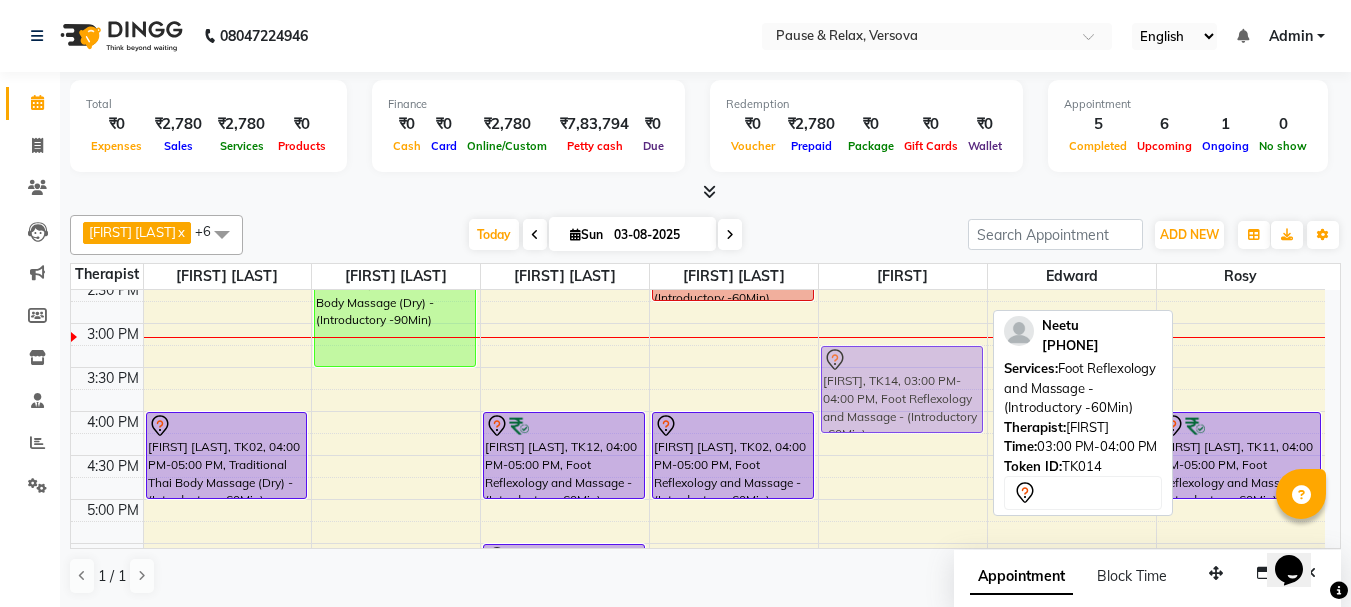 drag, startPoint x: 880, startPoint y: 345, endPoint x: 881, endPoint y: 359, distance: 14.035668 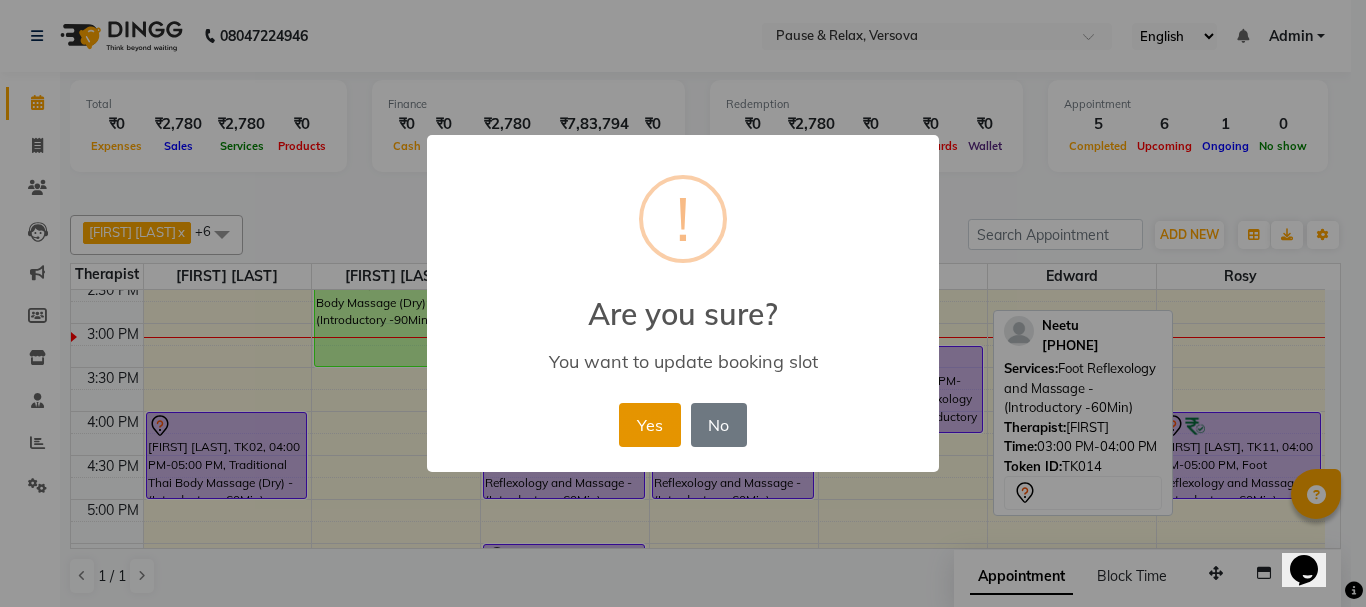click on "Yes" at bounding box center (649, 425) 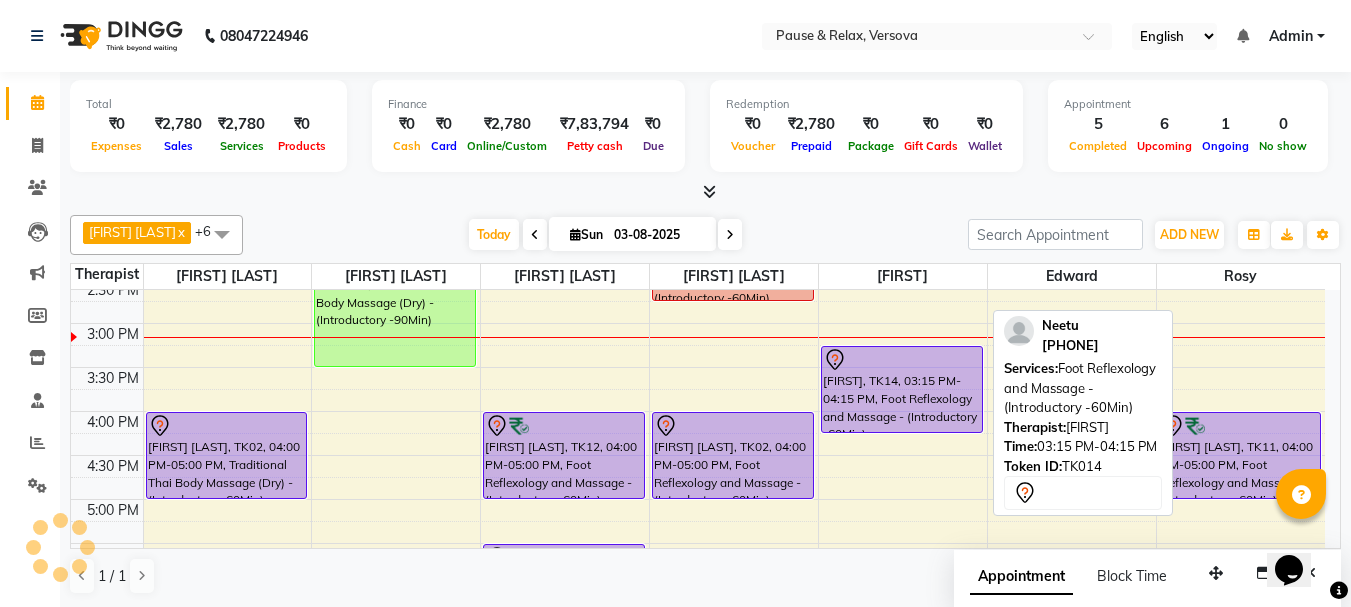 click on "[FIRST], TK14, 03:15 PM-04:15 PM, Foot Reflexology and Massage - (Introductory -60Min)" at bounding box center (902, 389) 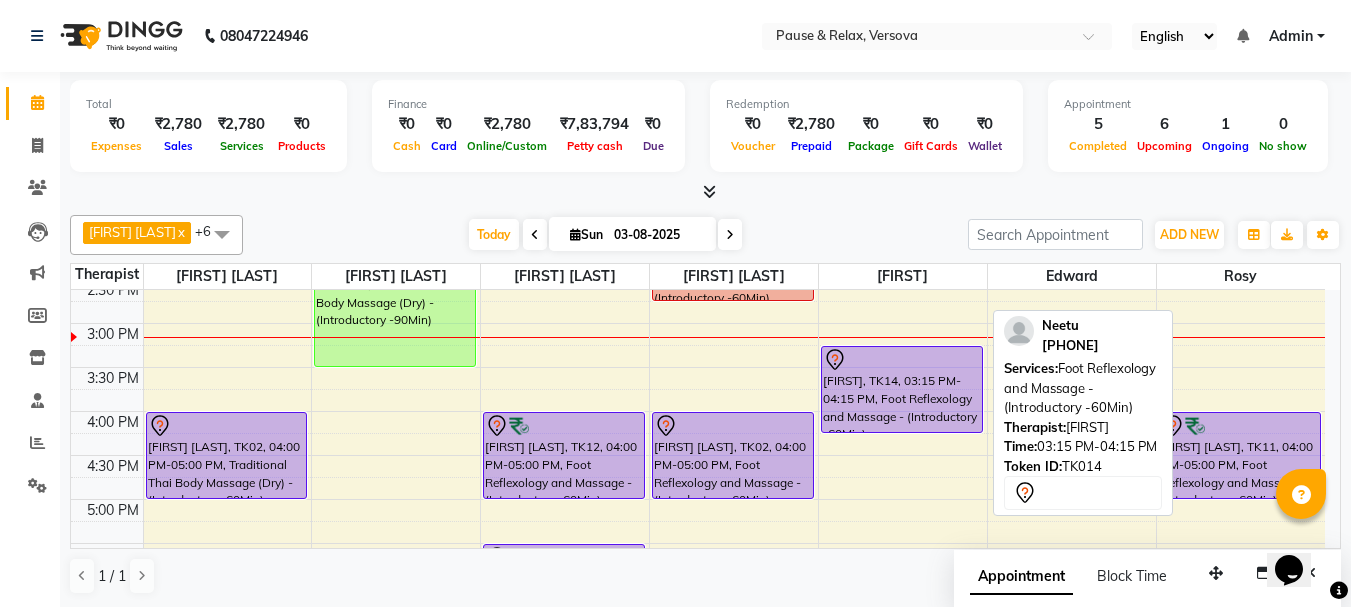 click on "[FIRST], TK14, 03:15 PM-04:15 PM, Foot Reflexology and Massage - (Introductory -60Min)" at bounding box center [902, 389] 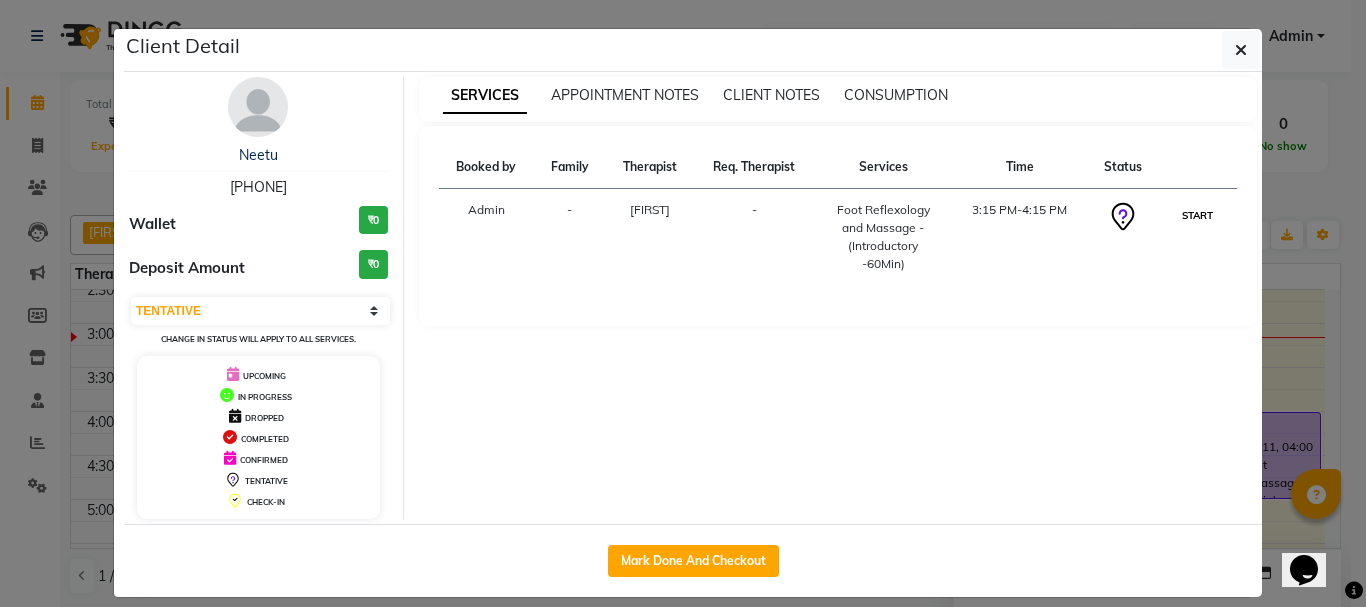 click on "START" at bounding box center [1197, 215] 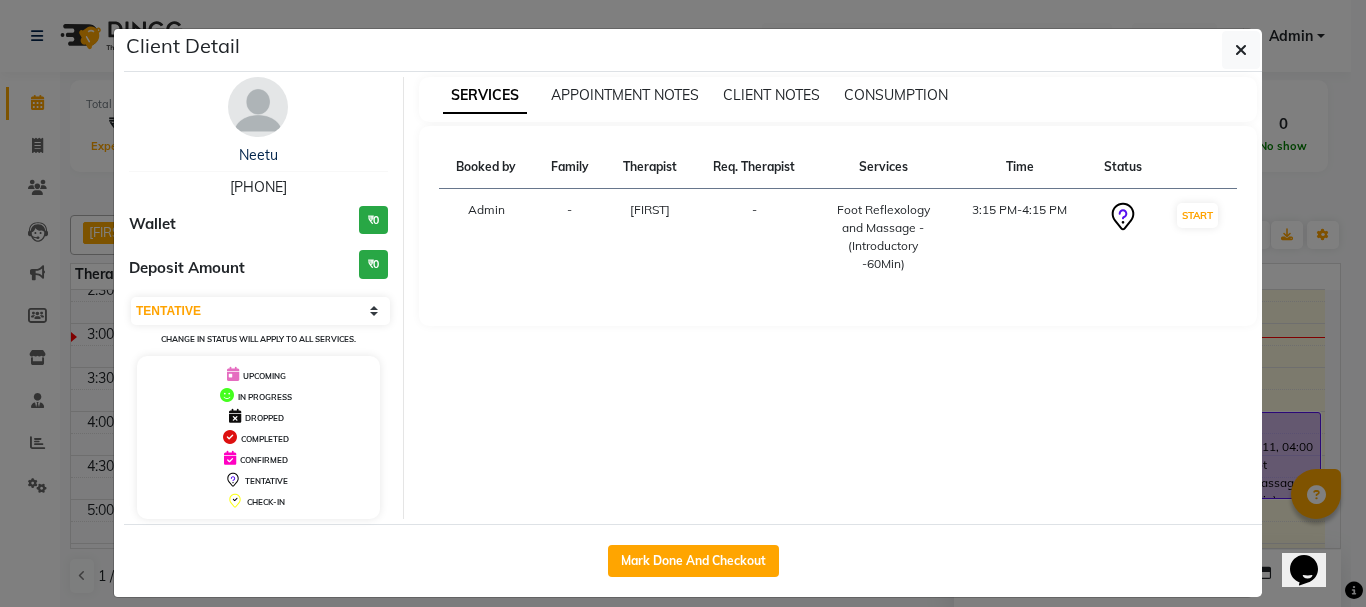 select on "1" 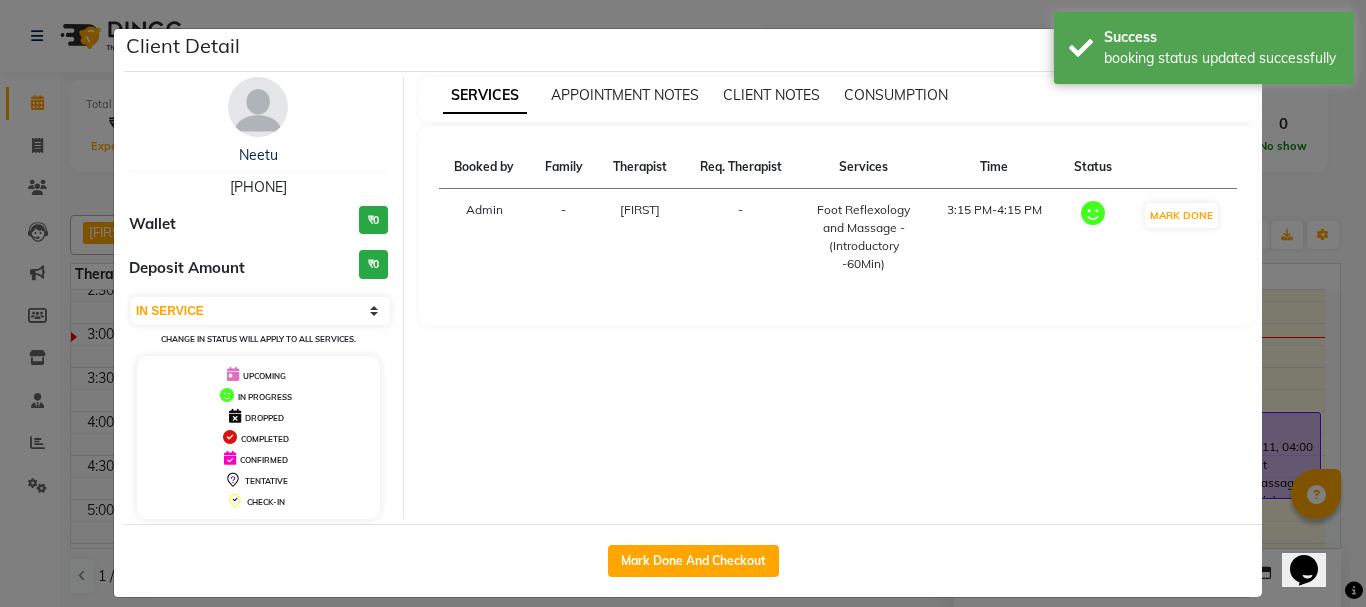 click on "Client Detail  [FIRST]    [PHONE] Wallet ₹0 Deposit Amount  ₹0  Select IN SERVICE CONFIRMED TENTATIVE CHECK IN MARK DONE DROPPED UPCOMING Change in status will apply to all services. UPCOMING IN PROGRESS DROPPED COMPLETED CONFIRMED TENTATIVE CHECK-IN SERVICES APPOINTMENT NOTES CLIENT NOTES CONSUMPTION Booked by Family Therapist Req. Therapist Services Time Status  Admin  - [FIRST]  -  Foot Reflexology and Massage - (Introductory -60Min)   3:15 PM-4:15 PM   MARK DONE   Mark Done And Checkout" 